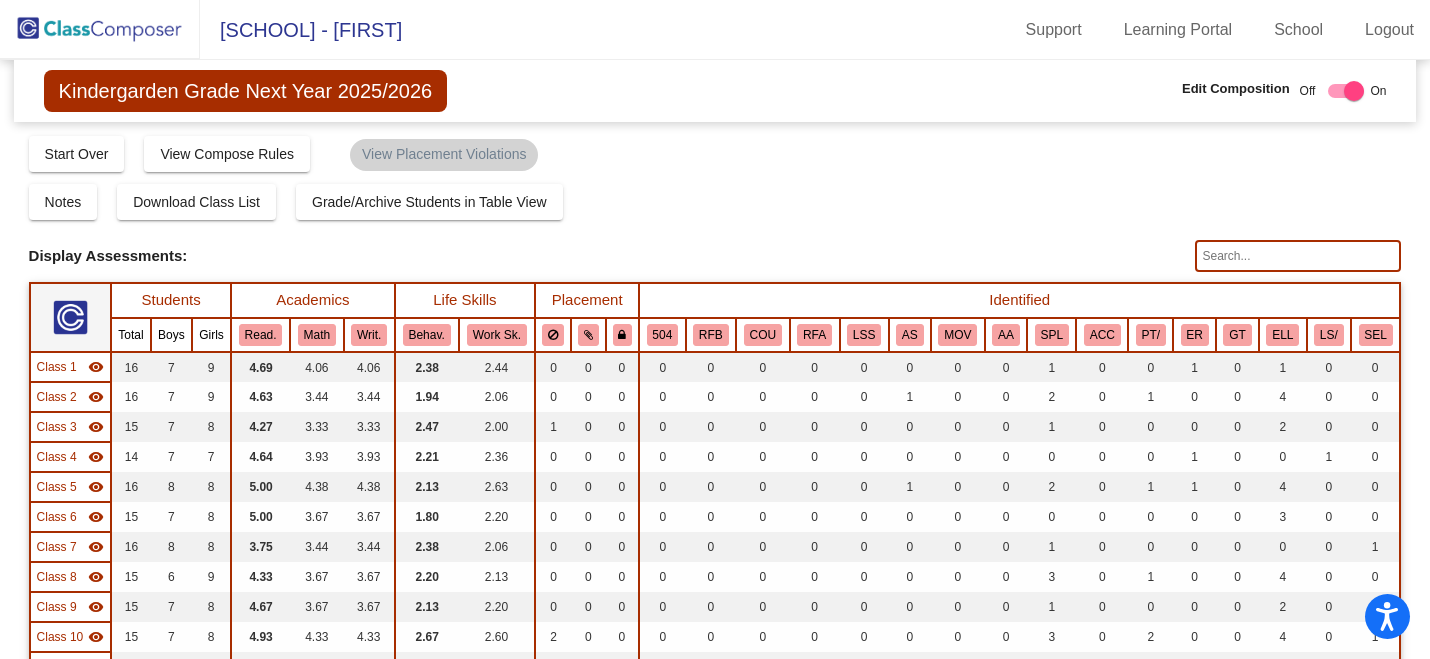 scroll, scrollTop: 0, scrollLeft: 0, axis: both 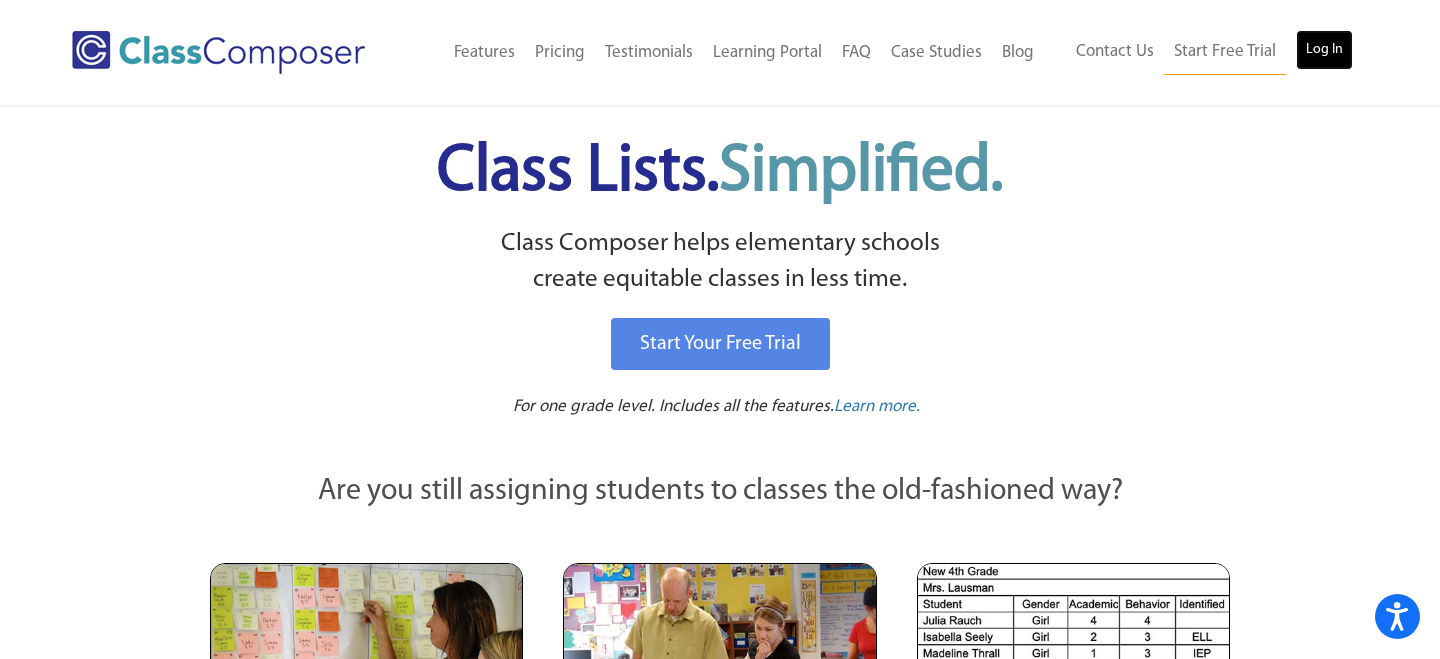 click on "Log In" at bounding box center (1324, 50) 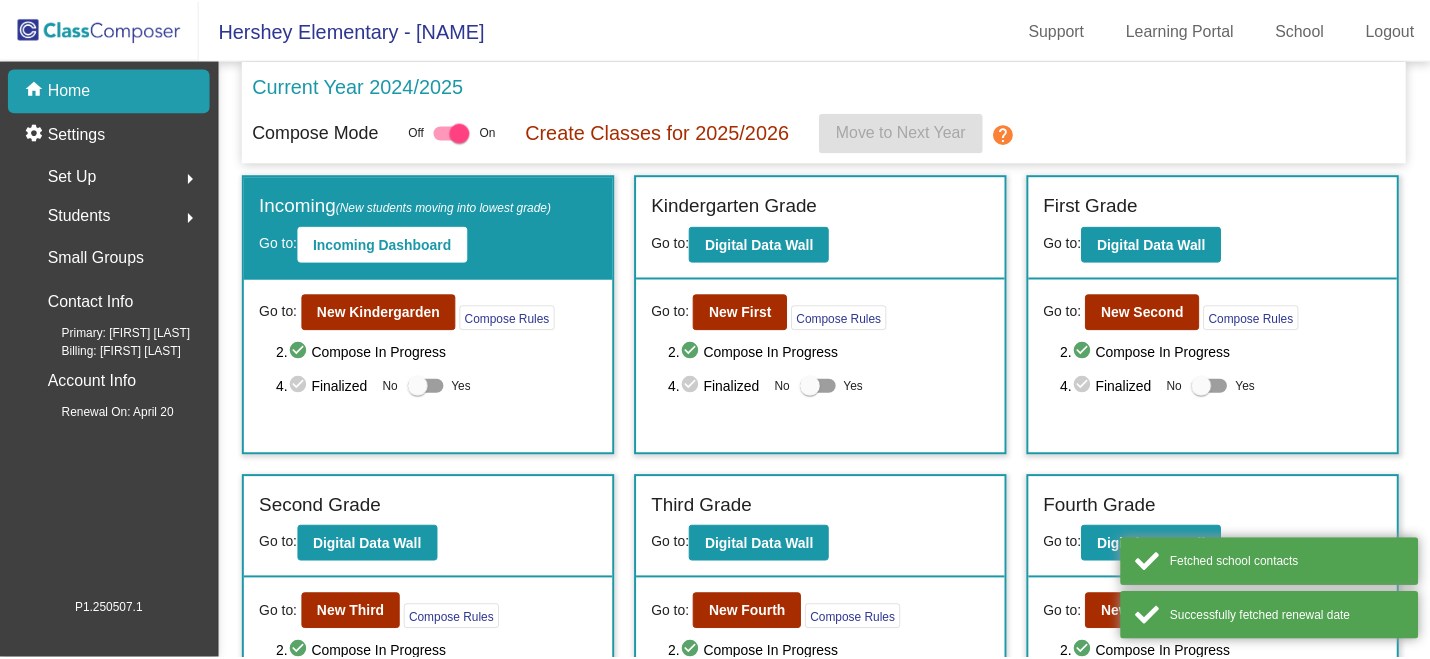 scroll, scrollTop: 0, scrollLeft: 0, axis: both 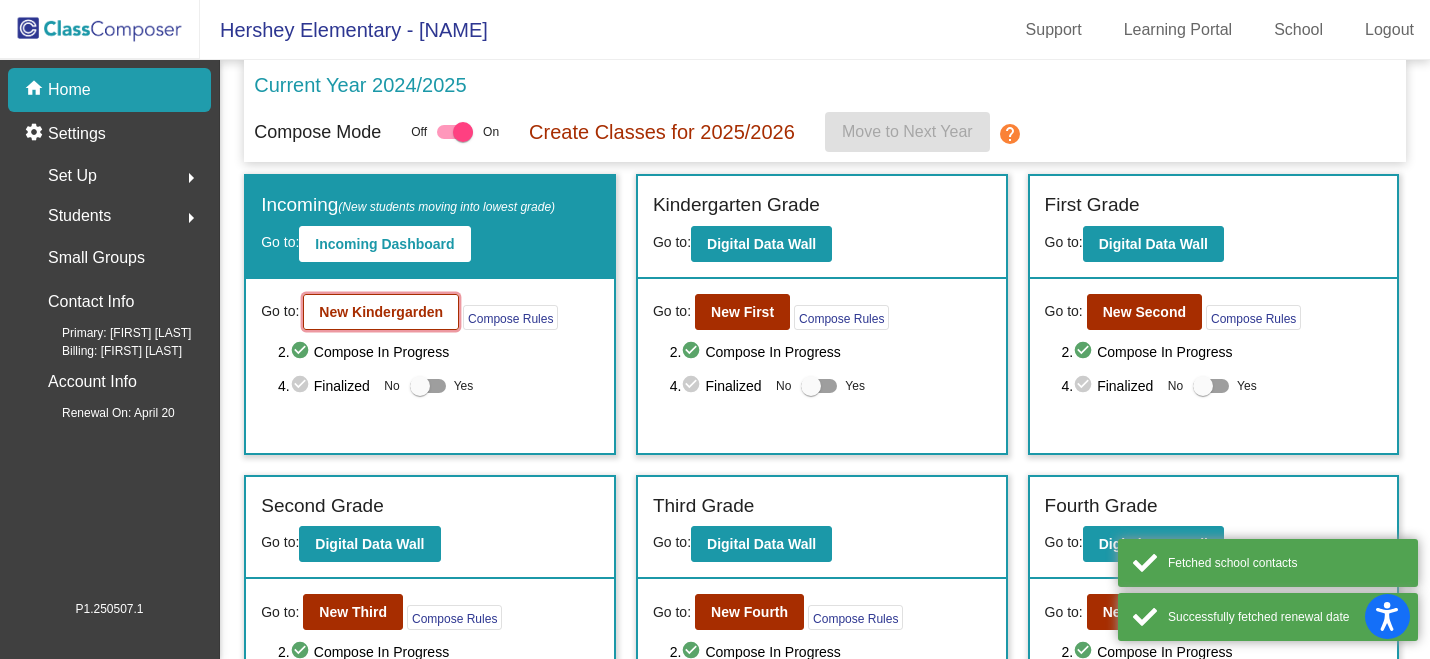 click on "New Kindergarden" 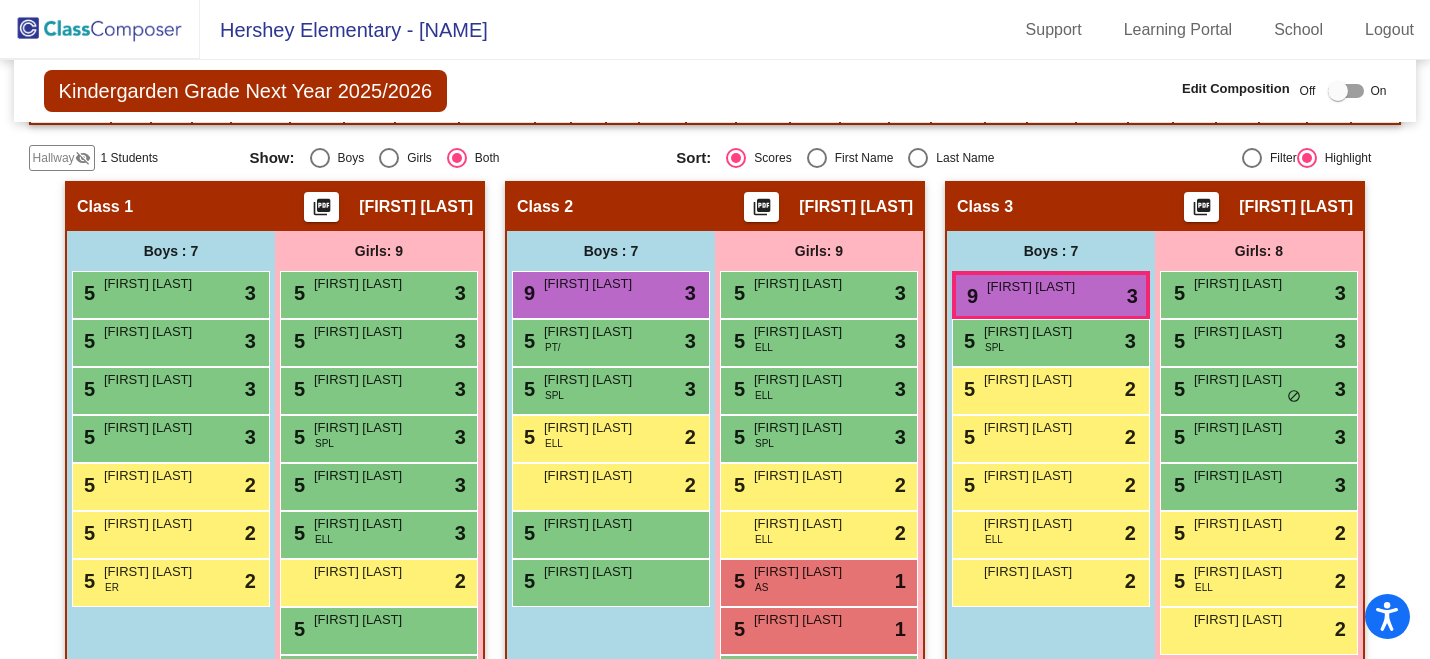 scroll, scrollTop: 0, scrollLeft: 0, axis: both 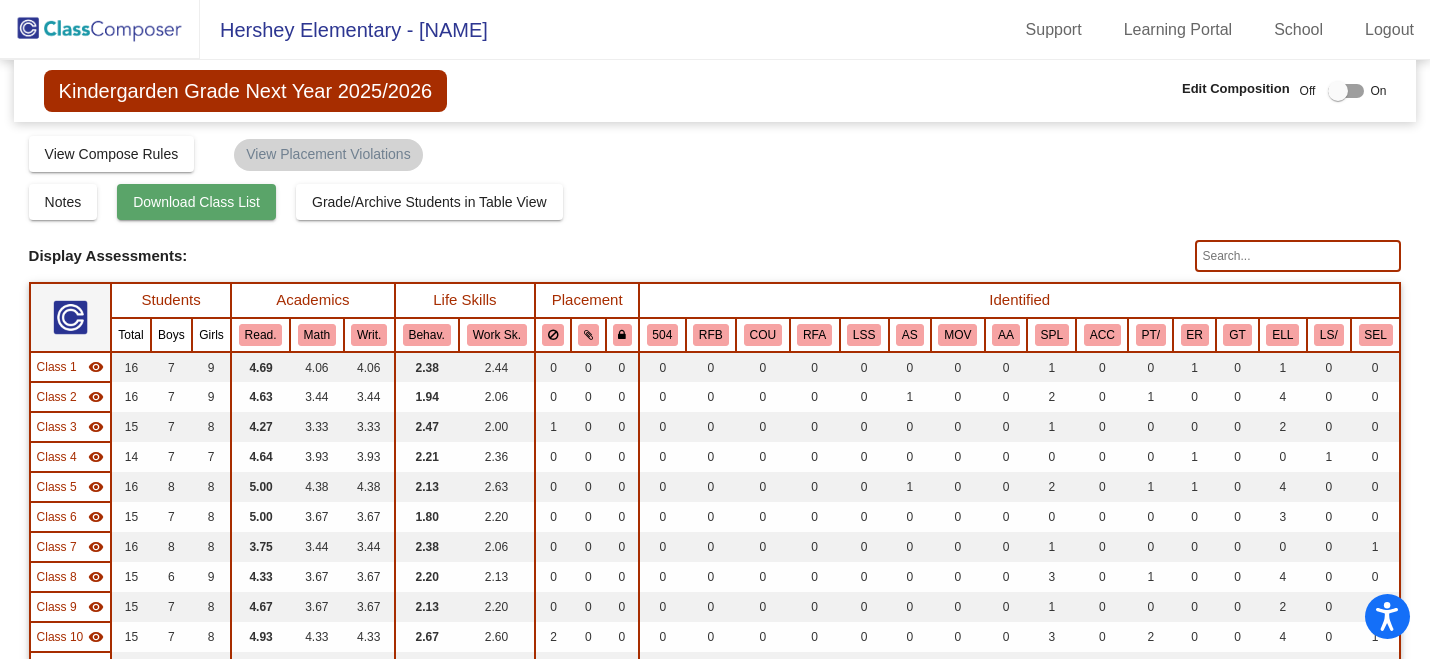 click on "Download Class List" 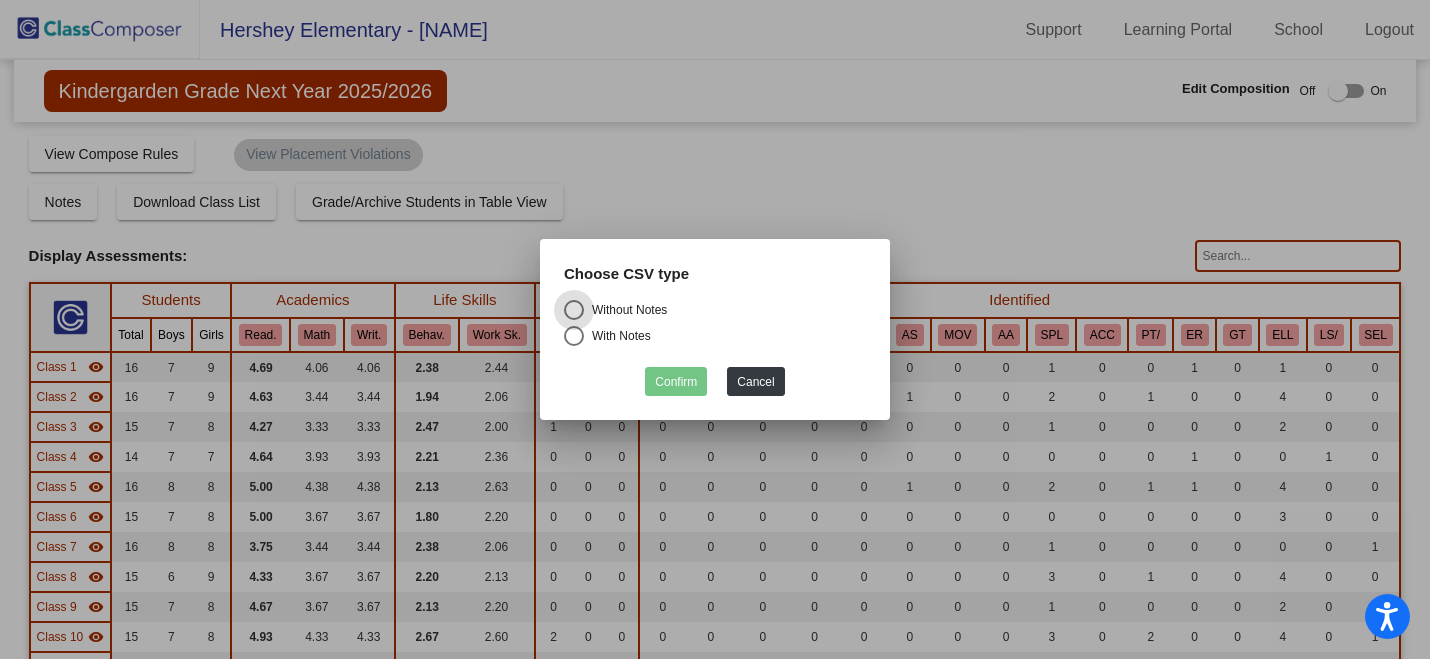 click on "Without Notes" at bounding box center (625, 310) 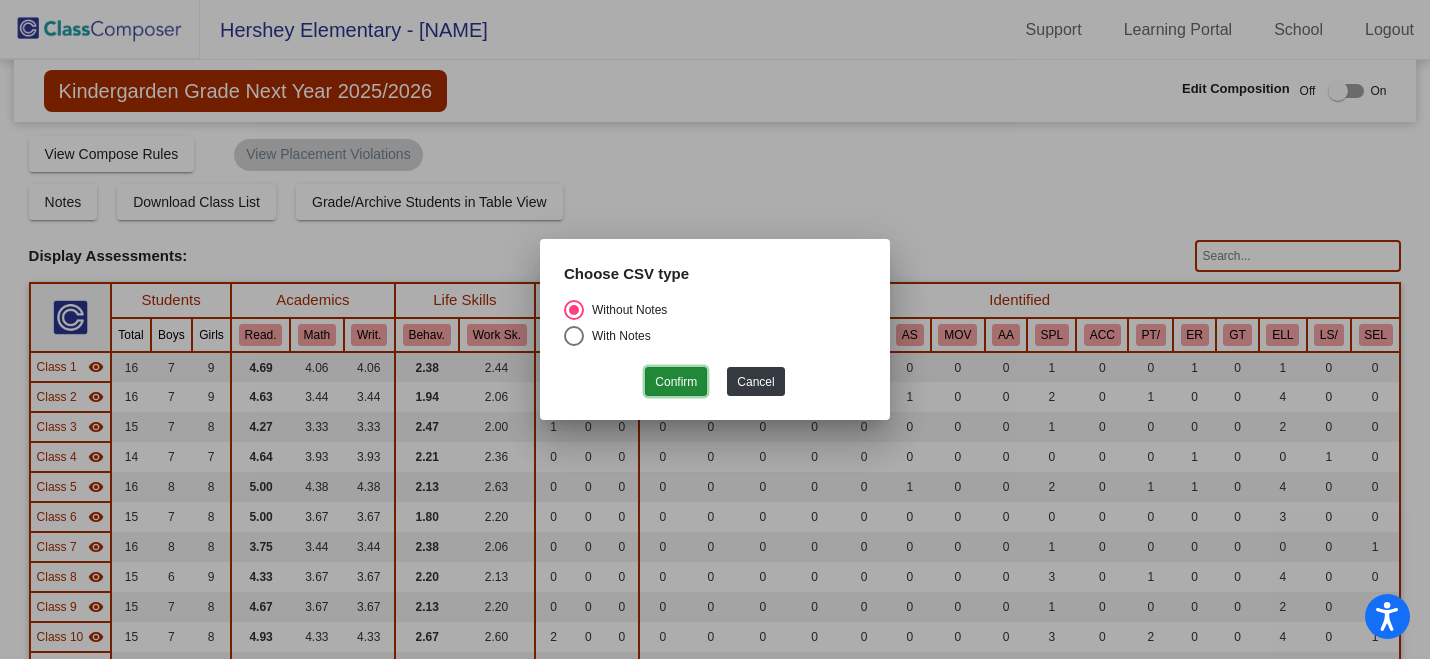 click on "Confirm" at bounding box center [676, 381] 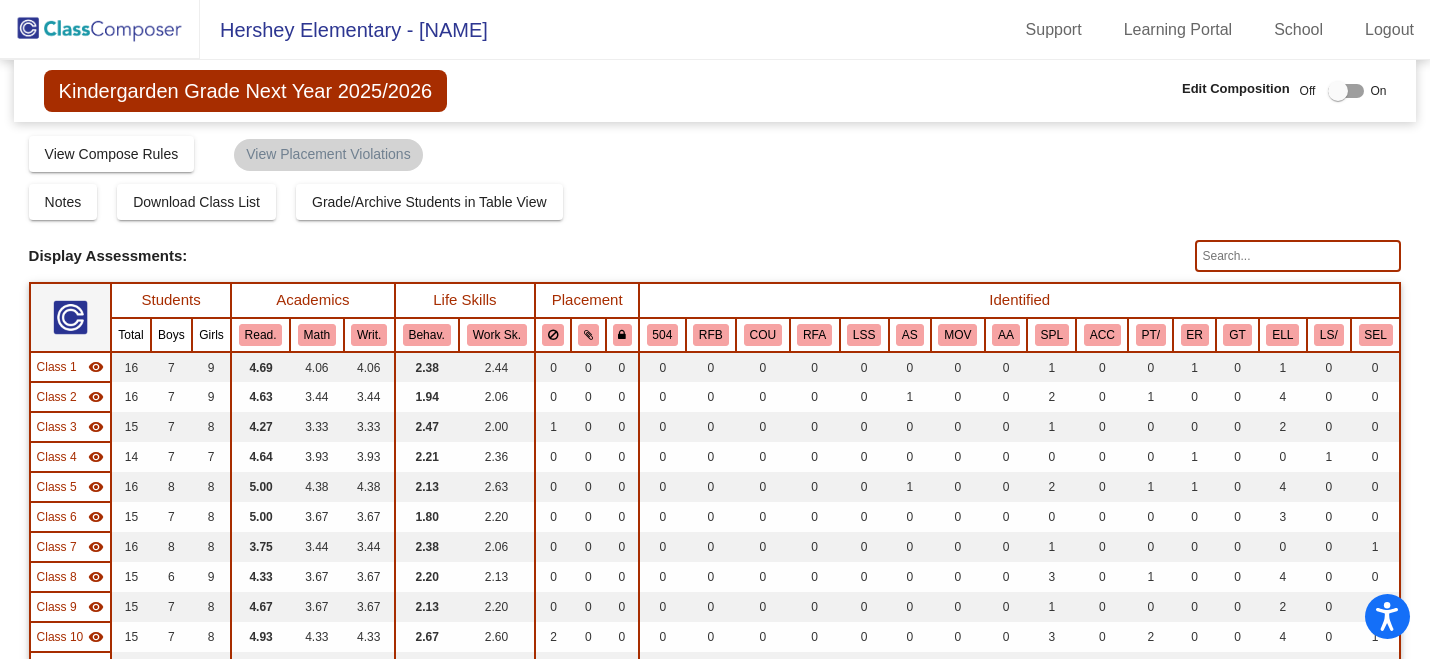 click on "Compose   Start Over   Submit Classes  Compose has been submitted  Check for Incomplete Scores  View Compose Rules   View Placement Violations" 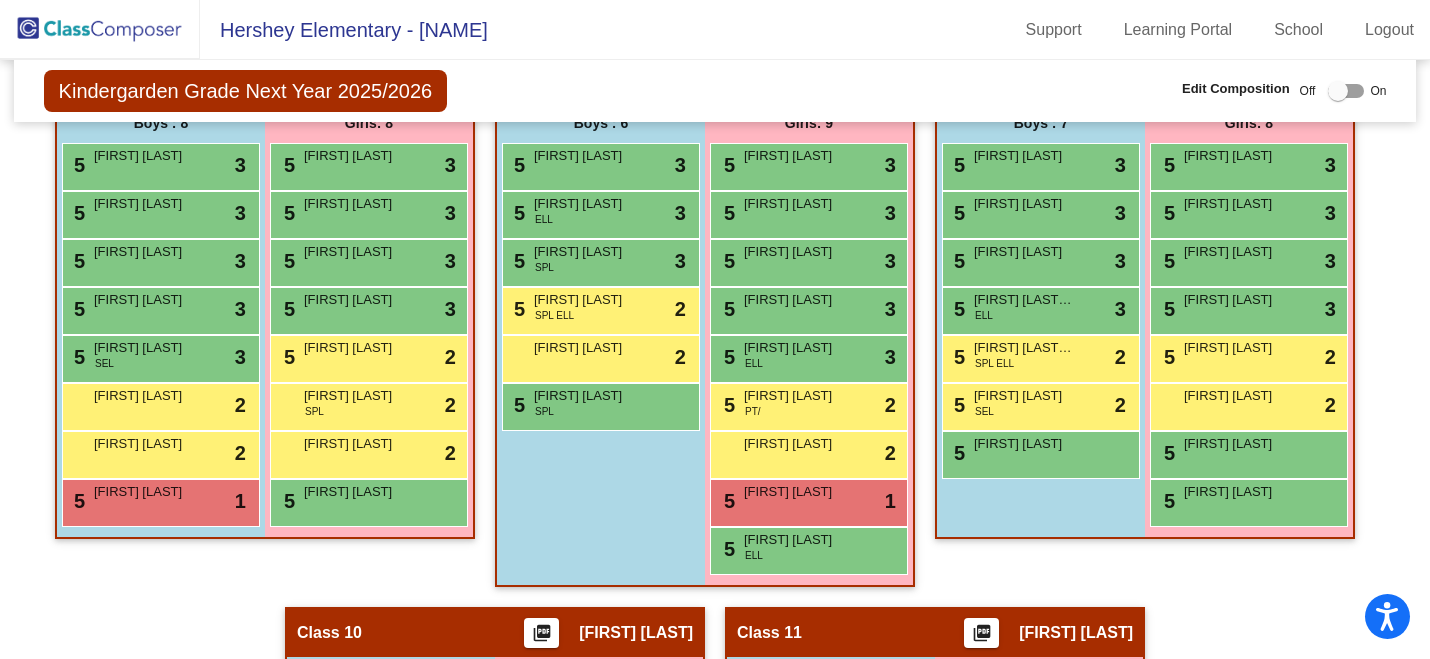 scroll, scrollTop: 1774, scrollLeft: 0, axis: vertical 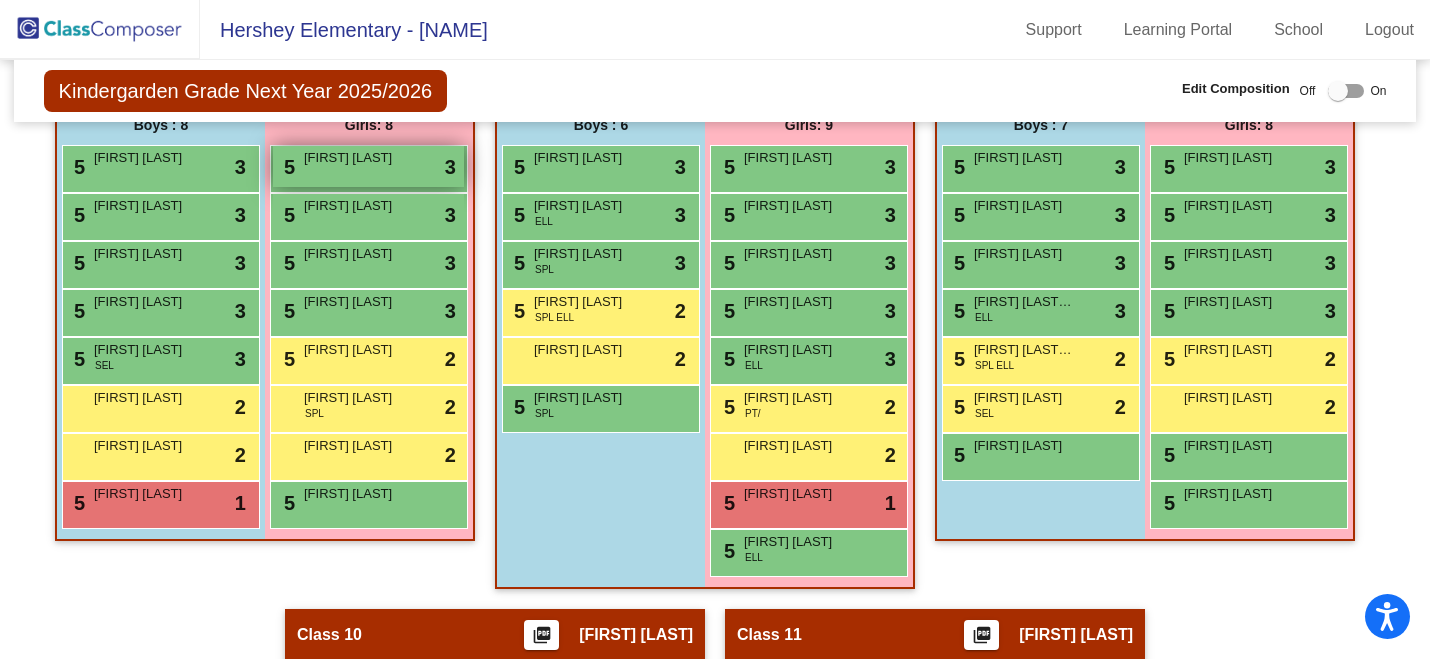 click on "Eloise Bohnert" at bounding box center (354, 158) 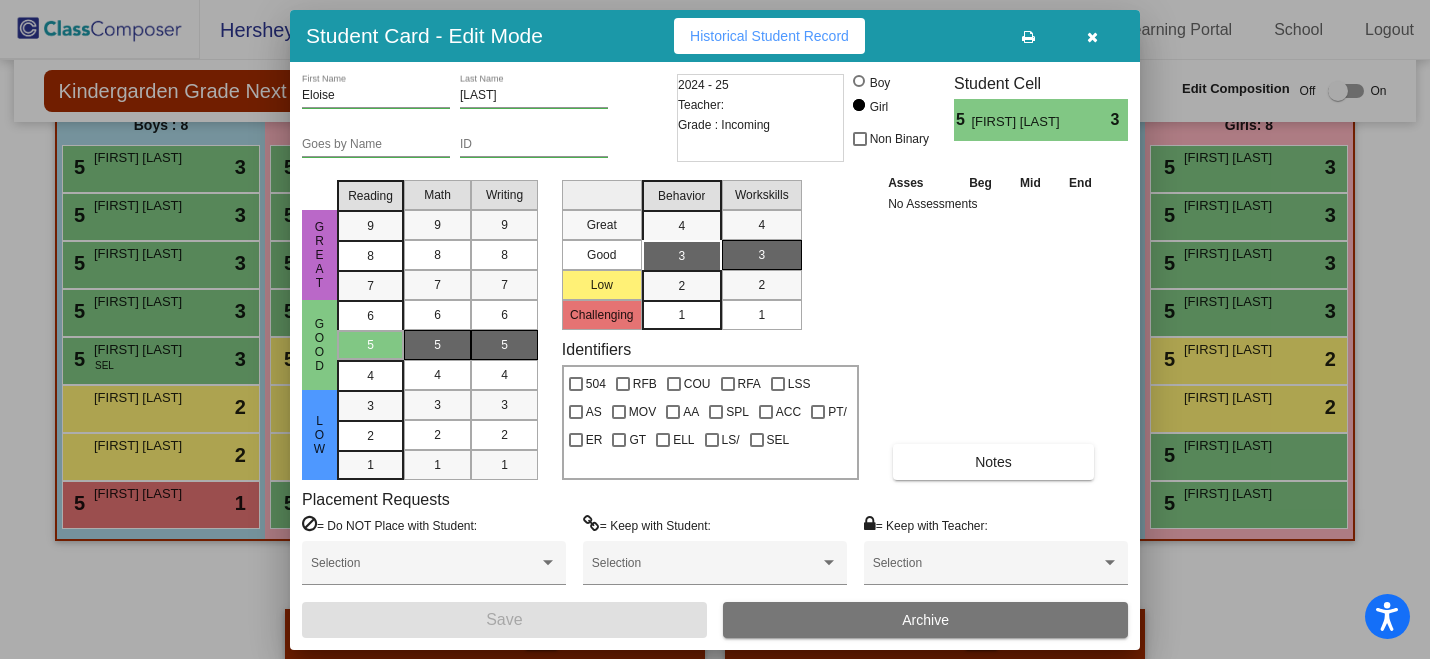 click at bounding box center (1092, 36) 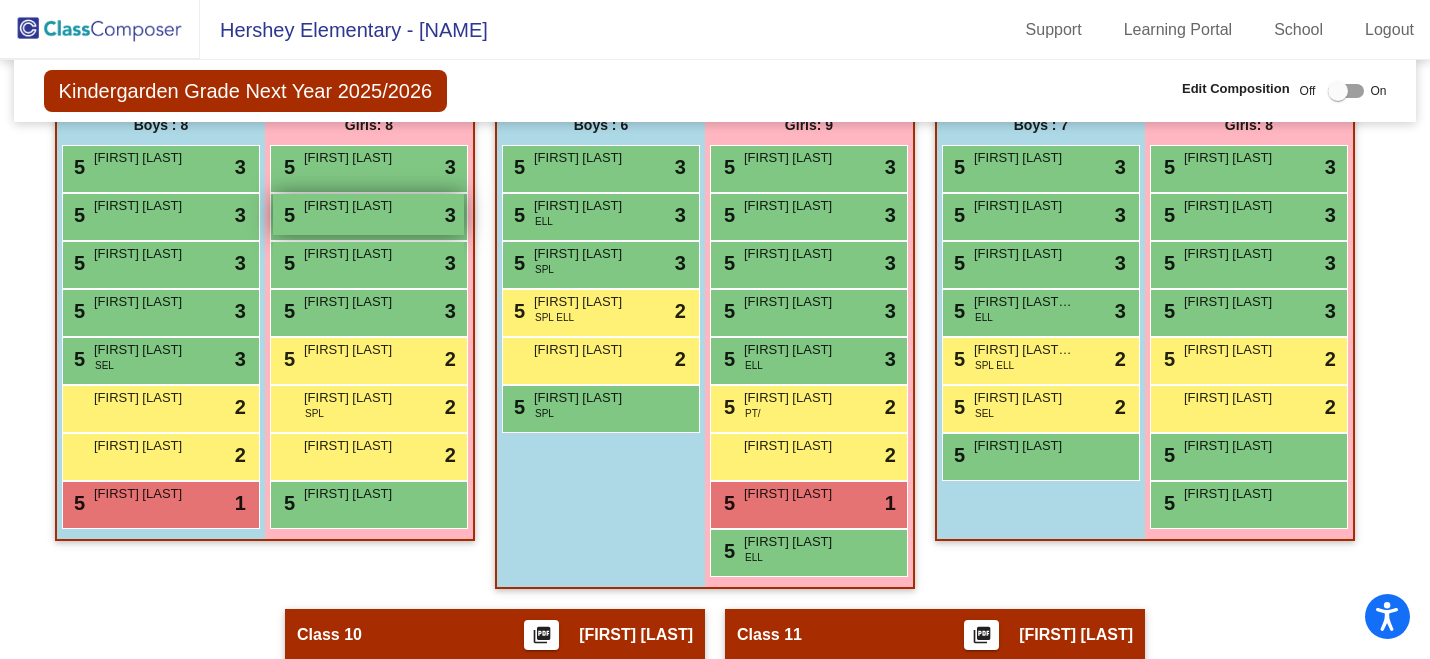 click on "5 Elorah Sanderson lock do_not_disturb_alt 3" at bounding box center (368, 214) 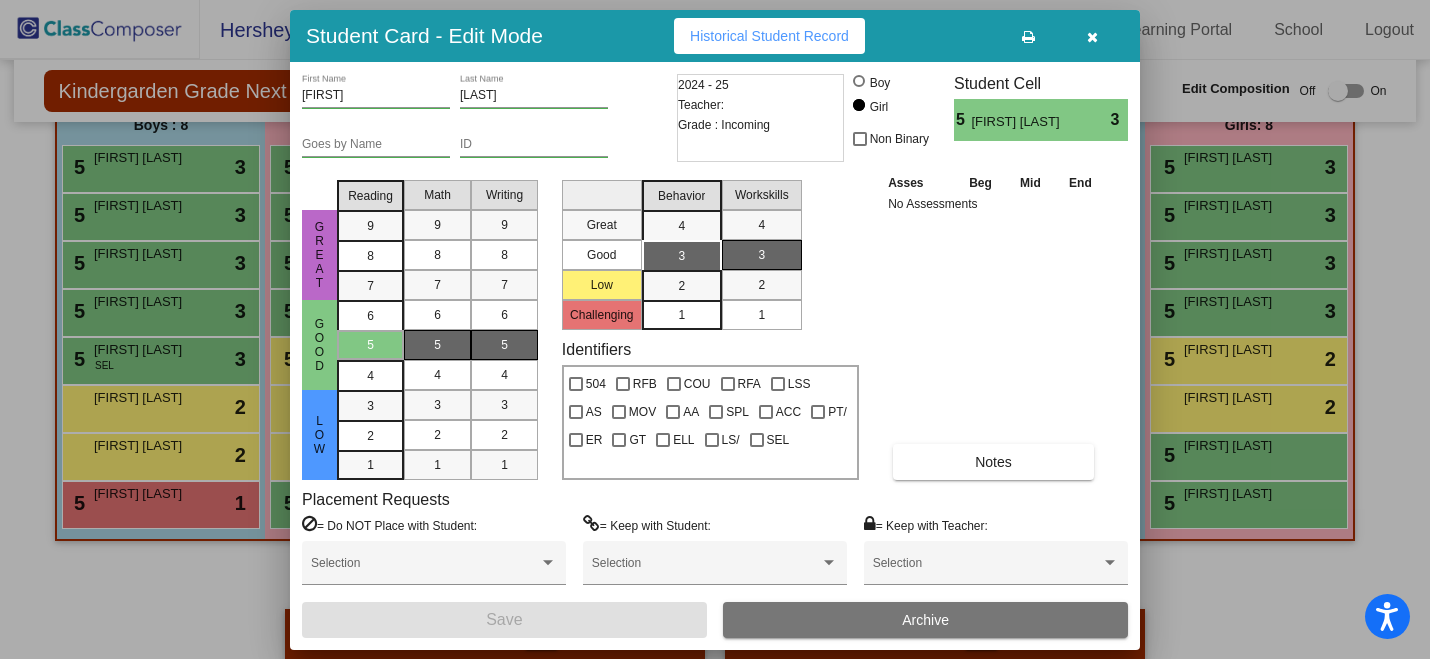 click at bounding box center (1092, 37) 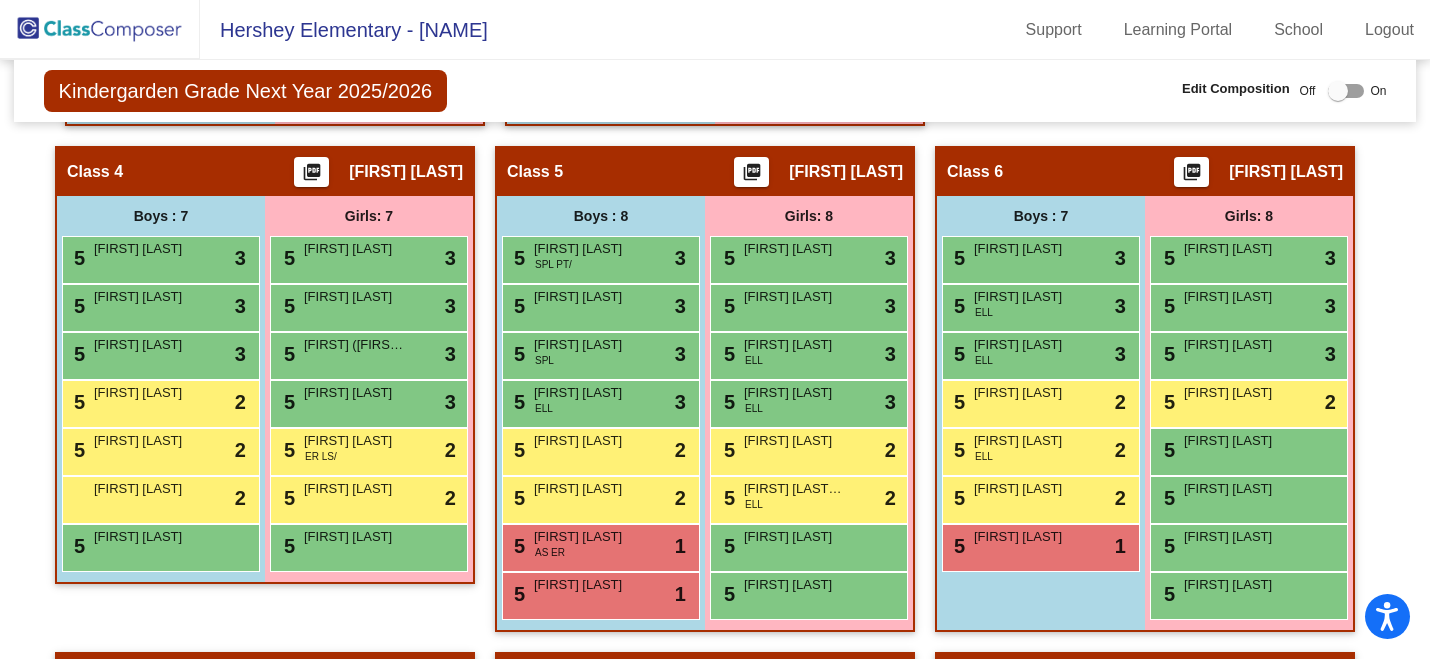 scroll, scrollTop: 1209, scrollLeft: 0, axis: vertical 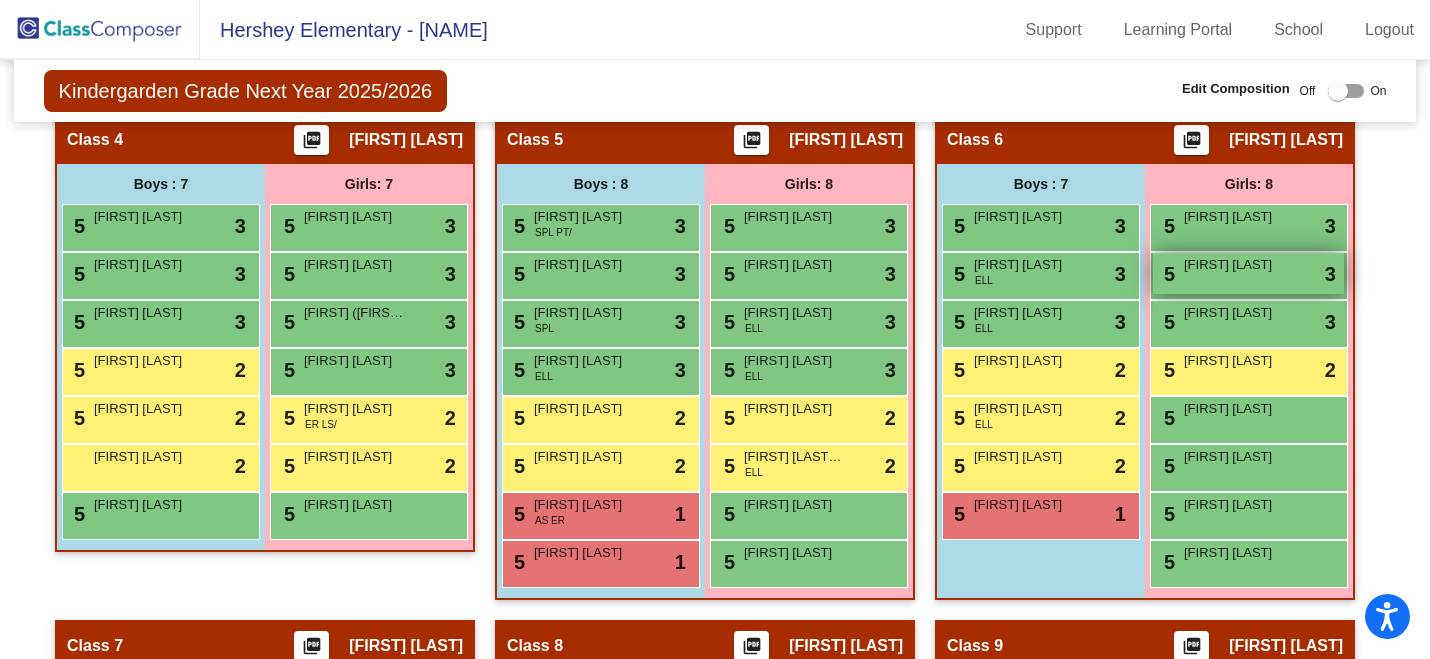 click on "Ellie Avon" at bounding box center (1234, 265) 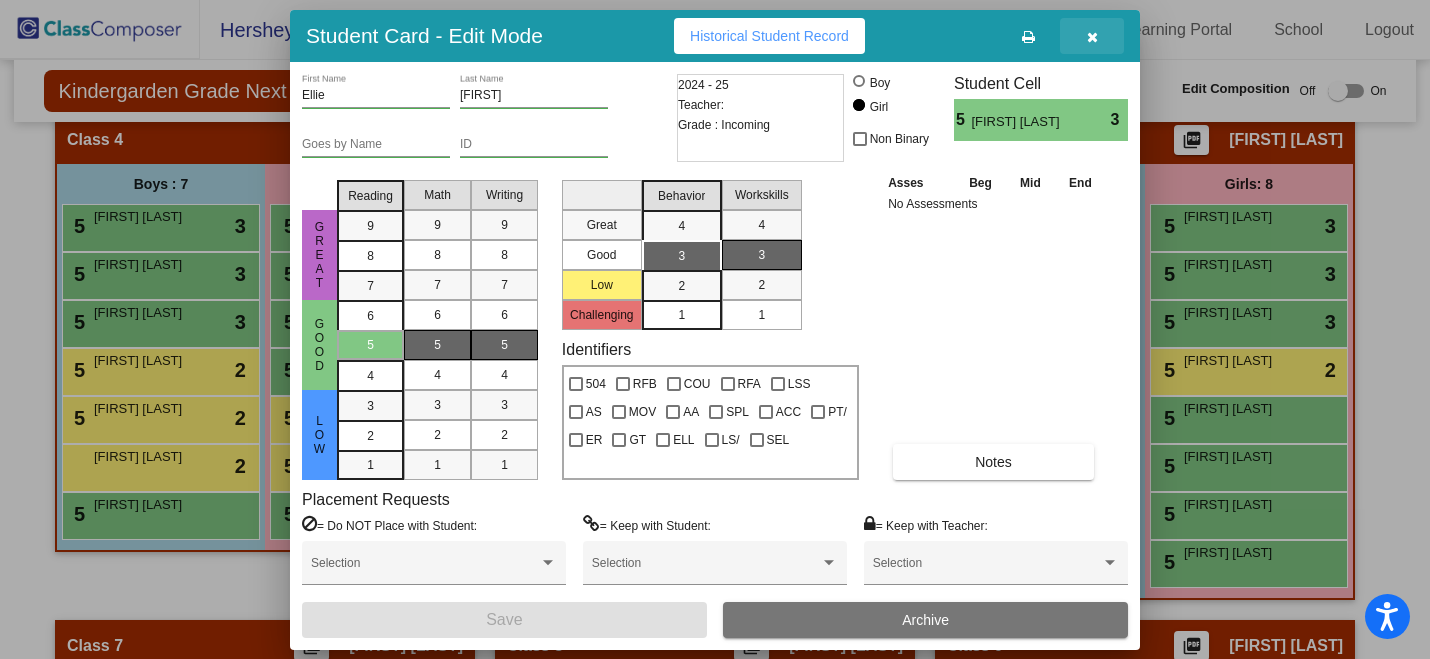 click at bounding box center (1092, 36) 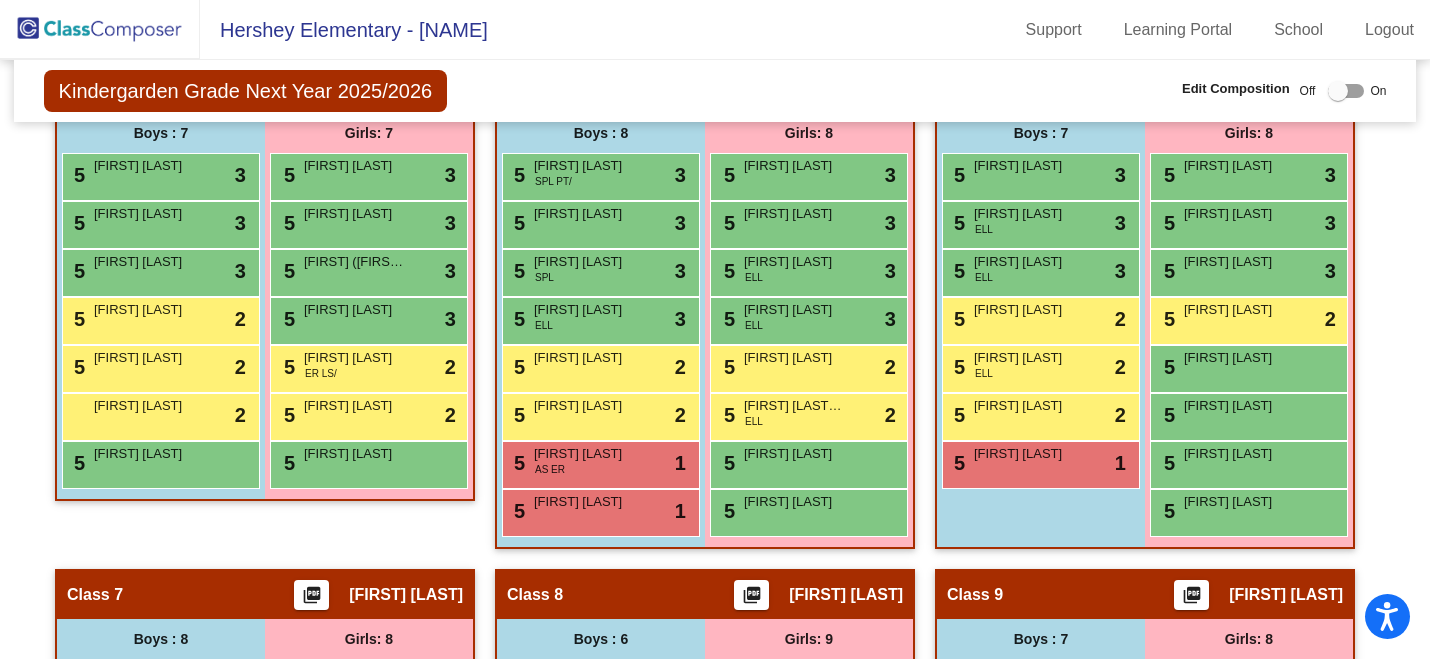 scroll, scrollTop: 1276, scrollLeft: 0, axis: vertical 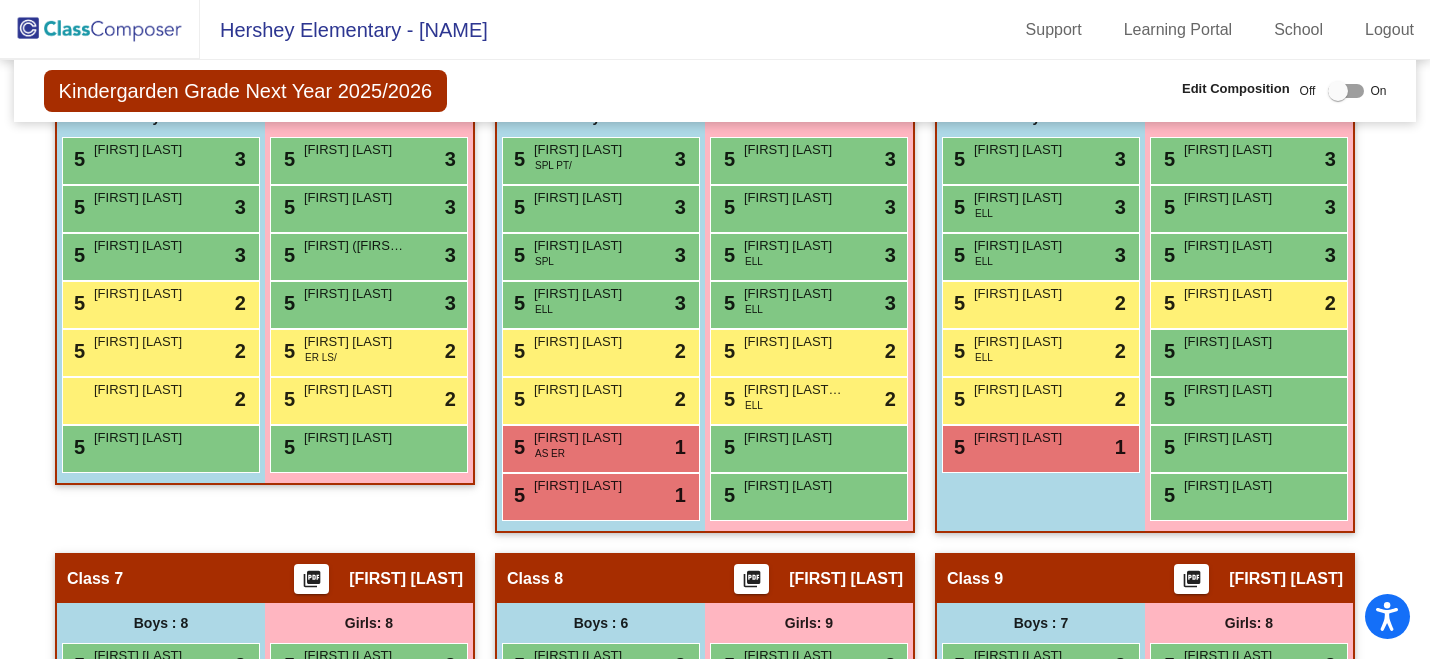 click at bounding box center (1338, 91) 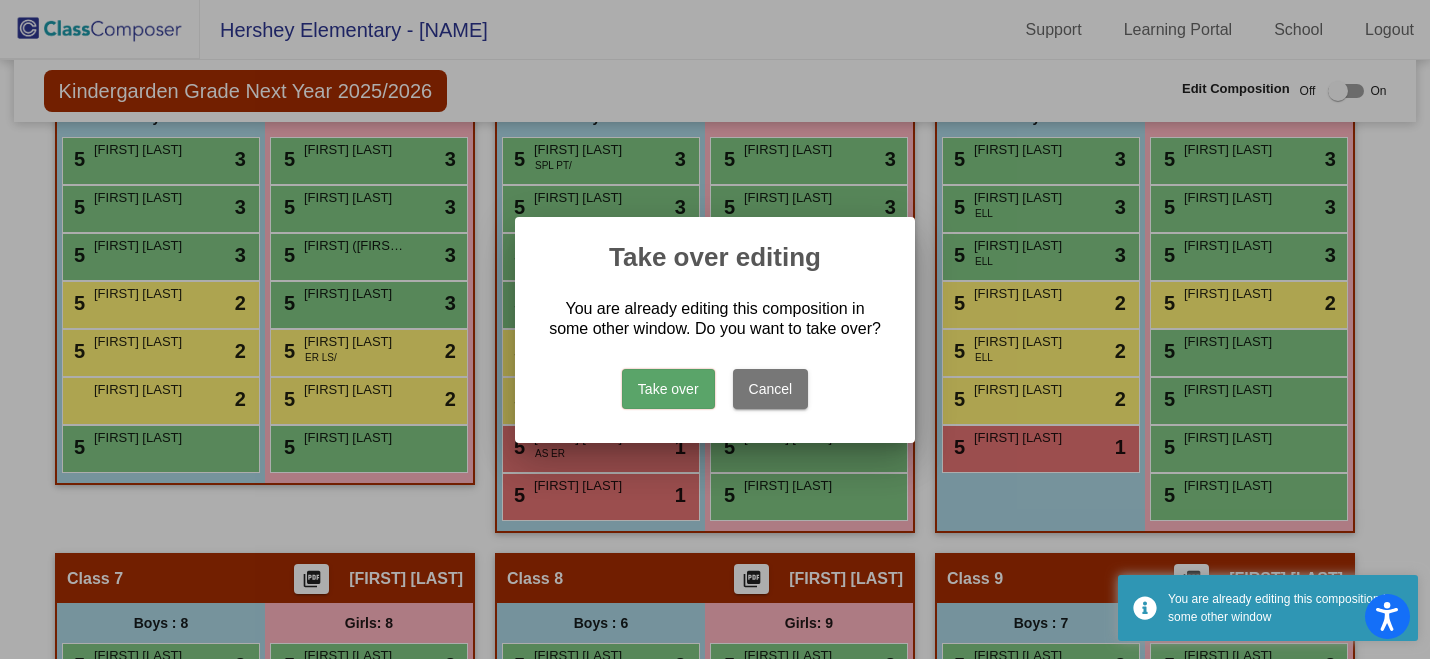 click on "Take over" at bounding box center [668, 389] 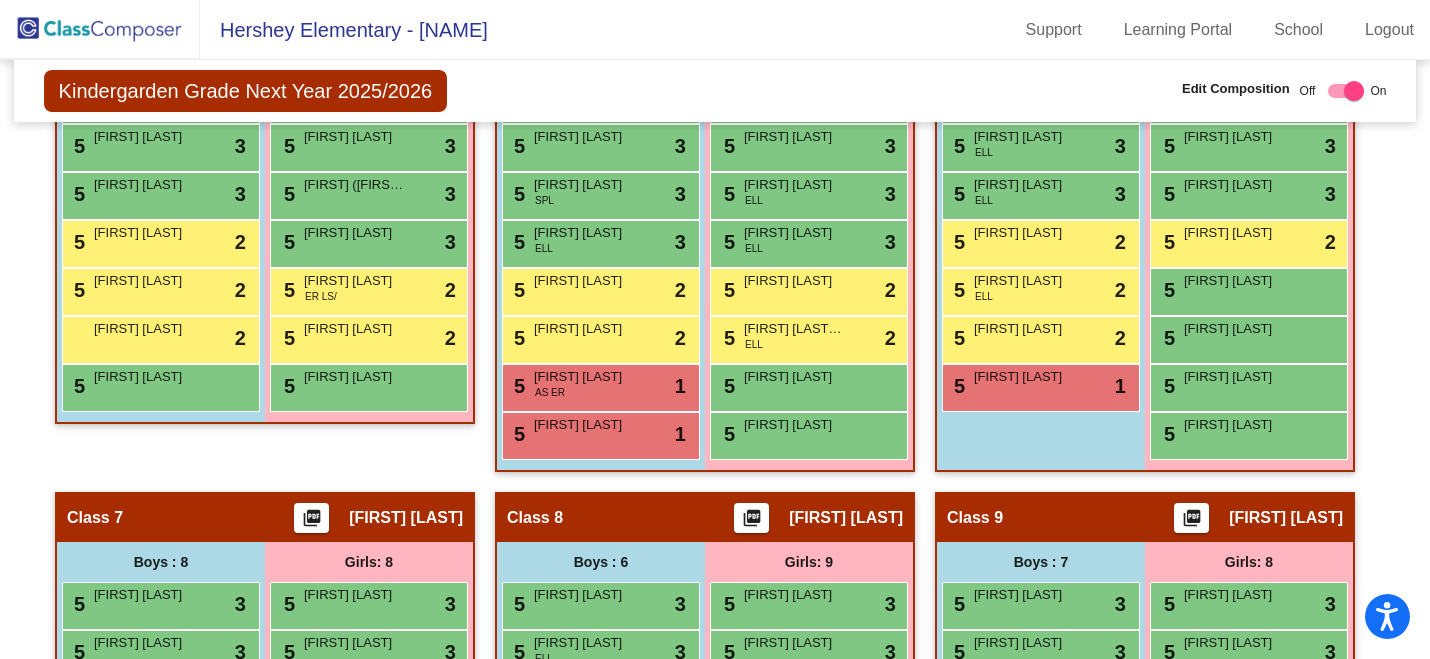 scroll, scrollTop: 1330, scrollLeft: 0, axis: vertical 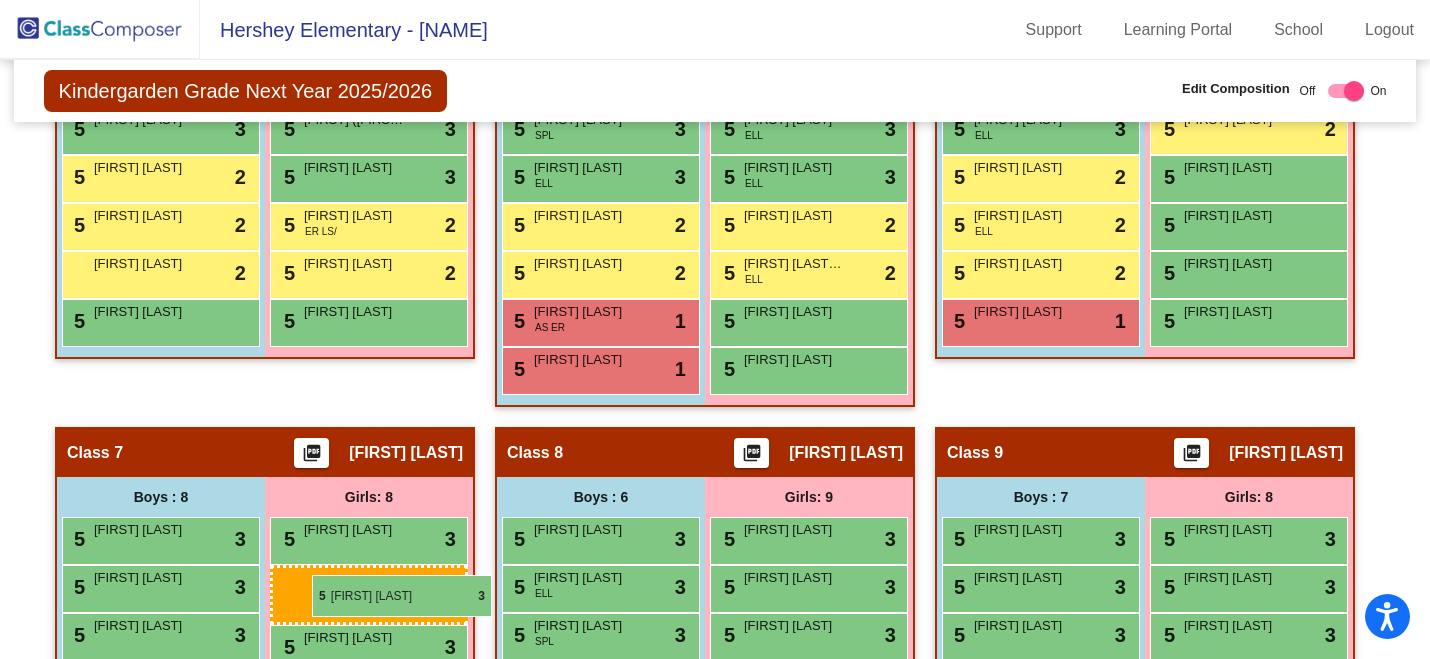drag, startPoint x: 1232, startPoint y: 153, endPoint x: 307, endPoint y: 575, distance: 1016.7148 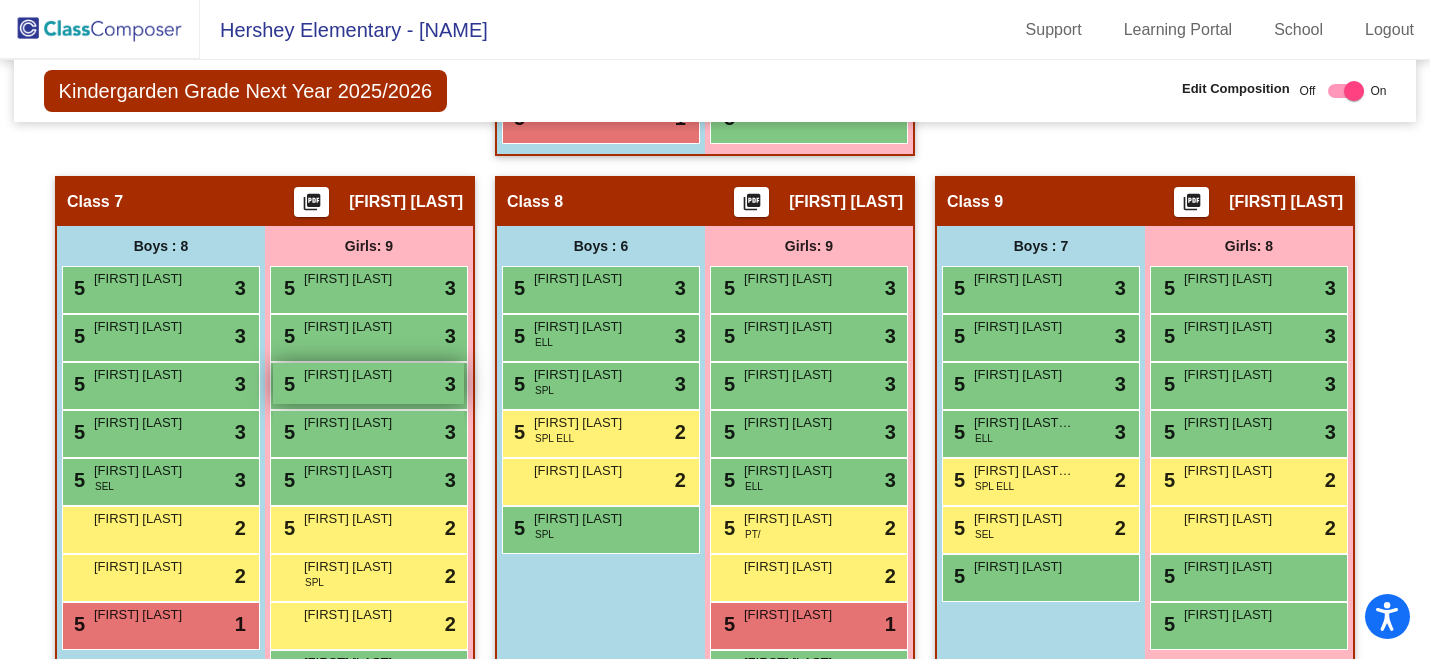 scroll, scrollTop: 1652, scrollLeft: 0, axis: vertical 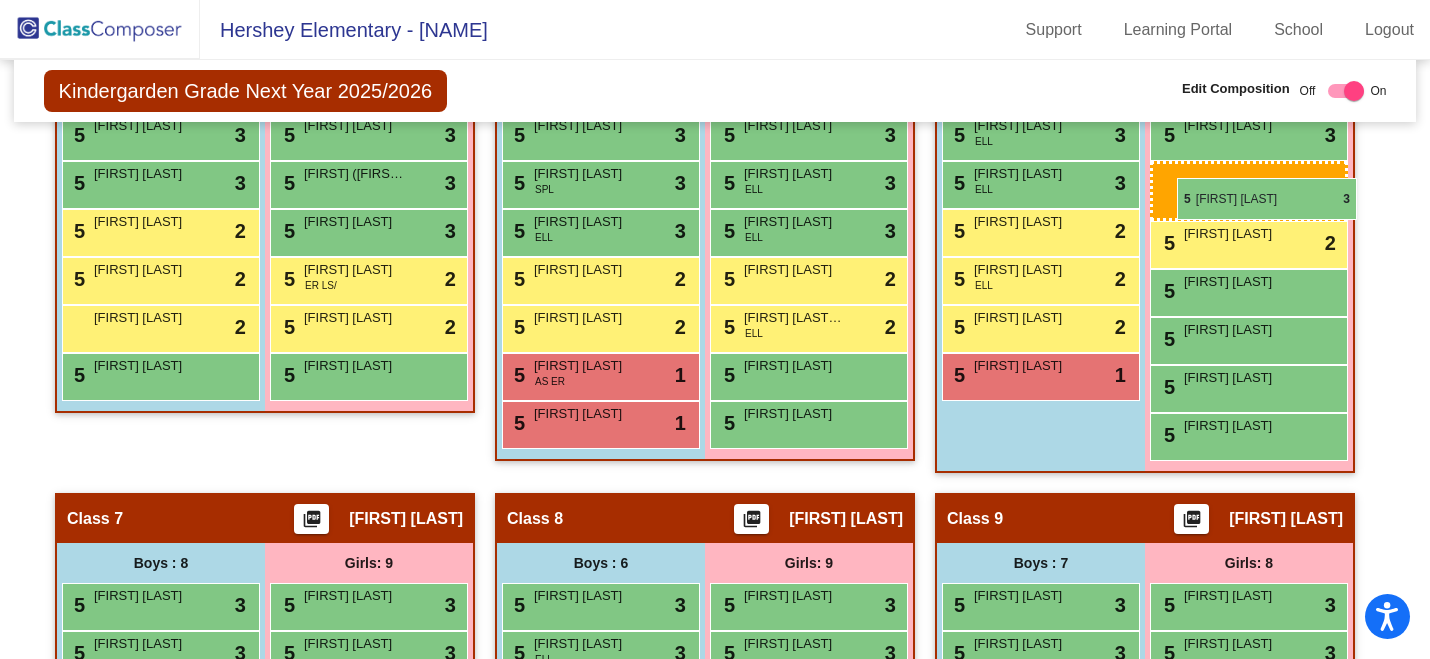 drag, startPoint x: 341, startPoint y: 479, endPoint x: 1176, endPoint y: 177, distance: 887.93524 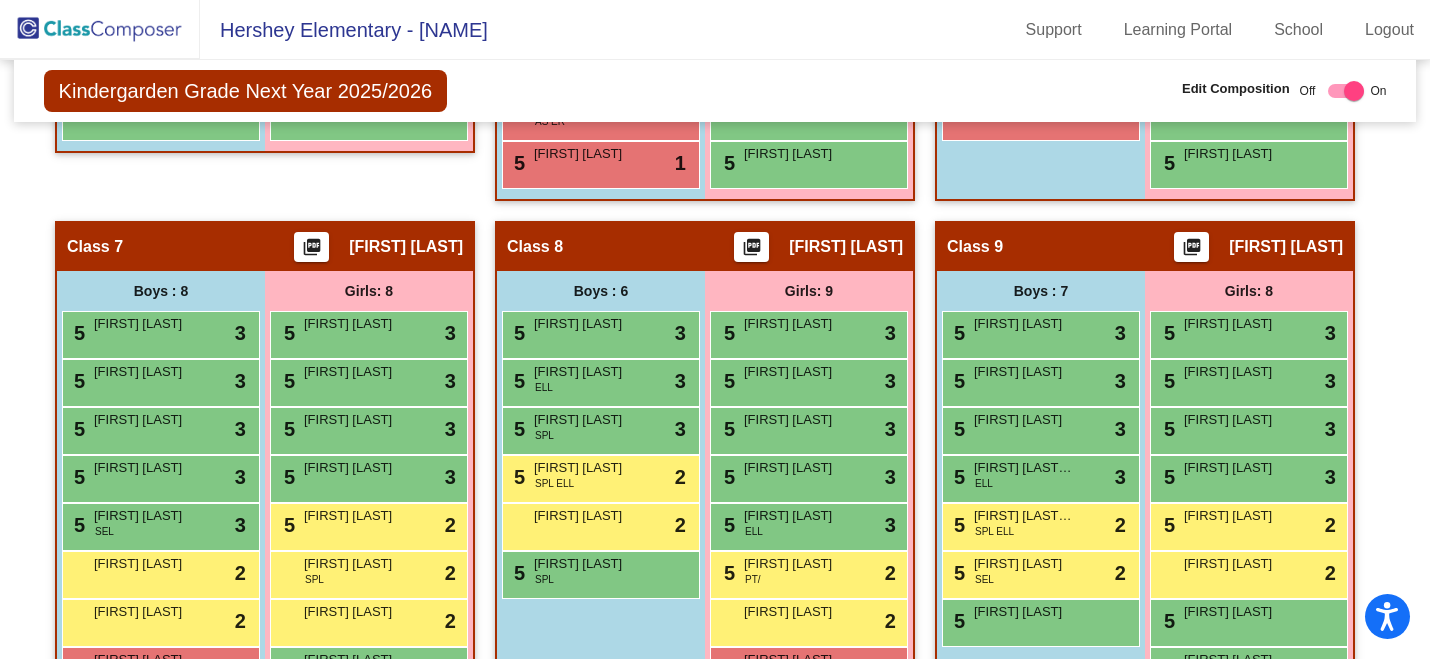 scroll, scrollTop: 1627, scrollLeft: 0, axis: vertical 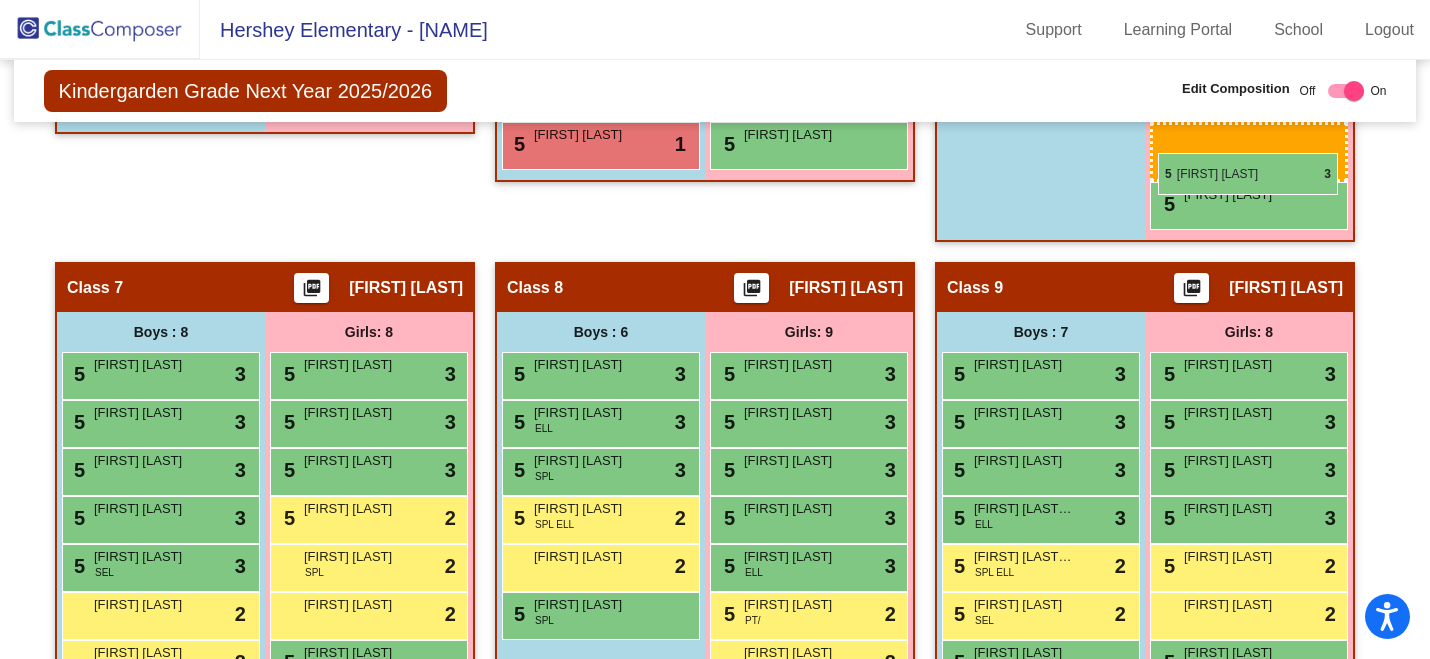 drag, startPoint x: 354, startPoint y: 412, endPoint x: 1158, endPoint y: 150, distance: 845.6122 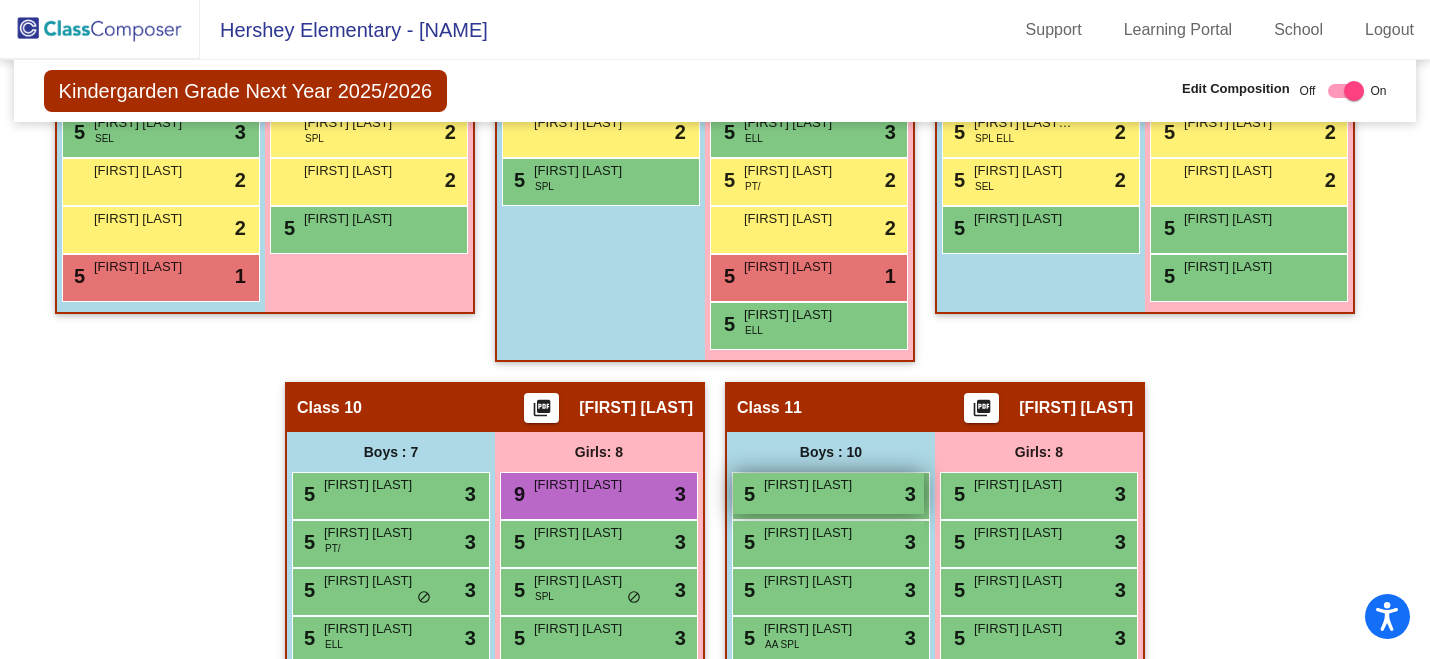 scroll, scrollTop: 2055, scrollLeft: 0, axis: vertical 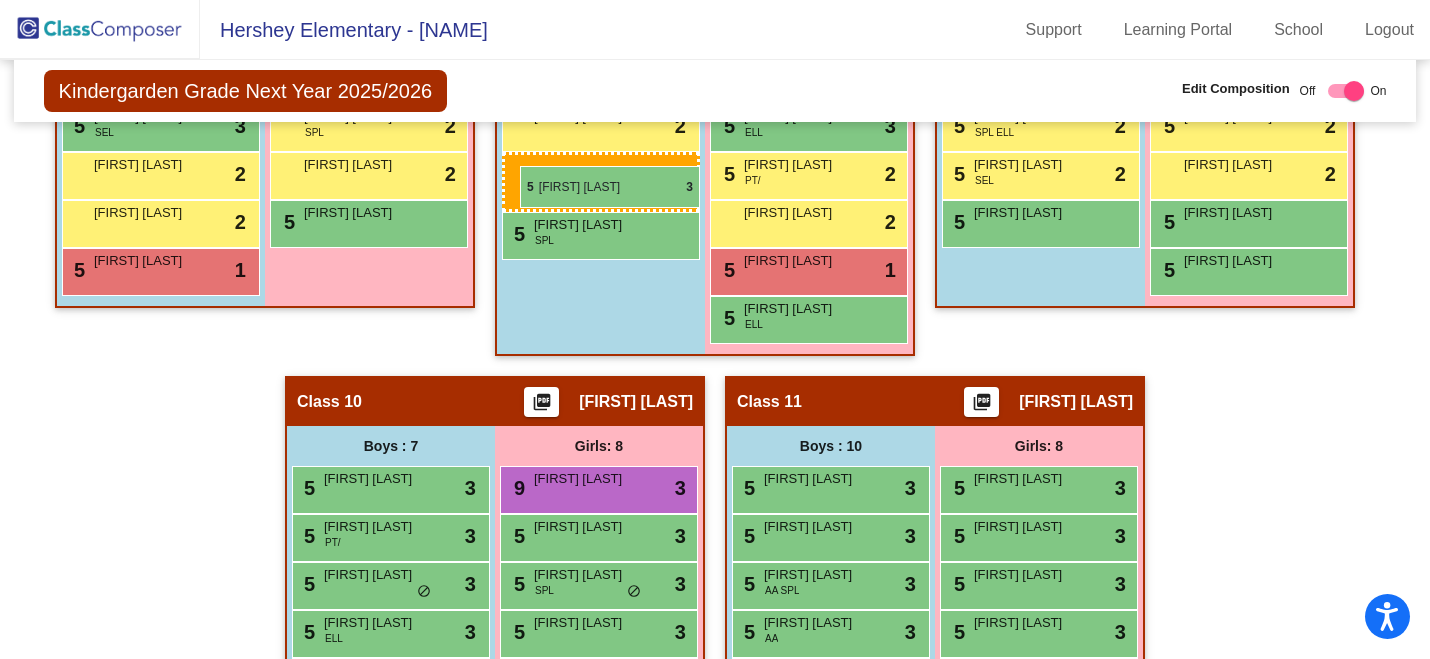 drag, startPoint x: 782, startPoint y: 585, endPoint x: 520, endPoint y: 166, distance: 494.17102 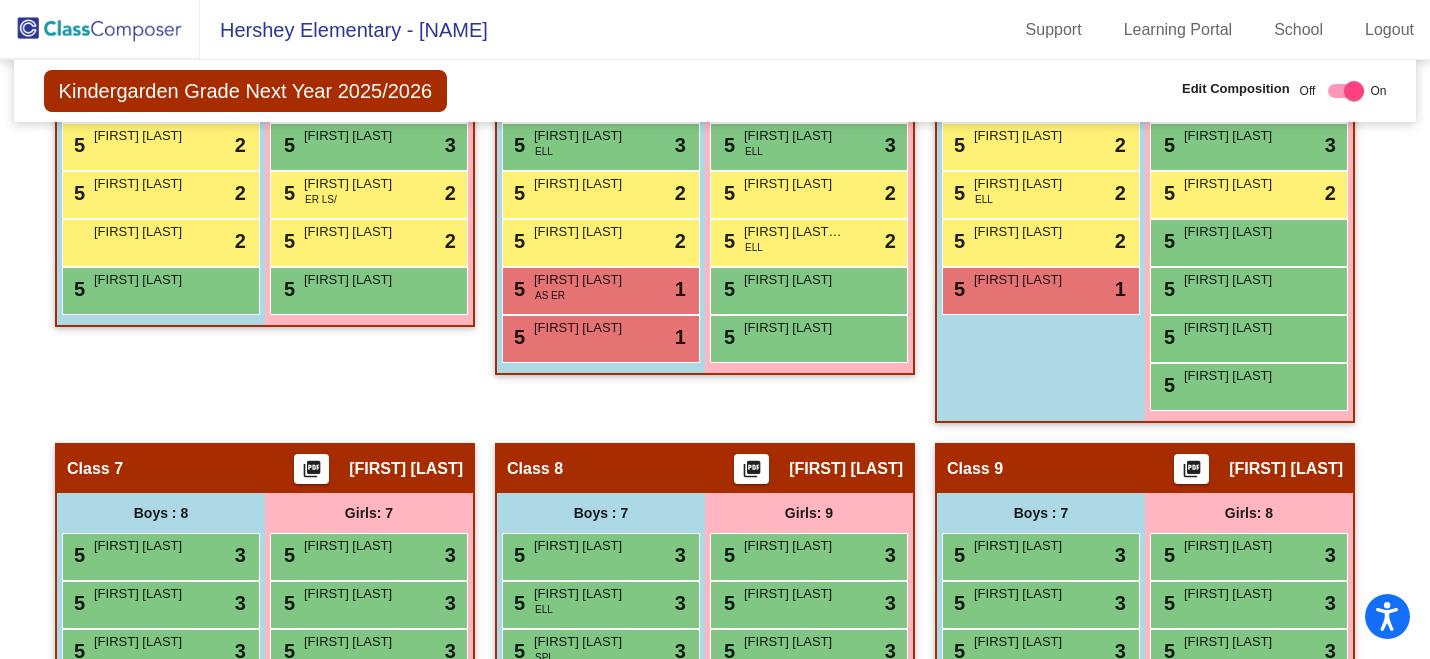 scroll, scrollTop: 1441, scrollLeft: 0, axis: vertical 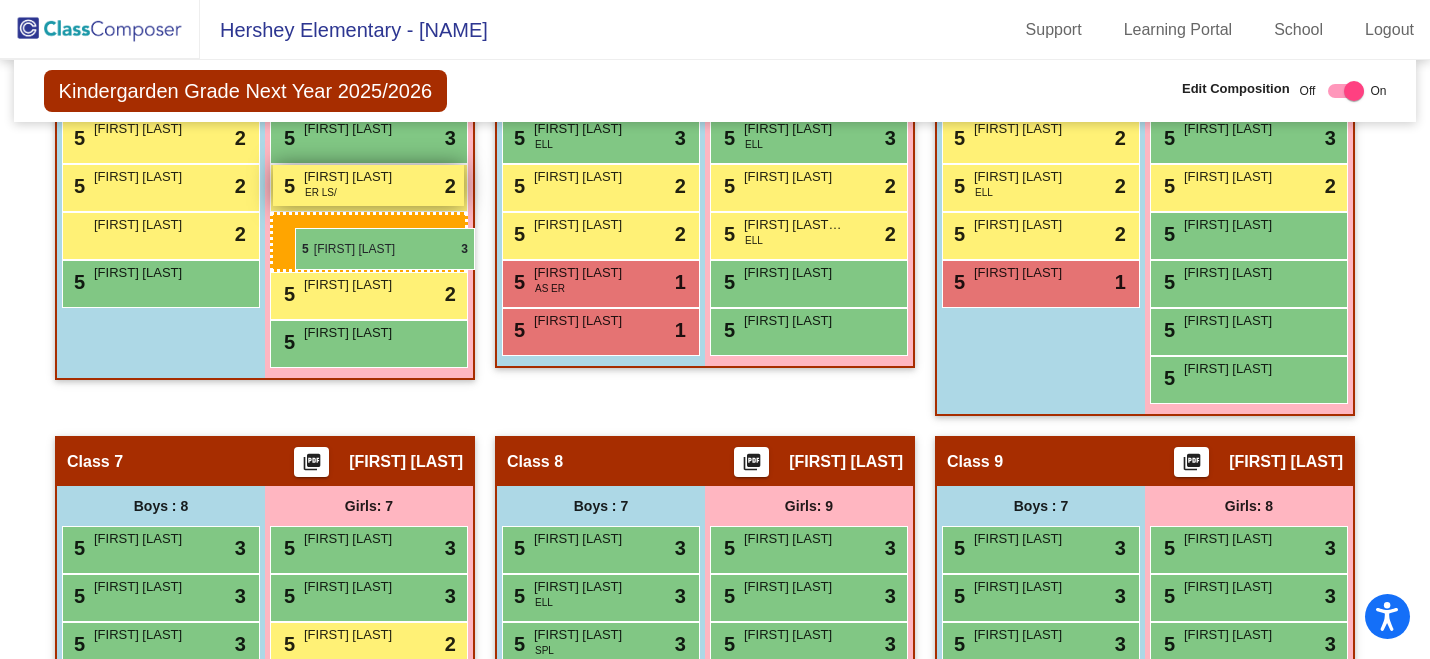 drag, startPoint x: 364, startPoint y: 549, endPoint x: 293, endPoint y: 228, distance: 328.75827 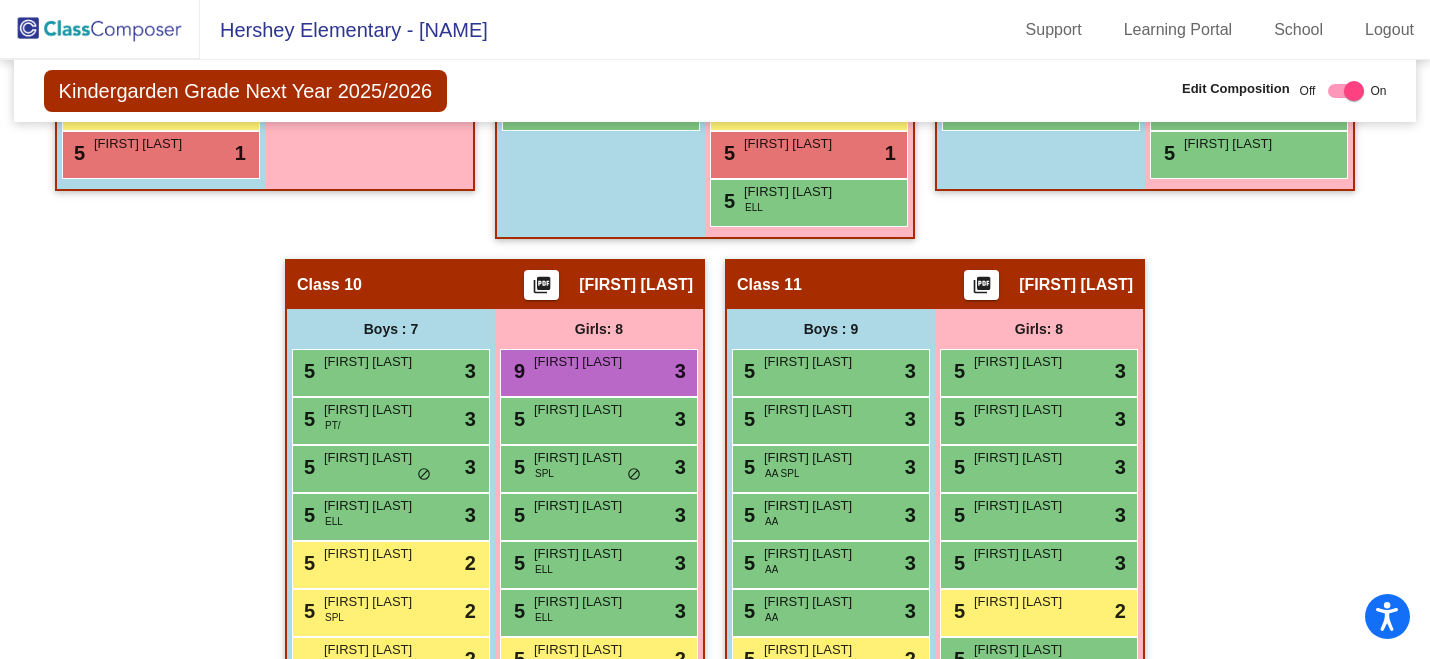 scroll, scrollTop: 2325, scrollLeft: 0, axis: vertical 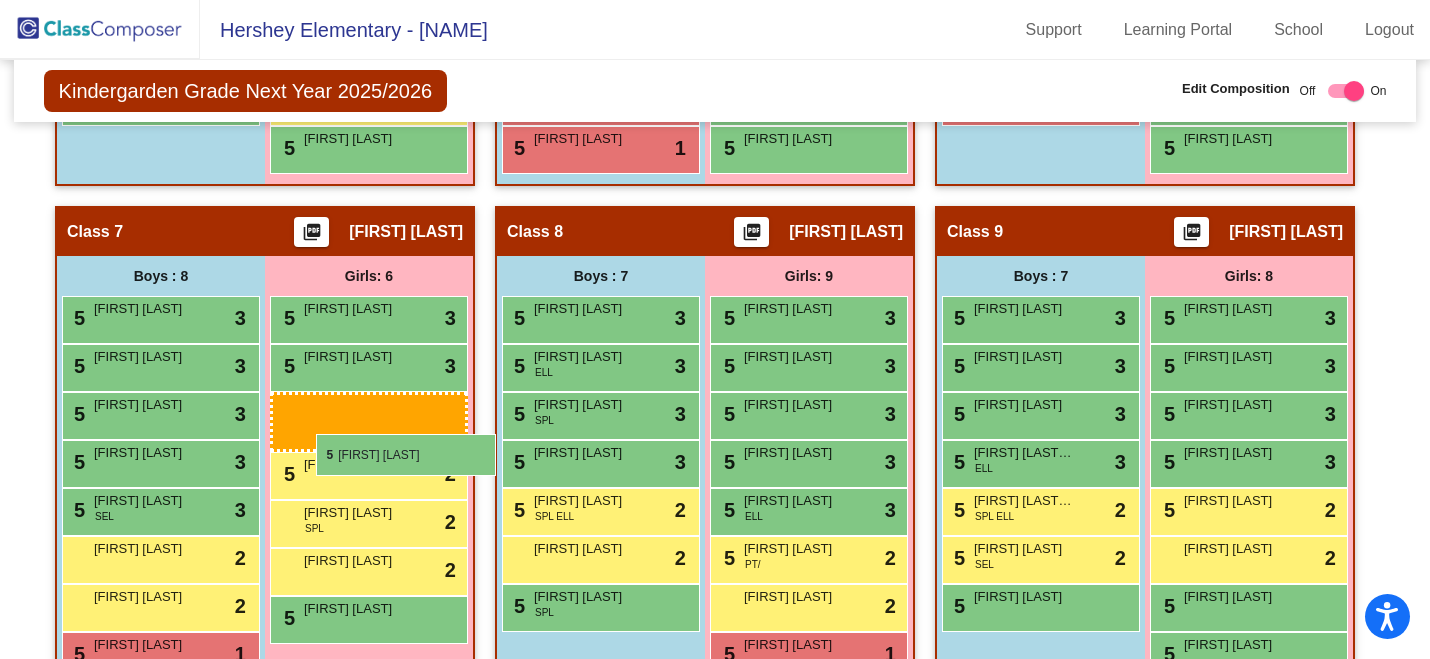 drag, startPoint x: 1214, startPoint y: 203, endPoint x: 316, endPoint y: 434, distance: 927.2351 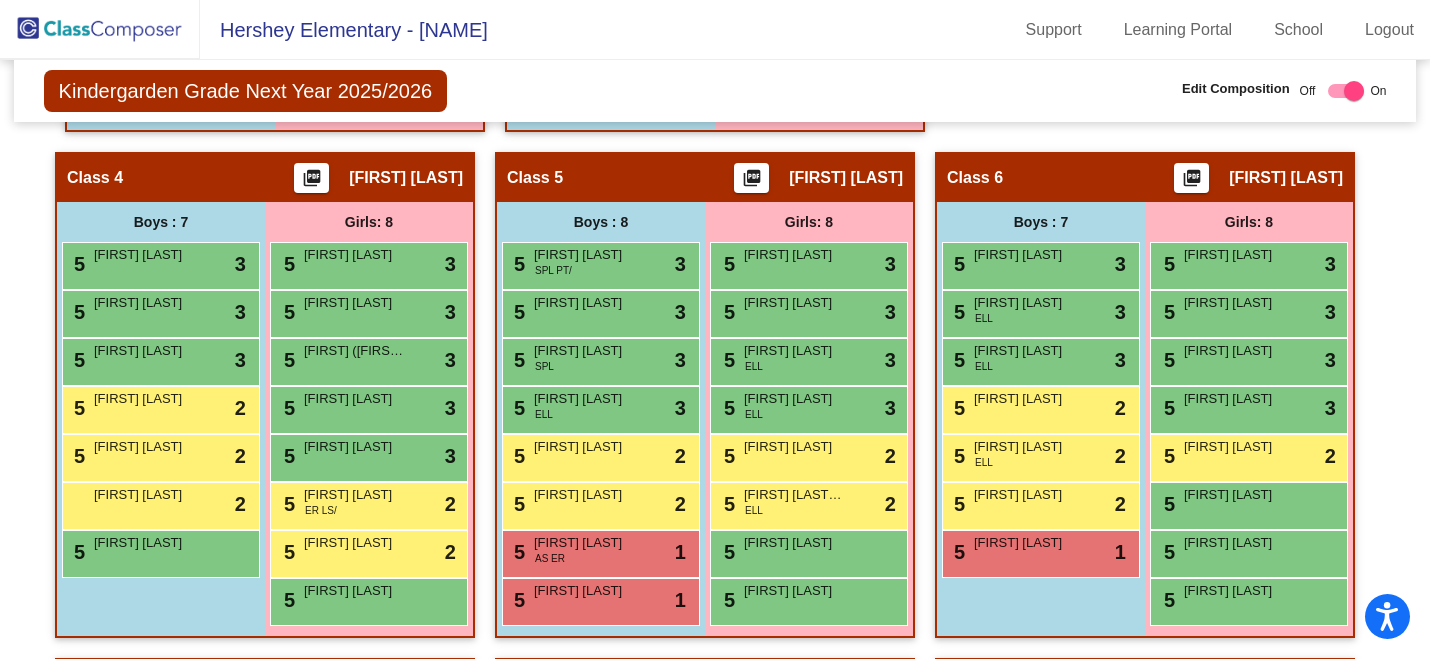 scroll, scrollTop: 1125, scrollLeft: 0, axis: vertical 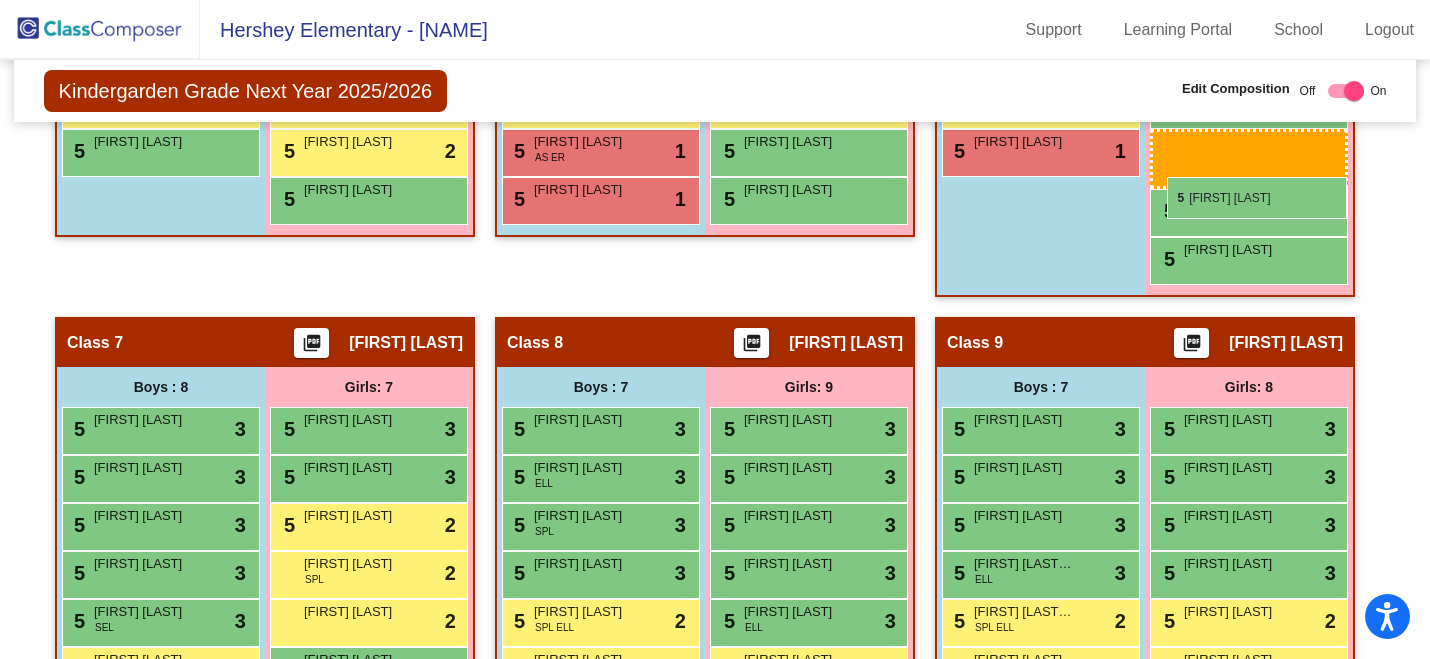 drag, startPoint x: 348, startPoint y: 560, endPoint x: 1167, endPoint y: 172, distance: 906.2588 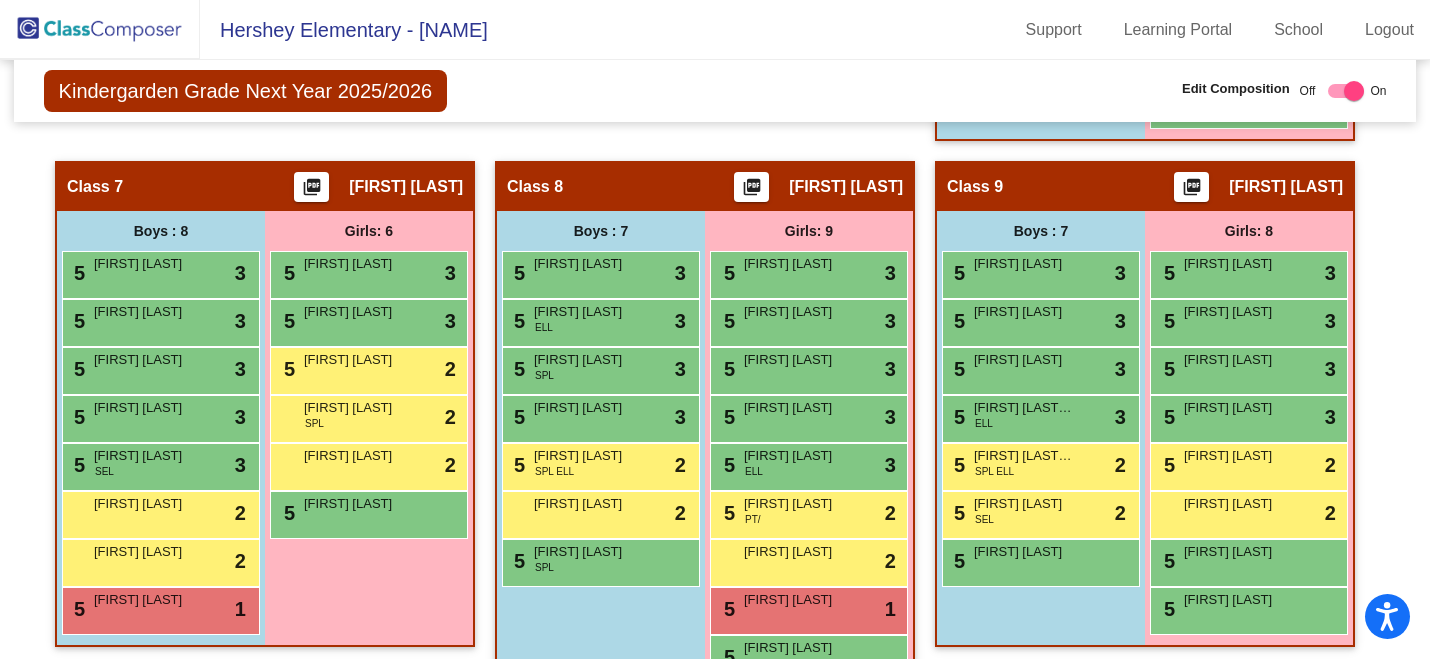 scroll, scrollTop: 1718, scrollLeft: 0, axis: vertical 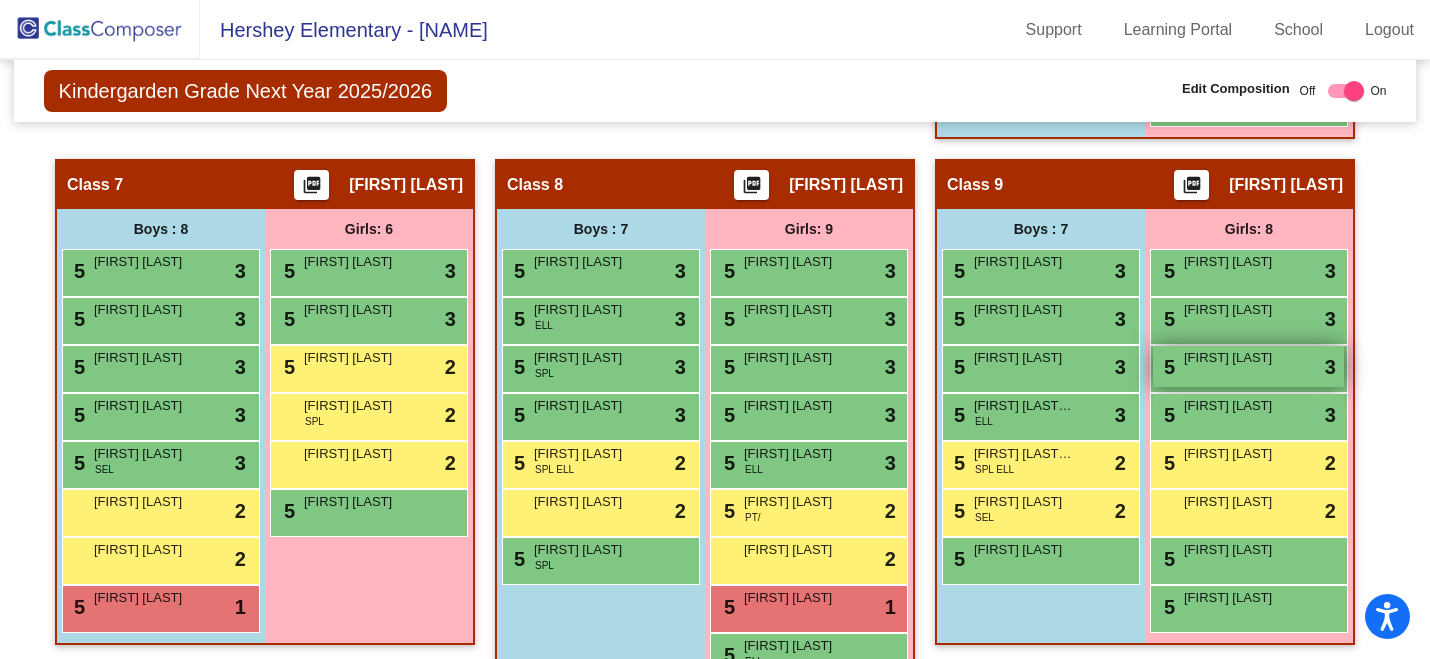 click on "Ophelia Swerdzewski" at bounding box center (1234, 358) 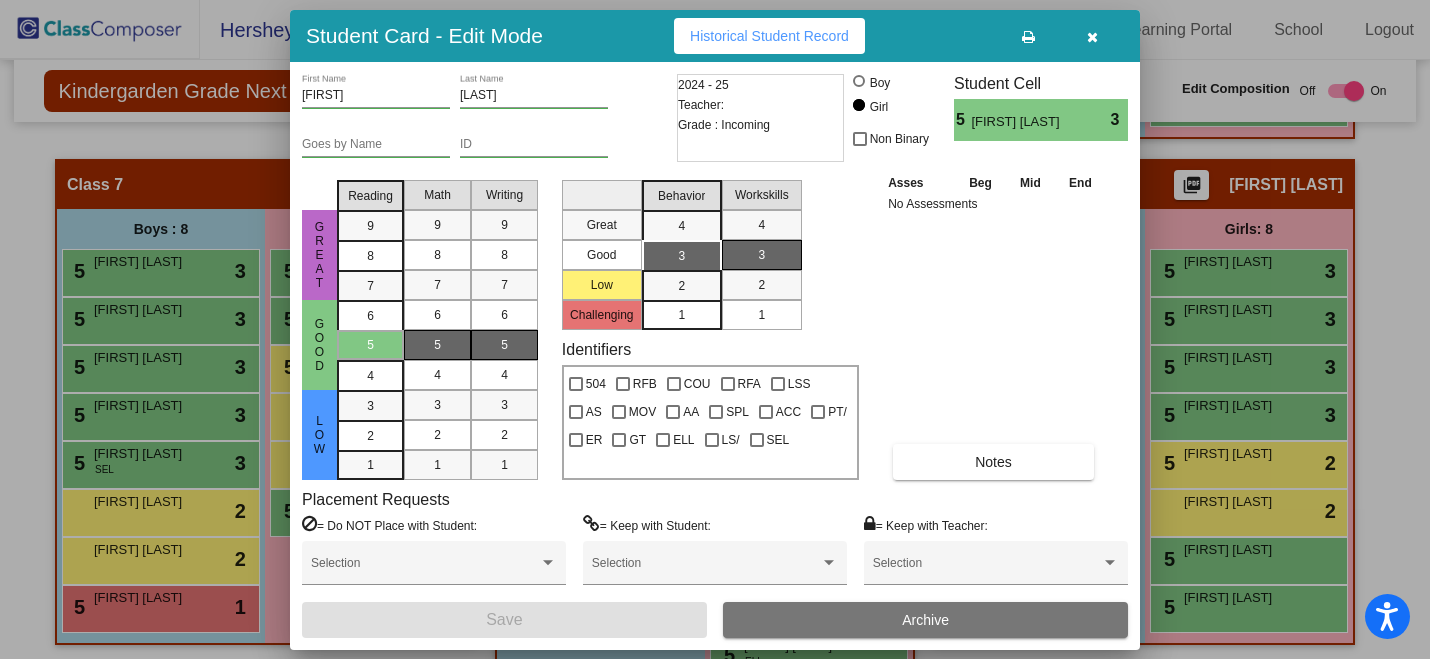click at bounding box center (1092, 37) 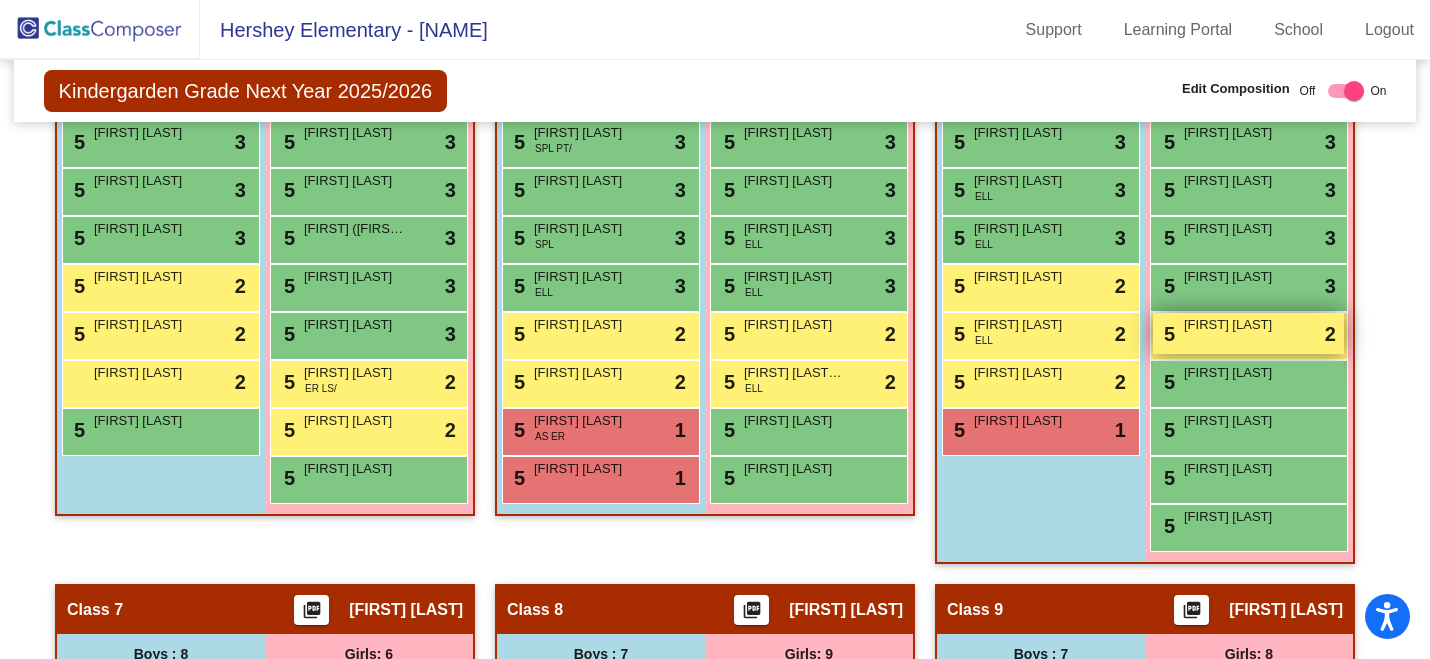 scroll, scrollTop: 1290, scrollLeft: 0, axis: vertical 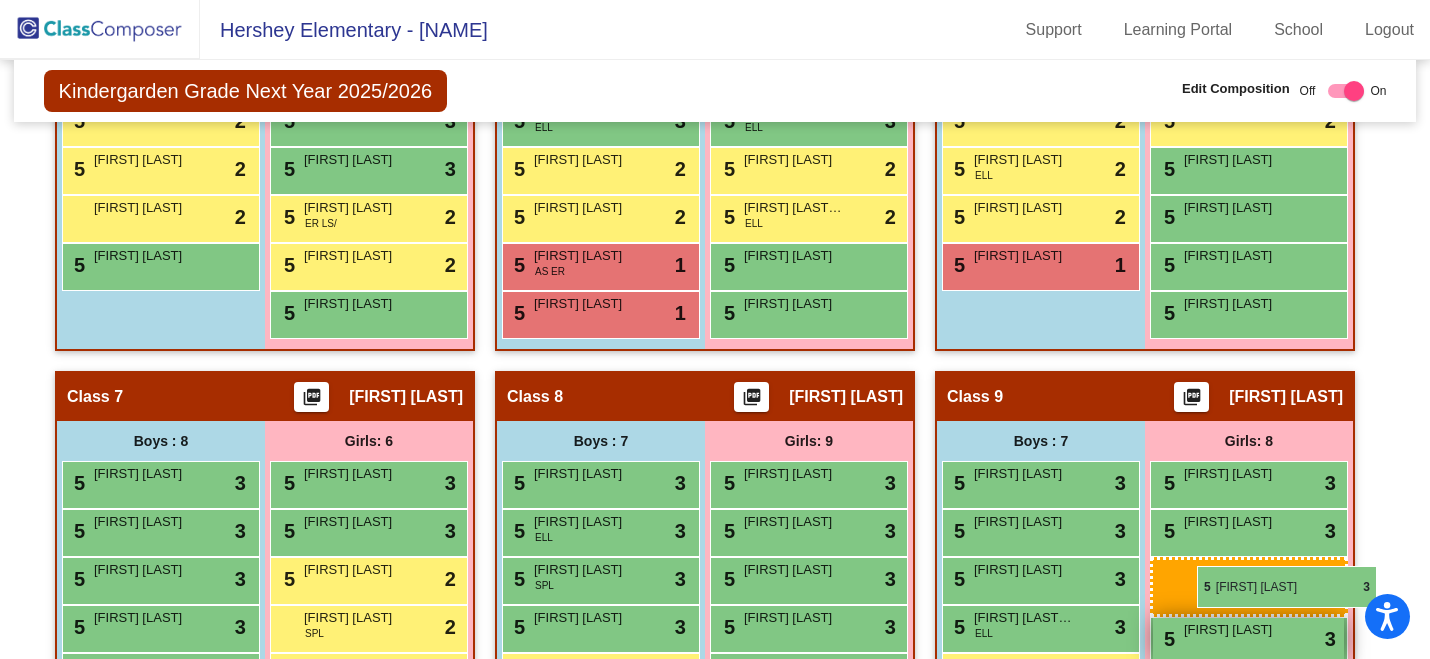 drag, startPoint x: 1240, startPoint y: 236, endPoint x: 1188, endPoint y: 559, distance: 327.159 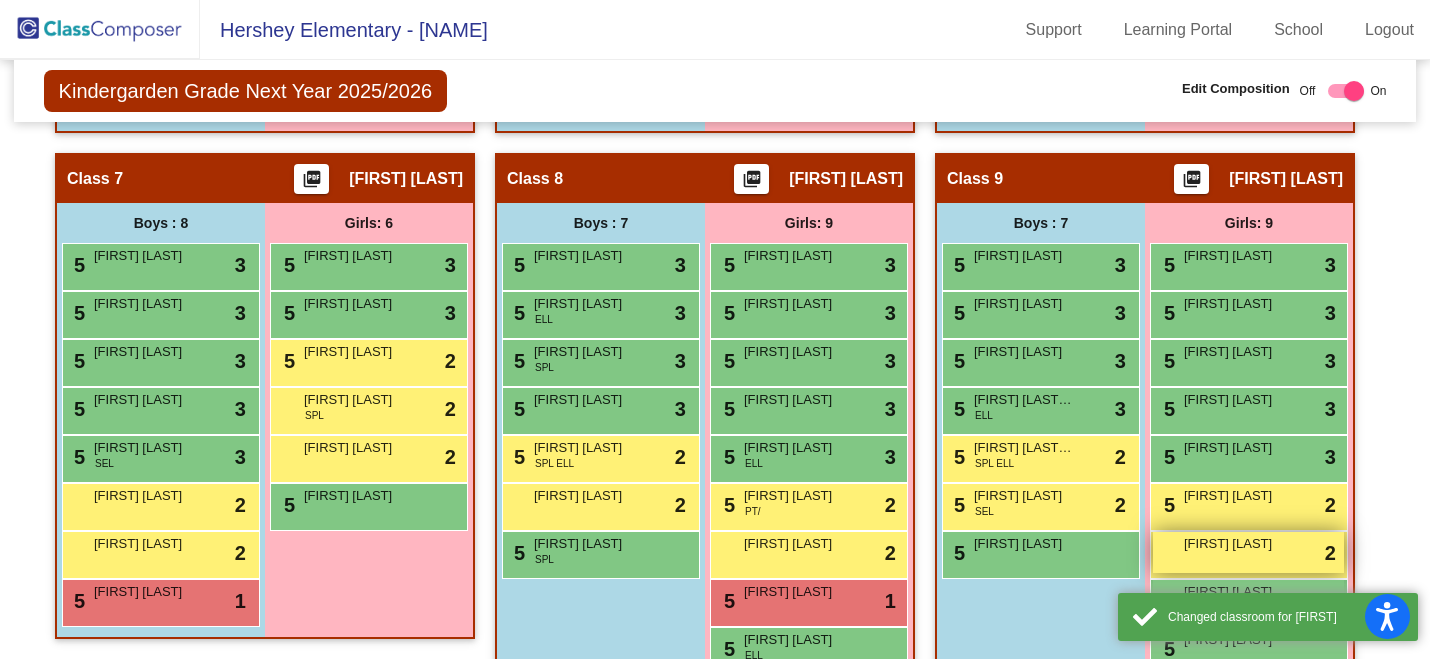scroll, scrollTop: 1680, scrollLeft: 0, axis: vertical 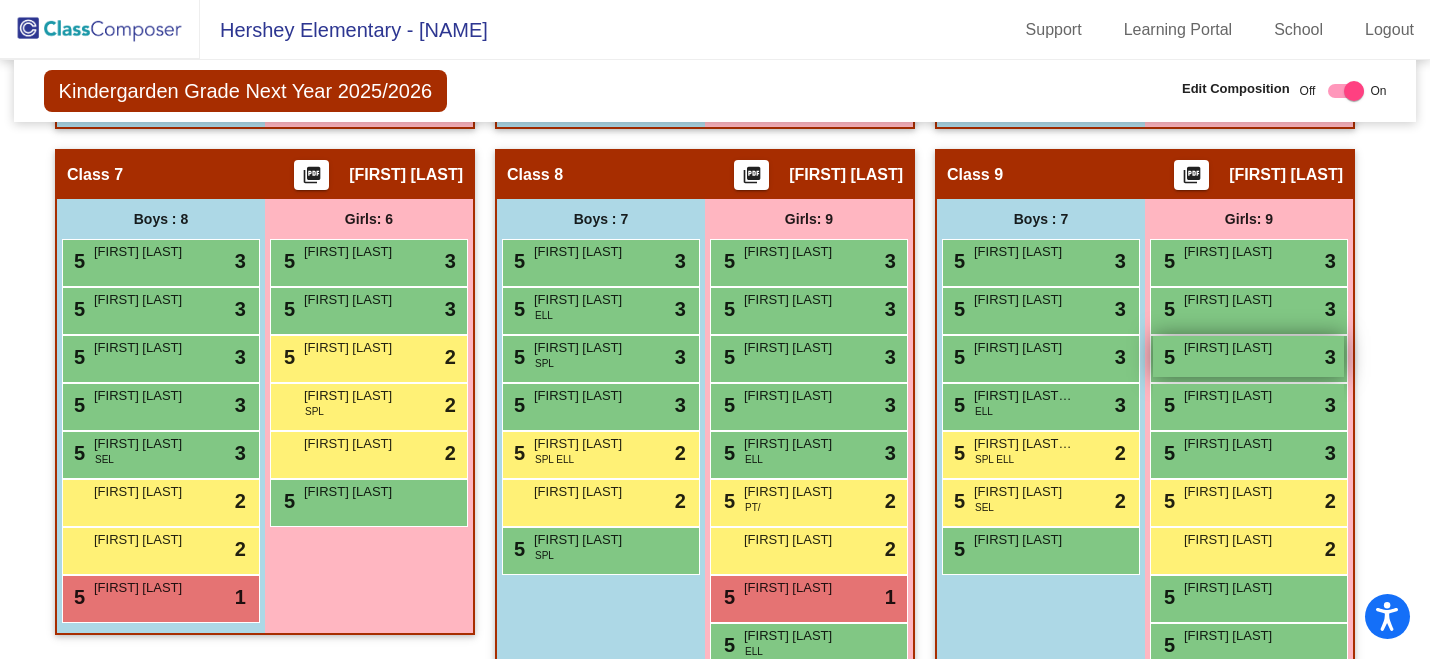click on "5 Ophelia Swerdzewski lock do_not_disturb_alt 3" at bounding box center [1248, 356] 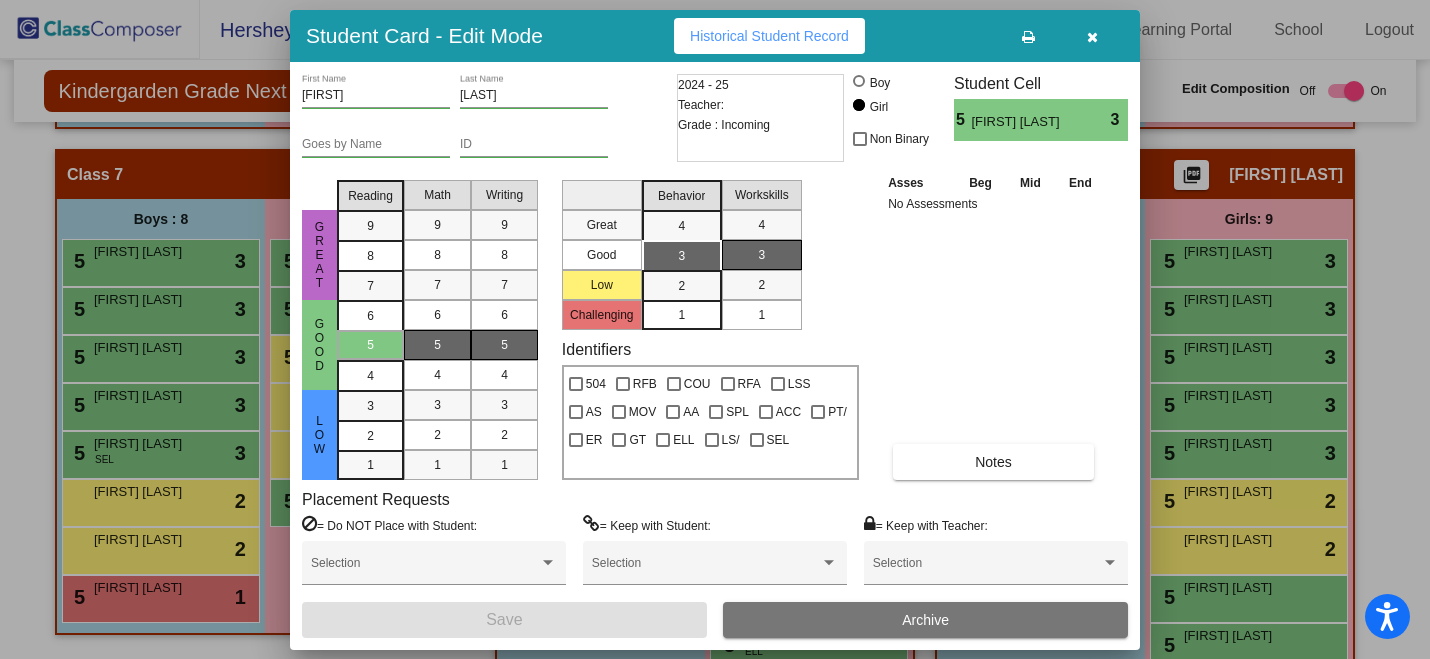 click on "Archive" at bounding box center [925, 620] 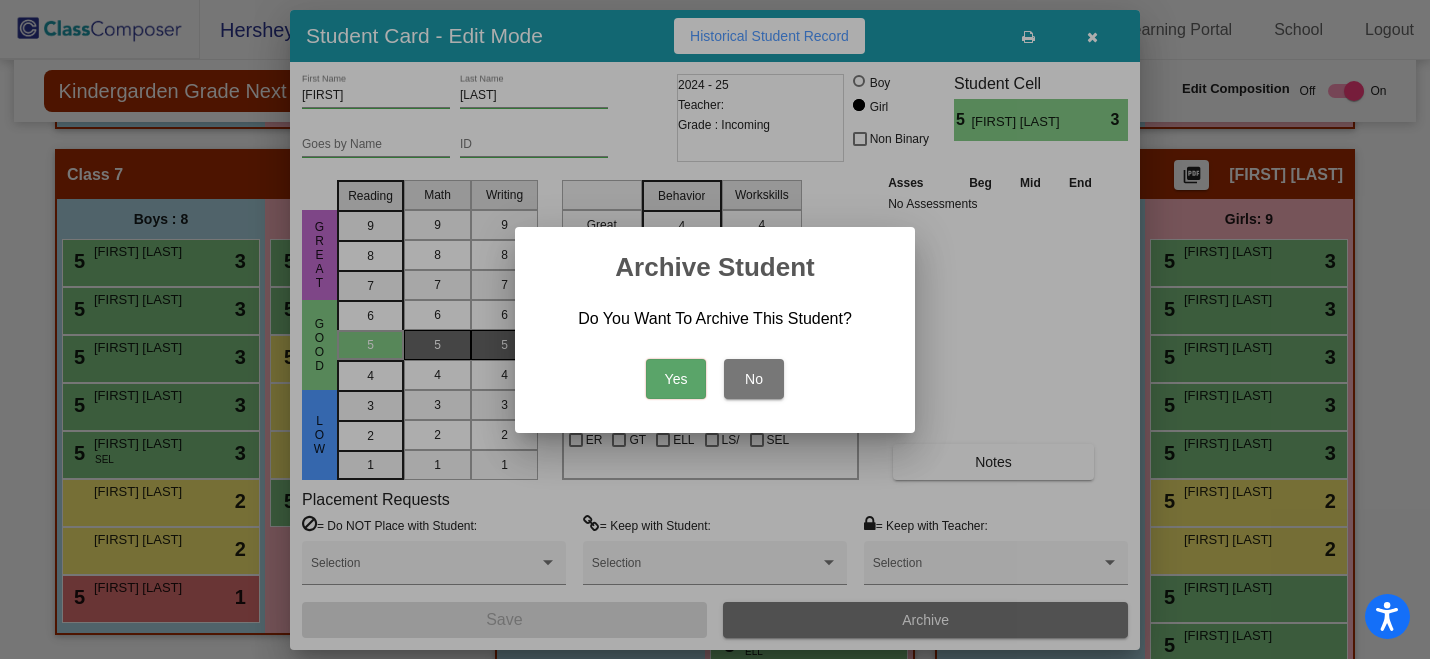 click on "Yes" at bounding box center [676, 379] 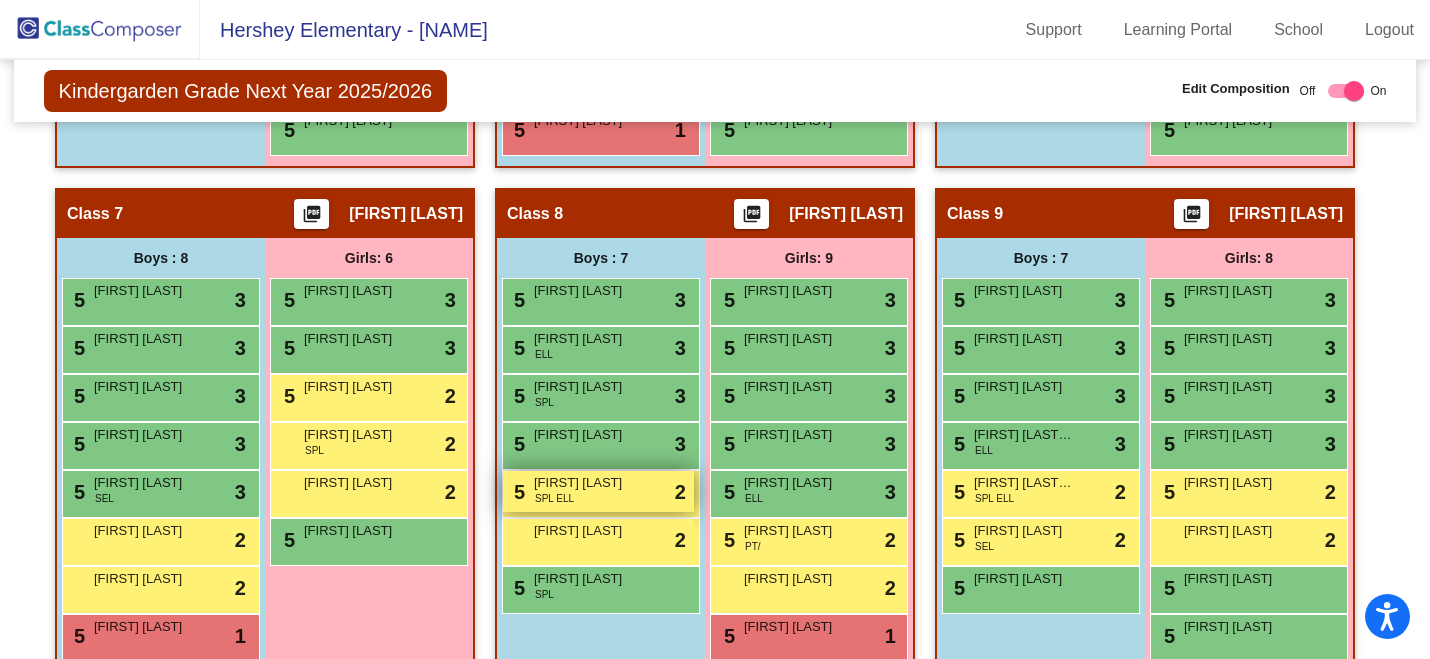 scroll, scrollTop: 1644, scrollLeft: 0, axis: vertical 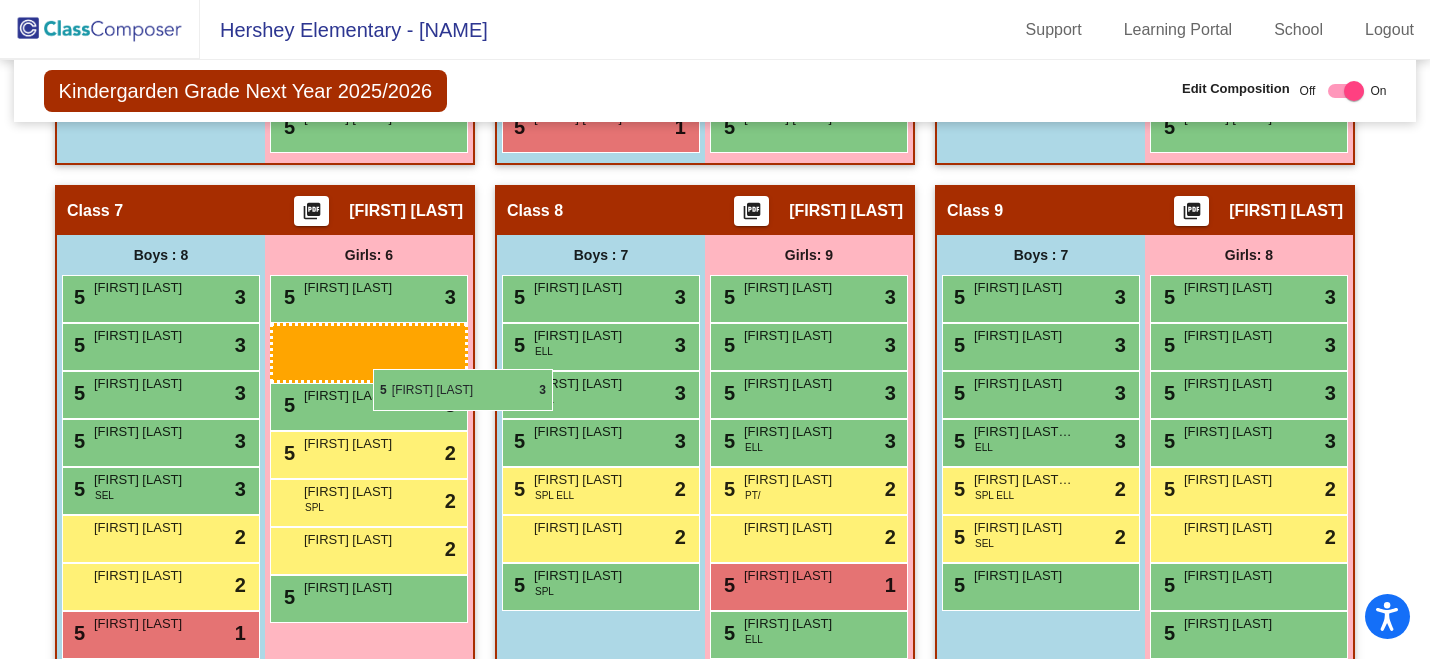 drag, startPoint x: 748, startPoint y: 352, endPoint x: 373, endPoint y: 357, distance: 375.03333 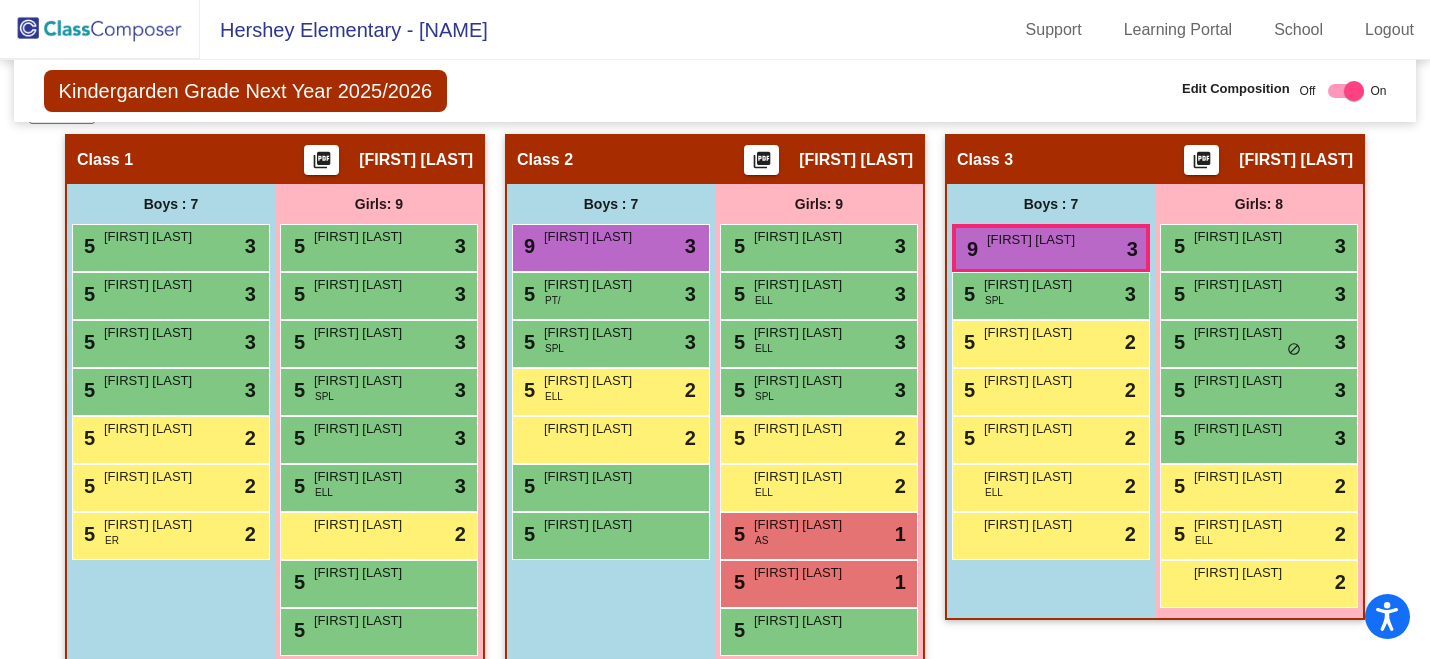 scroll, scrollTop: 632, scrollLeft: 0, axis: vertical 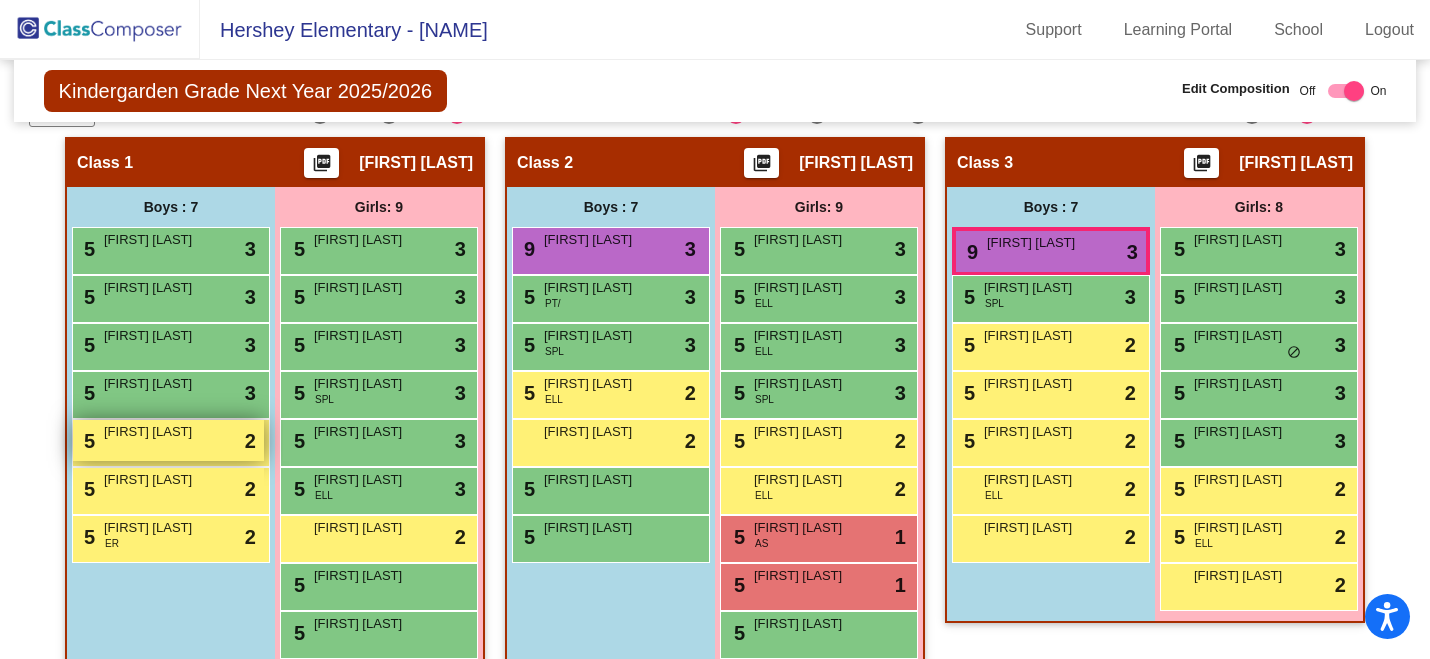click on "Kirin Ly" at bounding box center [154, 432] 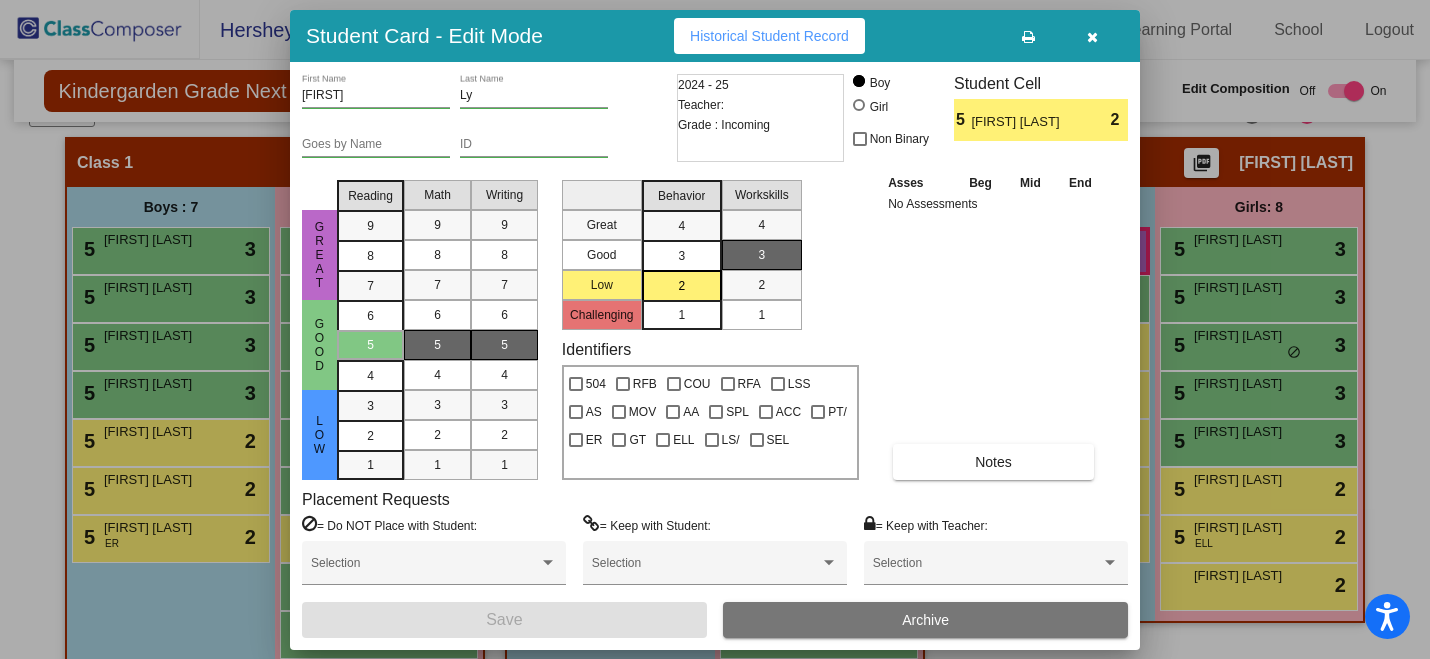 click on "3" at bounding box center (681, 226) 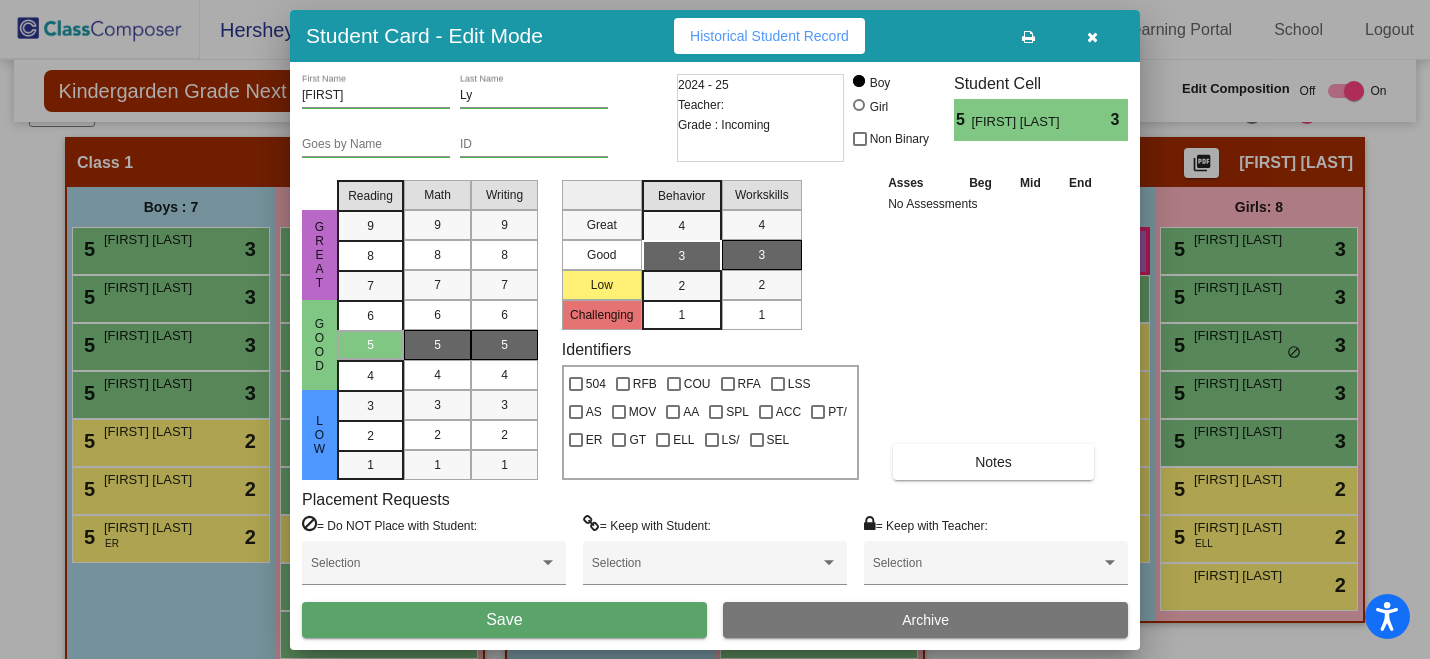 click on "Save" at bounding box center [504, 620] 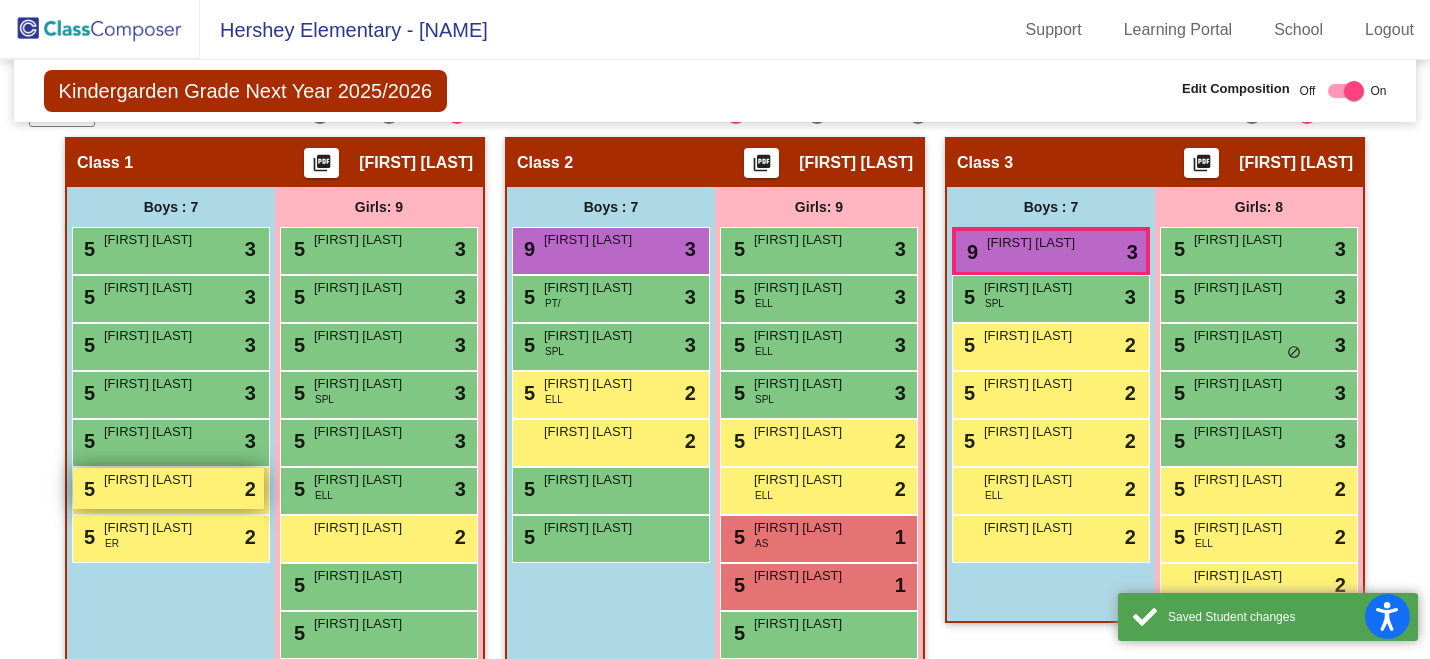 click on "5 Linden Blake lock do_not_disturb_alt 2" at bounding box center [168, 488] 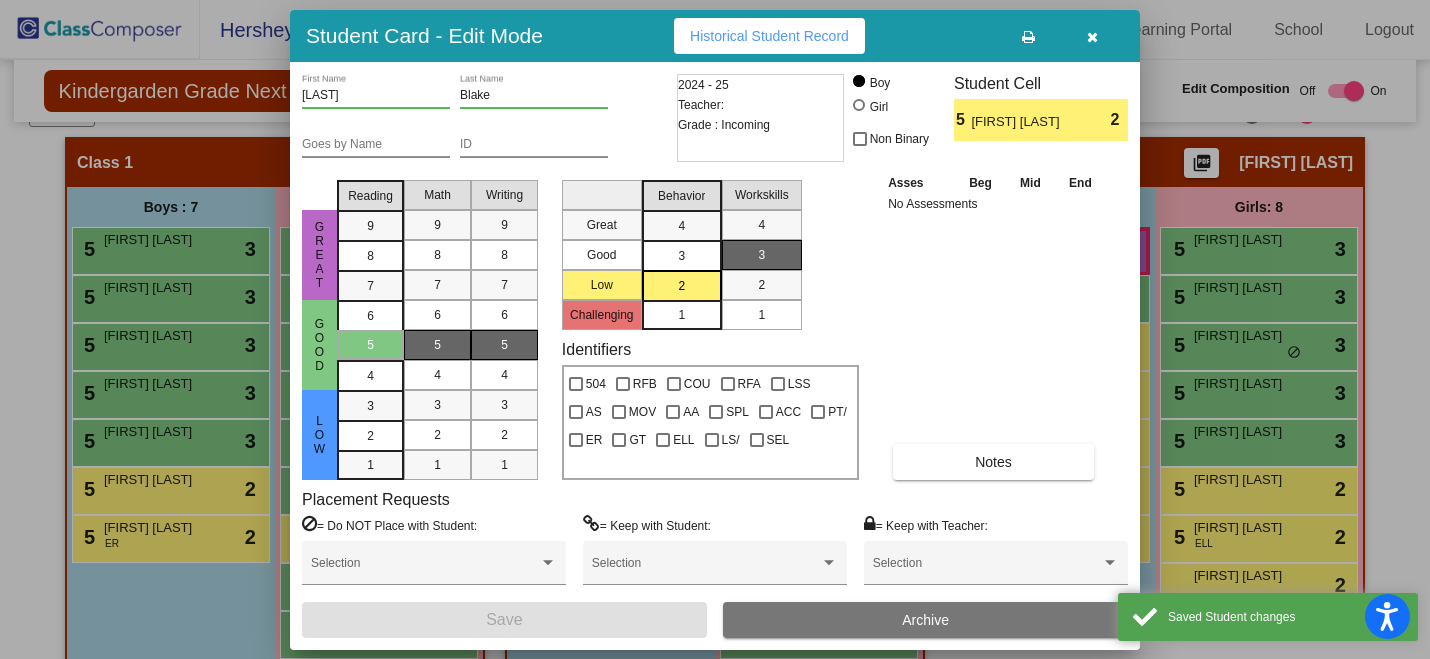 click on "3" at bounding box center (682, 255) 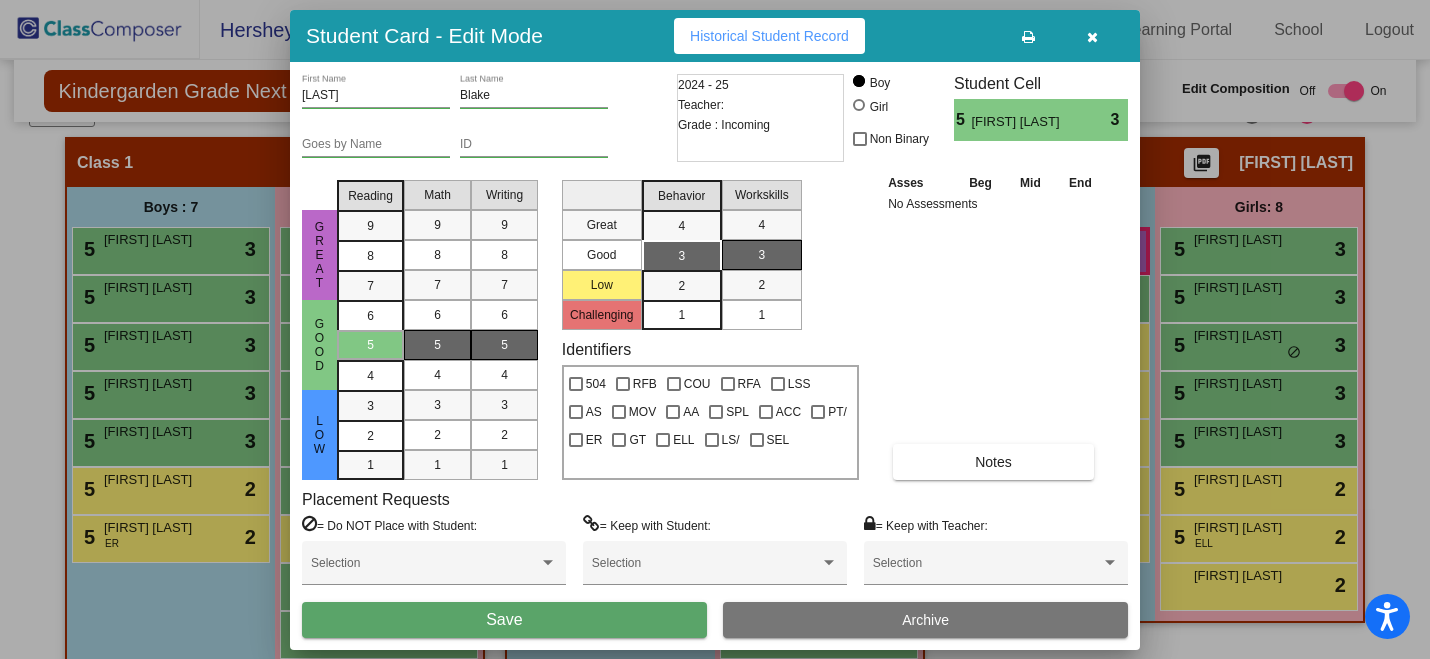 click on "Save" at bounding box center [504, 620] 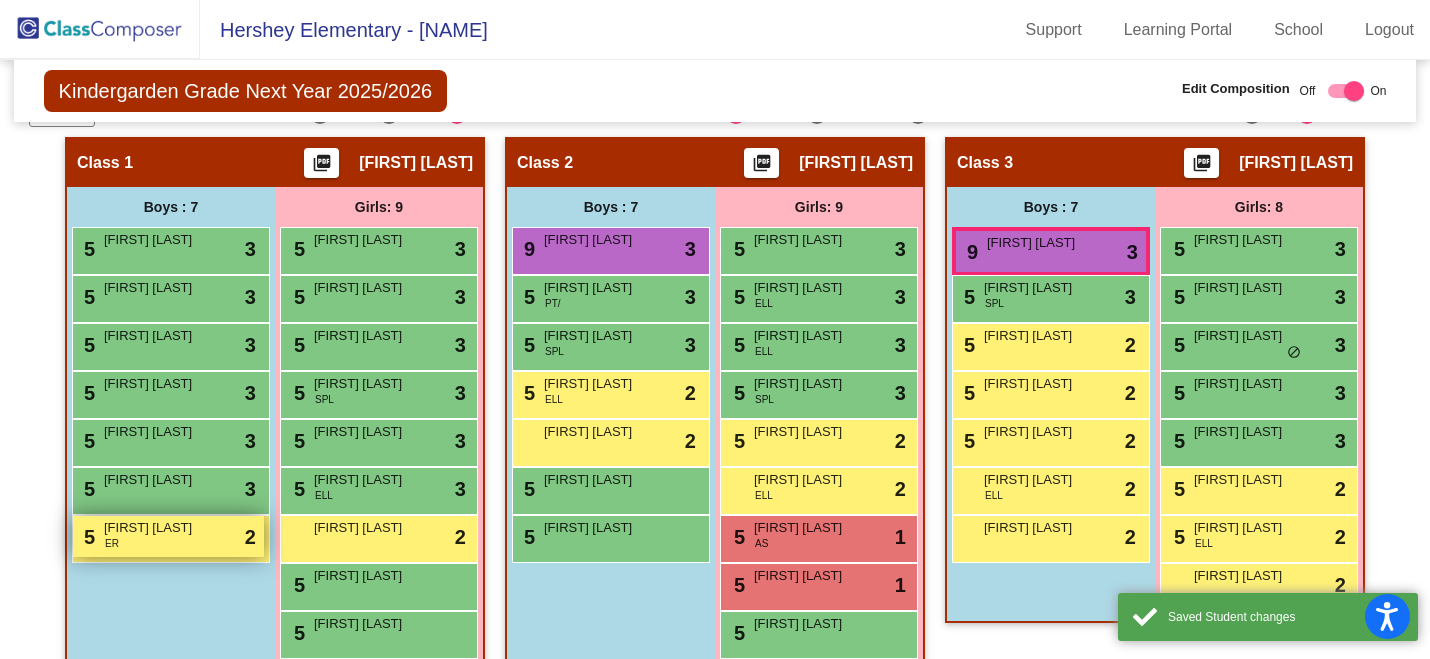 click on "5 Alexander Reynolds ER lock do_not_disturb_alt 2" at bounding box center (168, 536) 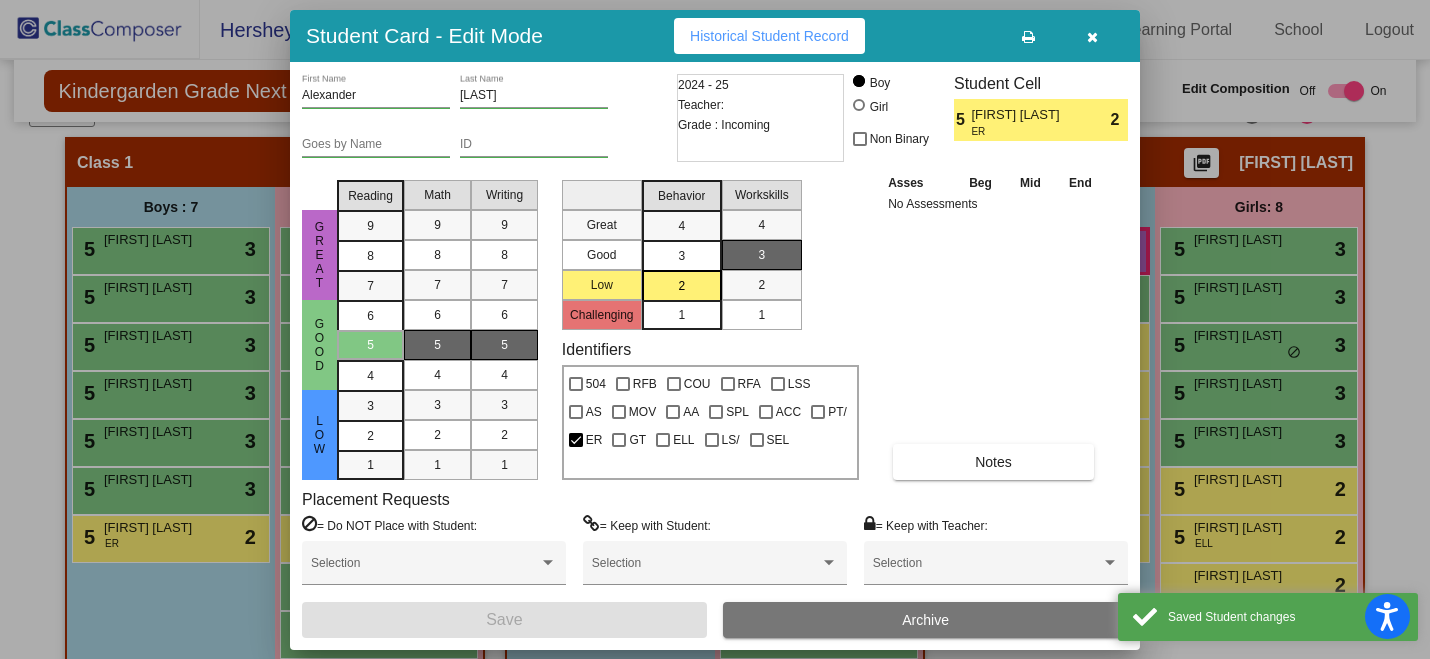 click on "3" at bounding box center (681, 226) 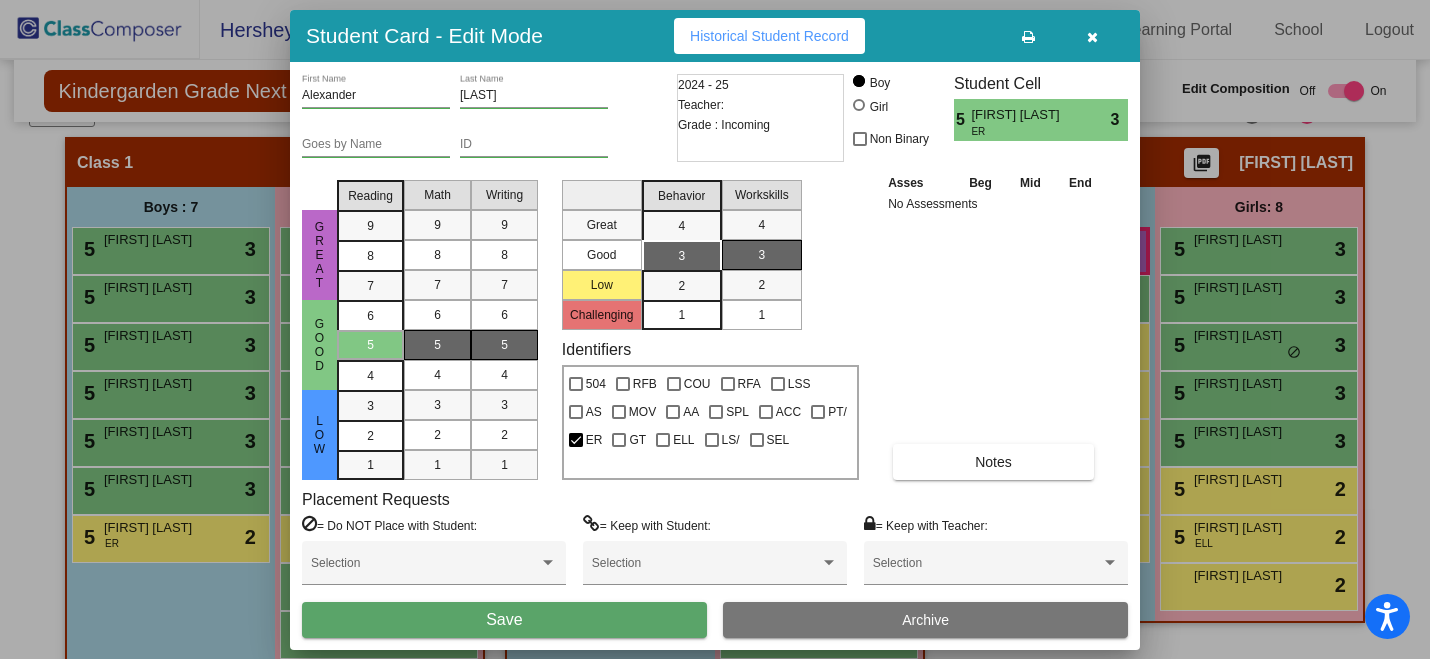 click on "Save" at bounding box center (504, 620) 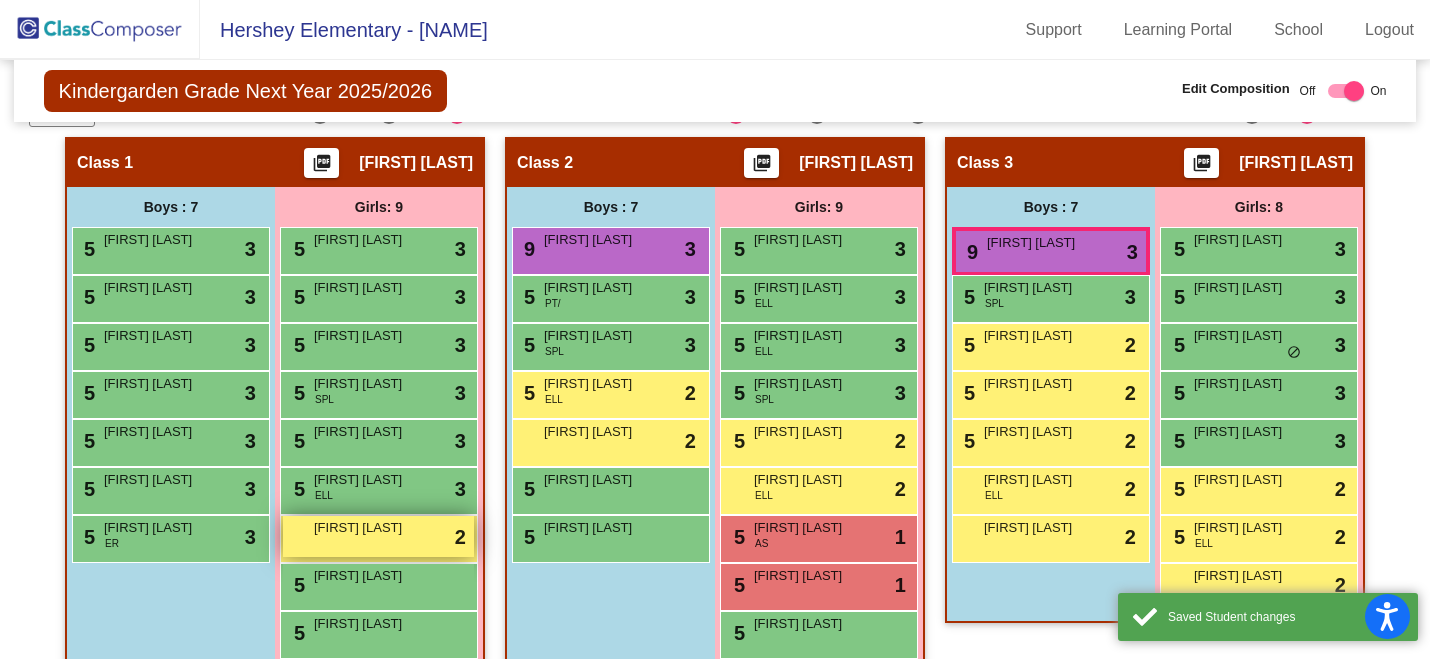 click on "Leila Khaleghi-Davis lock do_not_disturb_alt 2" at bounding box center (378, 536) 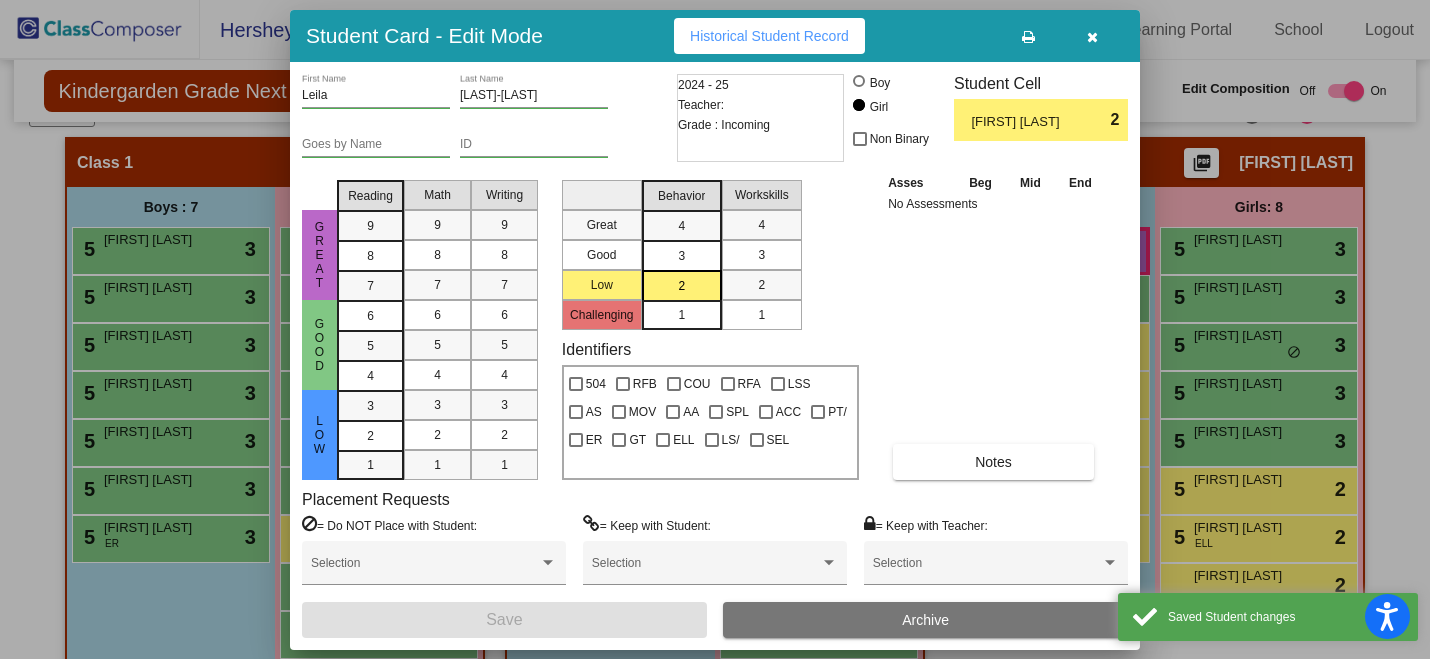 click on "3" at bounding box center (681, 226) 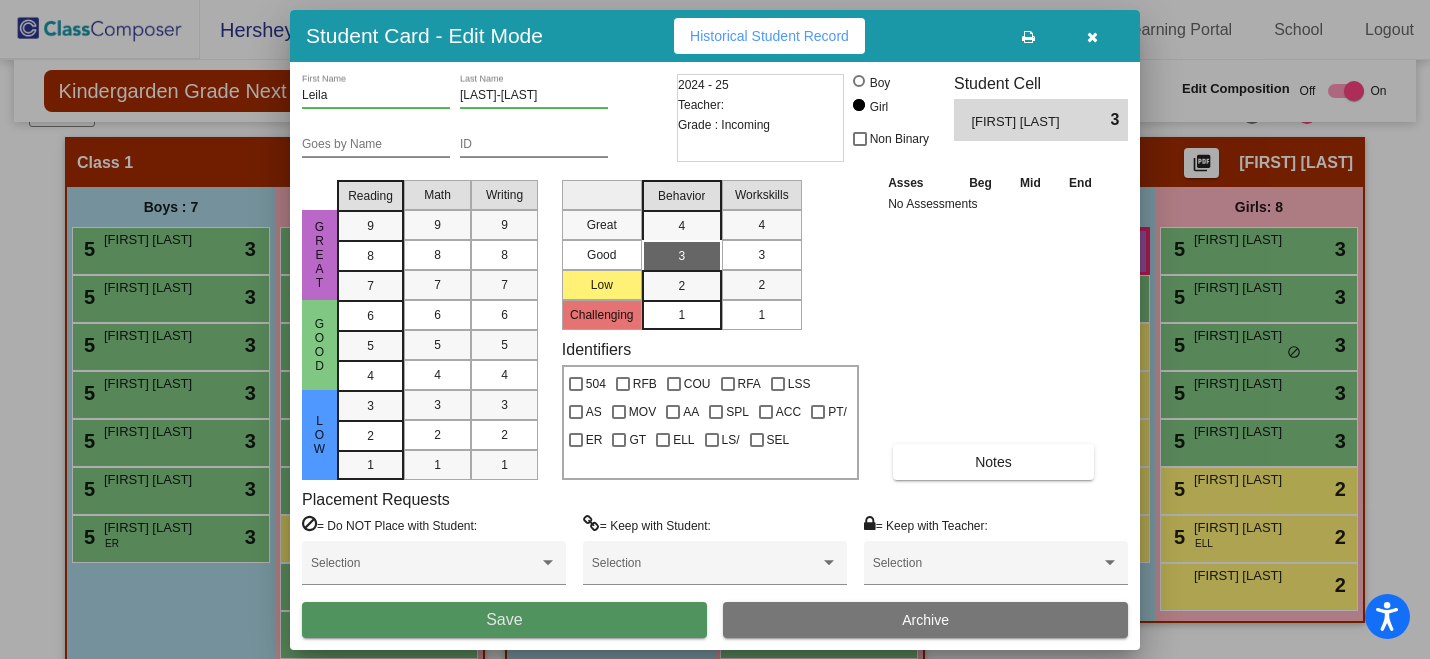 click on "Save" at bounding box center [504, 620] 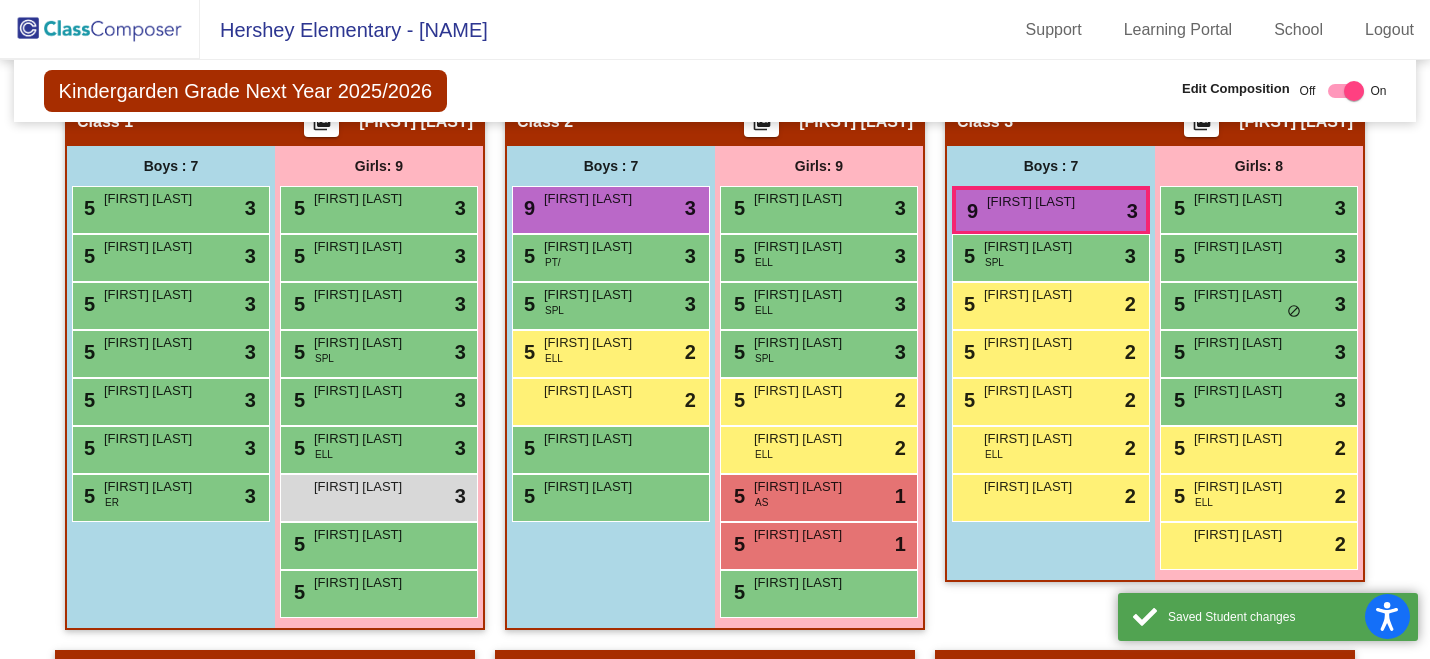 scroll, scrollTop: 676, scrollLeft: 0, axis: vertical 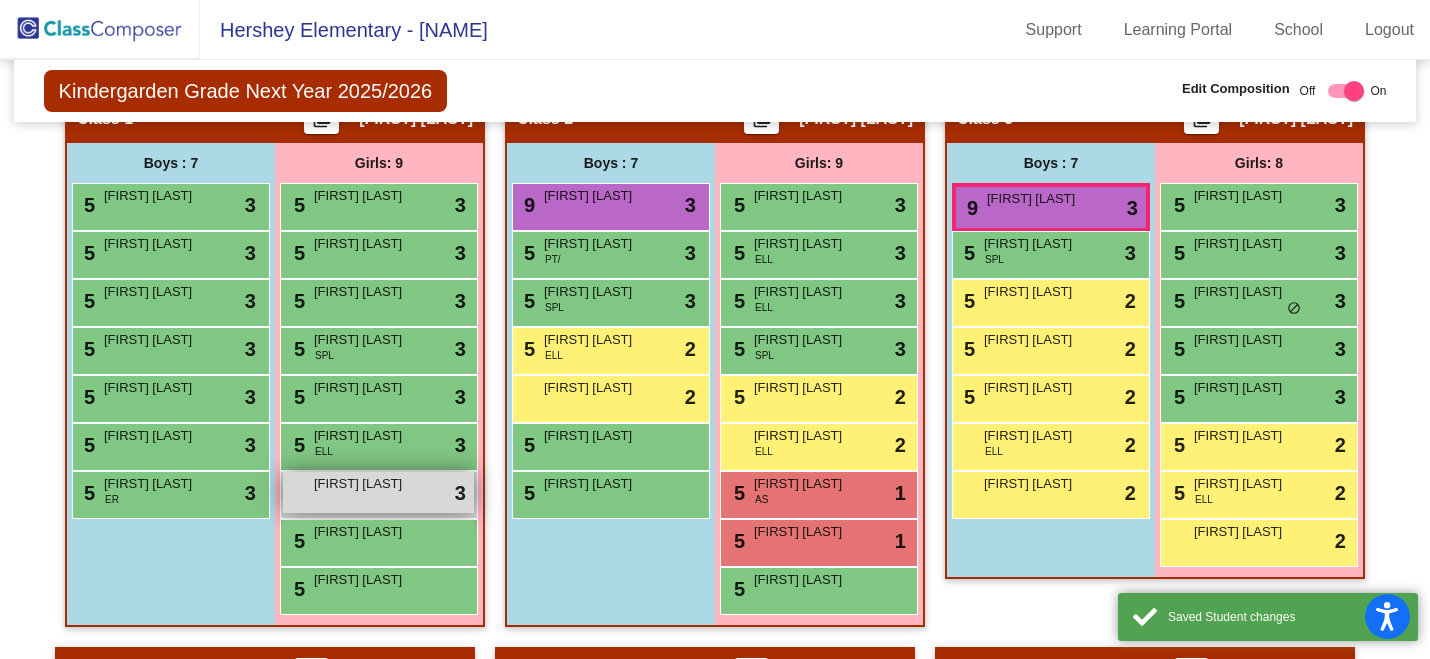click on "Leila Khaleghi-Davis lock do_not_disturb_alt 3" at bounding box center (378, 492) 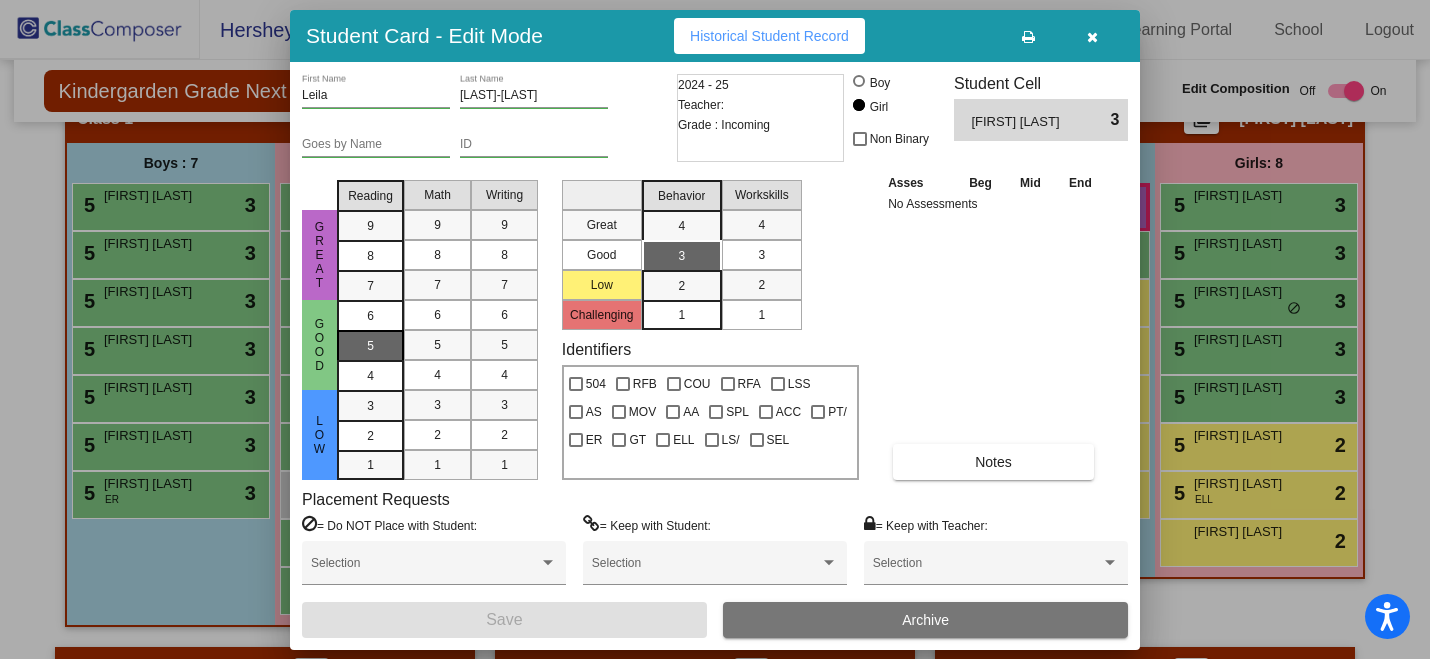 click on "5" at bounding box center [370, 316] 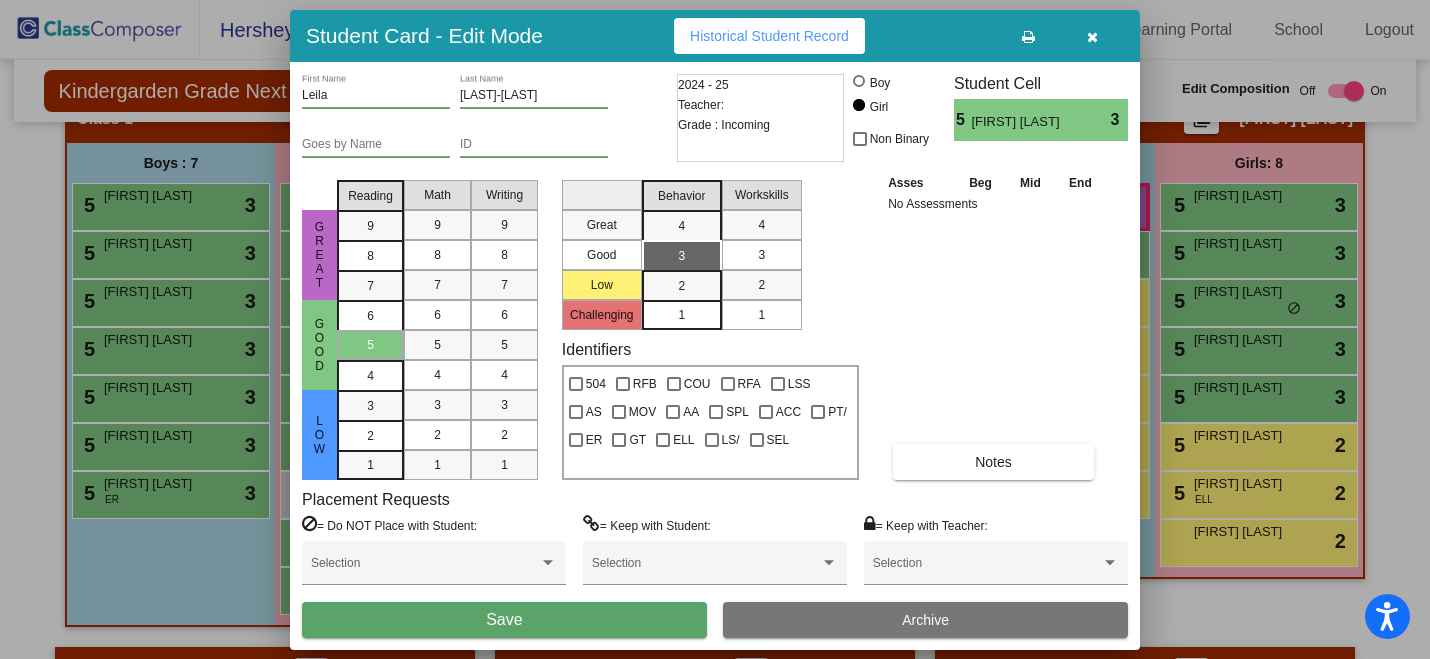 click on "Save" at bounding box center (504, 619) 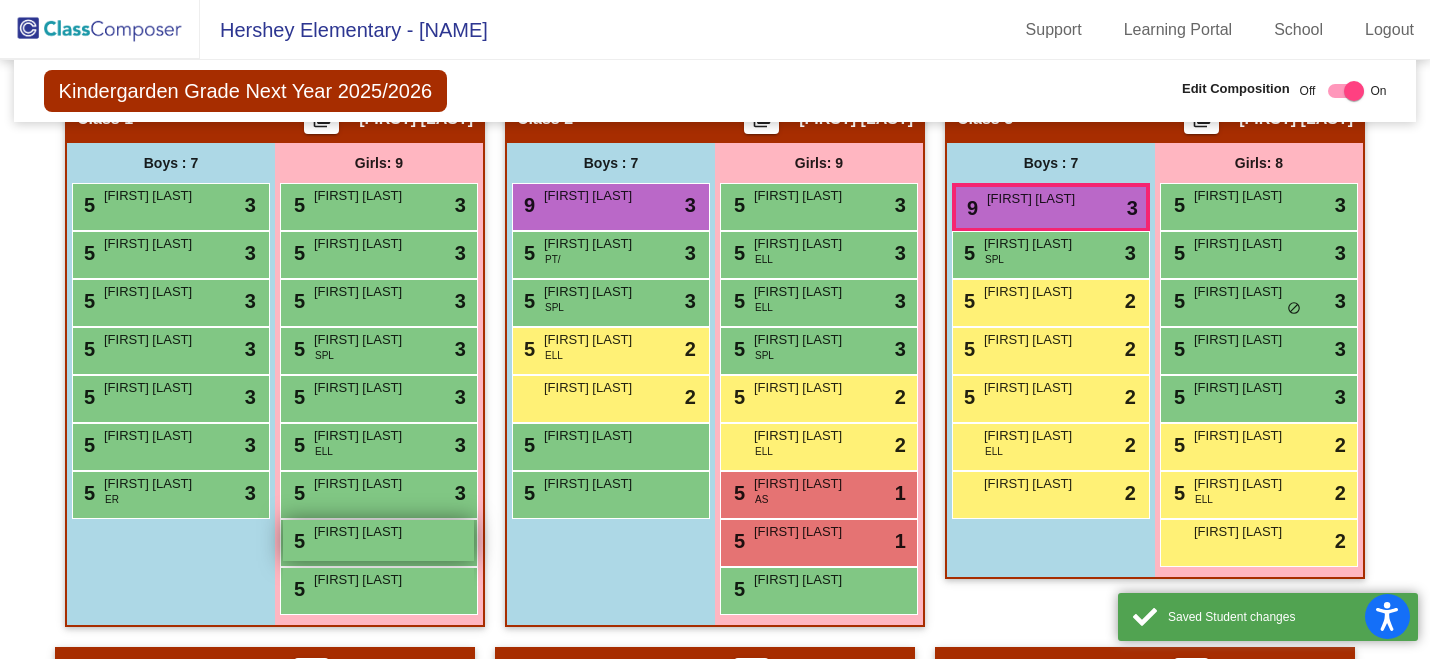 click on "Emerald Izekor" at bounding box center [364, 532] 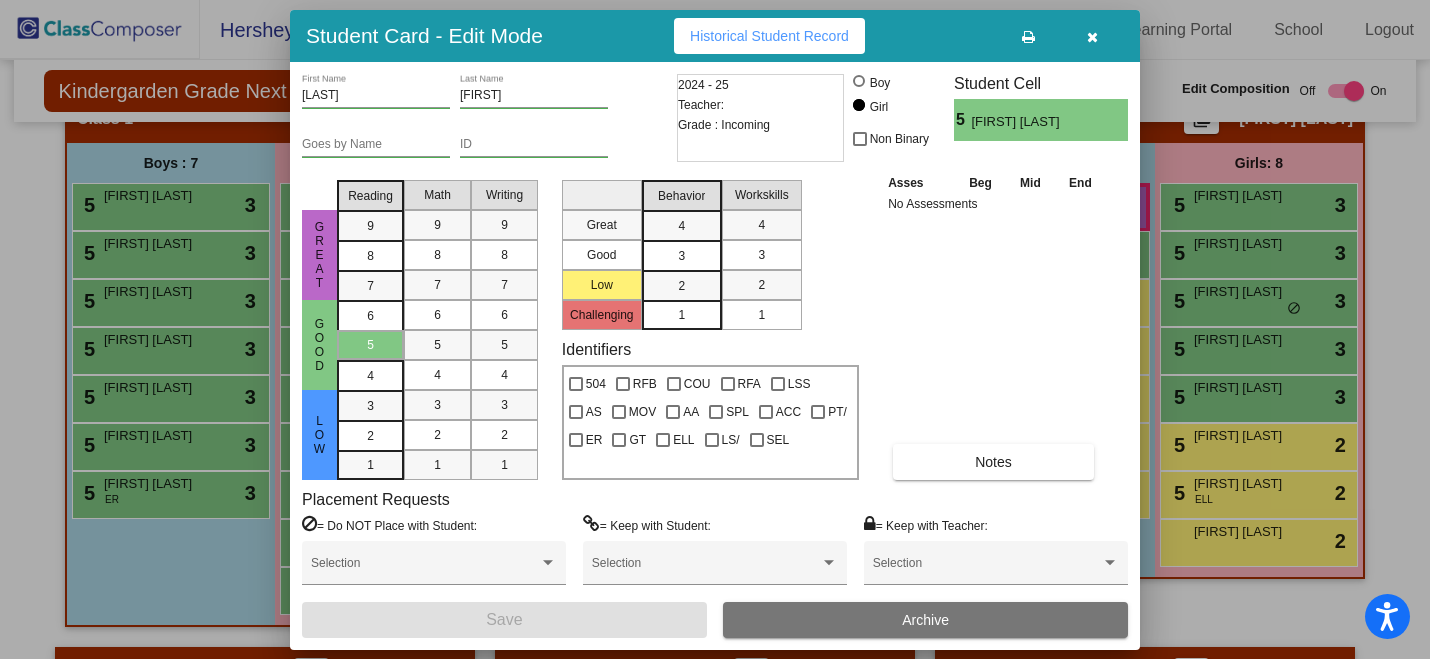 click on "3" at bounding box center [681, 226] 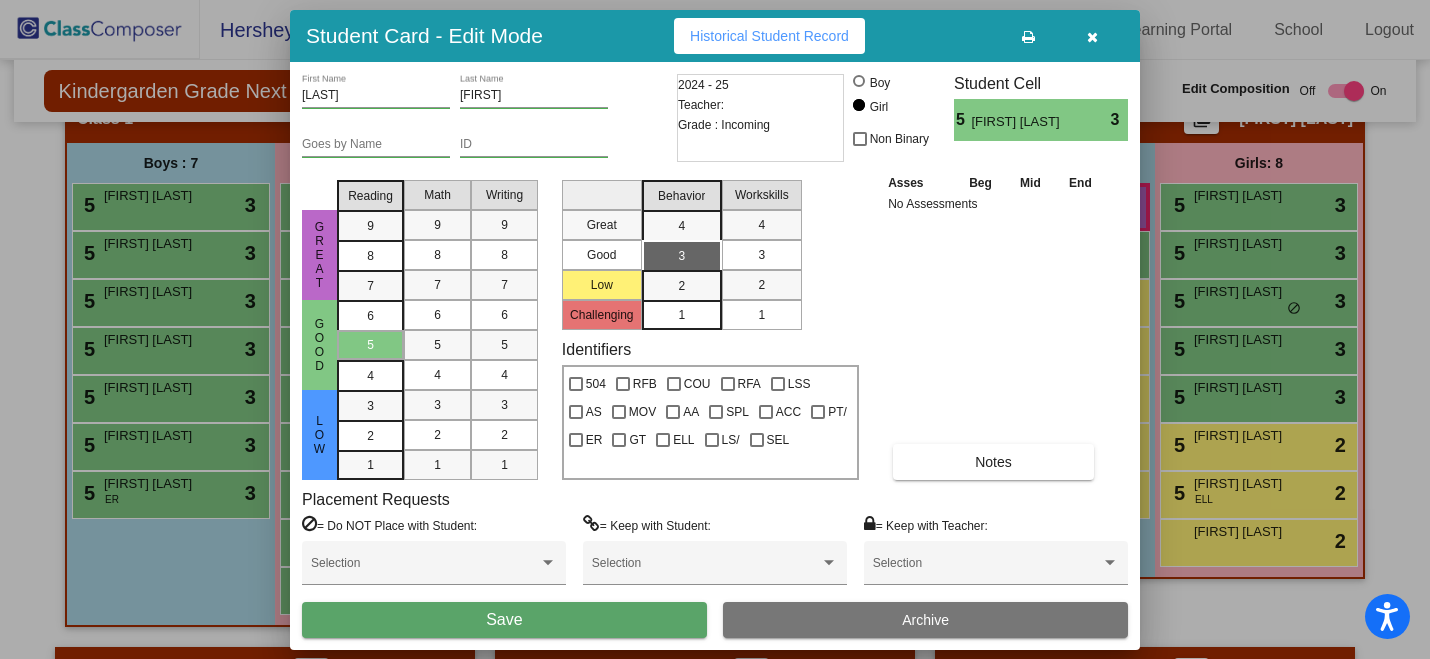click on "Save" at bounding box center (504, 620) 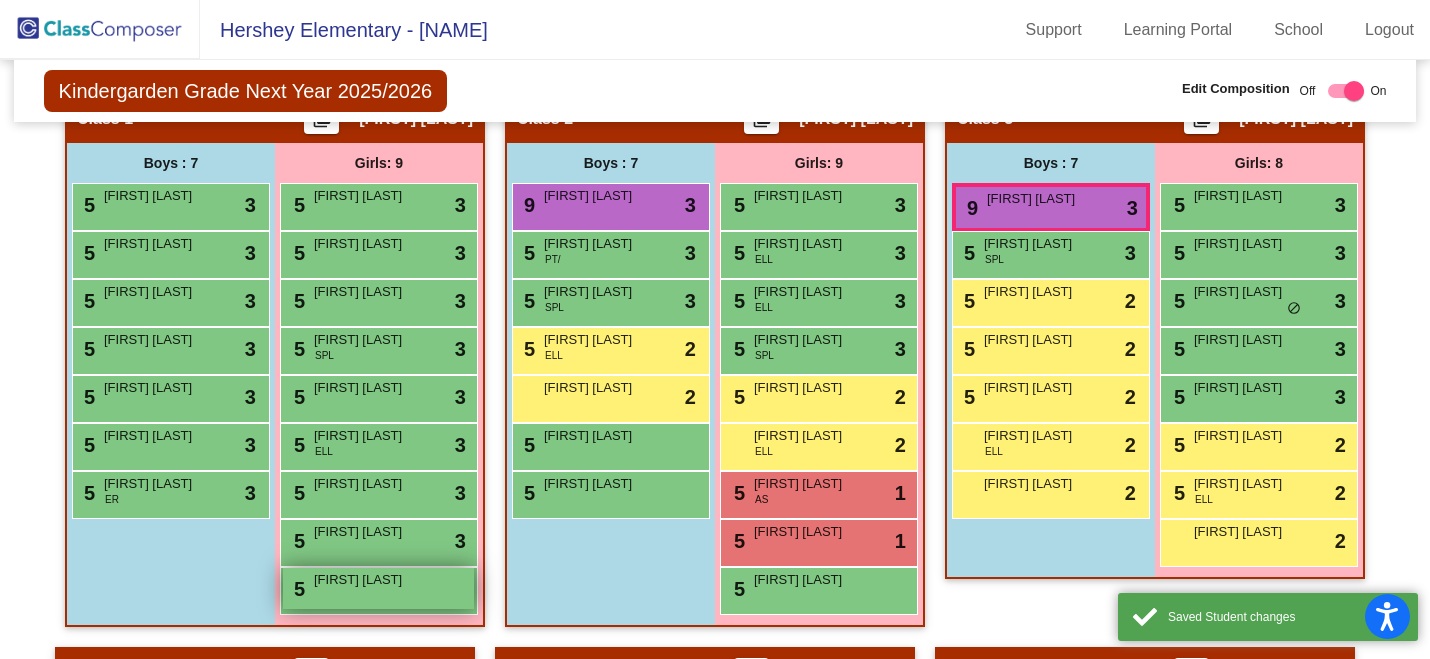 click on "5 Zinovia Allen lock do_not_disturb_alt" at bounding box center (378, 588) 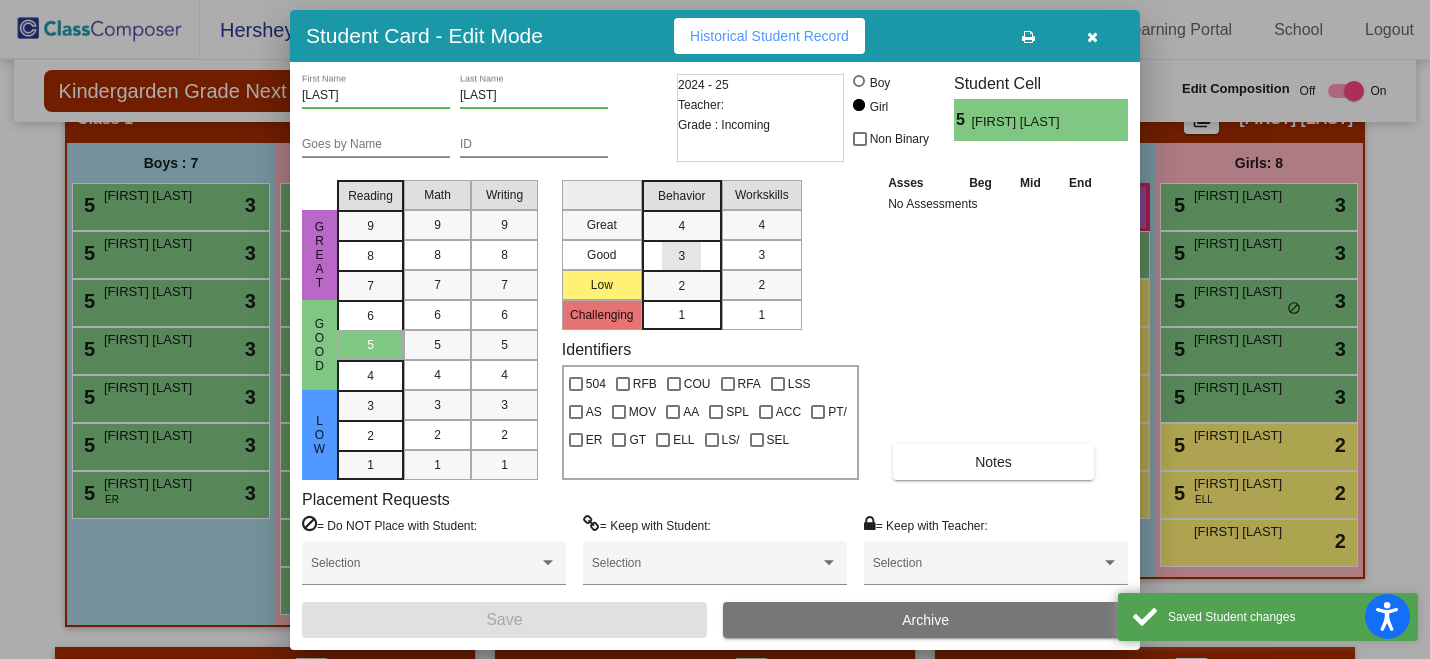 click on "3" at bounding box center [681, 226] 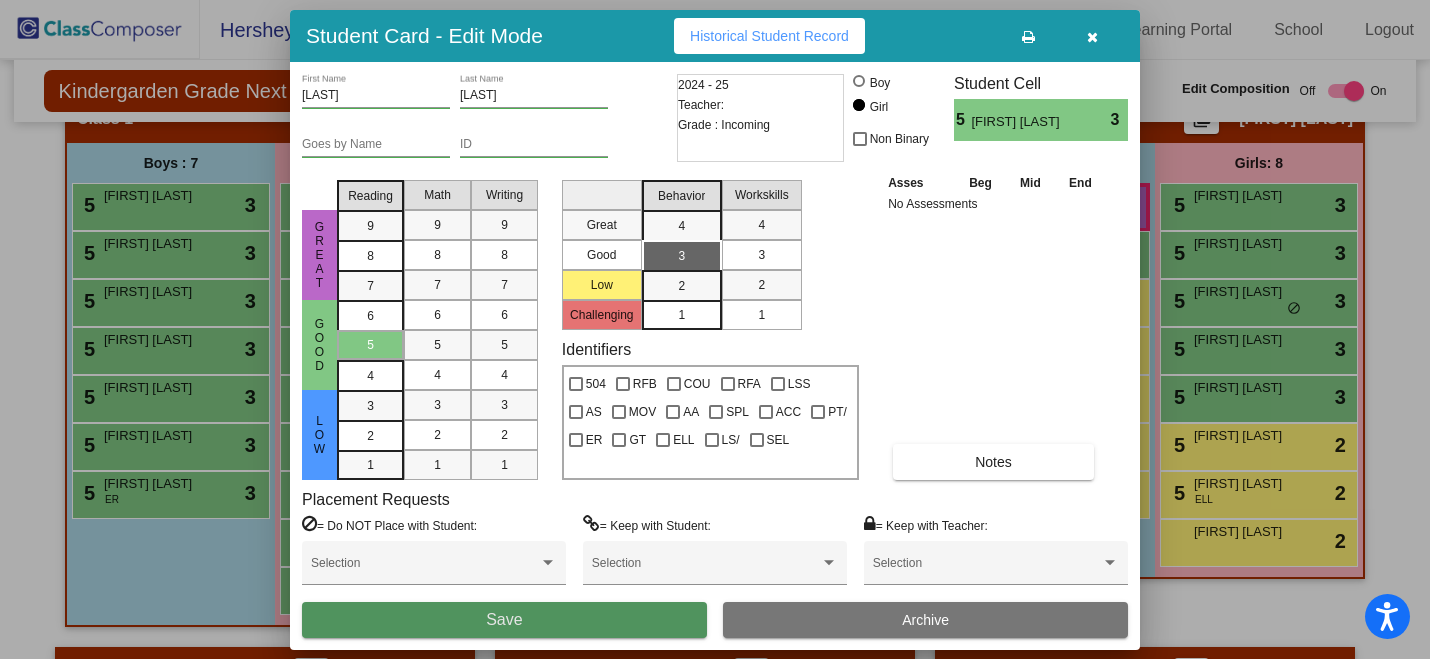 click on "Save" at bounding box center (504, 620) 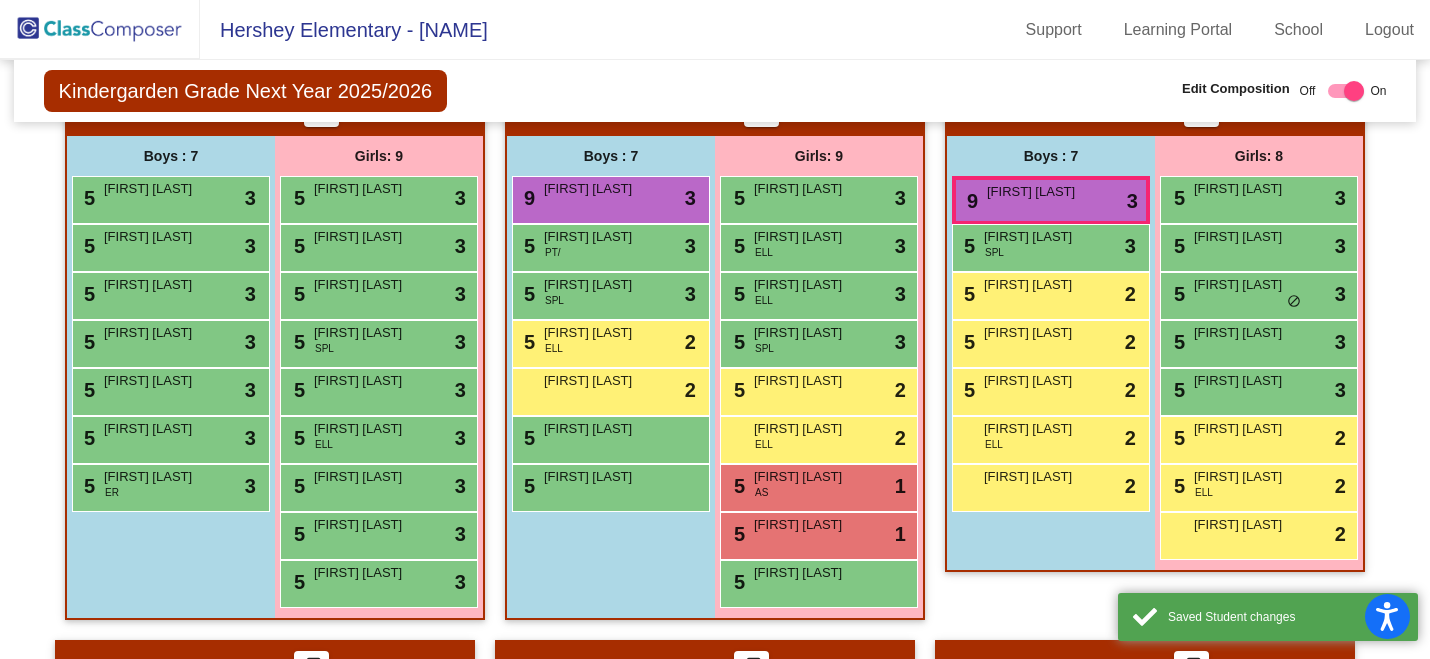 scroll, scrollTop: 689, scrollLeft: 0, axis: vertical 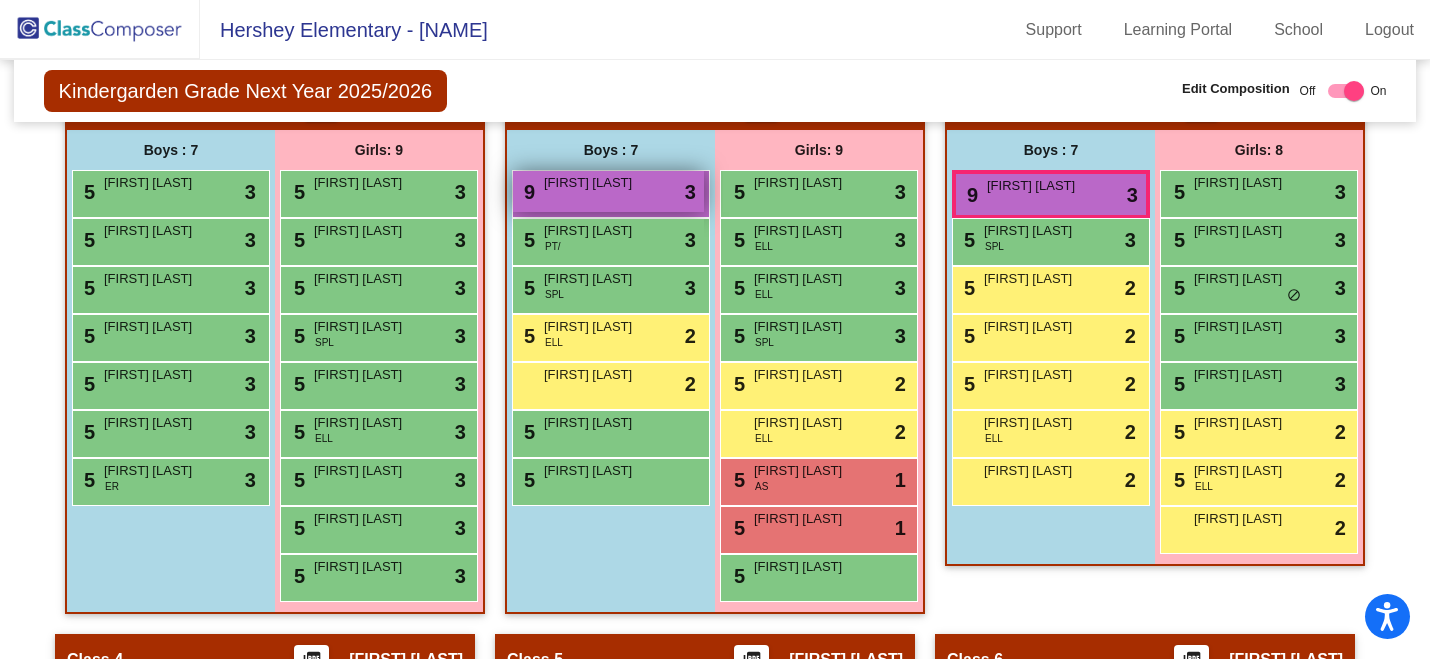 click on "9 Dylan Mathur lock do_not_disturb_alt 3" at bounding box center [608, 191] 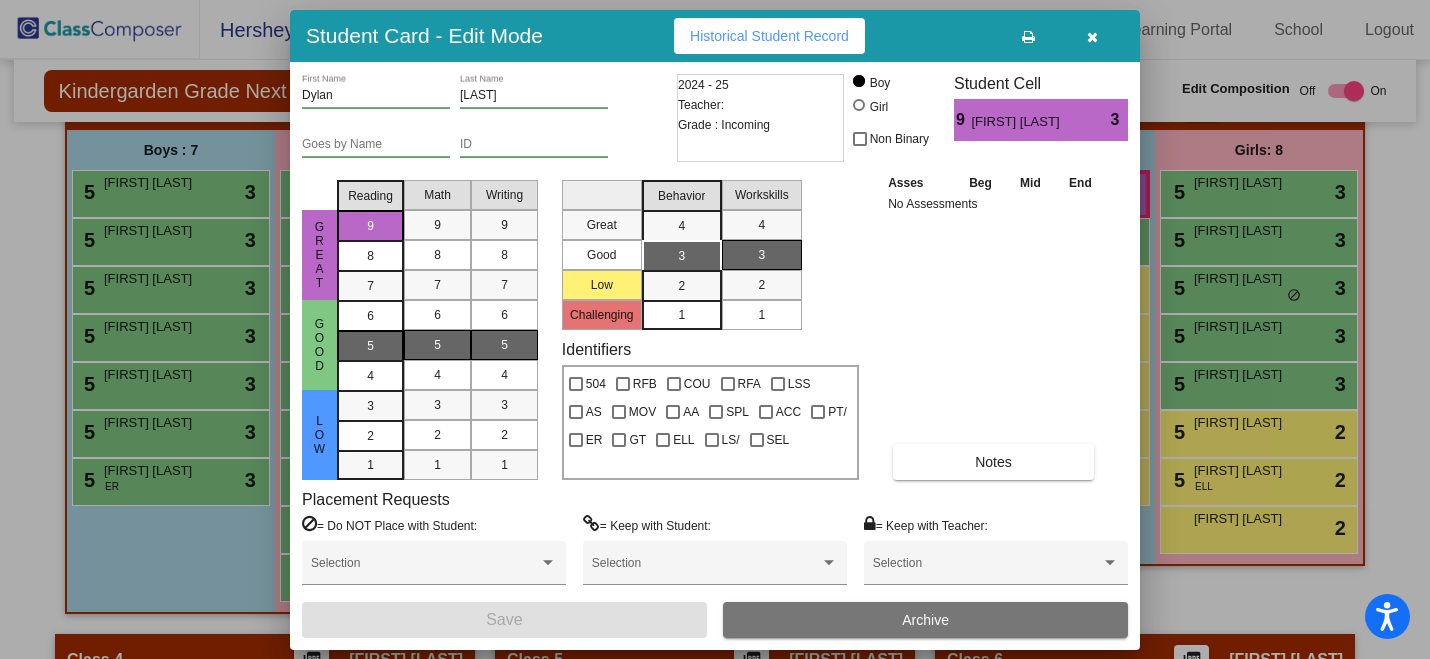 click on "5" at bounding box center [370, 345] 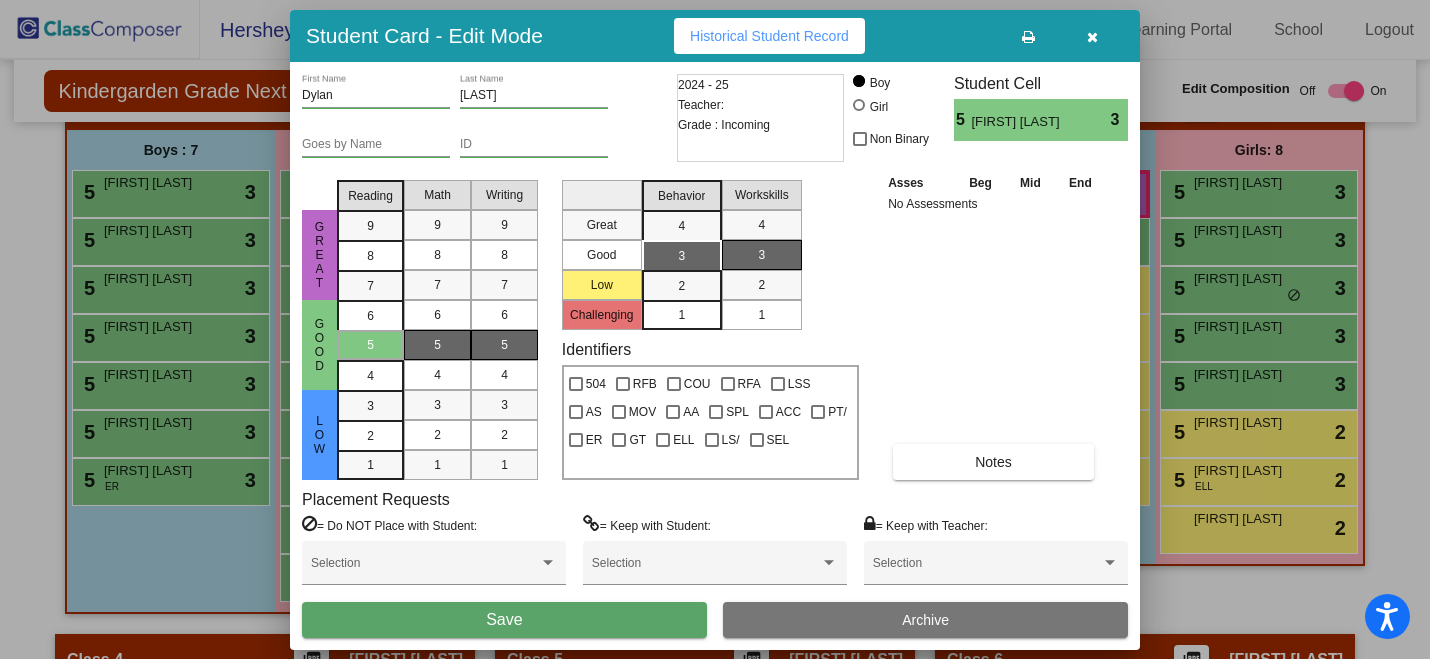 click on "Save" at bounding box center [504, 620] 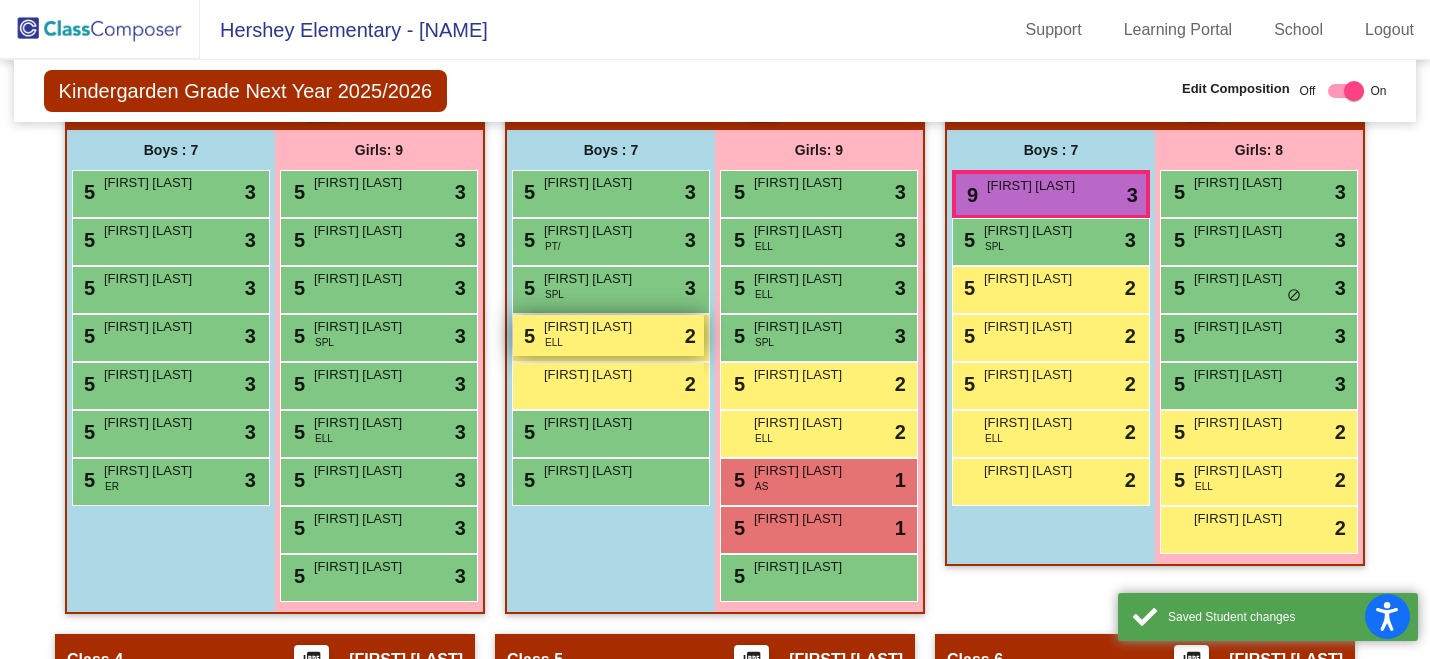 click on "Julian Garcia Dishmey" at bounding box center (594, 327) 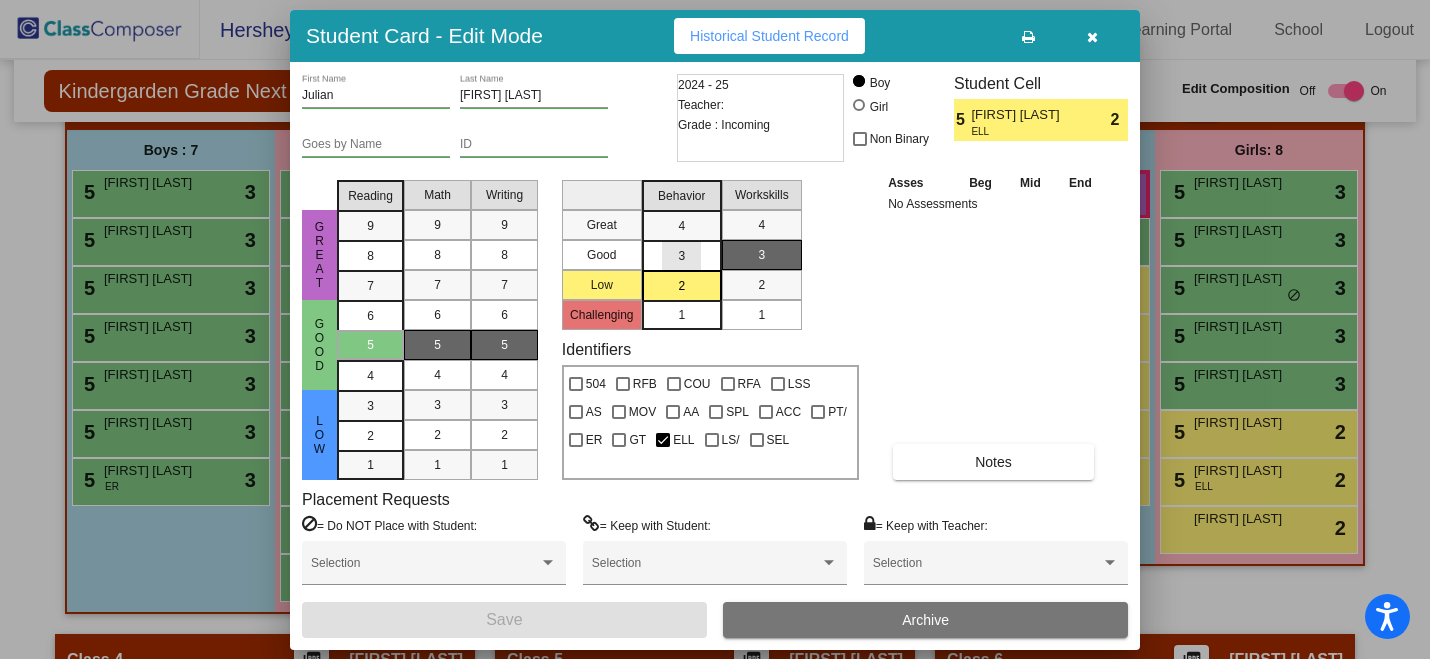 click on "3" at bounding box center (681, 226) 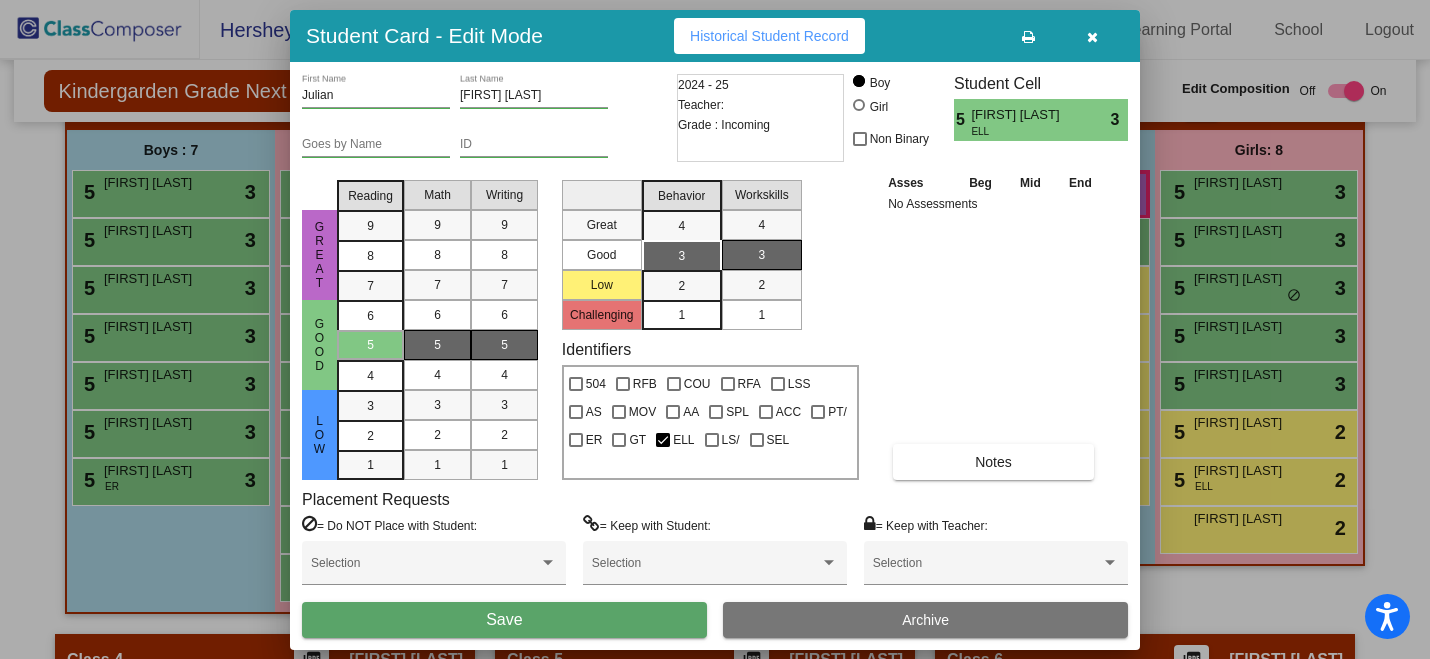 click on "Save" at bounding box center [504, 620] 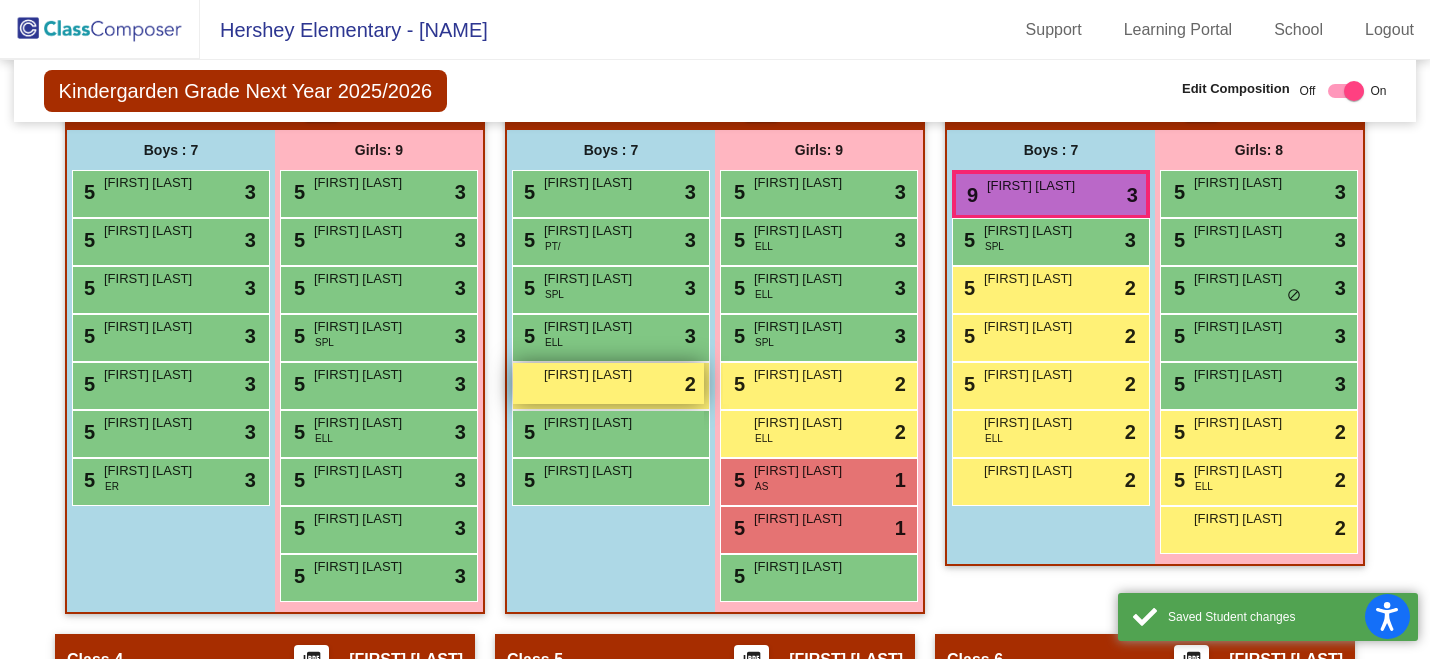click on "Noah Zampelli" at bounding box center (594, 375) 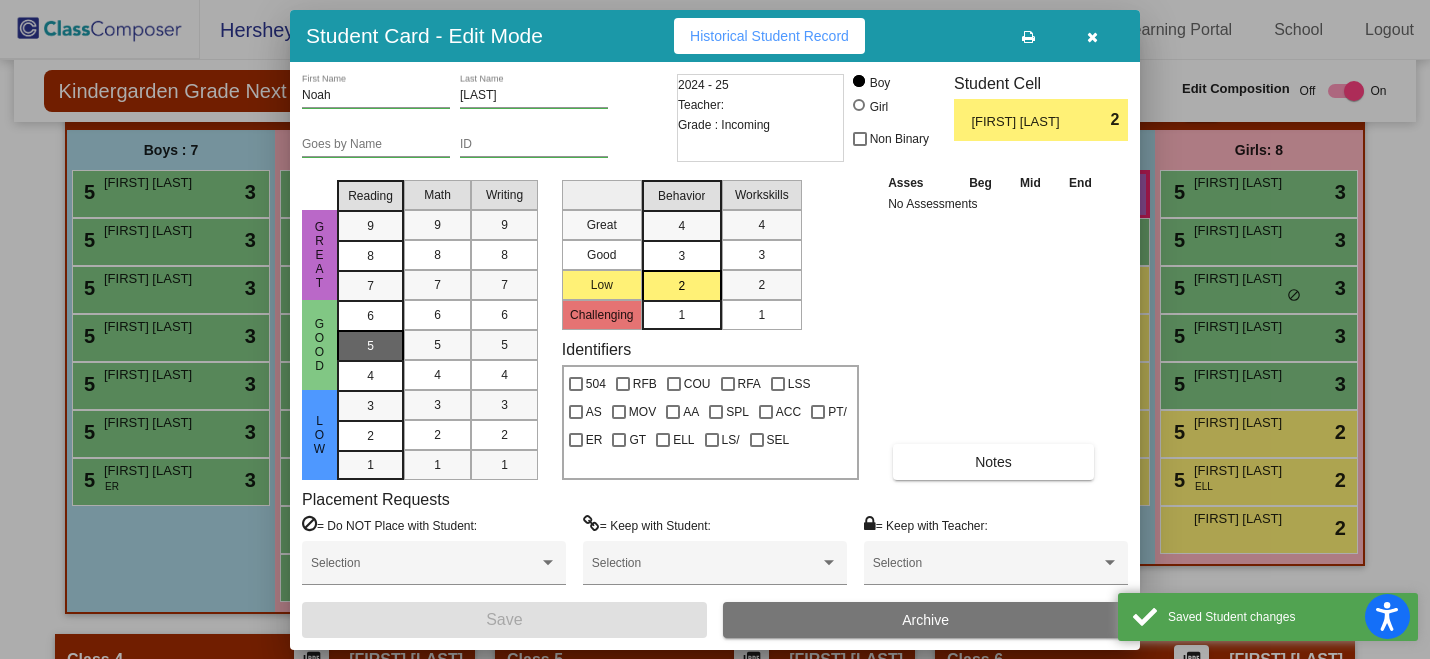 click on "5" at bounding box center [370, 316] 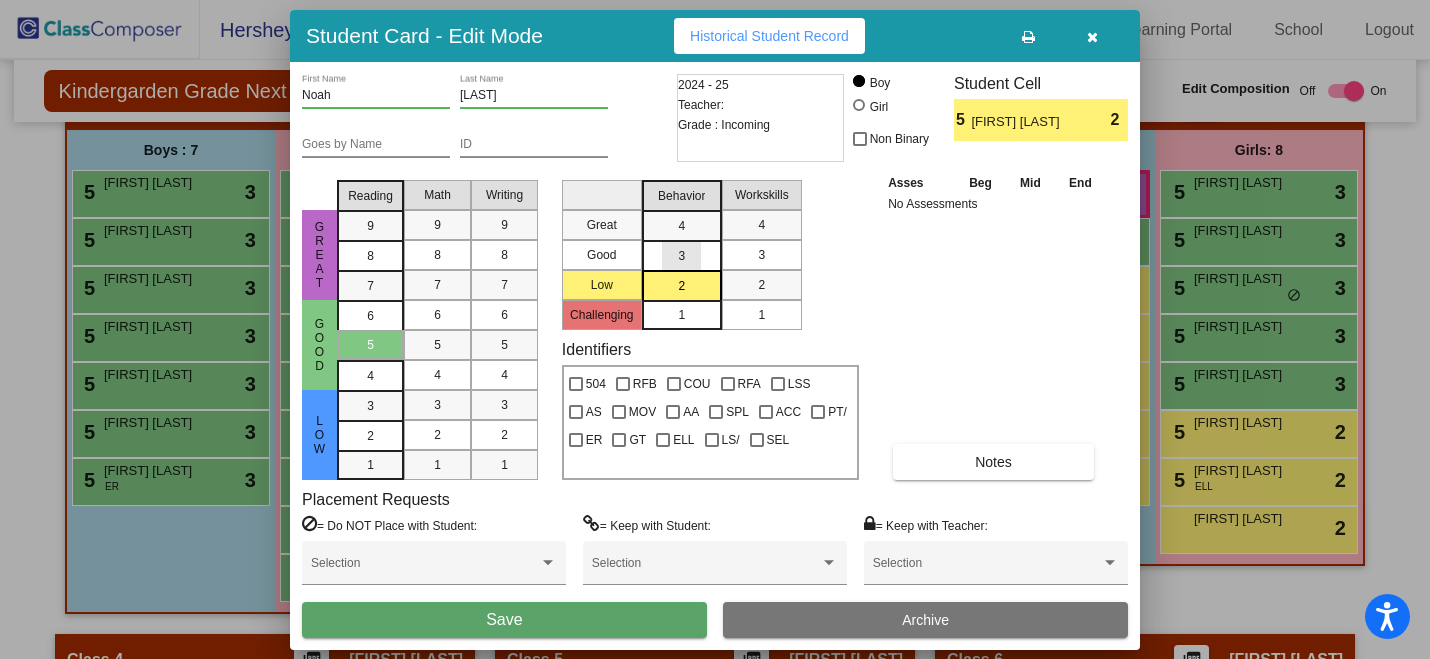 click on "3" at bounding box center (681, 226) 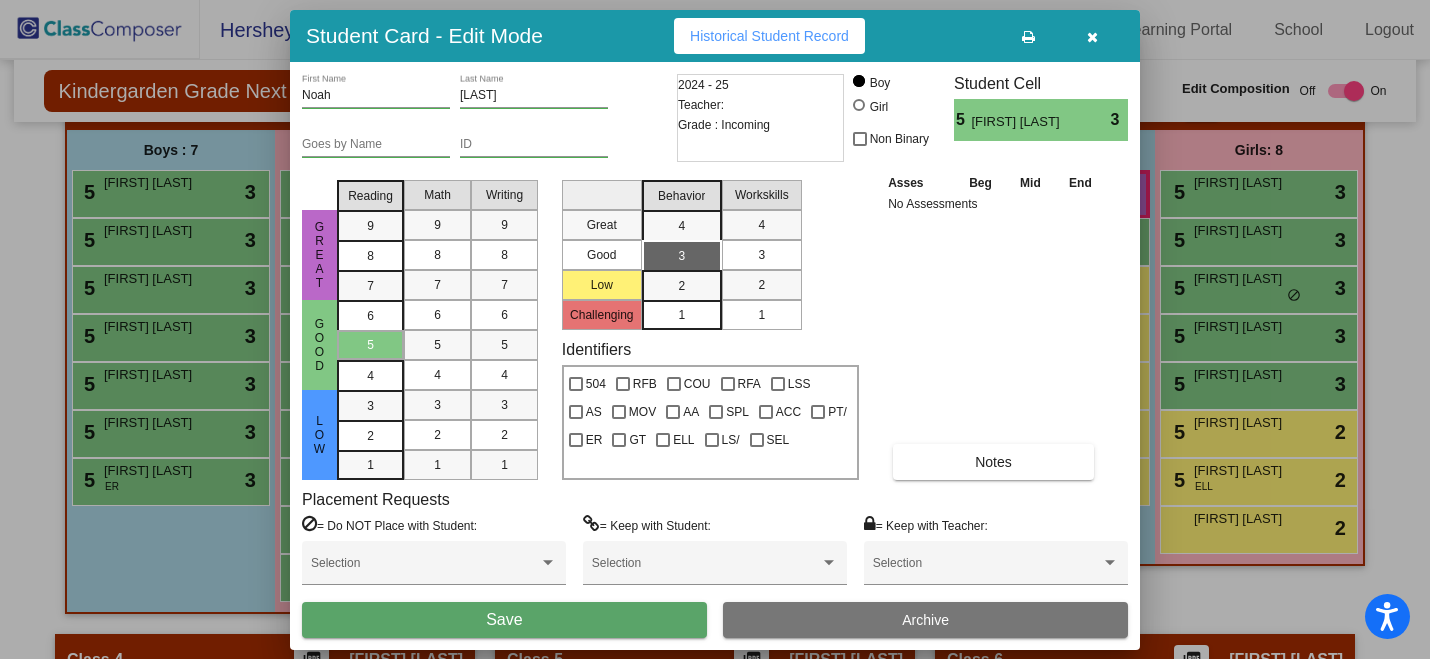 click on "Save" at bounding box center [504, 620] 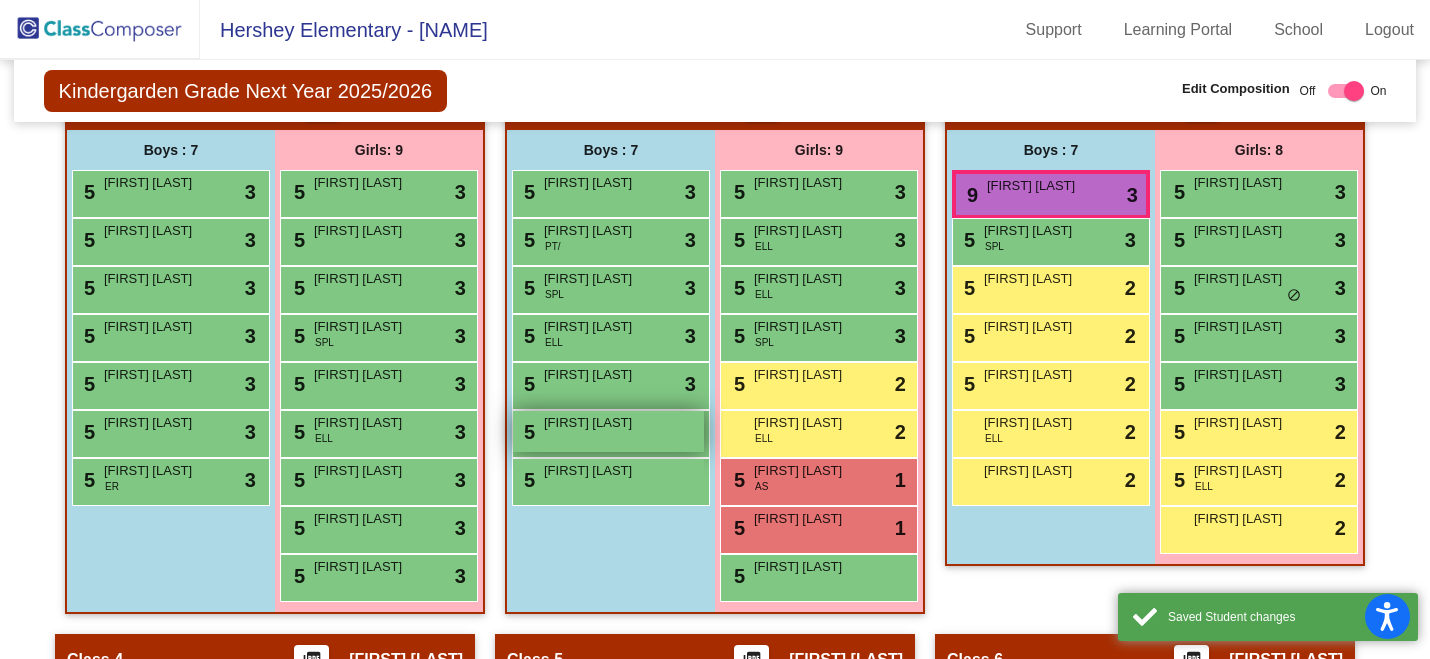 click on "Arman Makul" at bounding box center [594, 423] 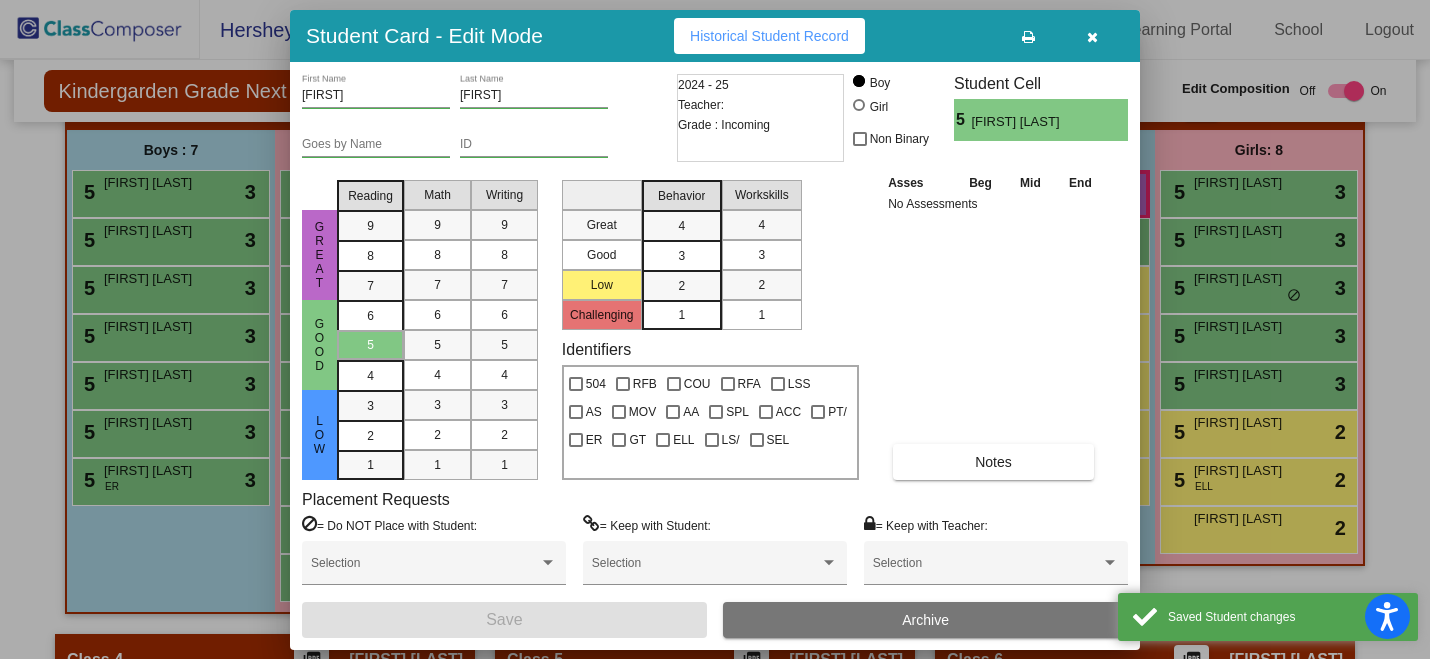 click on "3" at bounding box center (681, 226) 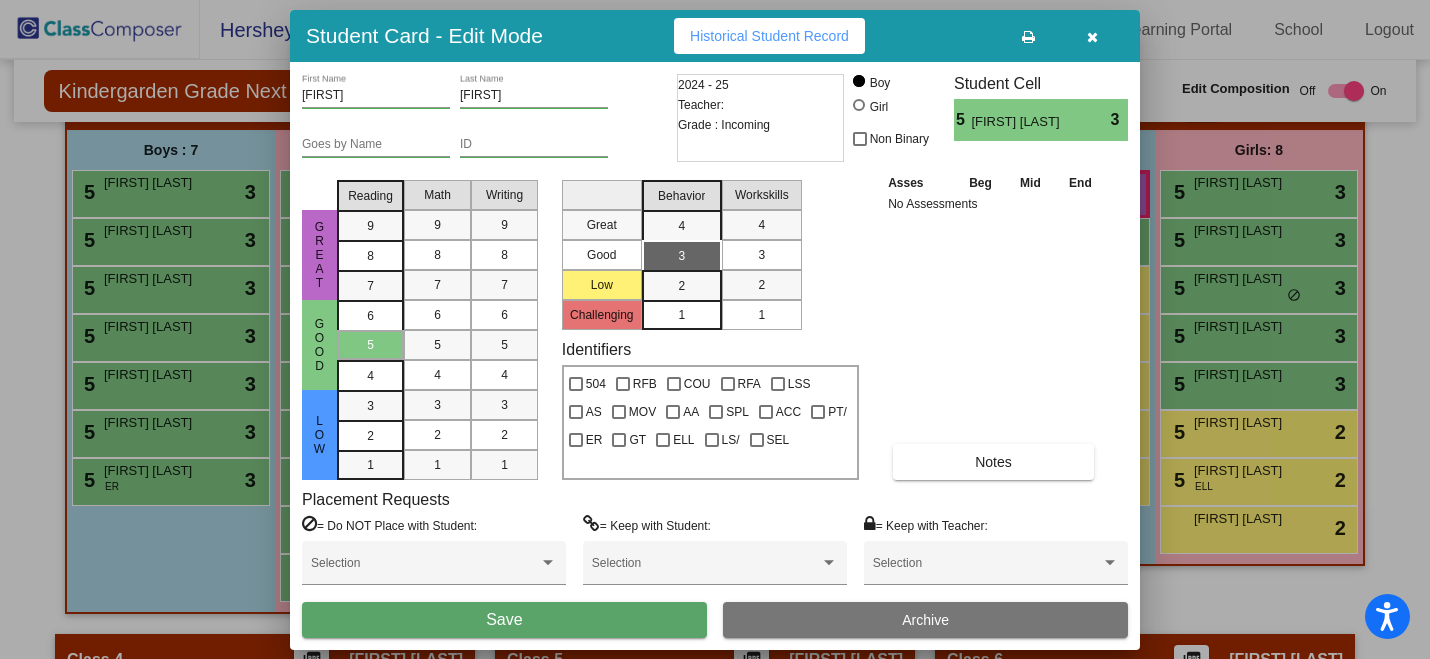 click on "Save" at bounding box center [504, 620] 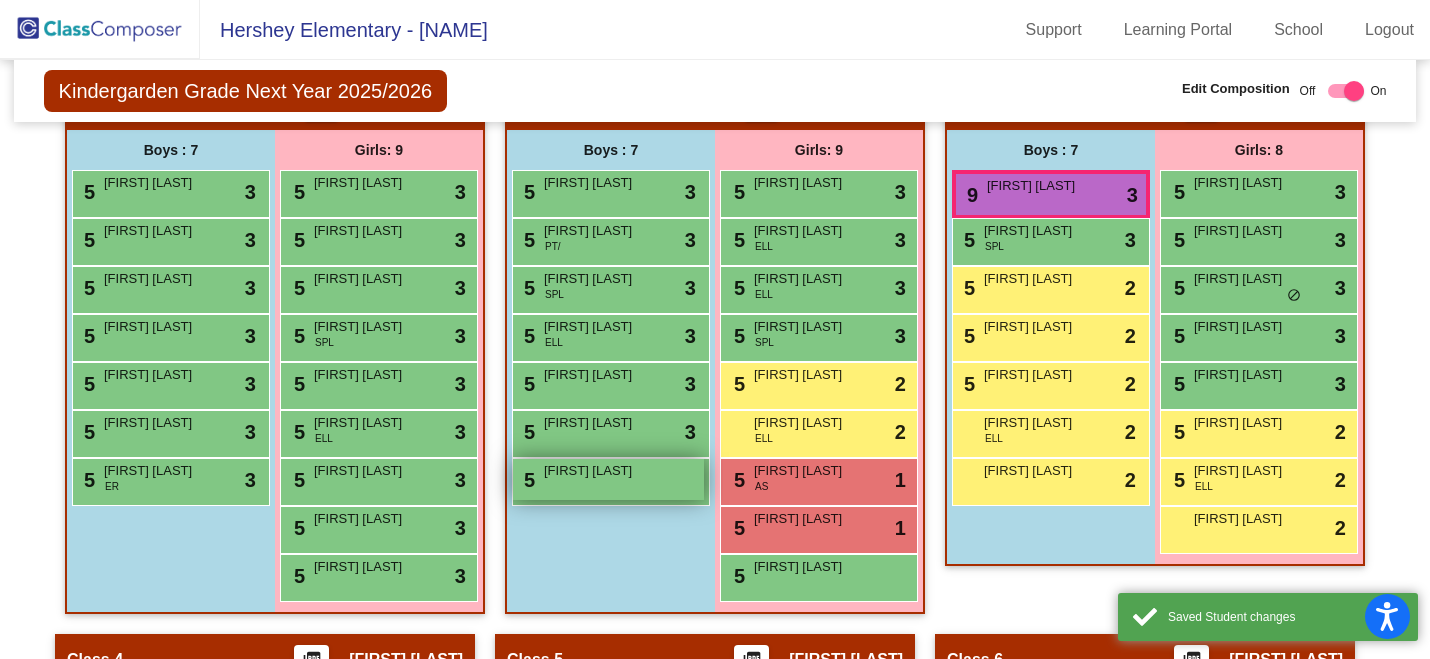 click on "5 Lincoln Krepps lock do_not_disturb_alt" at bounding box center (608, 479) 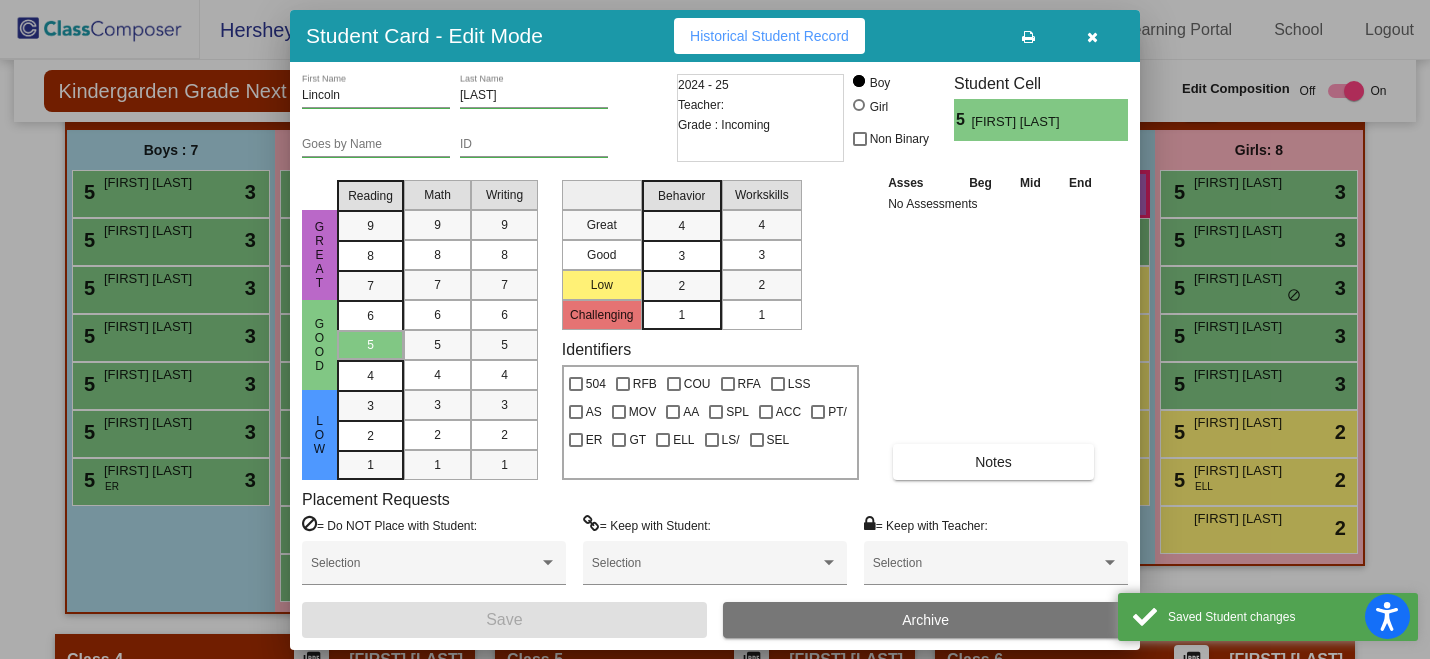 click on "3" at bounding box center (681, 226) 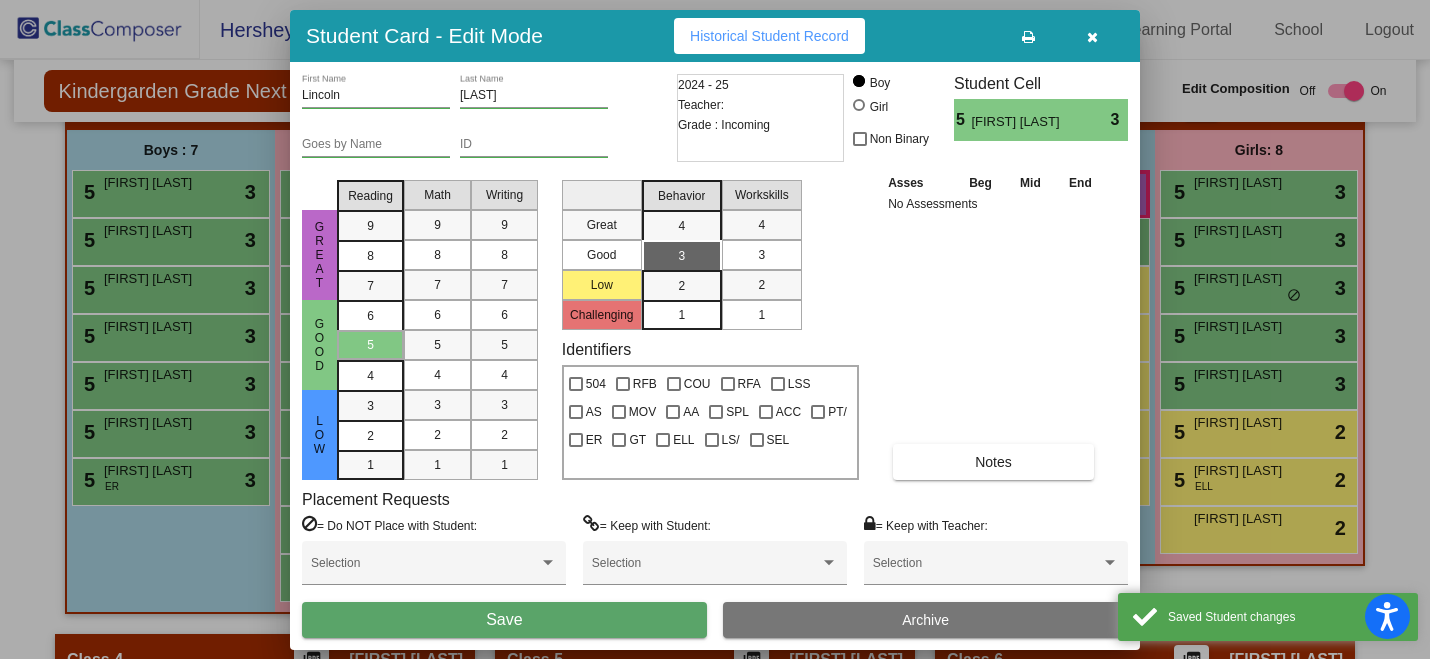 click on "Save" at bounding box center [504, 620] 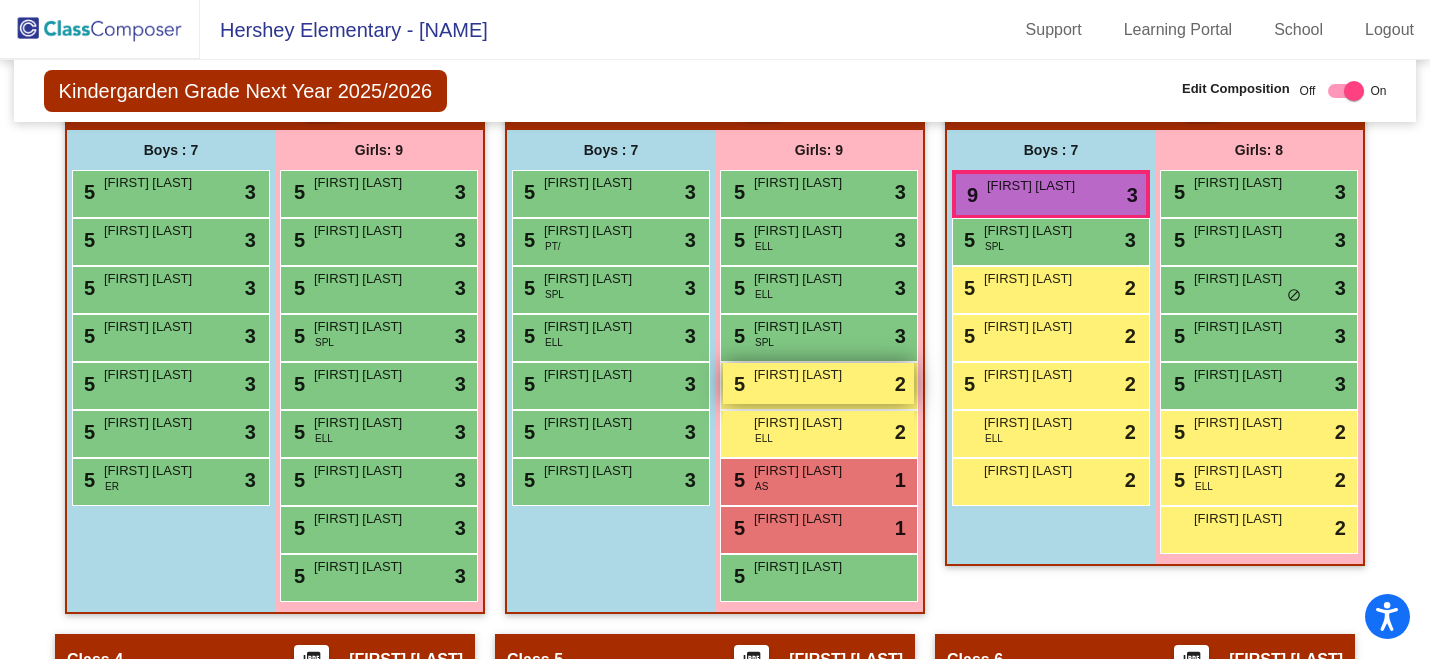 click on "5 Billie Hines-Gauvin lock do_not_disturb_alt 2" at bounding box center (818, 383) 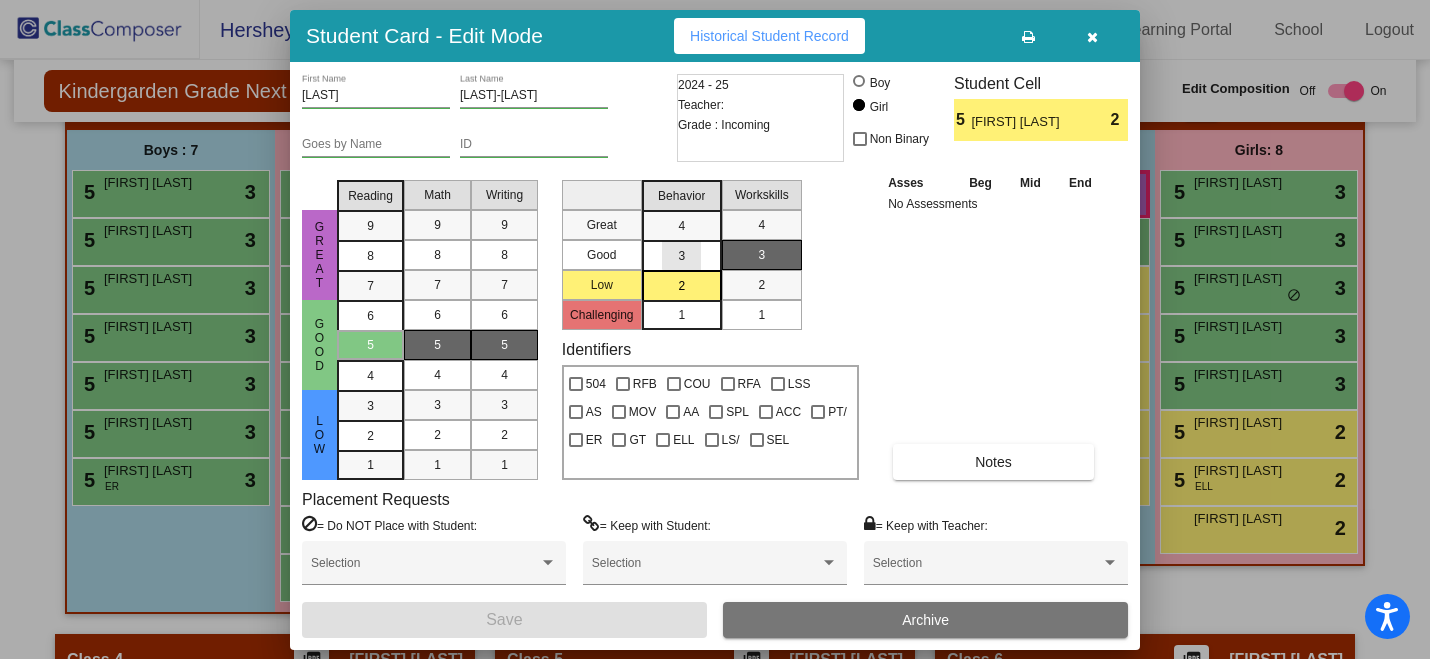 click on "3" at bounding box center [681, 226] 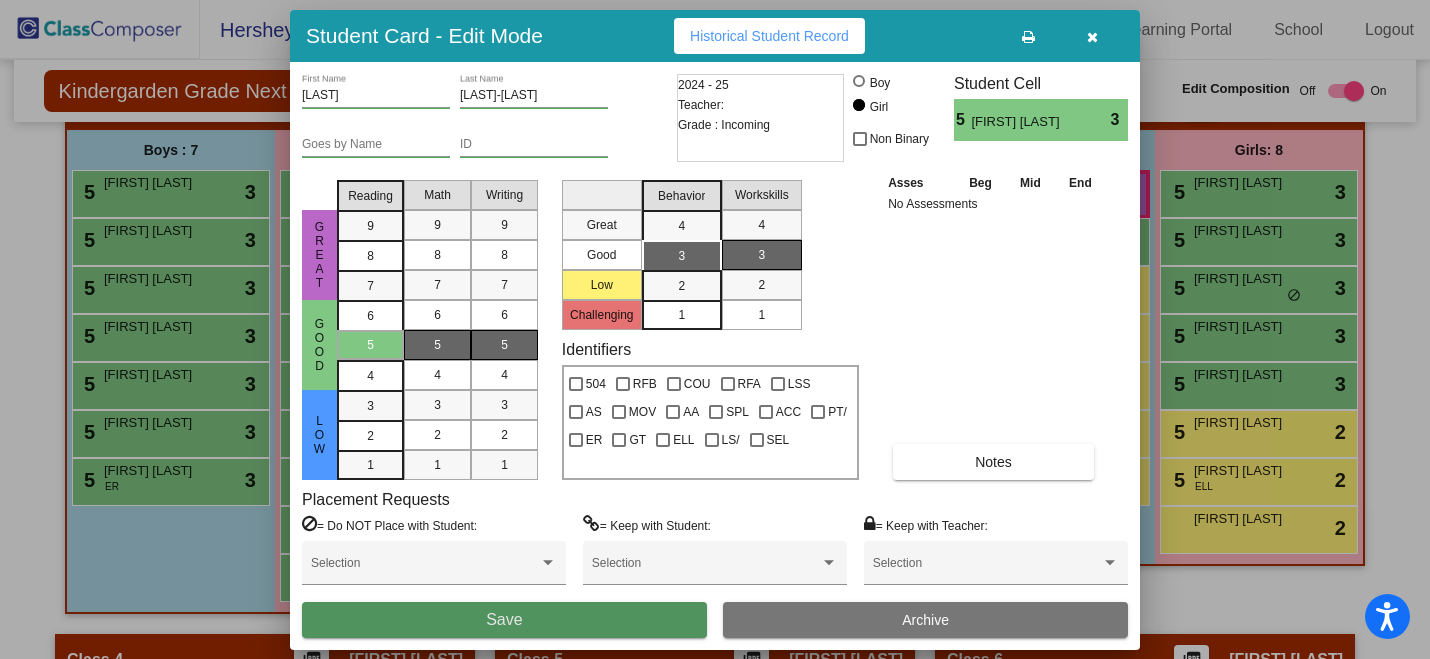 click on "Save" at bounding box center (504, 620) 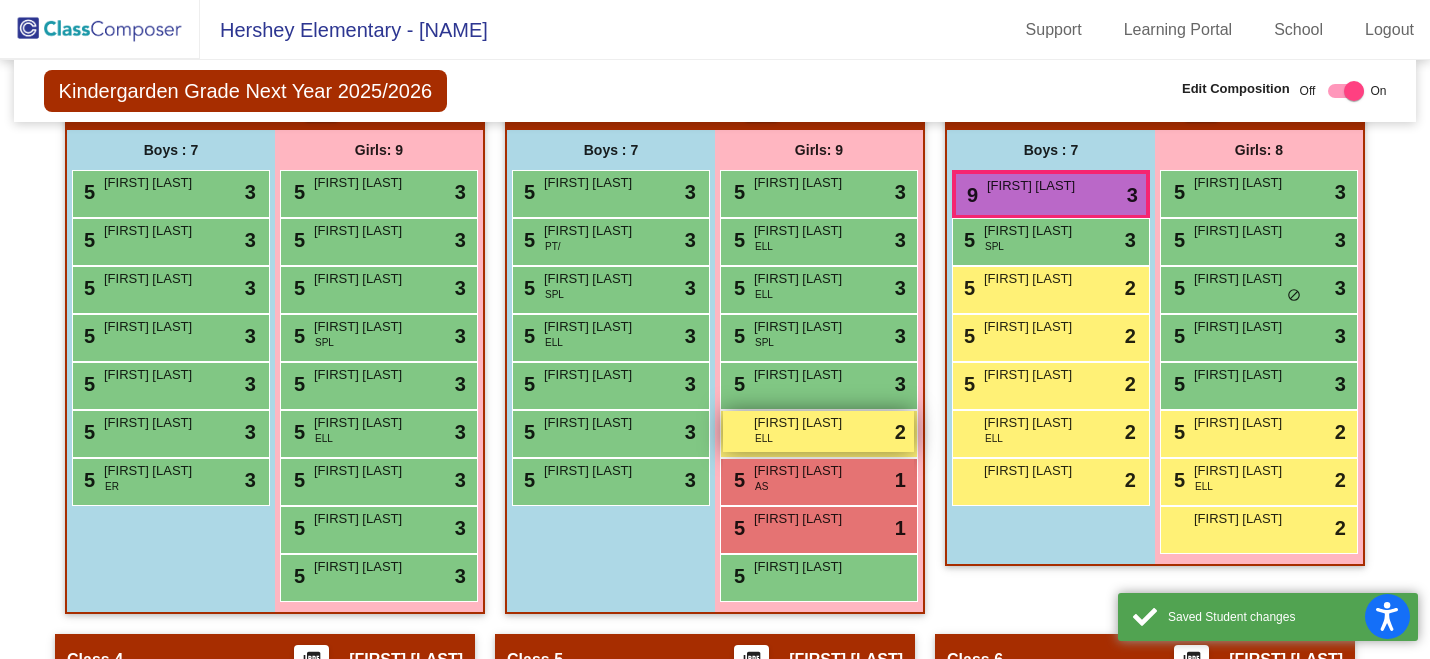 click on "Isabella Diaz Rodriguez ELL lock do_not_disturb_alt 2" at bounding box center [818, 431] 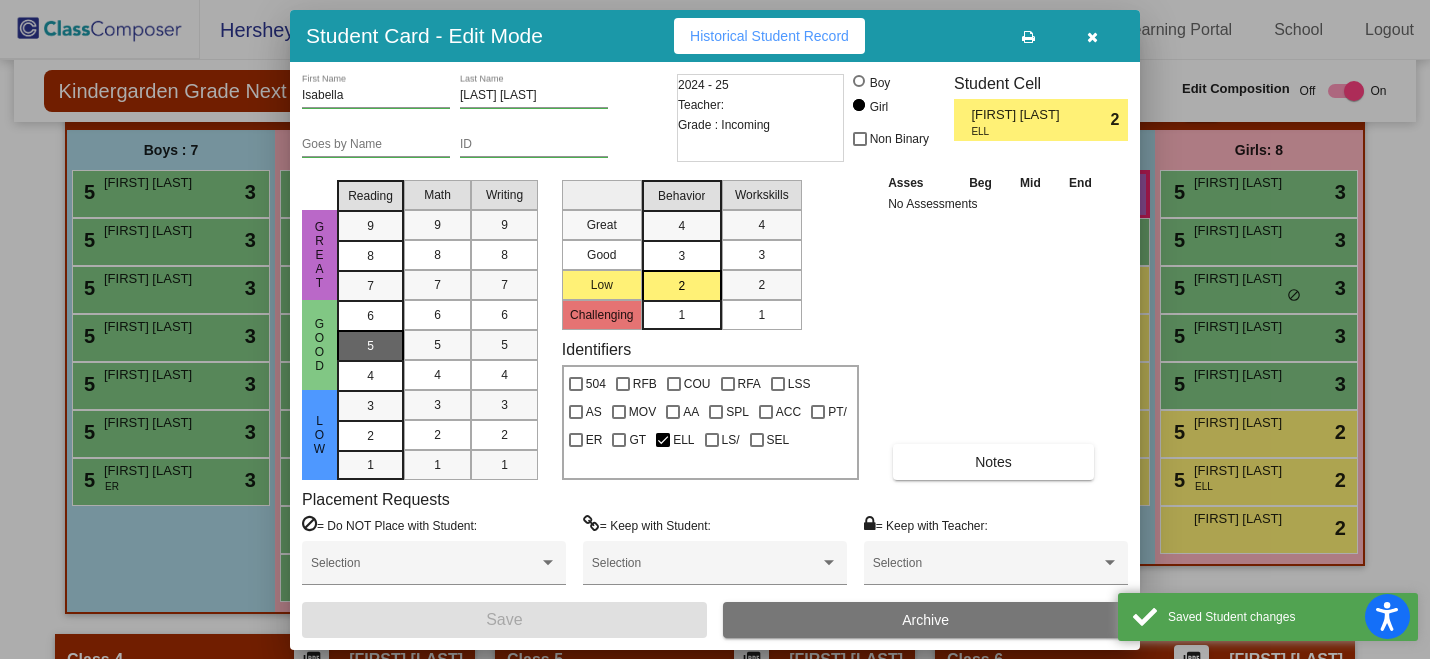 click on "5" at bounding box center (370, 316) 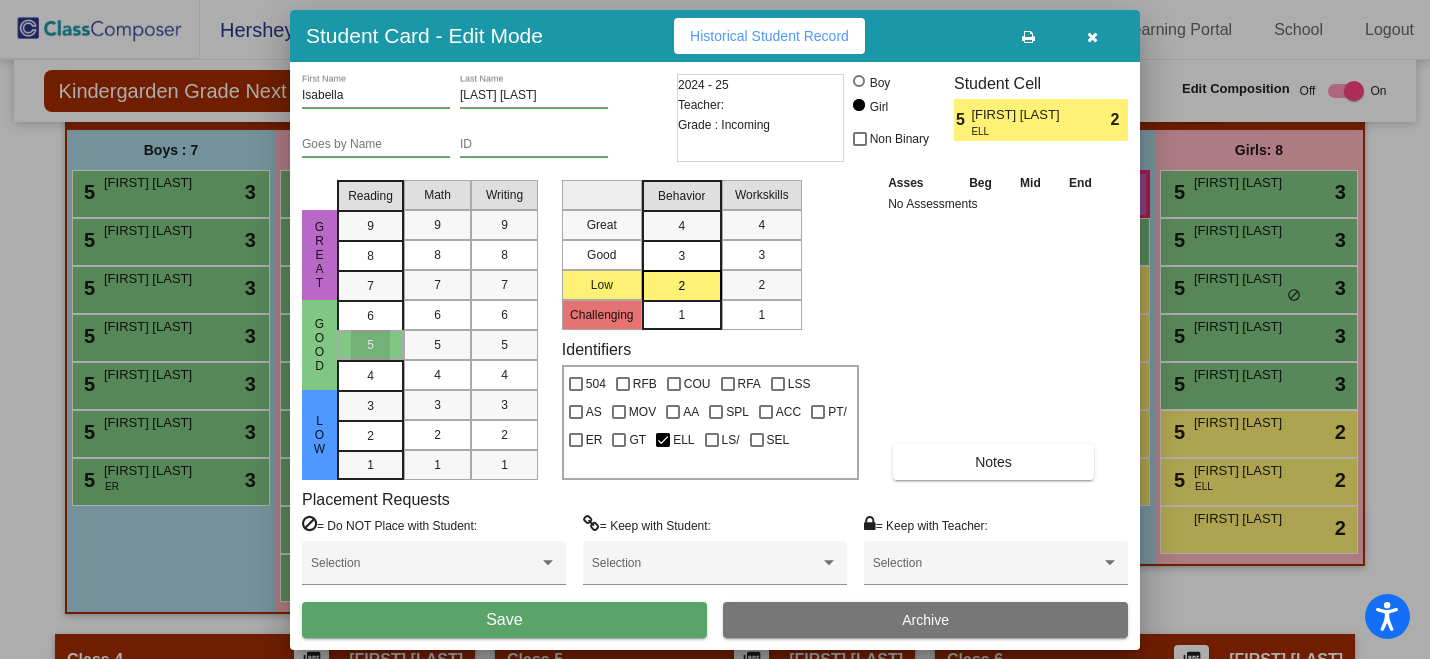 click on "3" at bounding box center [682, 255] 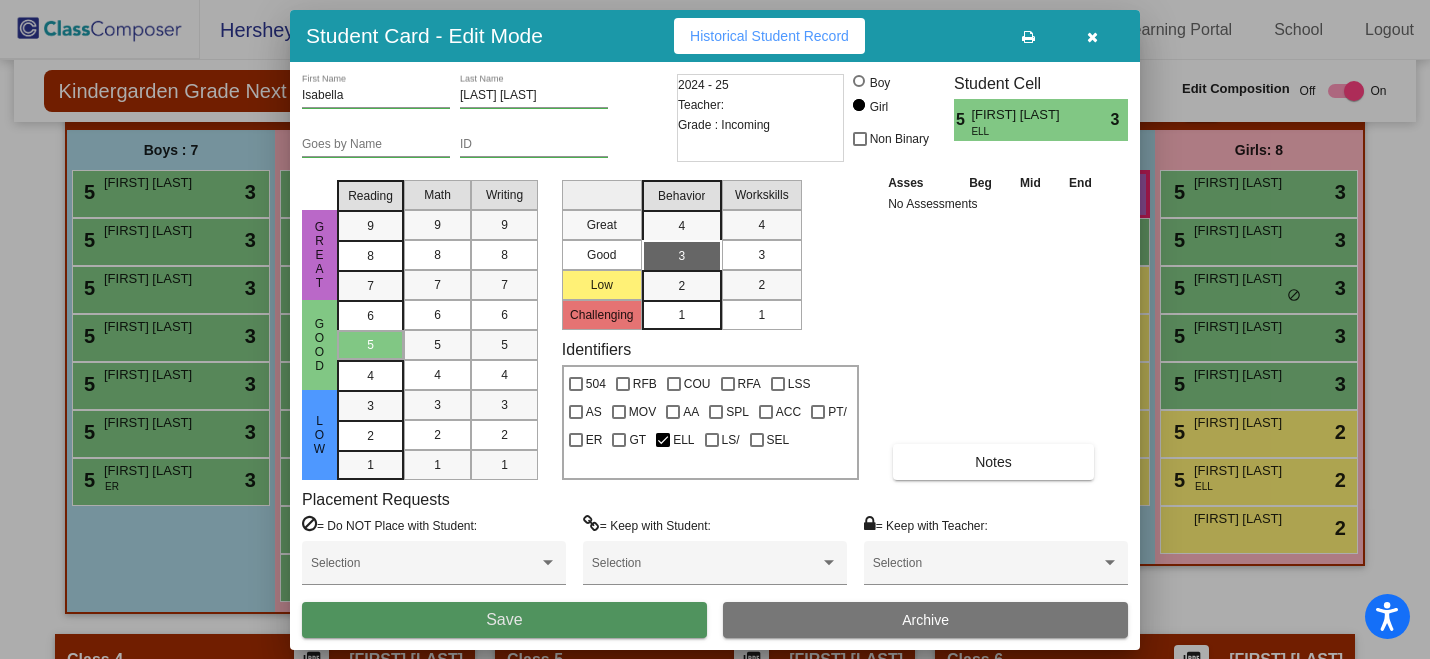 click on "Save" at bounding box center [504, 620] 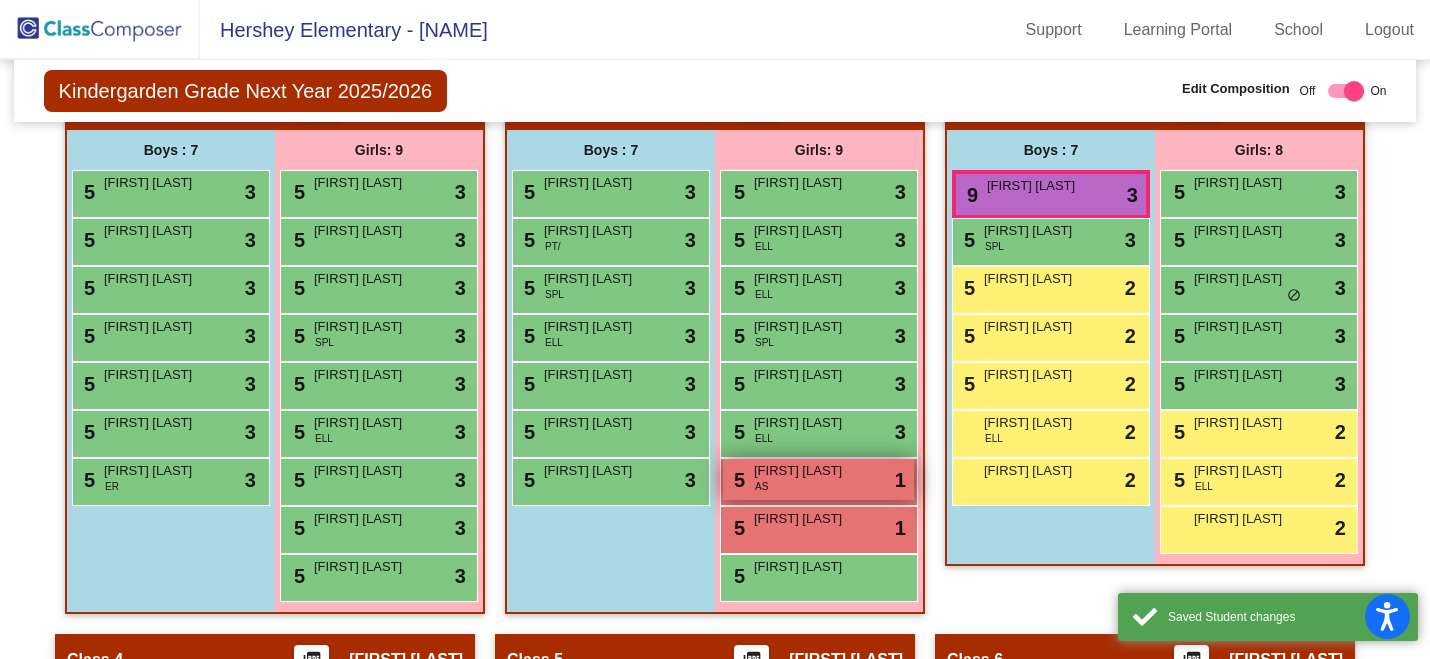 click on "Kritika Kumar" at bounding box center [804, 471] 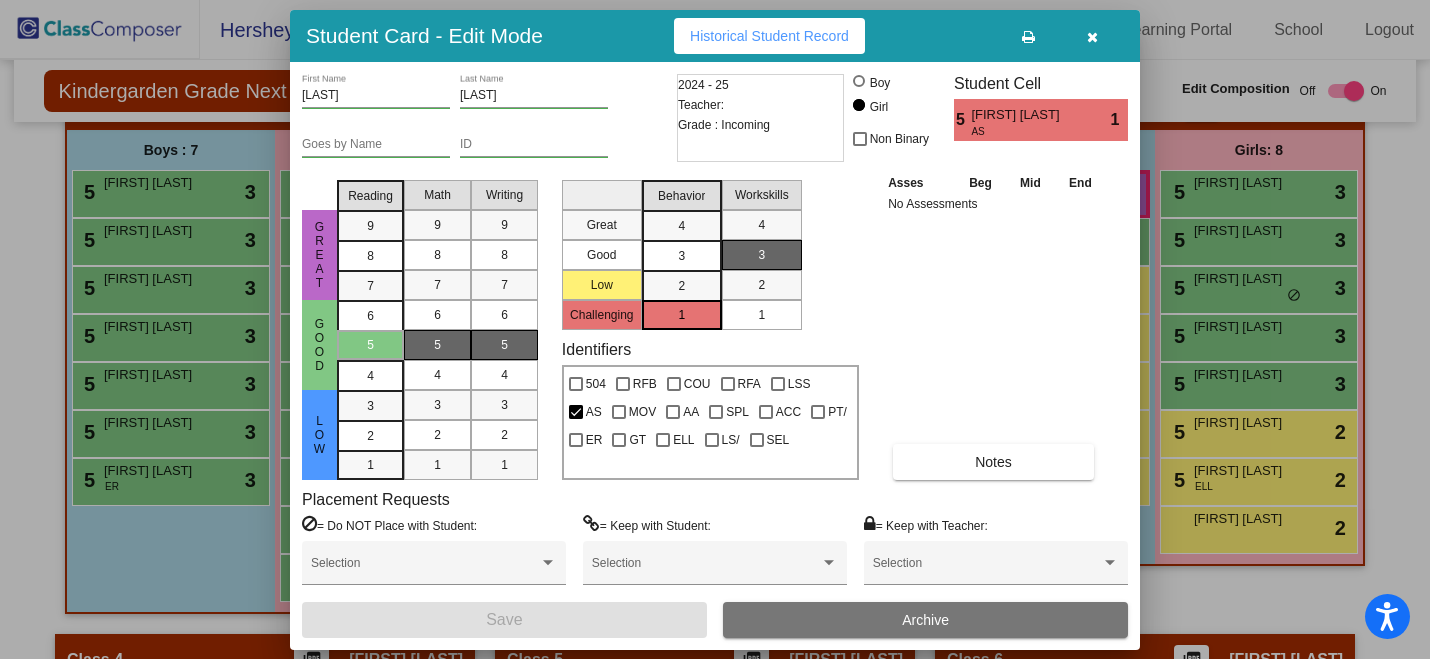 click on "3" at bounding box center (682, 255) 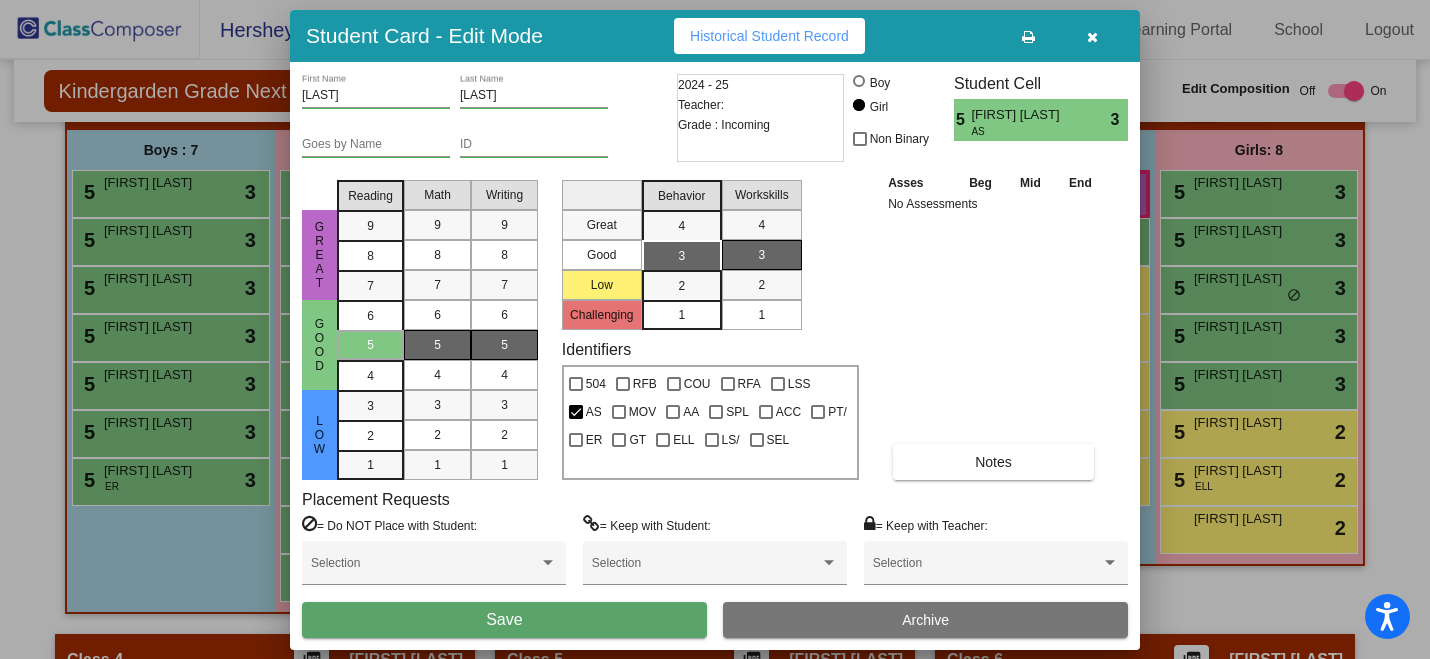 click on "Save" at bounding box center [504, 620] 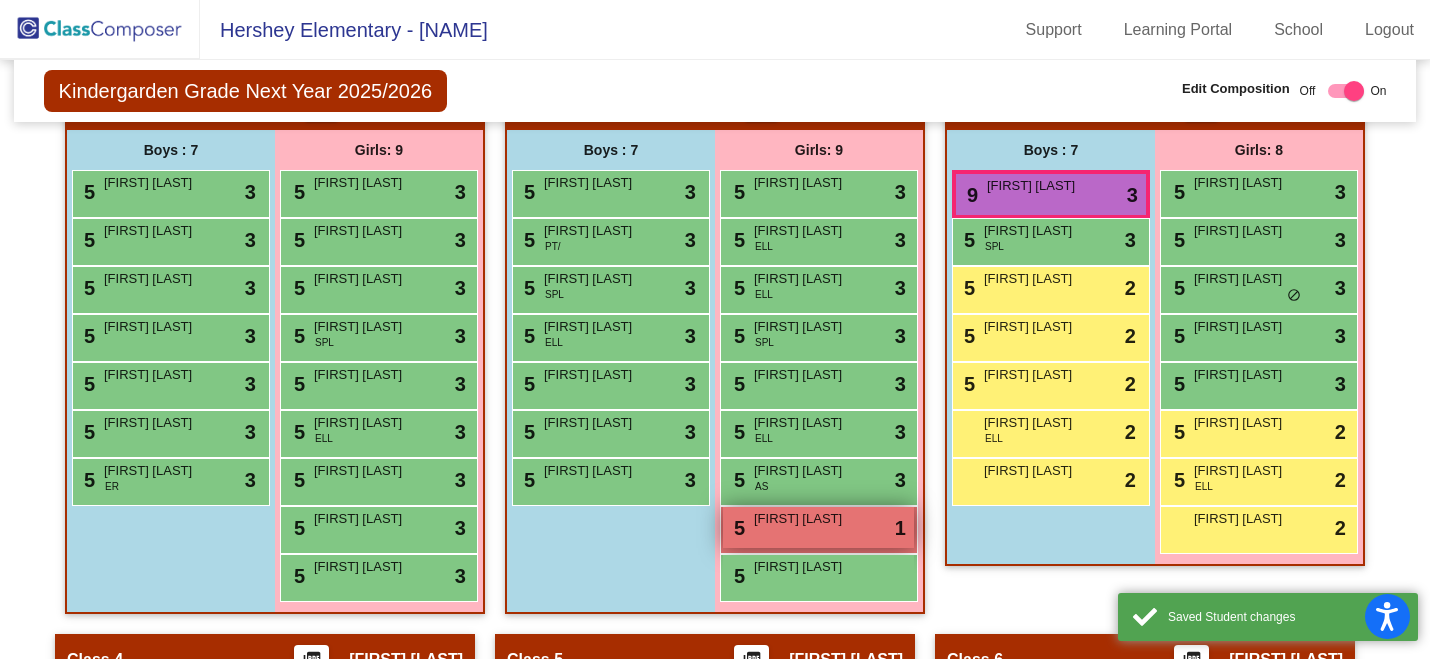 click on "5 Piper Miller lock do_not_disturb_alt 1" at bounding box center [818, 527] 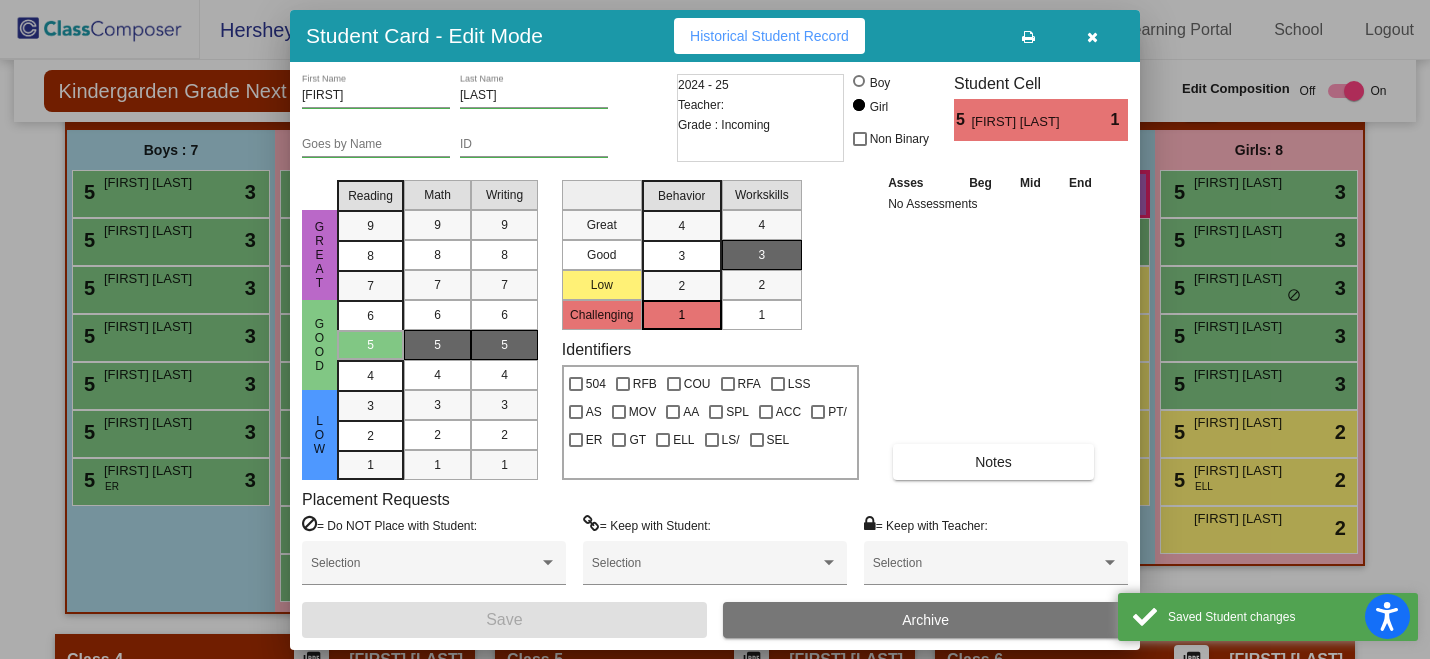 click on "3" at bounding box center [681, 226] 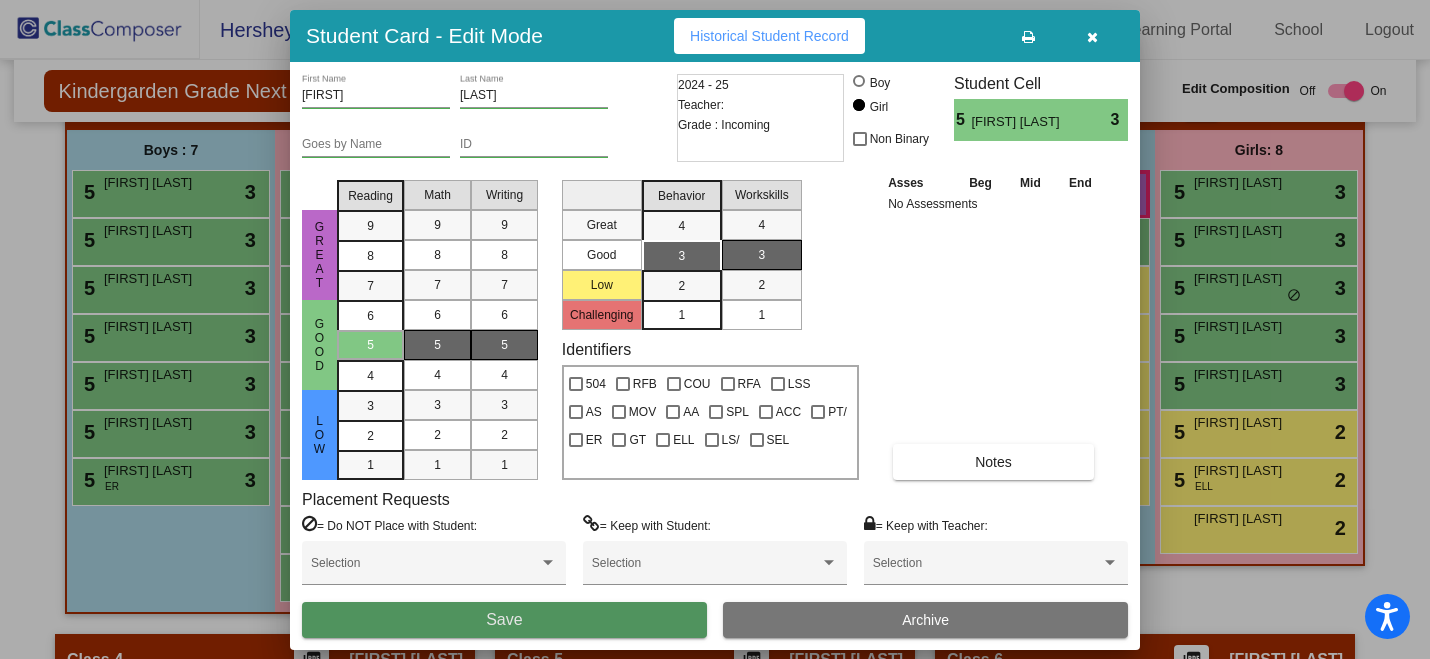 click on "Save" at bounding box center [504, 620] 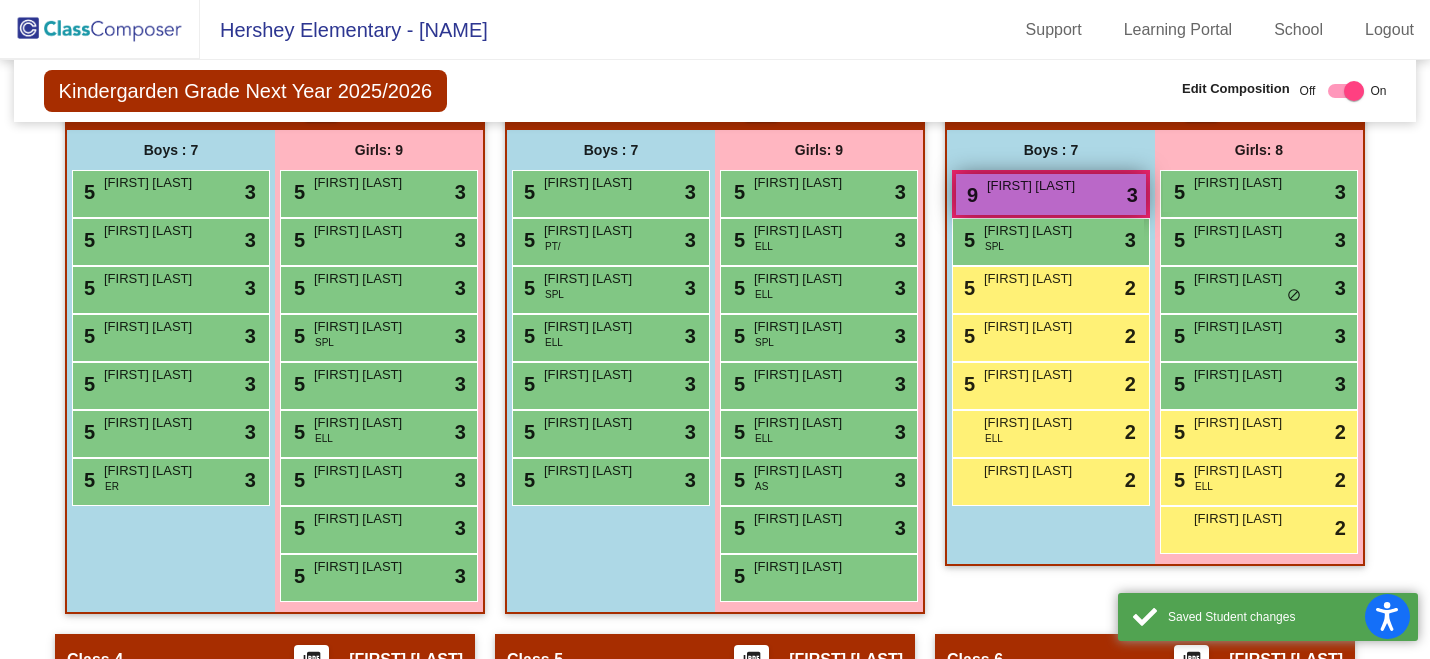 click on "Caleb Nguyen" at bounding box center [1037, 186] 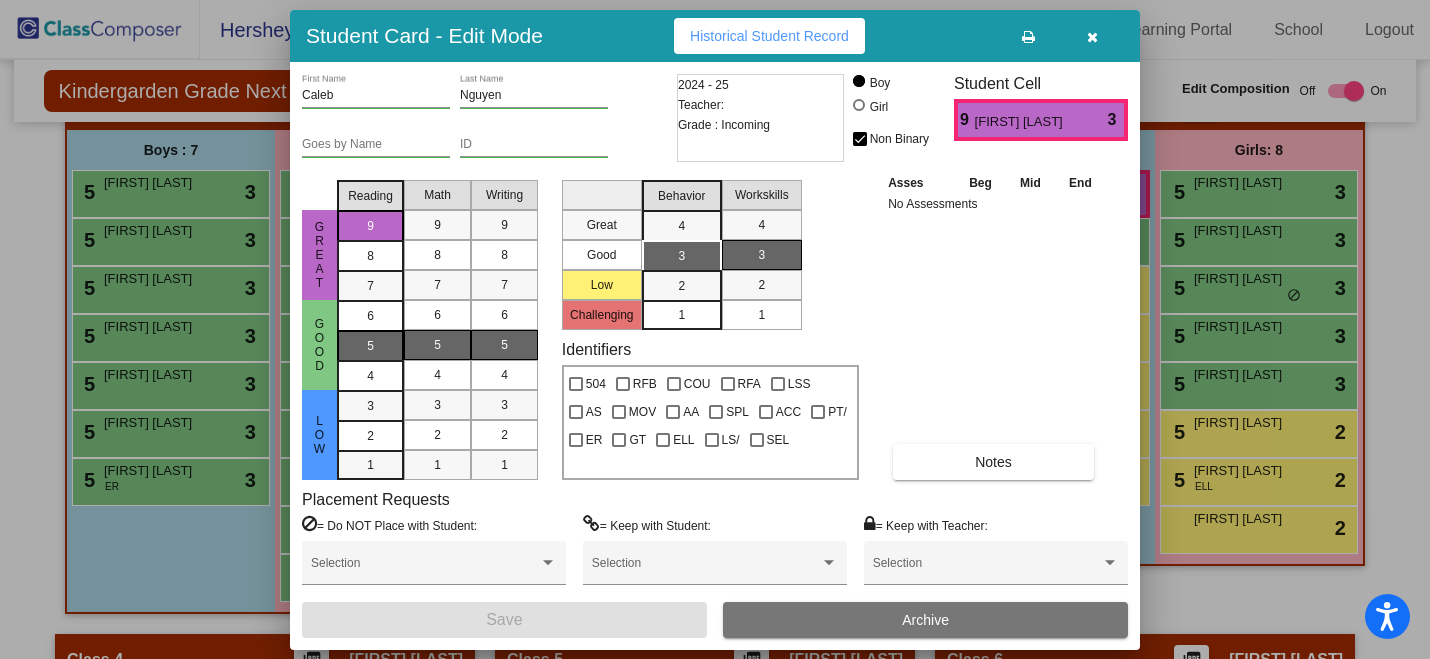 click on "5" at bounding box center (370, 316) 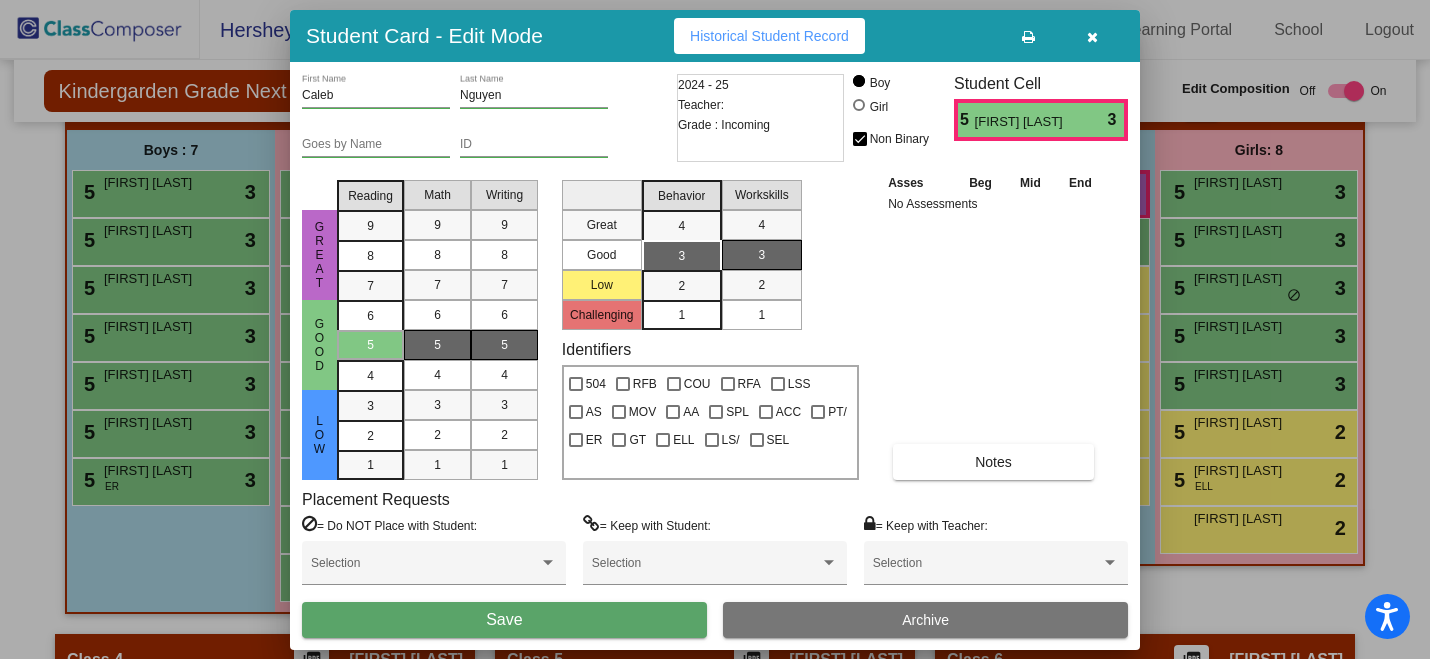 click on "Save" at bounding box center (504, 619) 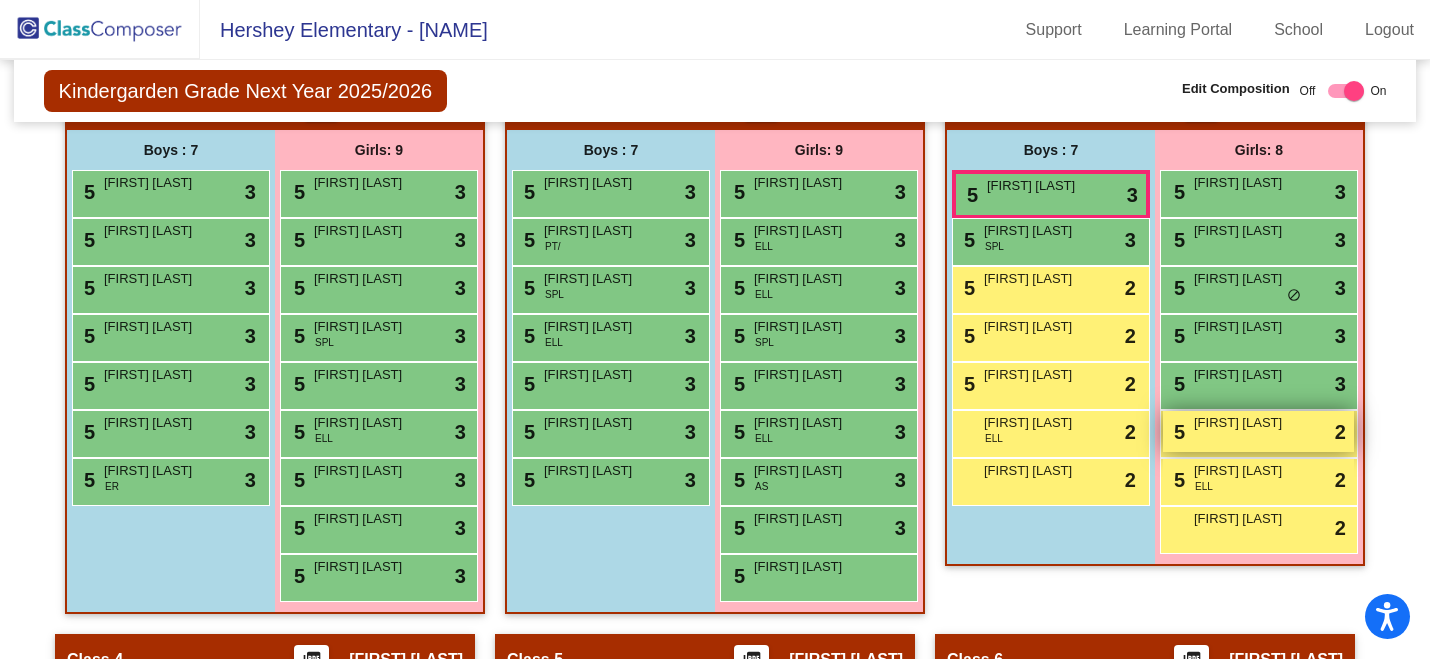 click on "Elliana Trimble" at bounding box center (1244, 423) 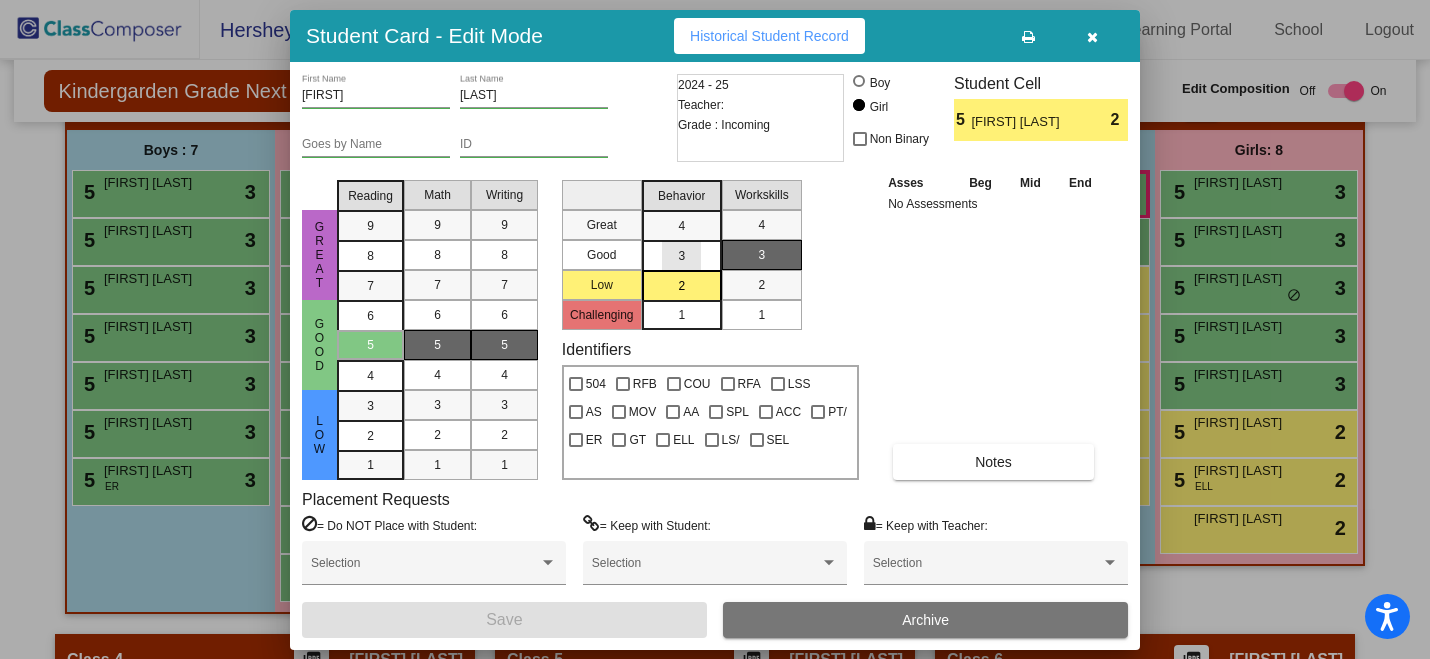 click on "3" at bounding box center [681, 226] 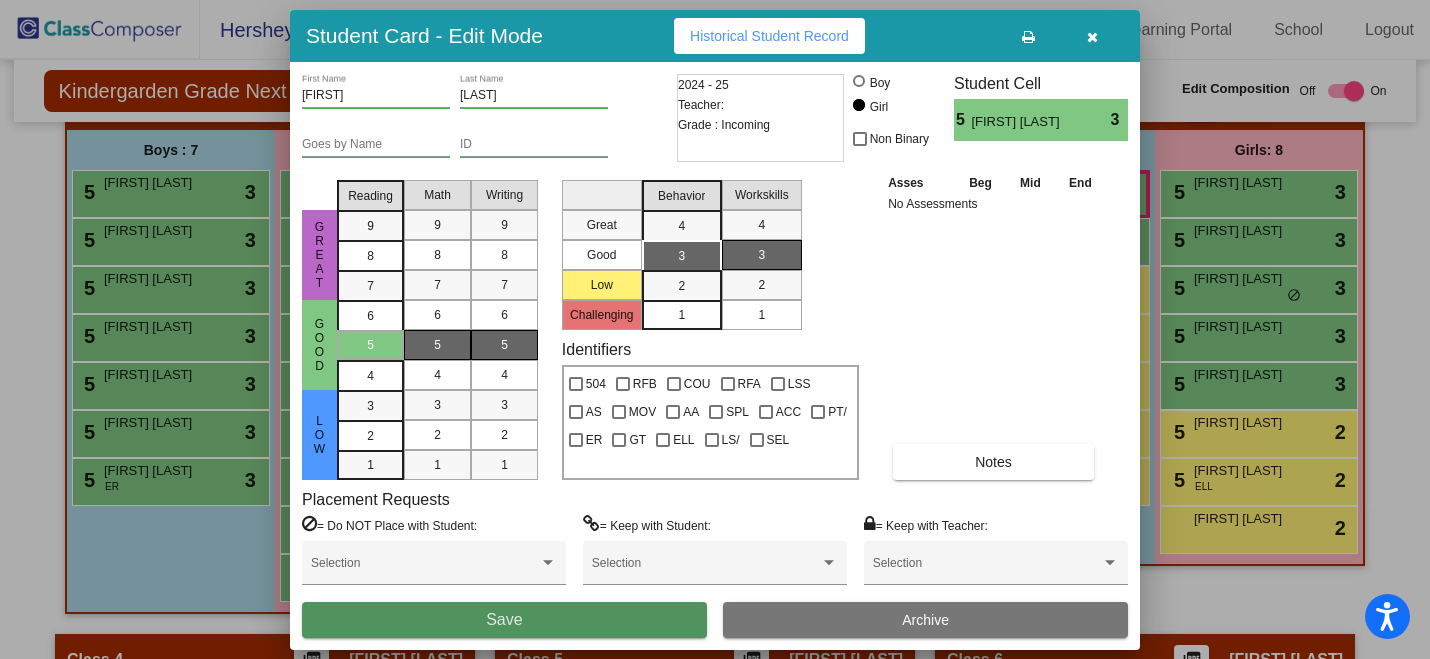 click on "Save" at bounding box center [504, 620] 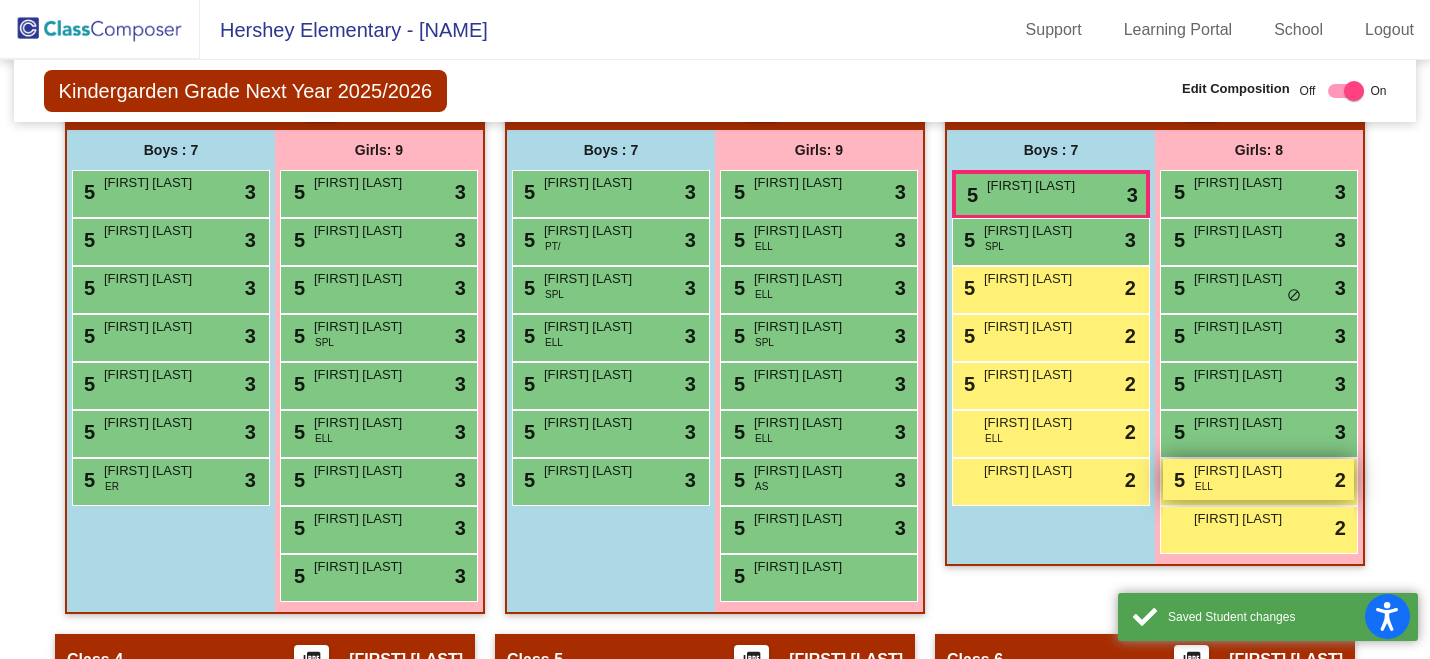 click on "5 Analeah Alejandro ELL lock do_not_disturb_alt 2" at bounding box center [1258, 479] 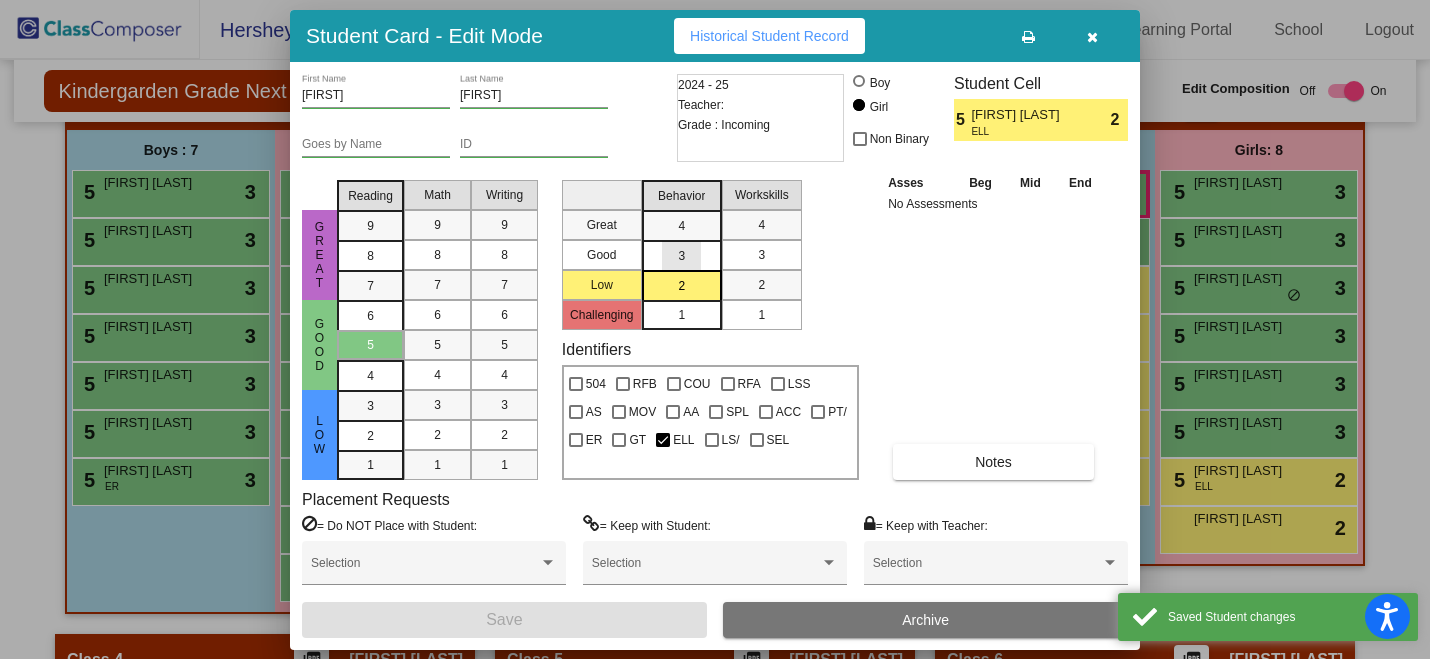click on "3" at bounding box center [681, 226] 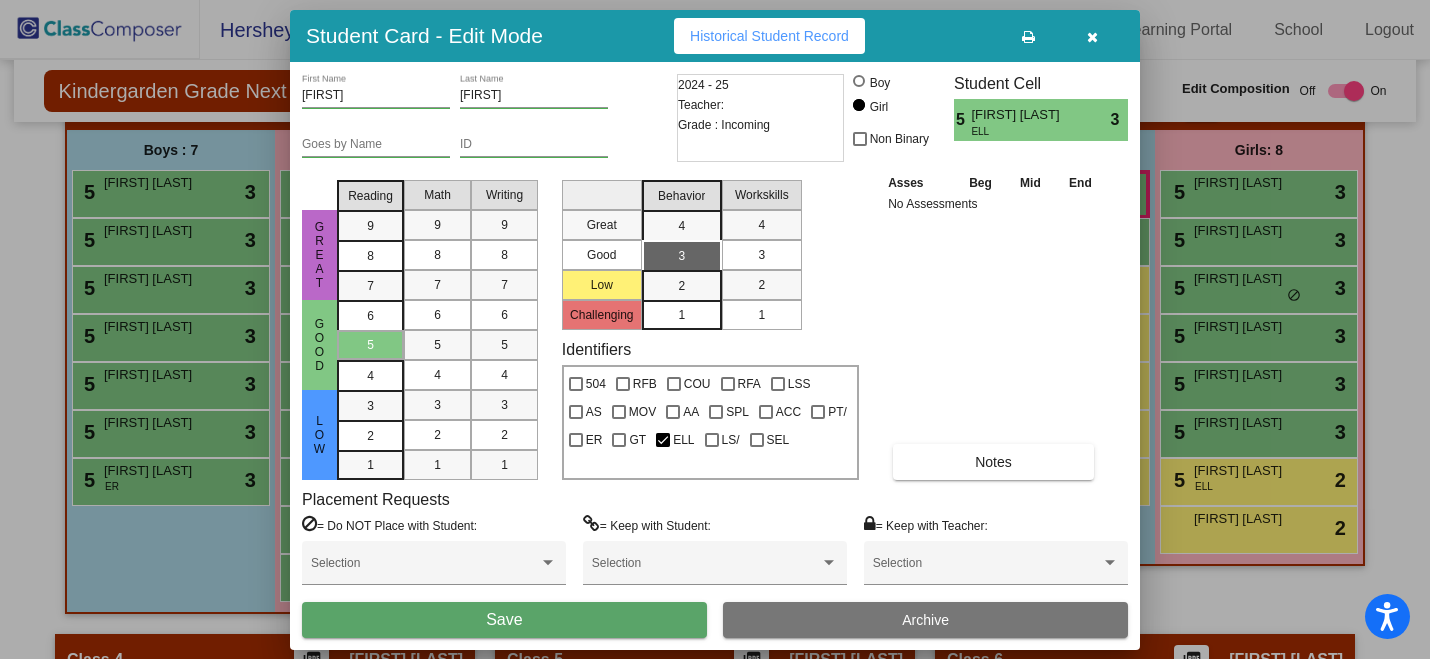 click on "Save" at bounding box center (504, 620) 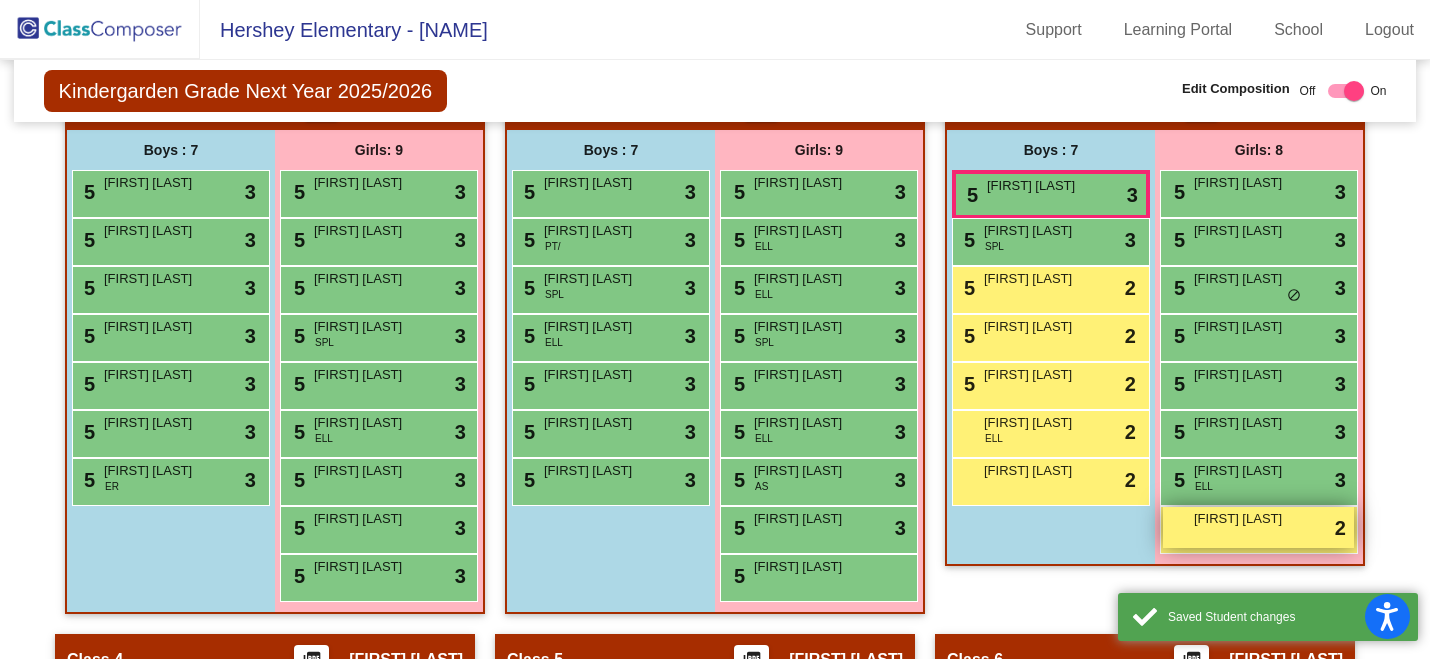 click on "Addelyn Alferez lock do_not_disturb_alt 2" at bounding box center (1258, 527) 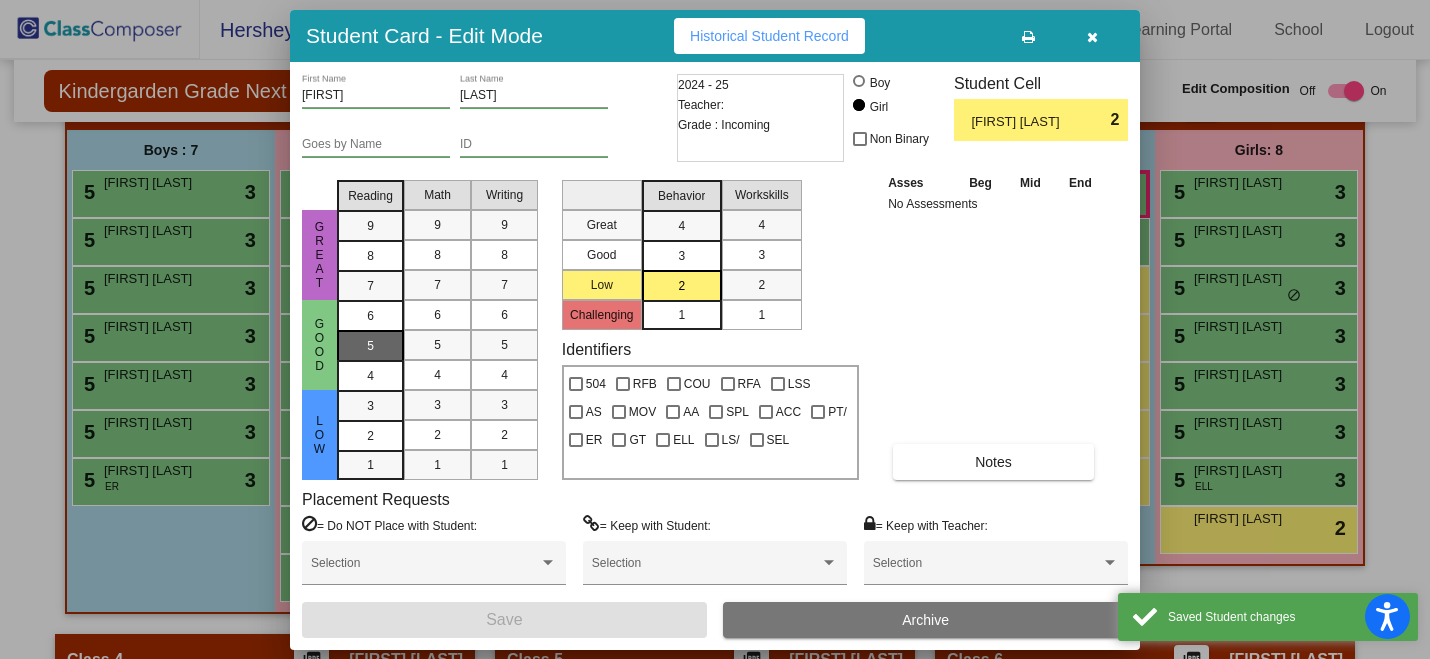 click on "5" at bounding box center (370, 316) 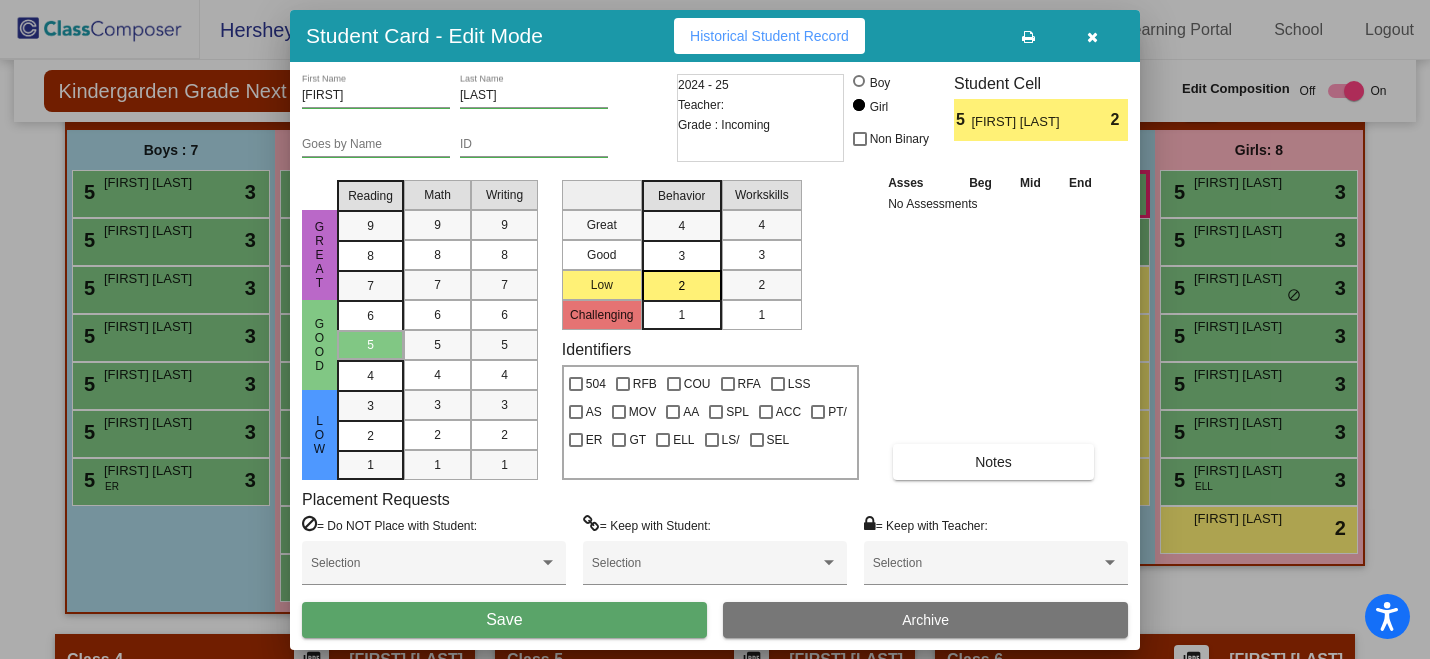 click on "Save" at bounding box center (504, 619) 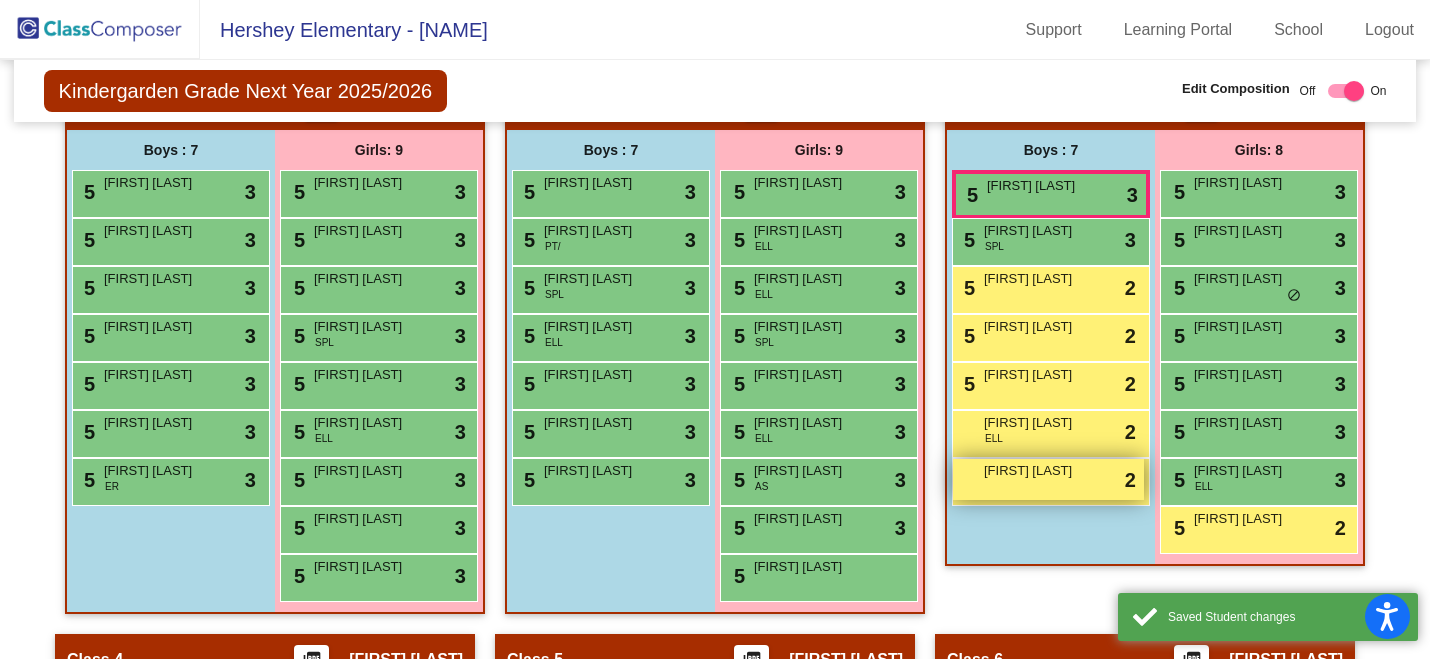 click on "Christopher Durtschi lock do_not_disturb_alt 2" at bounding box center [1048, 479] 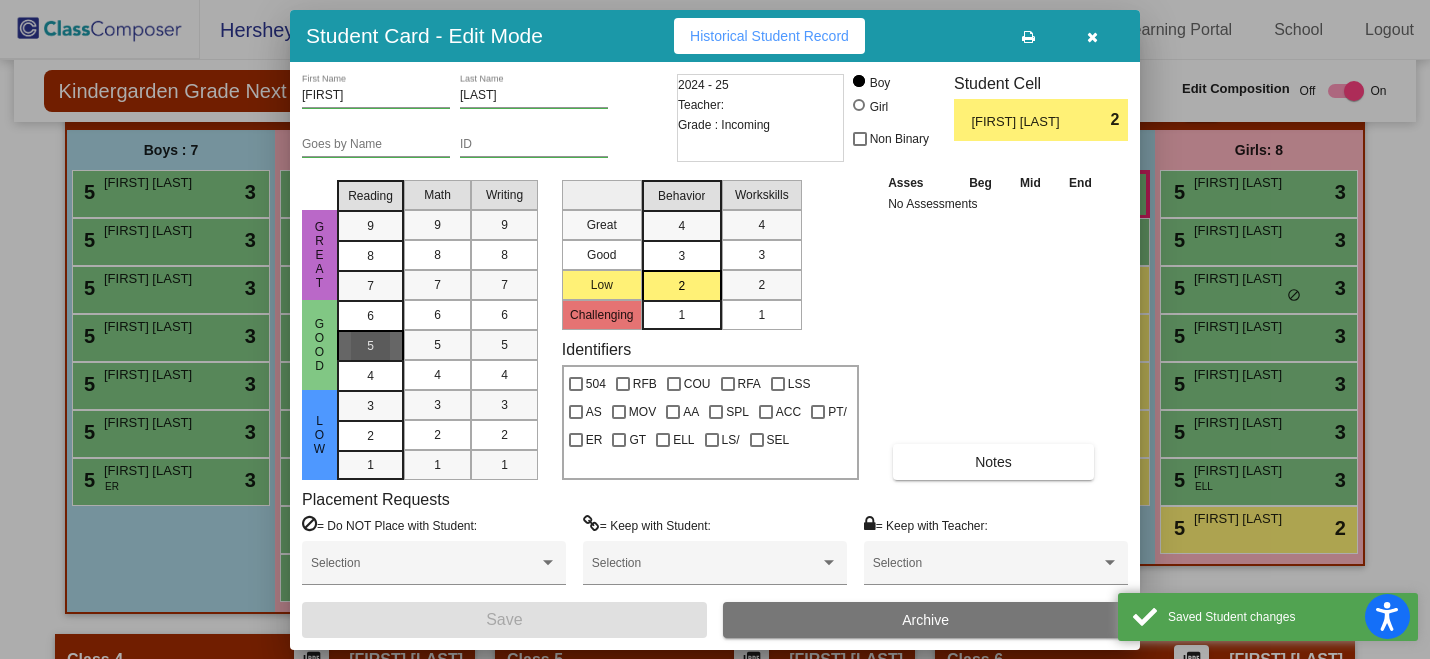 click on "5" at bounding box center (370, 316) 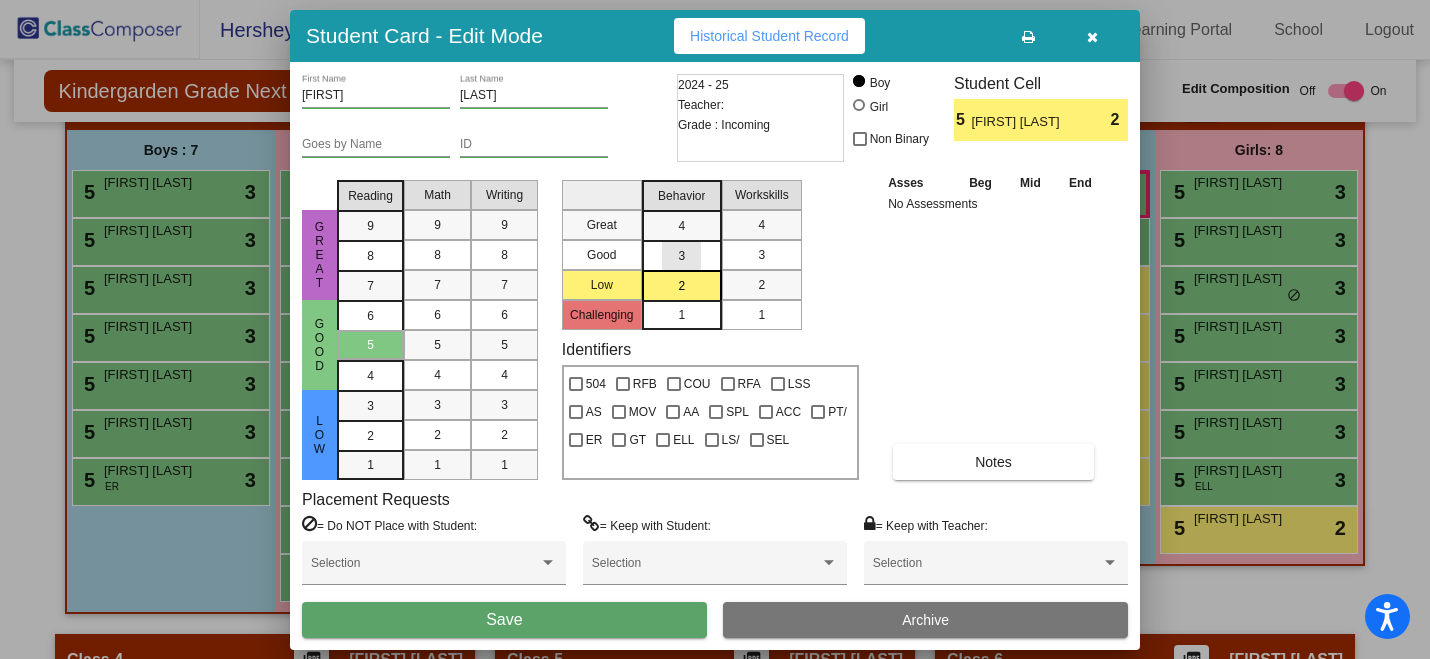 click on "3" at bounding box center (681, 226) 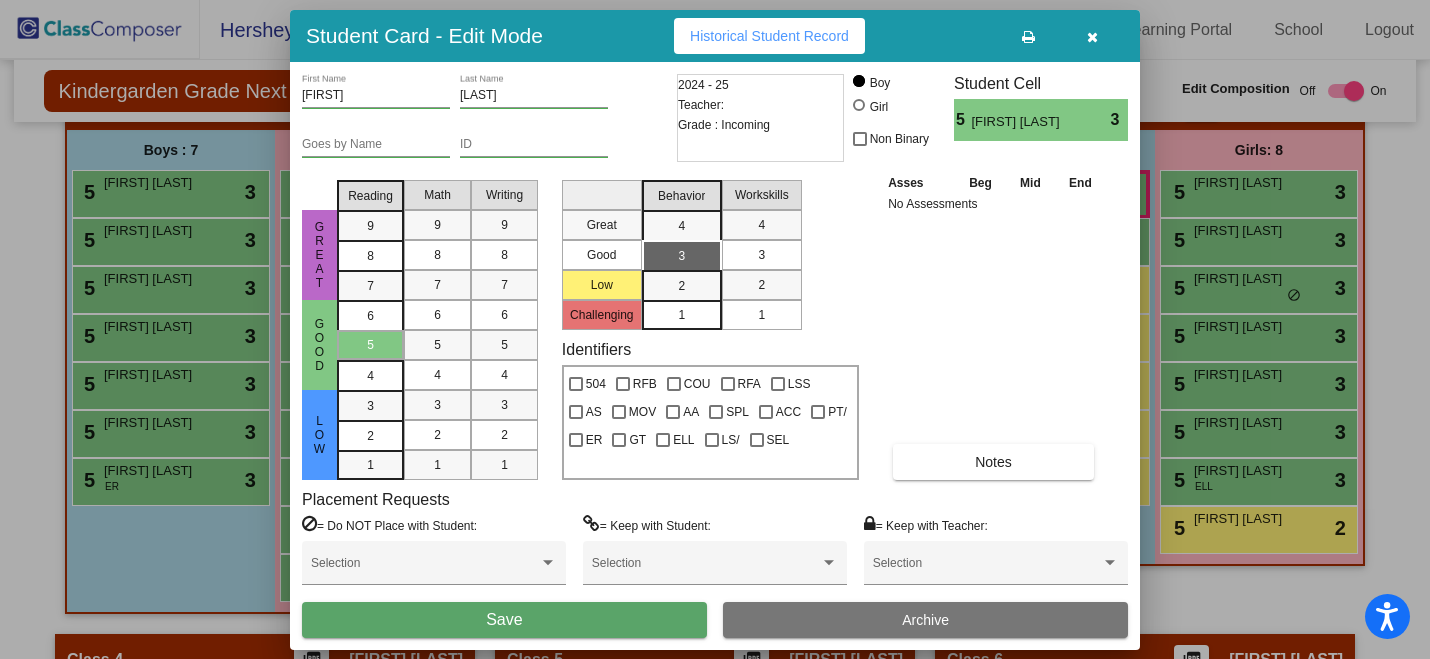 click on "Save" at bounding box center (504, 620) 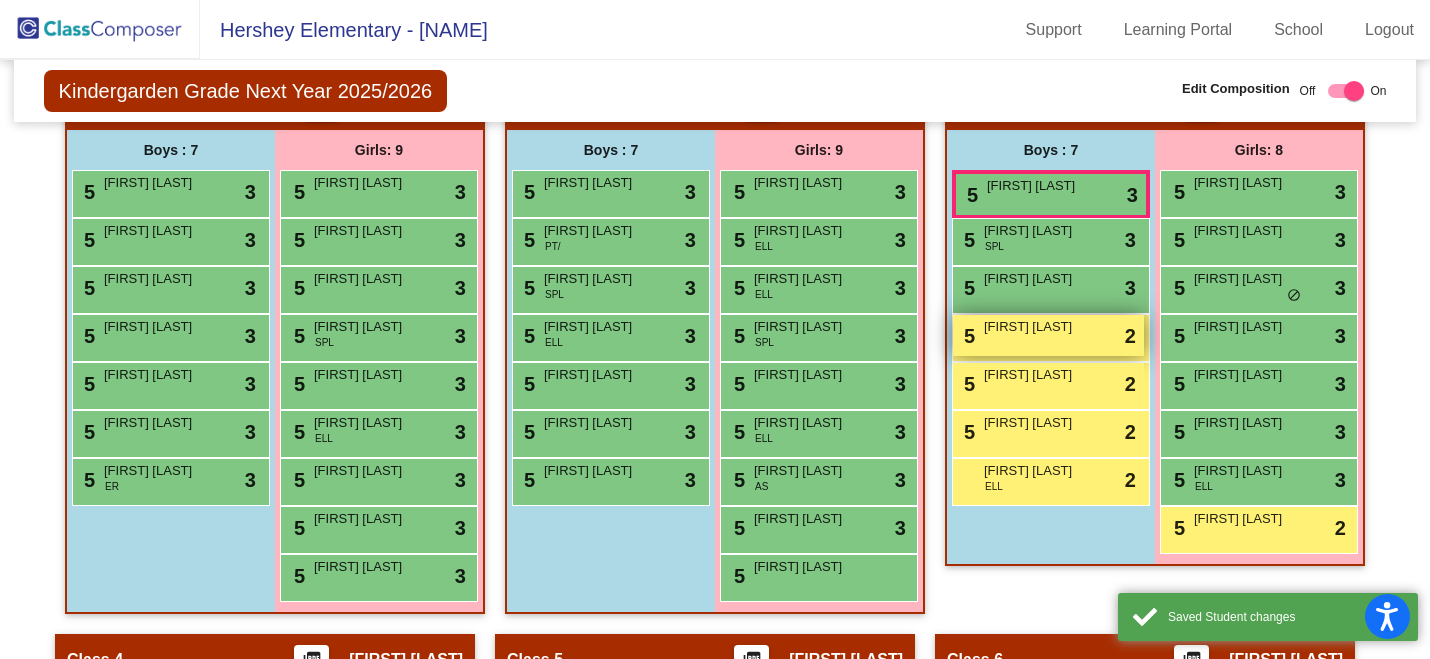 click on "Braxton Loechner" at bounding box center (1034, 327) 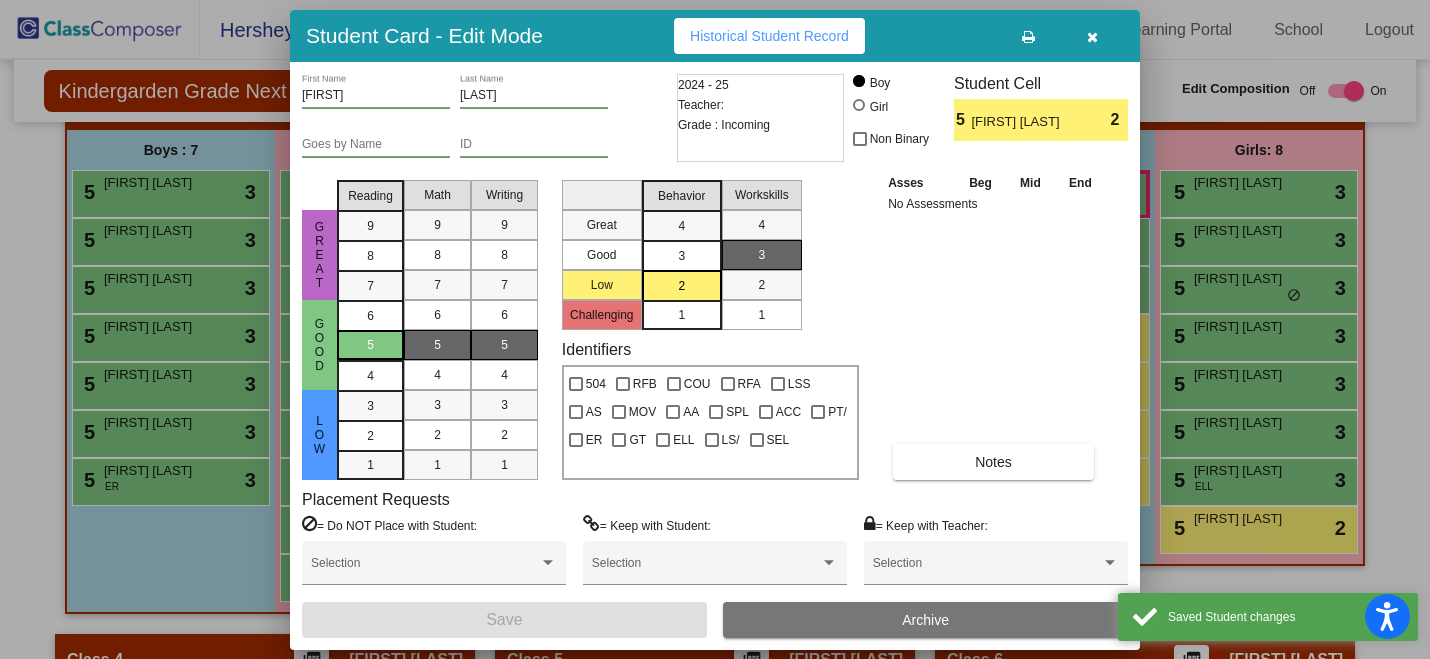 click on "5" at bounding box center [370, 345] 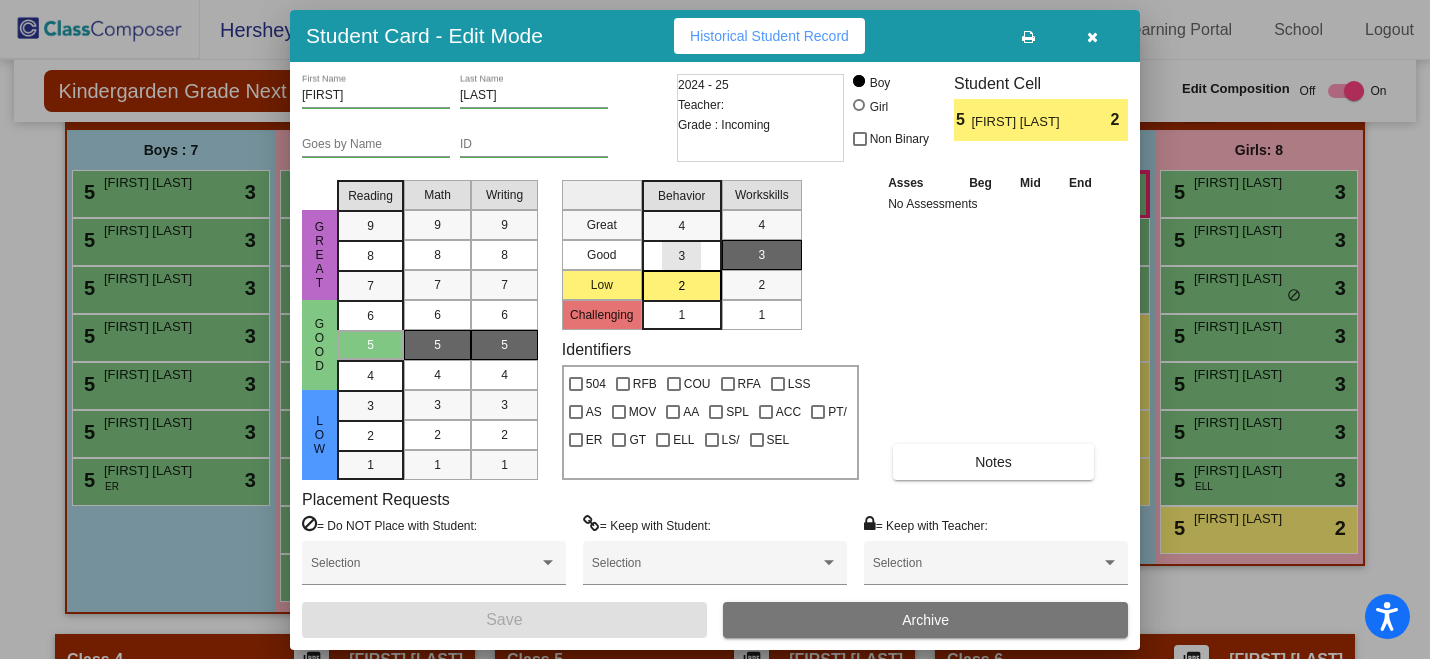 click on "3" at bounding box center [681, 226] 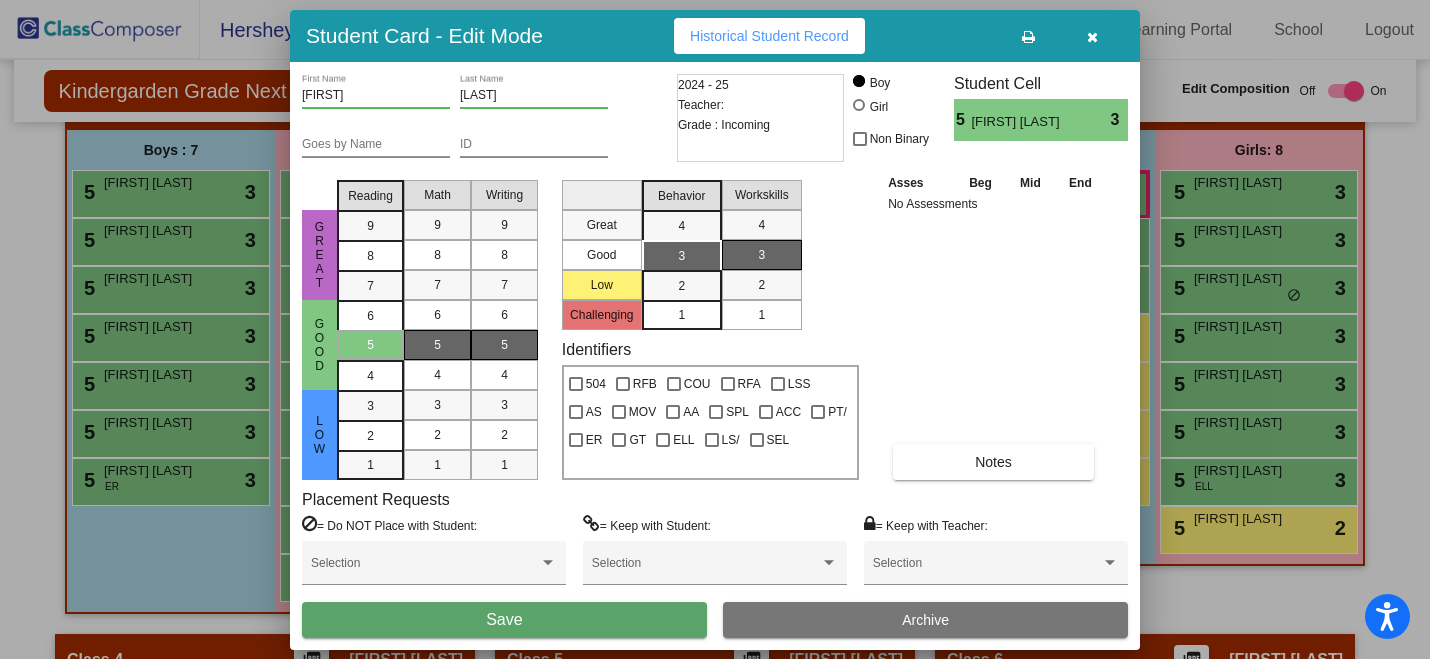 click on "Save" at bounding box center [504, 620] 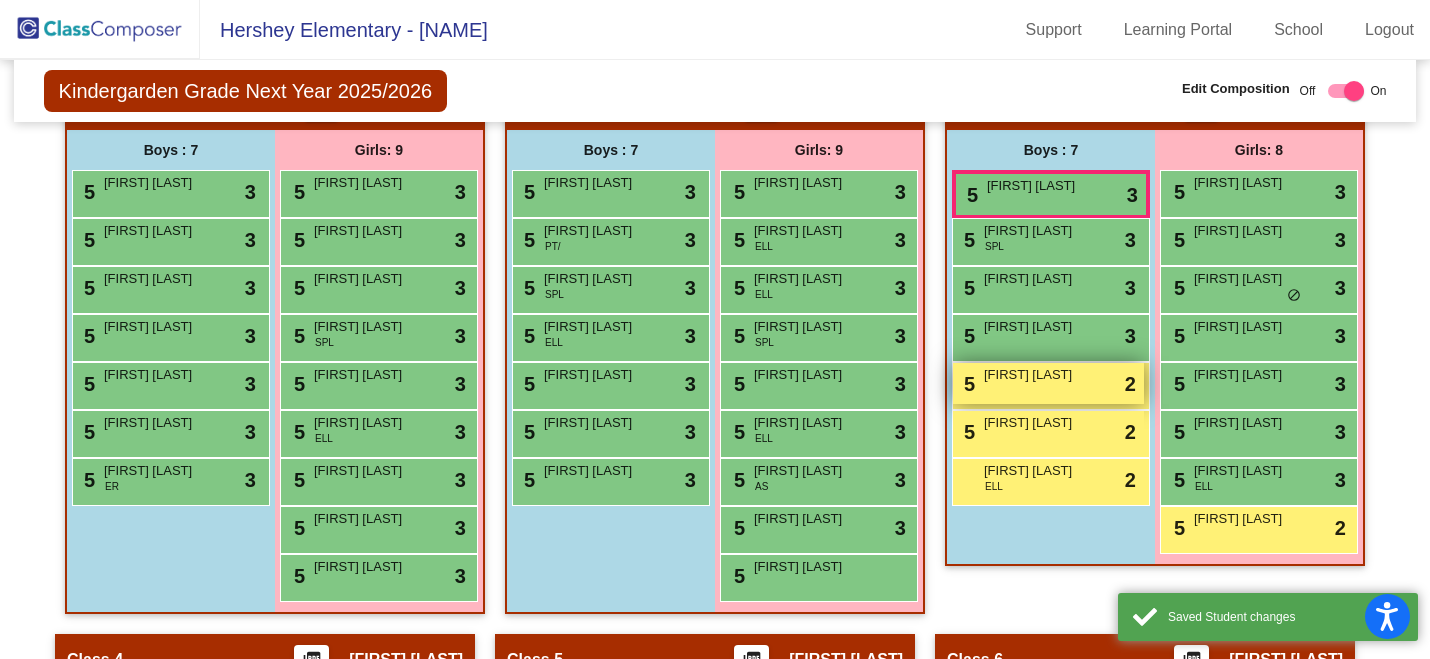 click on "5 Karson Bush lock do_not_disturb_alt 2" at bounding box center [1048, 383] 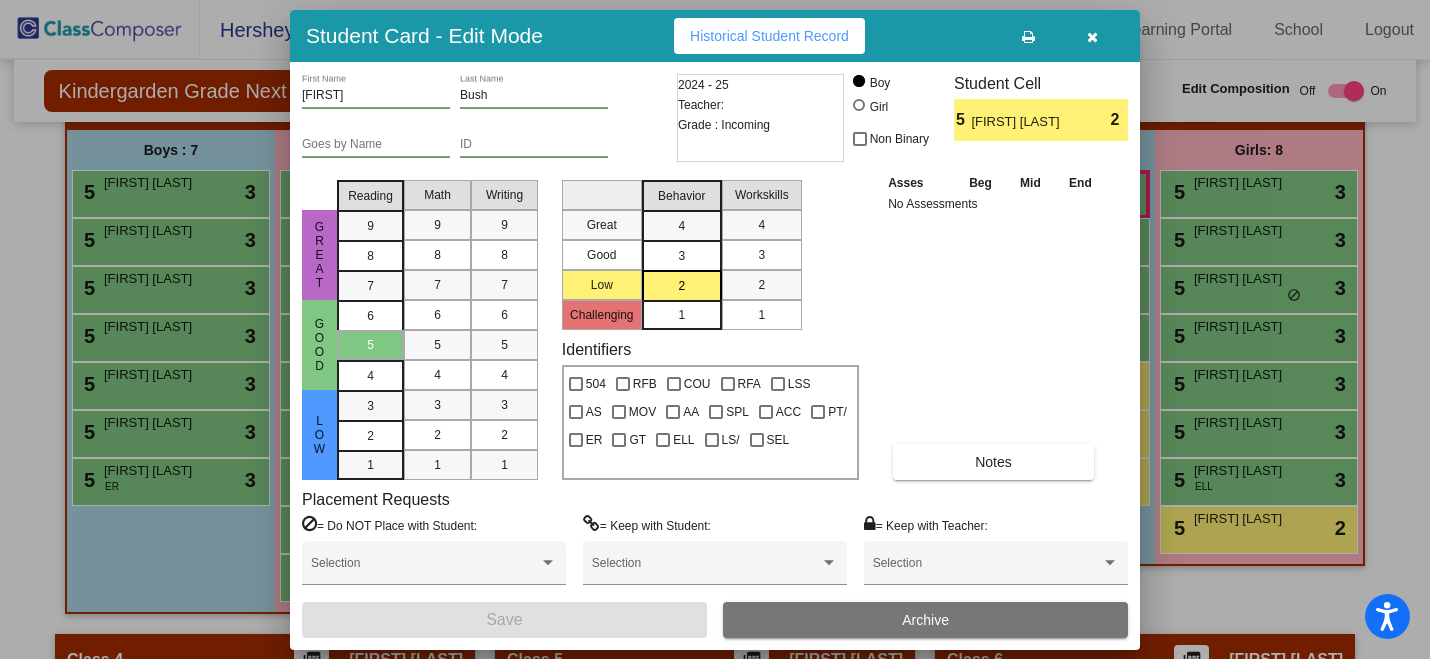 click on "3" at bounding box center (681, 226) 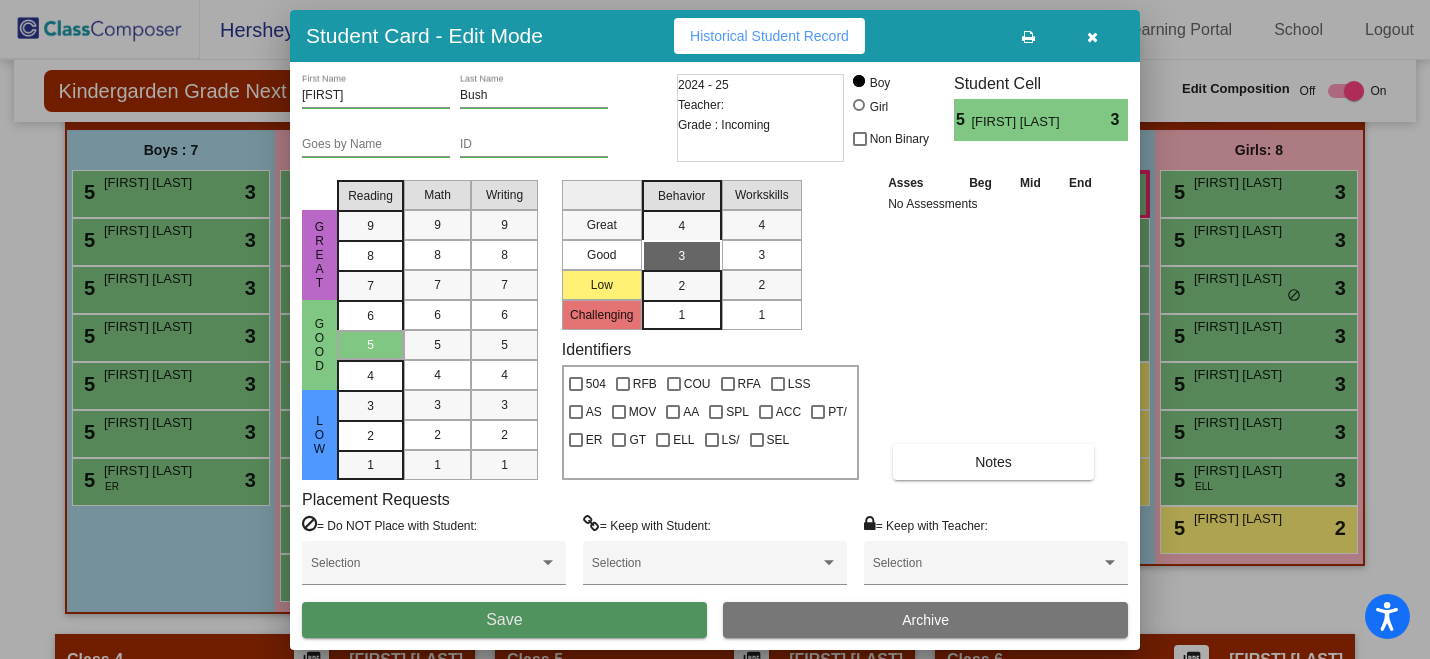 click on "Save" at bounding box center (504, 620) 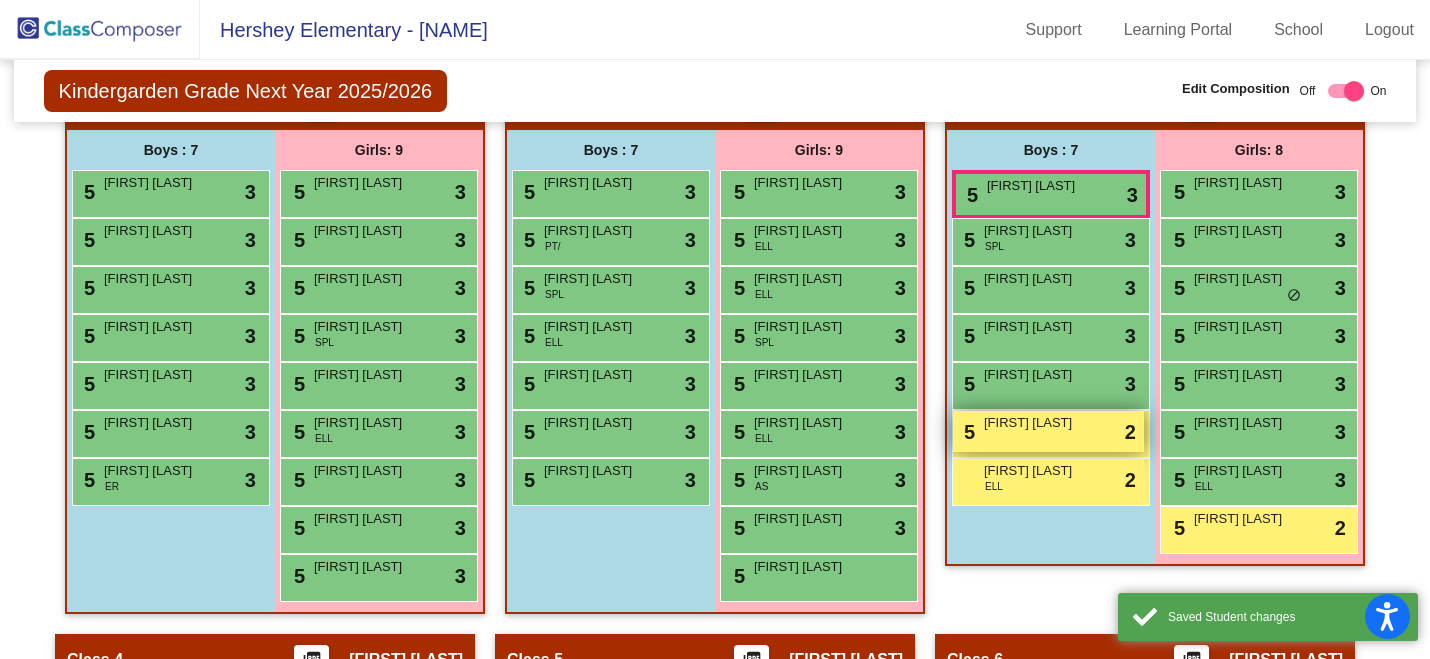 click on "5 Colton Caldwell lock do_not_disturb_alt 2" at bounding box center (1048, 431) 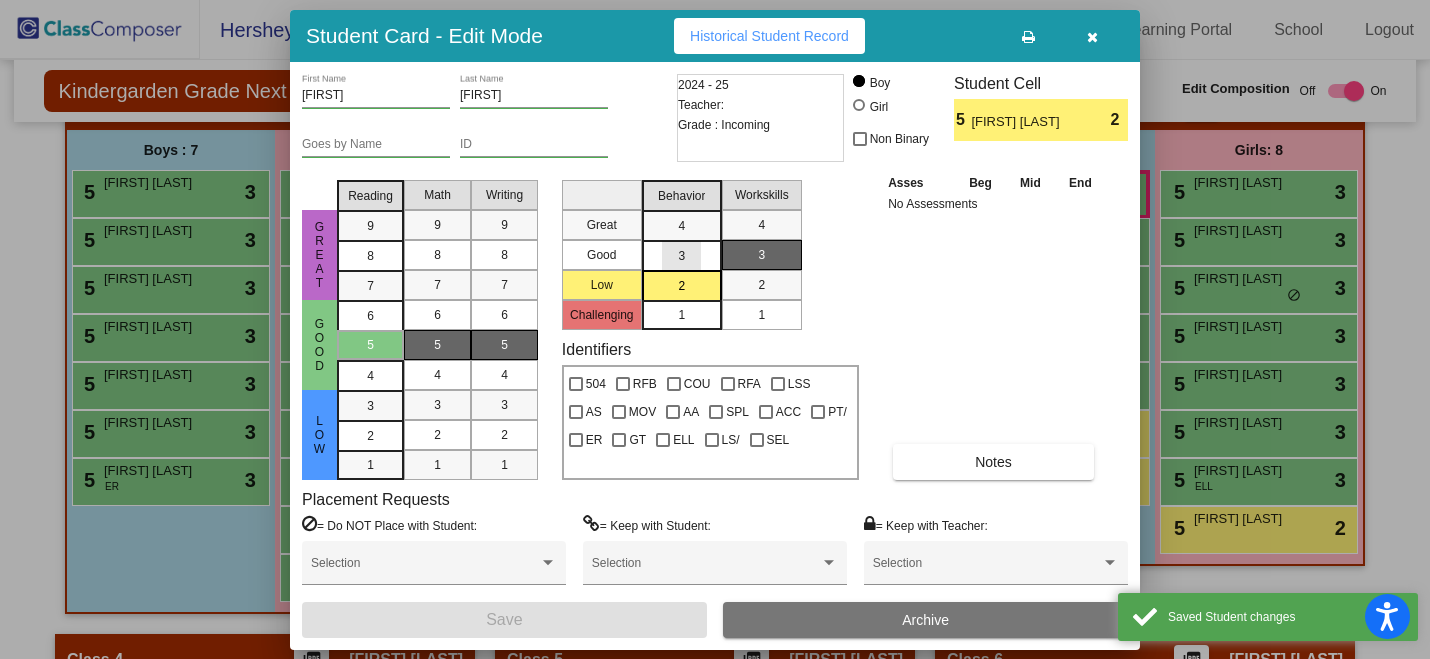 click on "3" at bounding box center (681, 226) 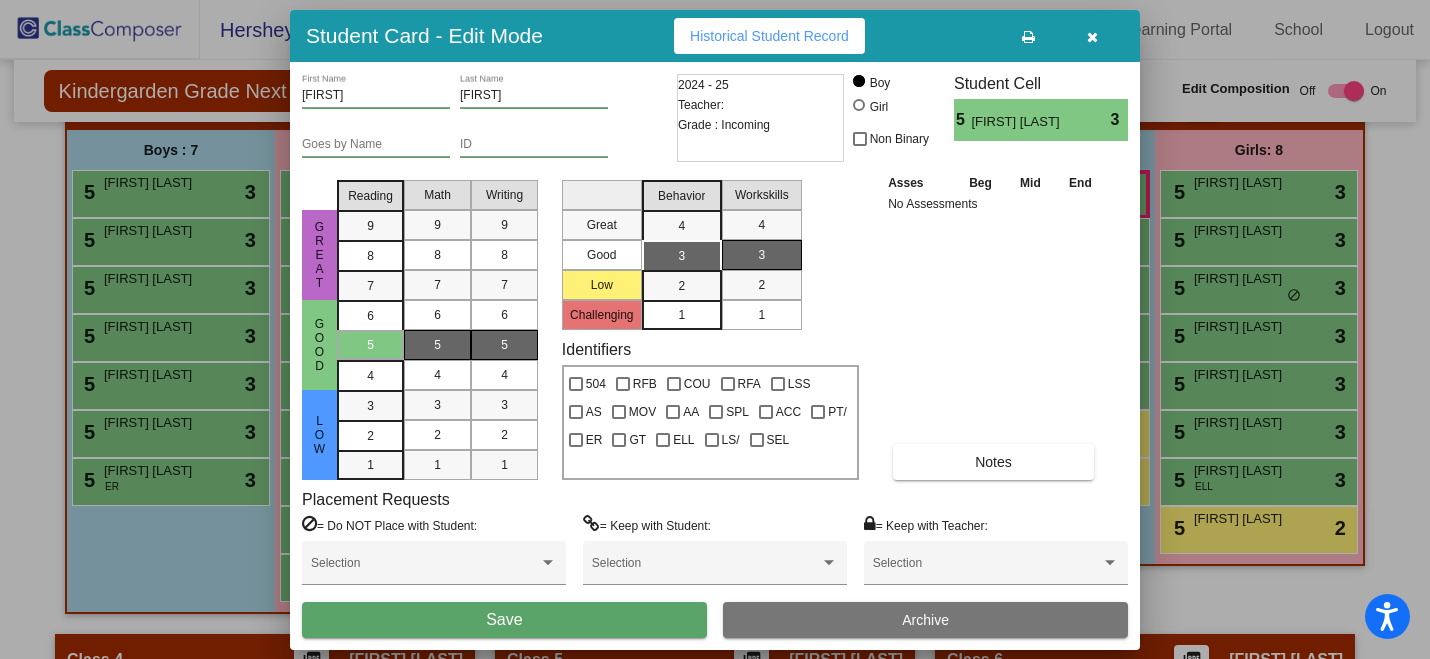 click on "Save" at bounding box center [504, 620] 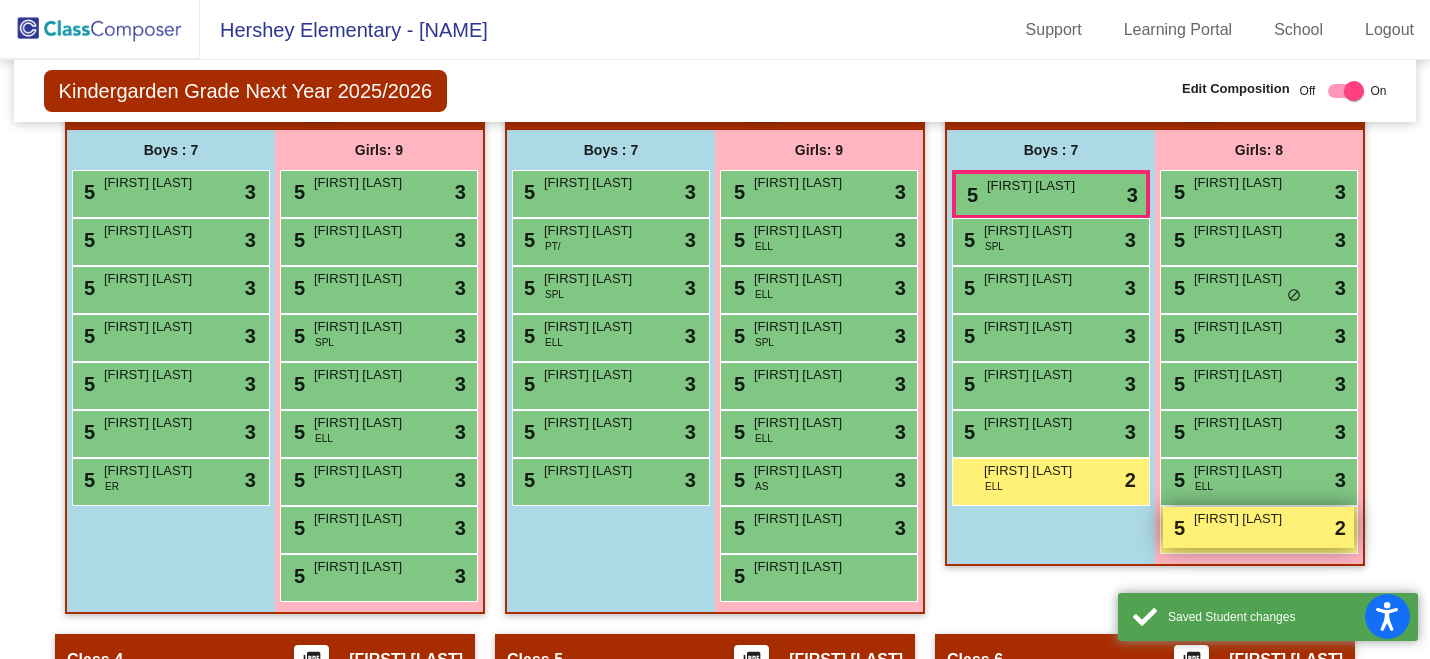 click on "Addelyn Alferez" at bounding box center (1244, 519) 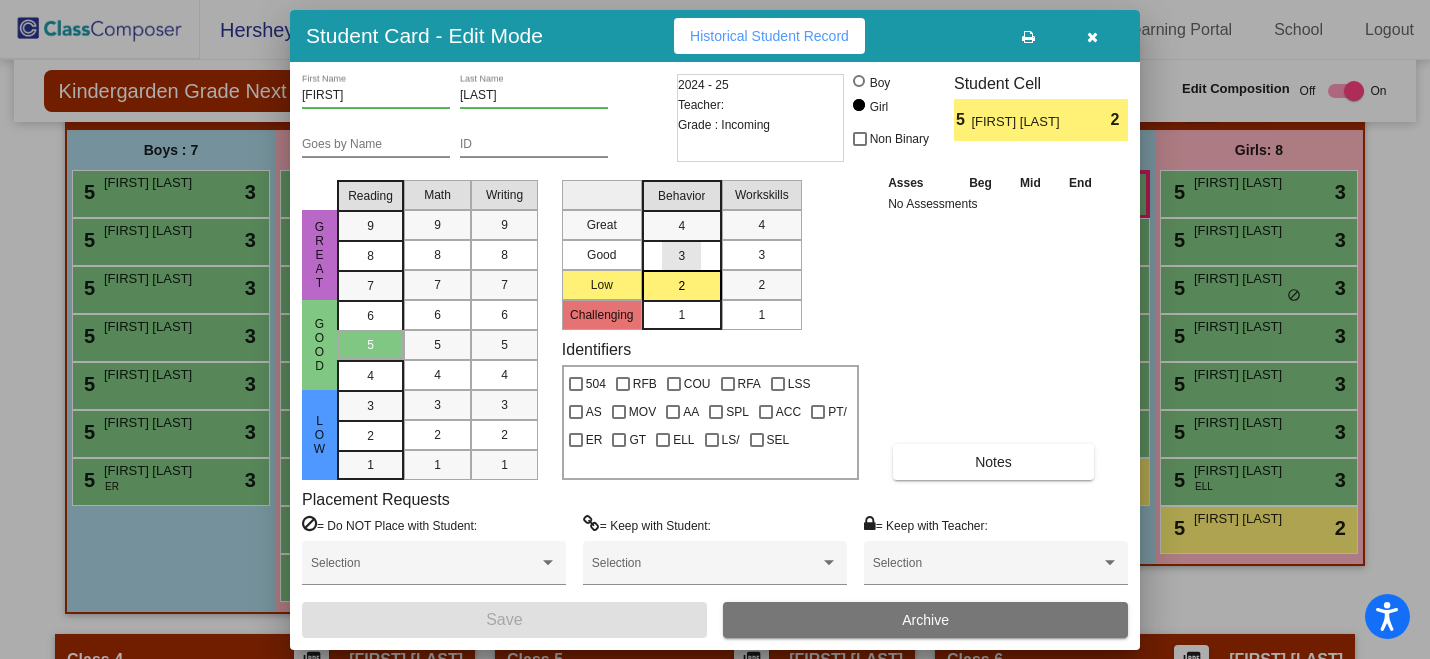 click on "3" at bounding box center [682, 255] 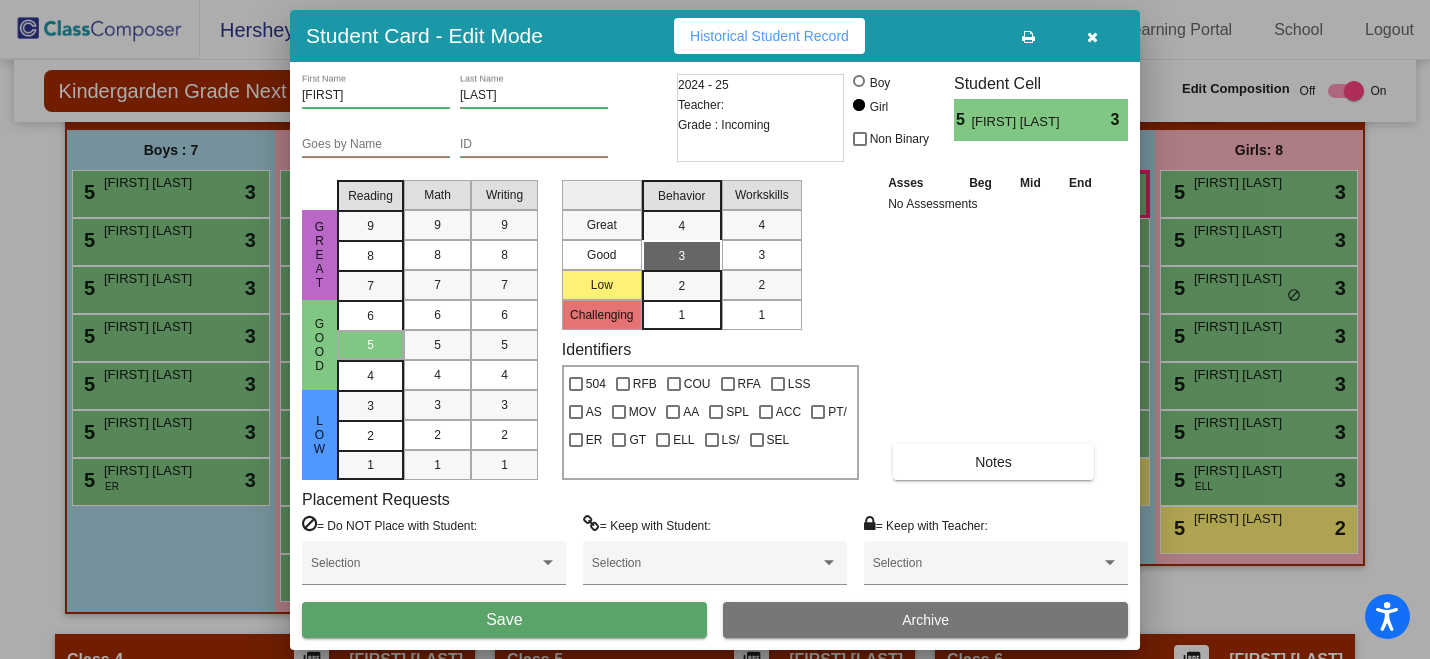 click on "Save" at bounding box center (504, 620) 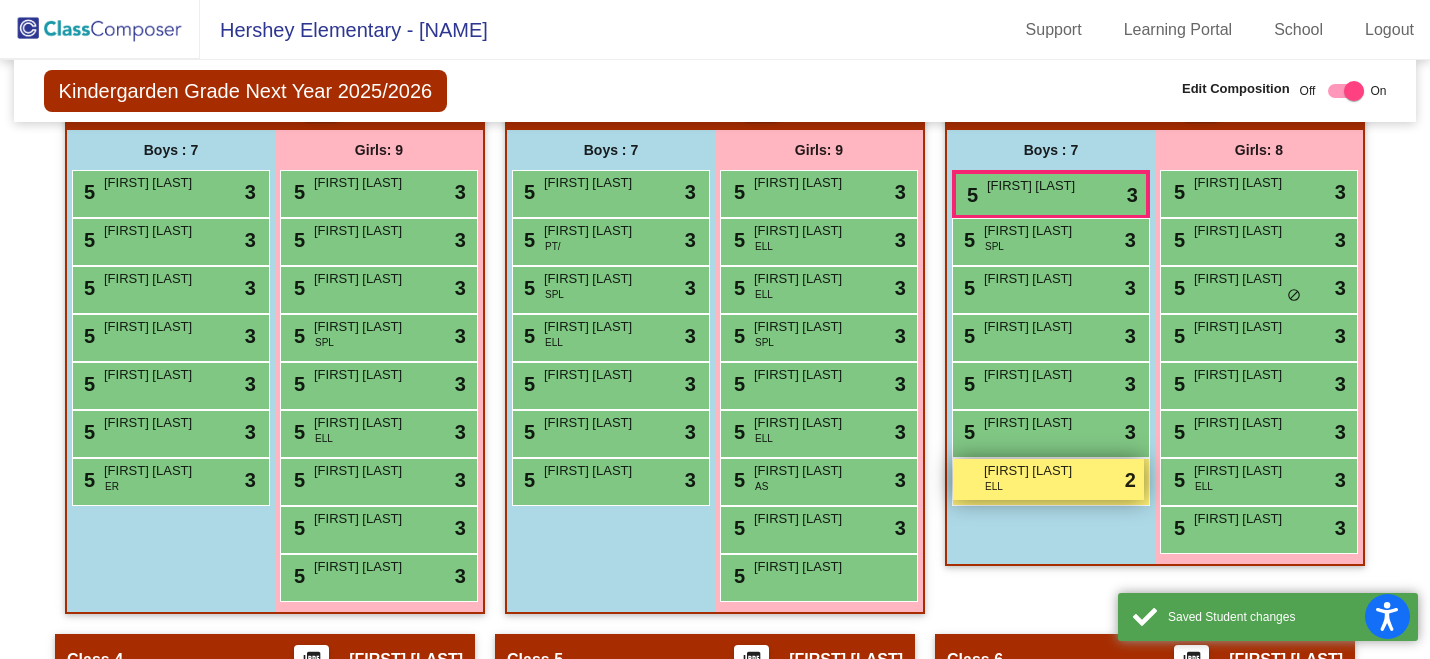 click on "Joud Salameh ELL lock do_not_disturb_alt 2" at bounding box center [1048, 479] 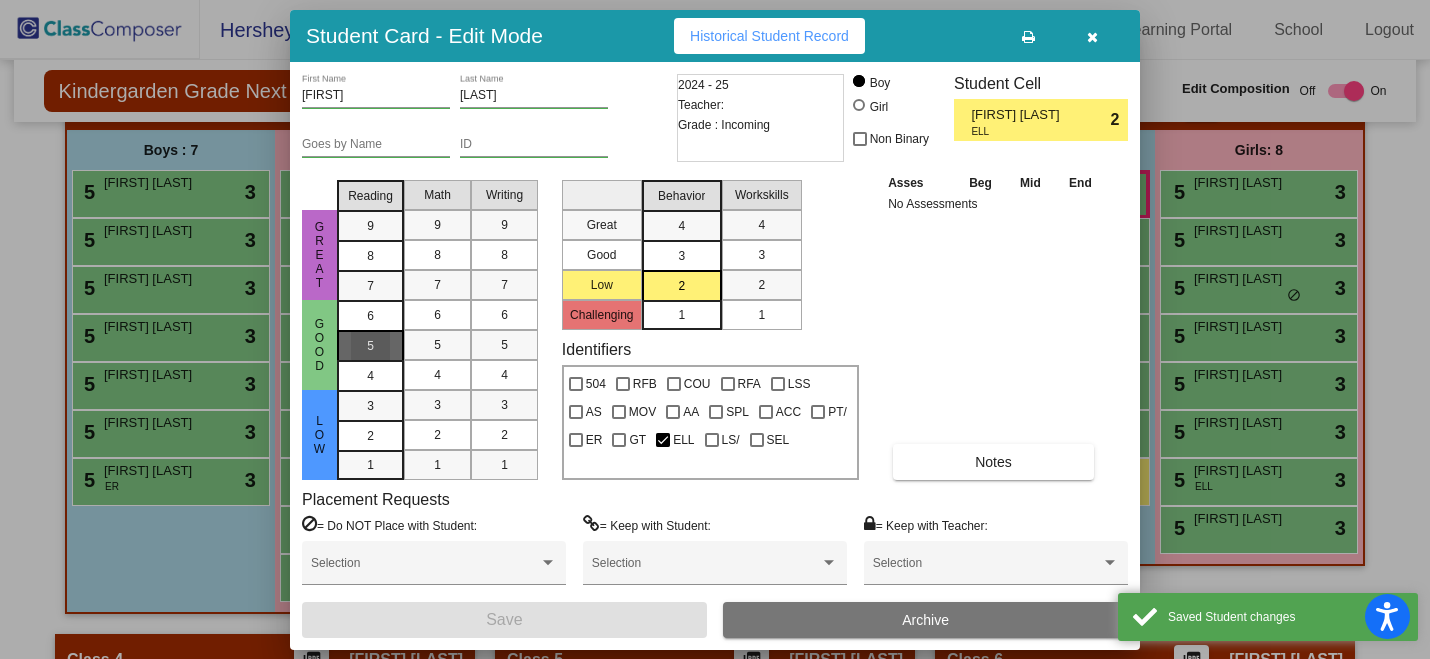 click on "5" at bounding box center [370, 316] 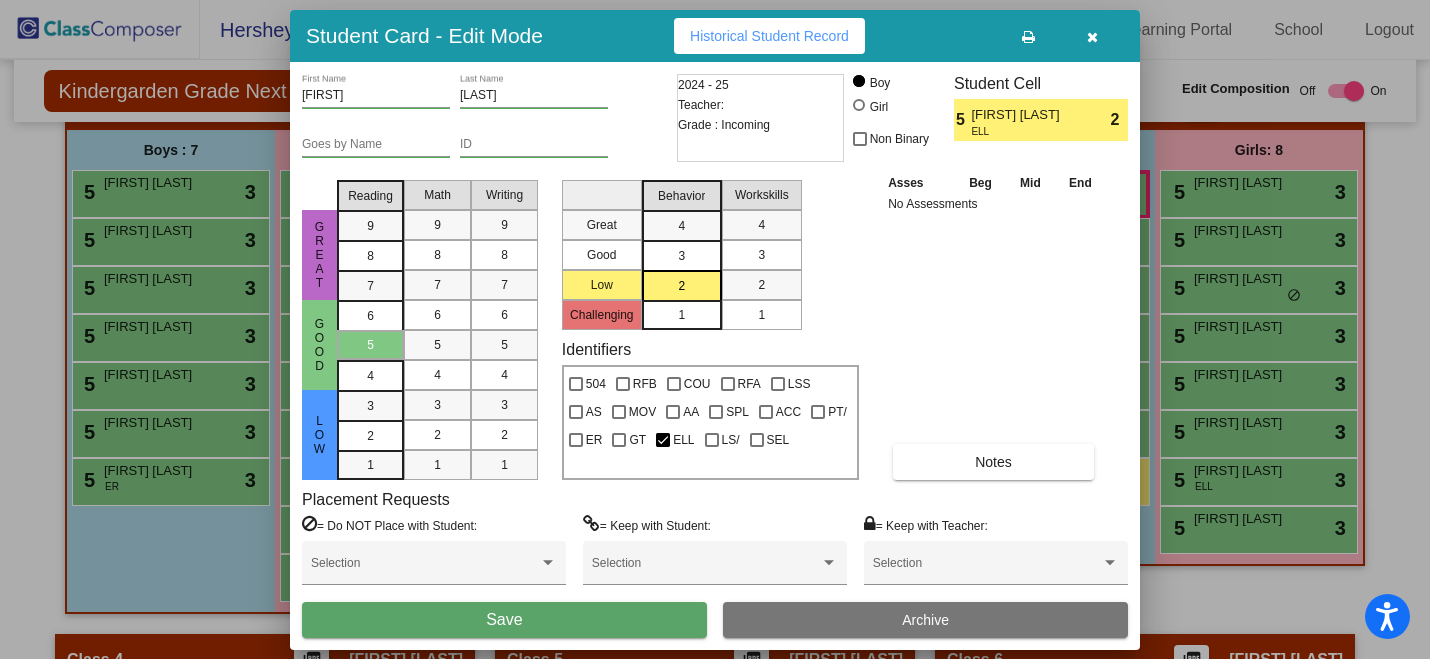 click on "Save" at bounding box center [504, 620] 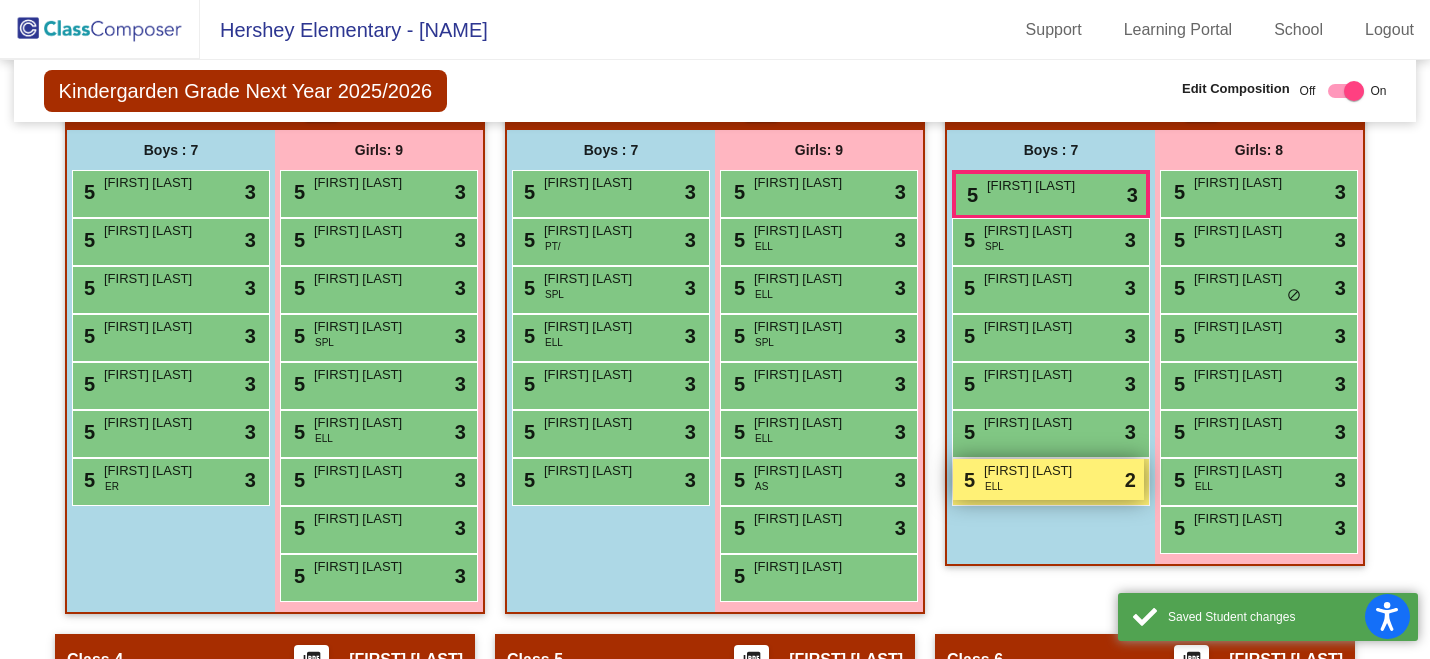click on "Joud Salameh" at bounding box center [1034, 471] 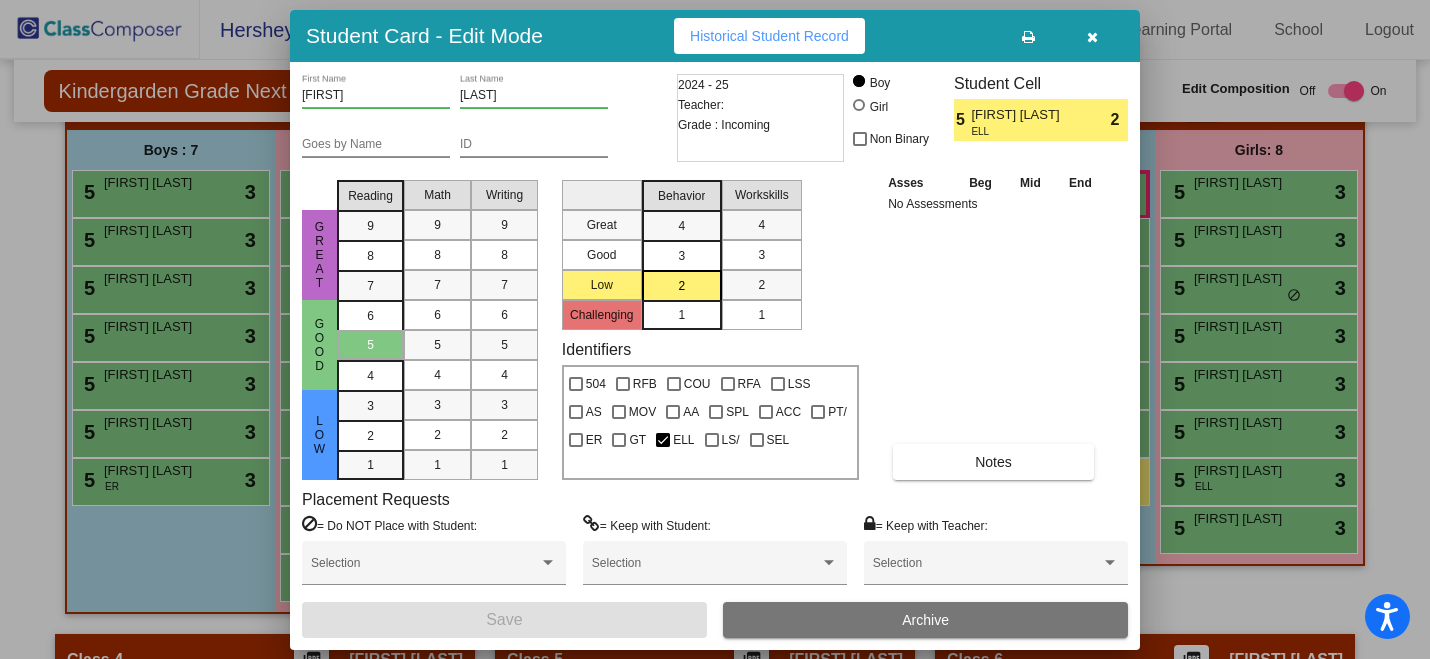 click on "3" at bounding box center (681, 226) 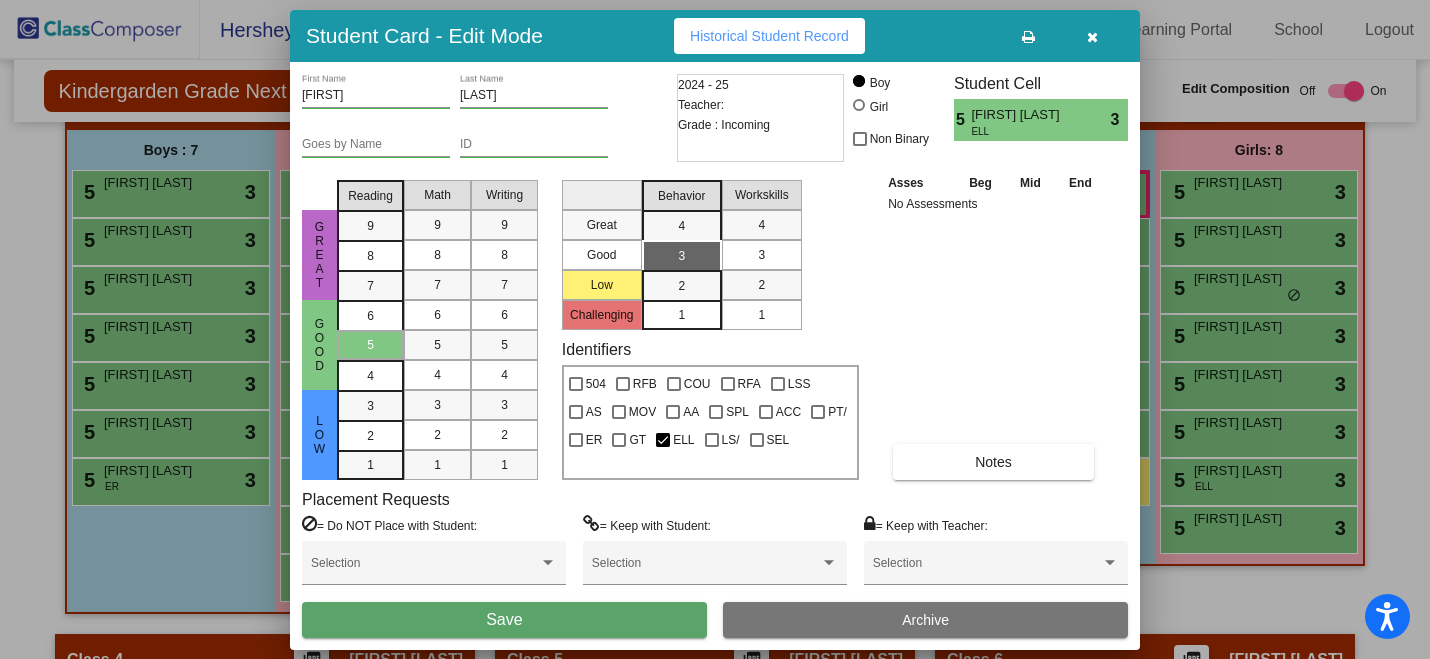 click on "= Do NOT Place with Student:   Selection  = Keep with Student:   Selection  = Keep with Teacher:   Selection" at bounding box center [715, 558] 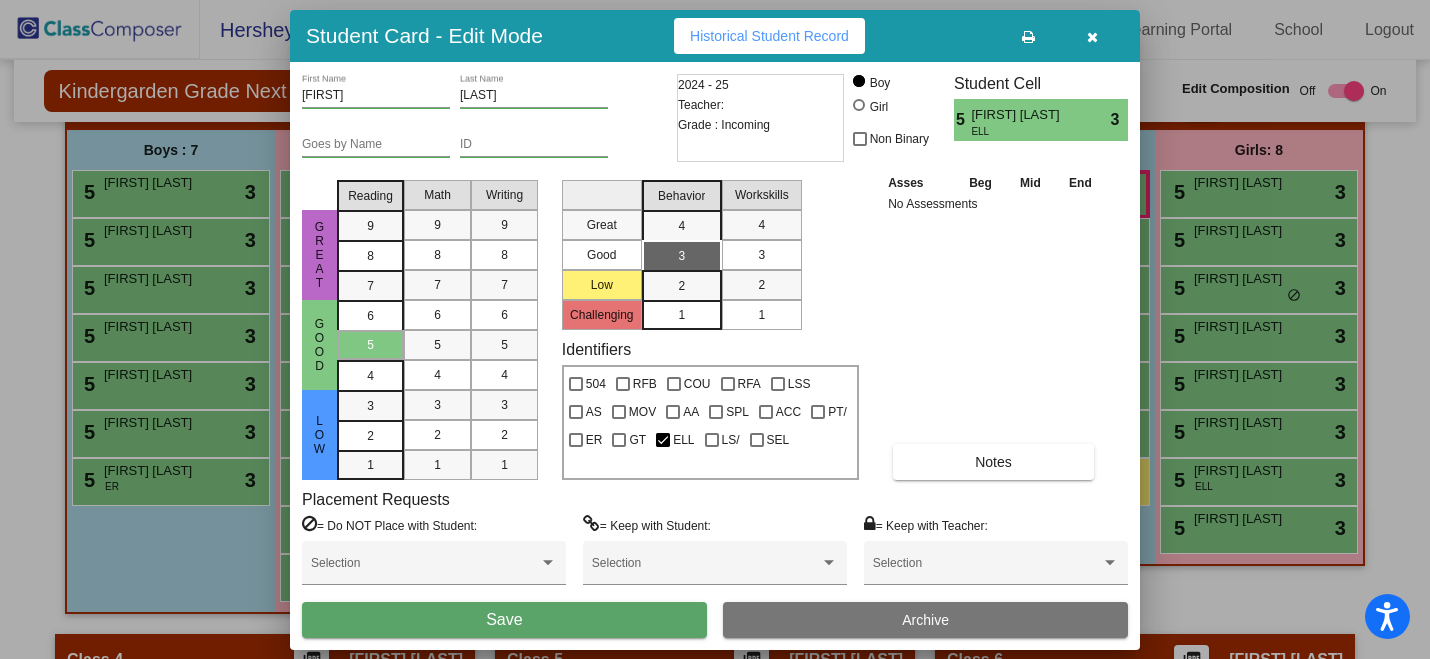 click on "Save" at bounding box center [504, 620] 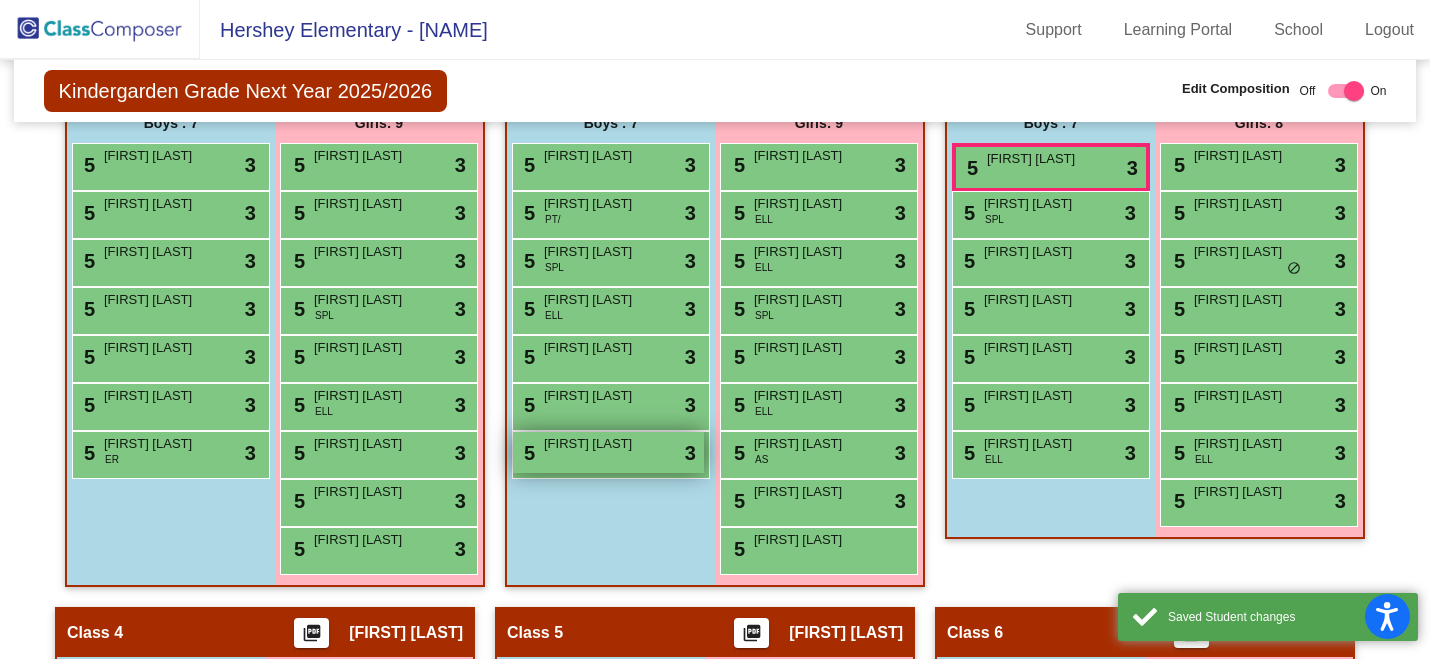 scroll, scrollTop: 718, scrollLeft: 0, axis: vertical 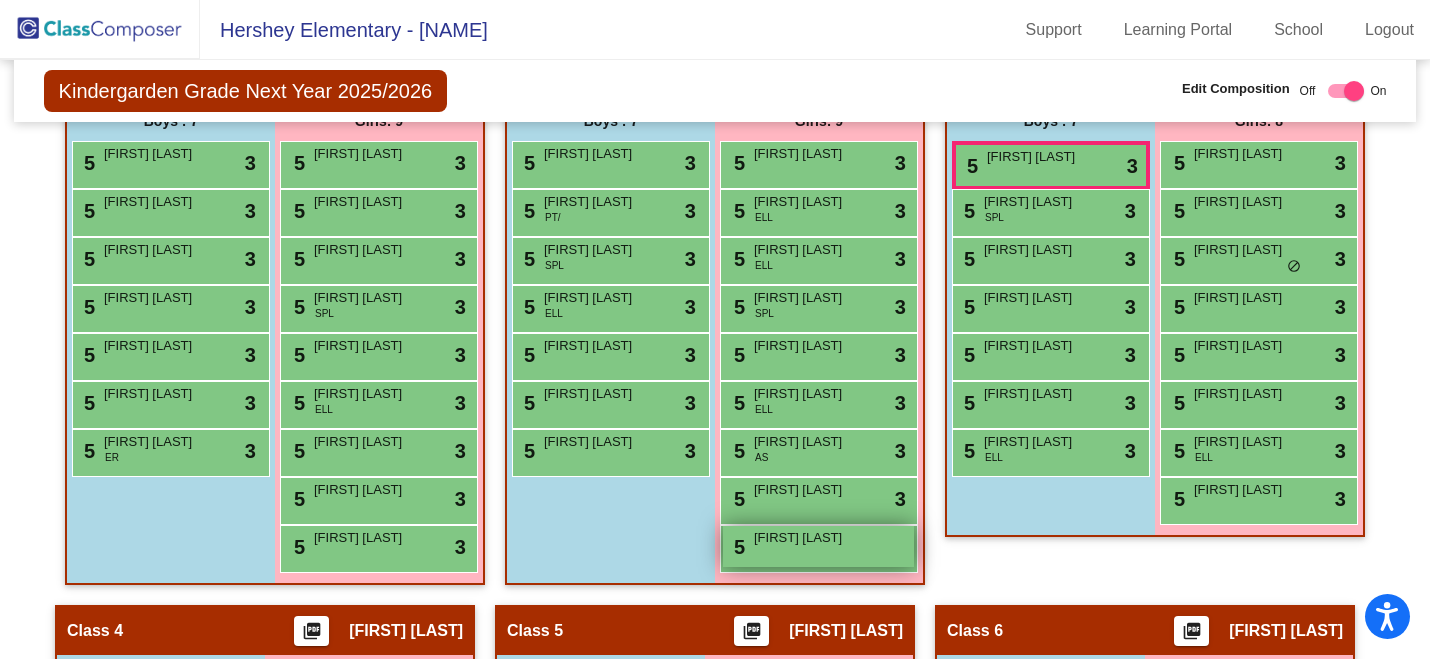 click on "Tre'Marie Samuel" at bounding box center [804, 538] 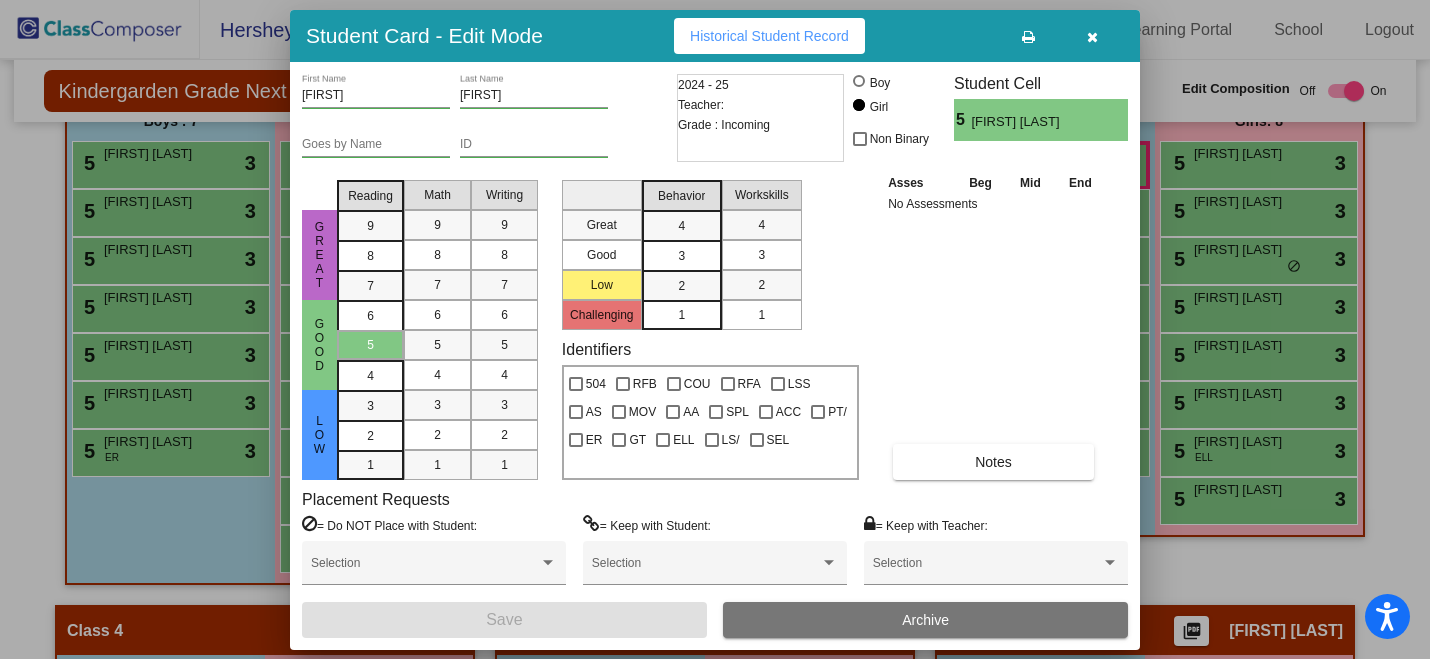click on "3" at bounding box center (681, 226) 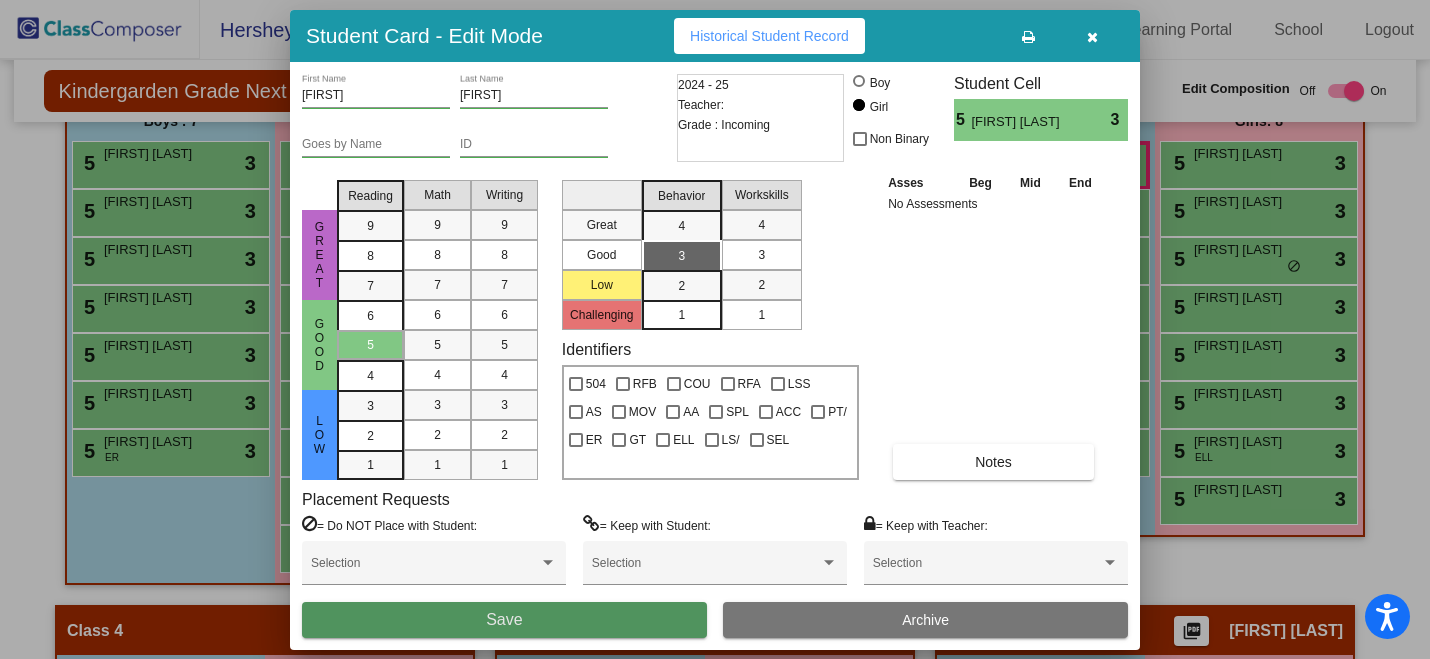 click on "Save" at bounding box center (504, 620) 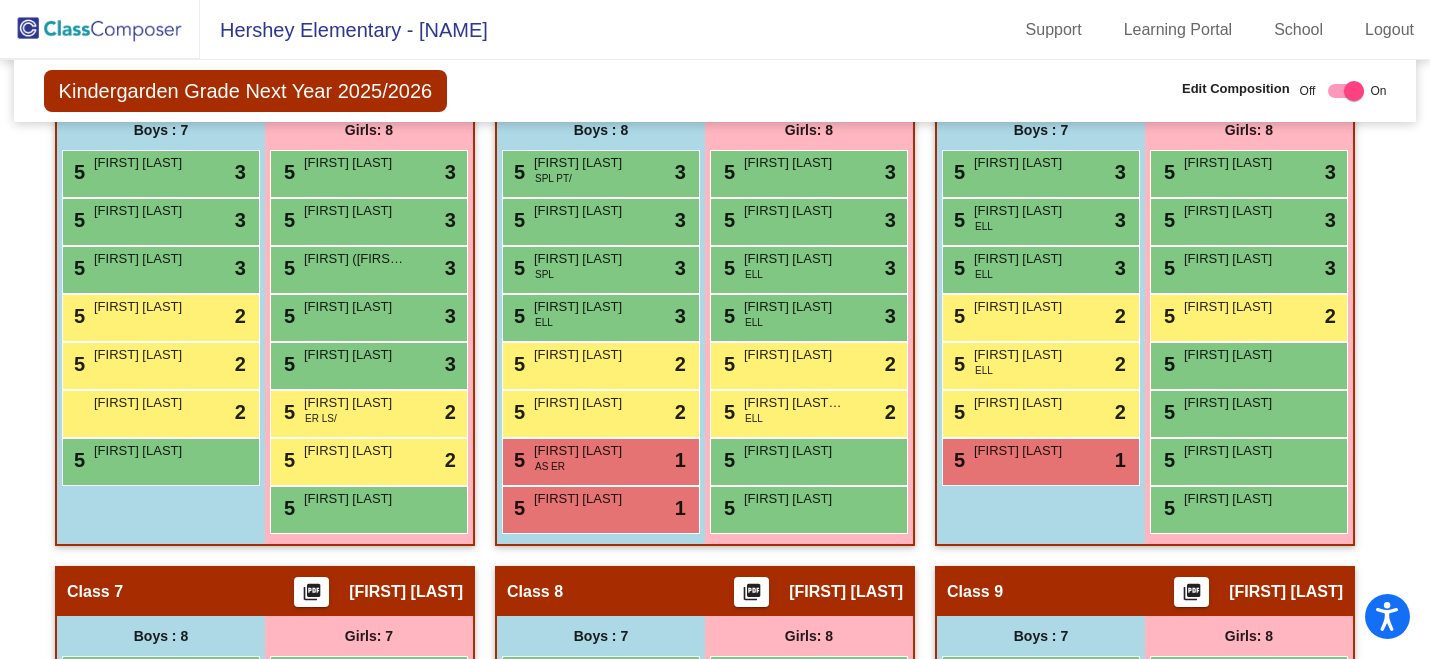scroll, scrollTop: 1264, scrollLeft: 0, axis: vertical 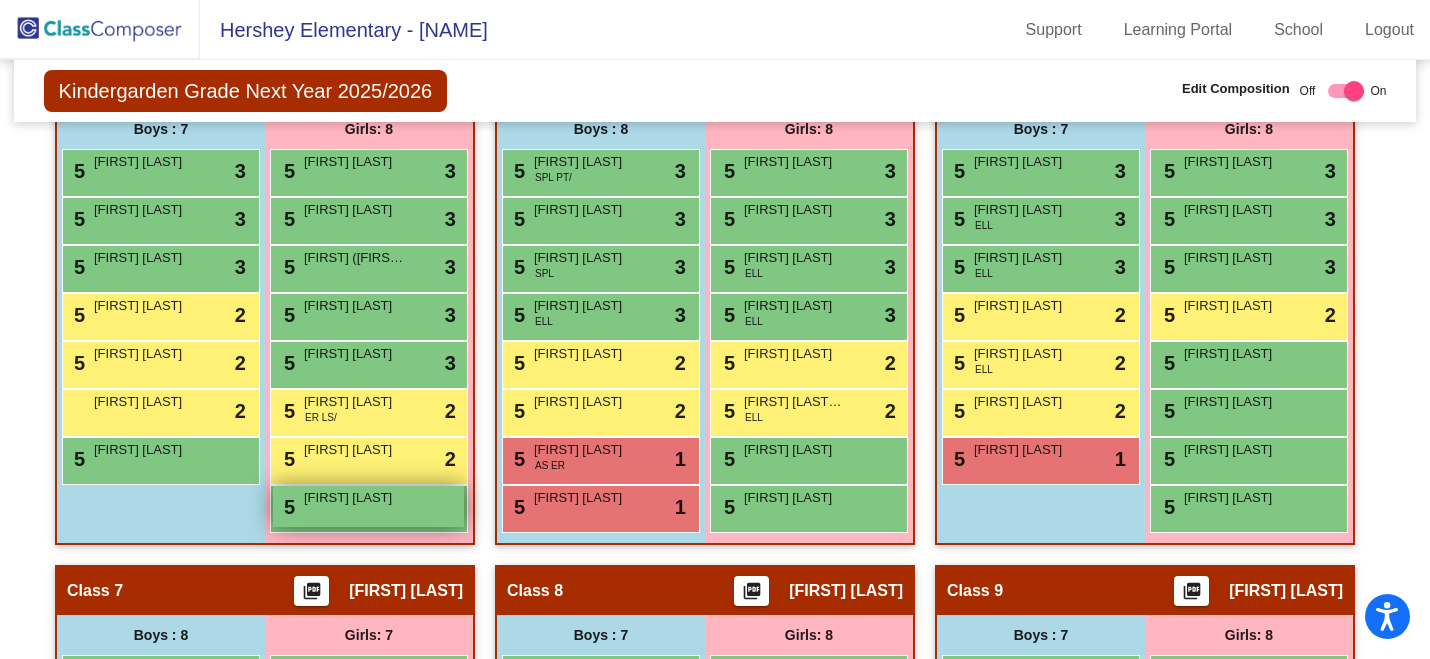click on "5 Heaven Williams lock do_not_disturb_alt" at bounding box center (368, 506) 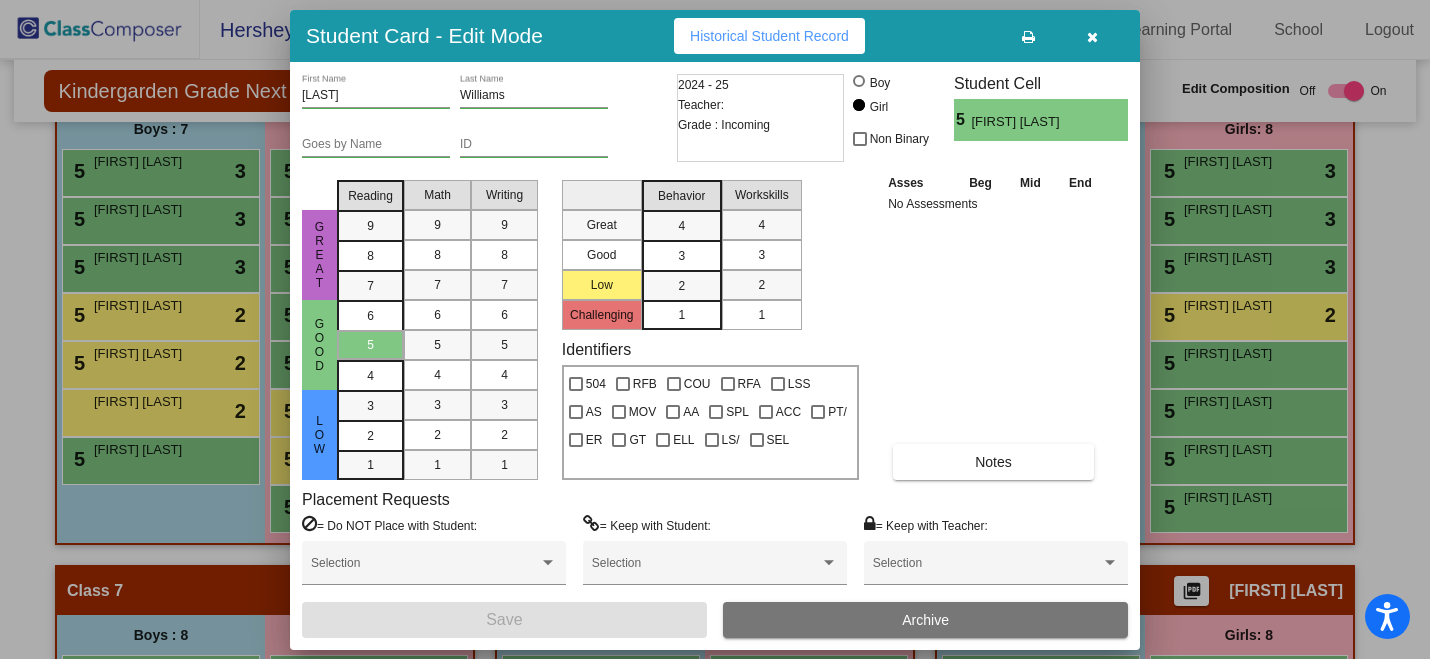 click on "3" at bounding box center (681, 226) 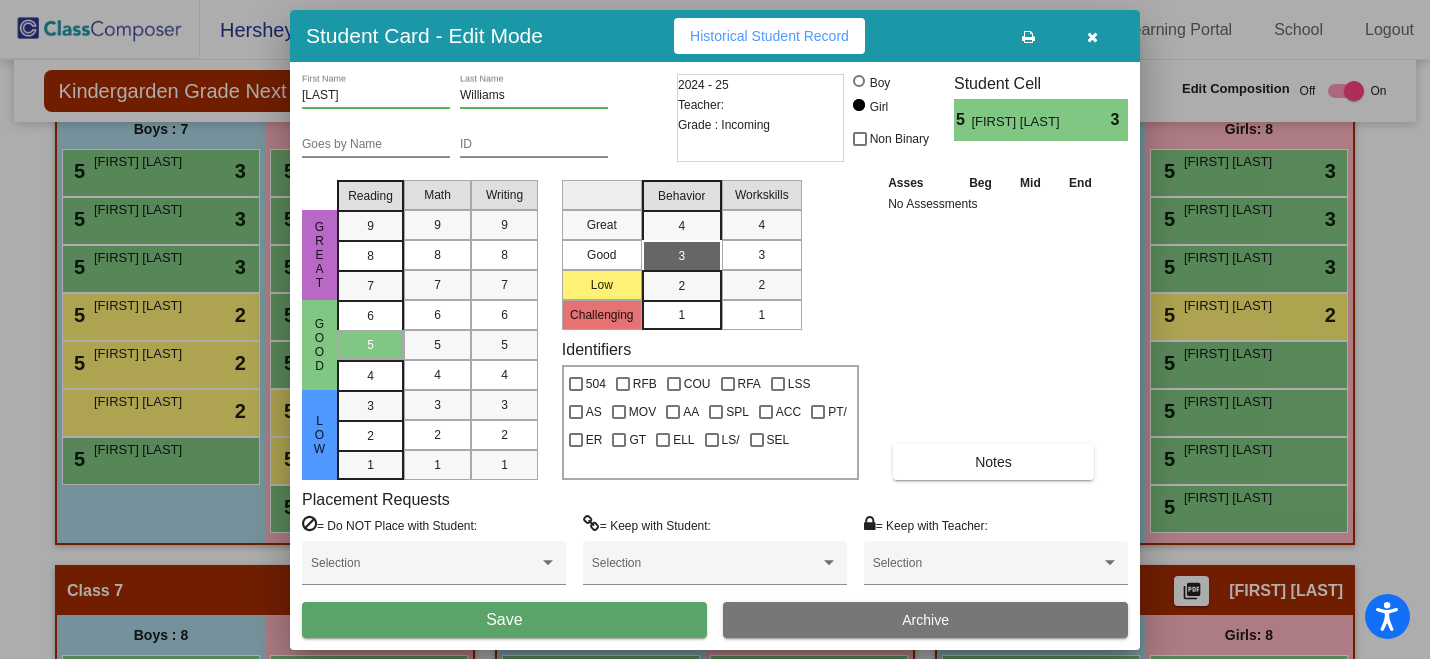 click on "Save" at bounding box center [504, 620] 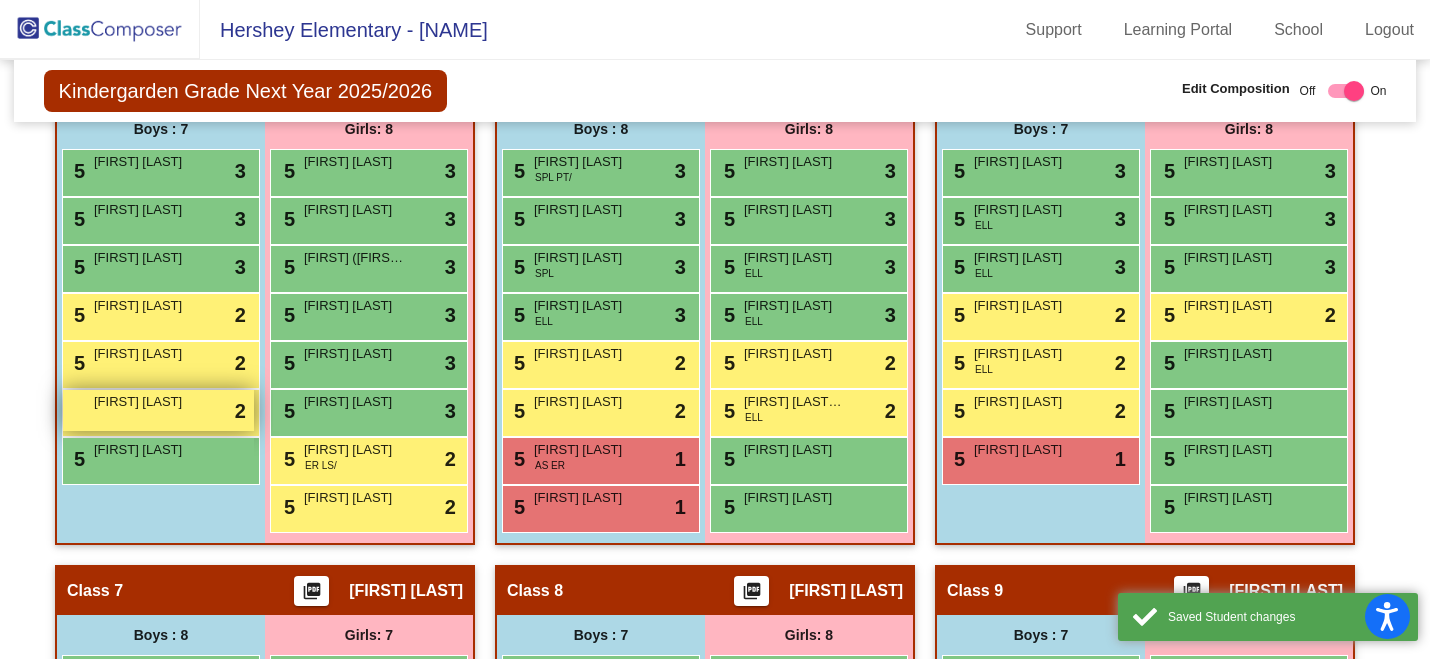 click on "James Yamada" at bounding box center (144, 402) 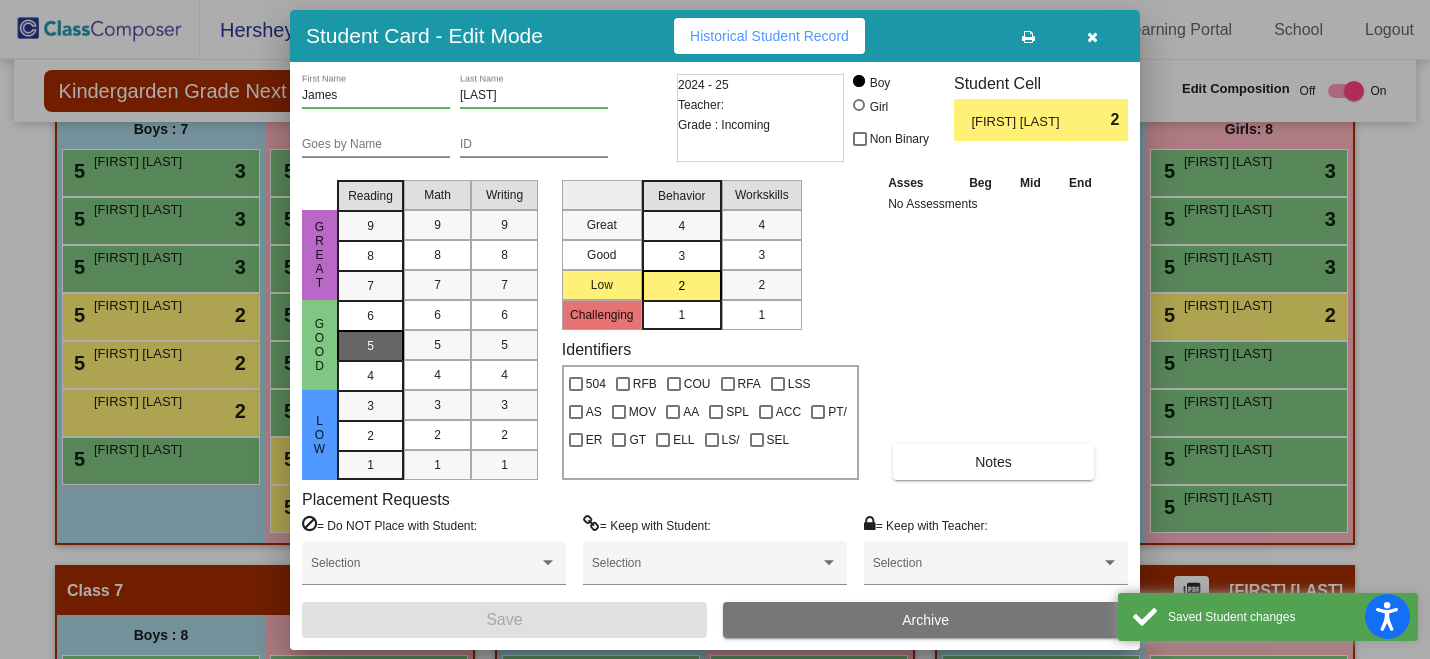 click on "5" at bounding box center [370, 316] 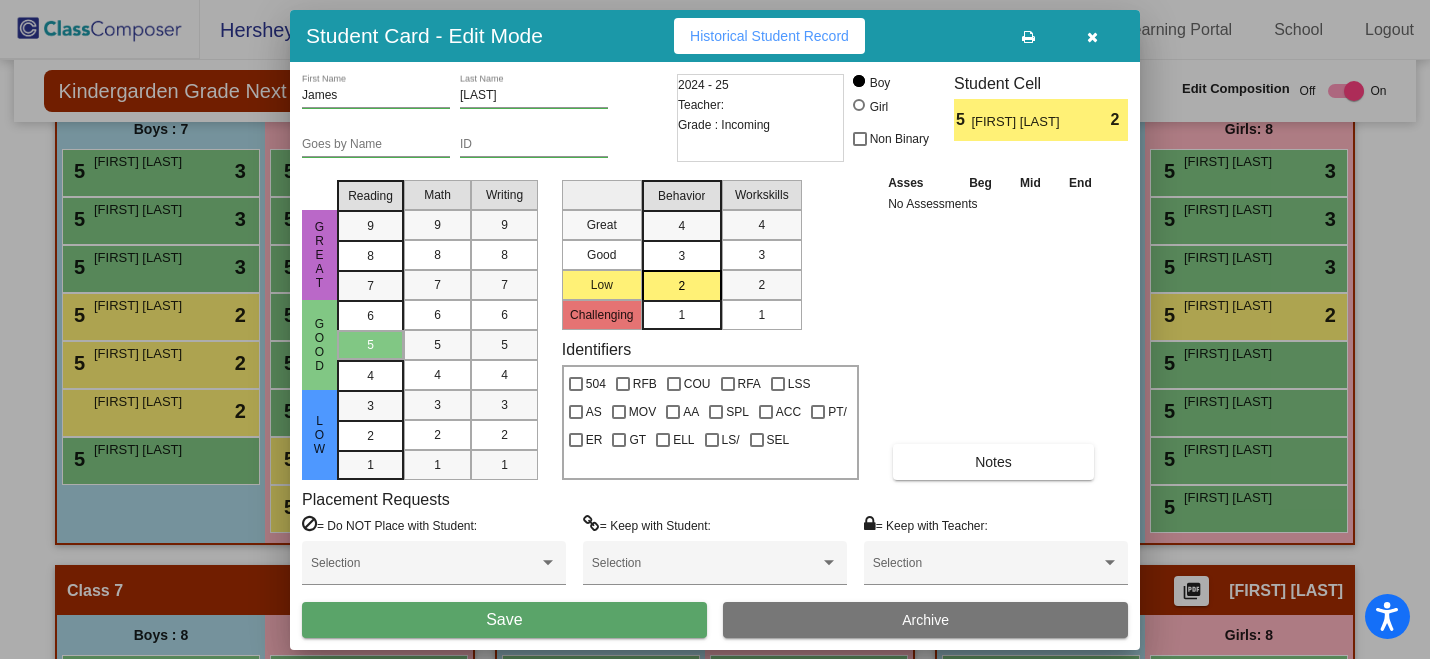 click on "3" at bounding box center (681, 226) 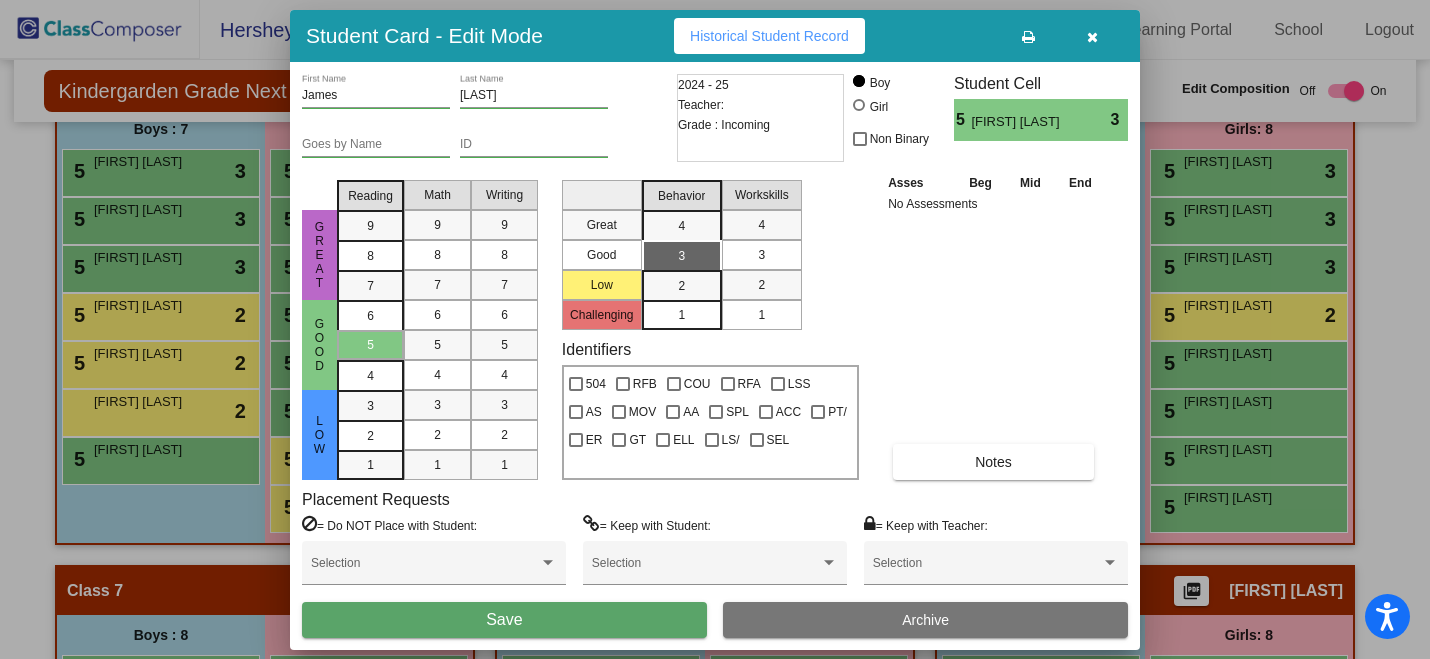 click on "Save" at bounding box center (504, 620) 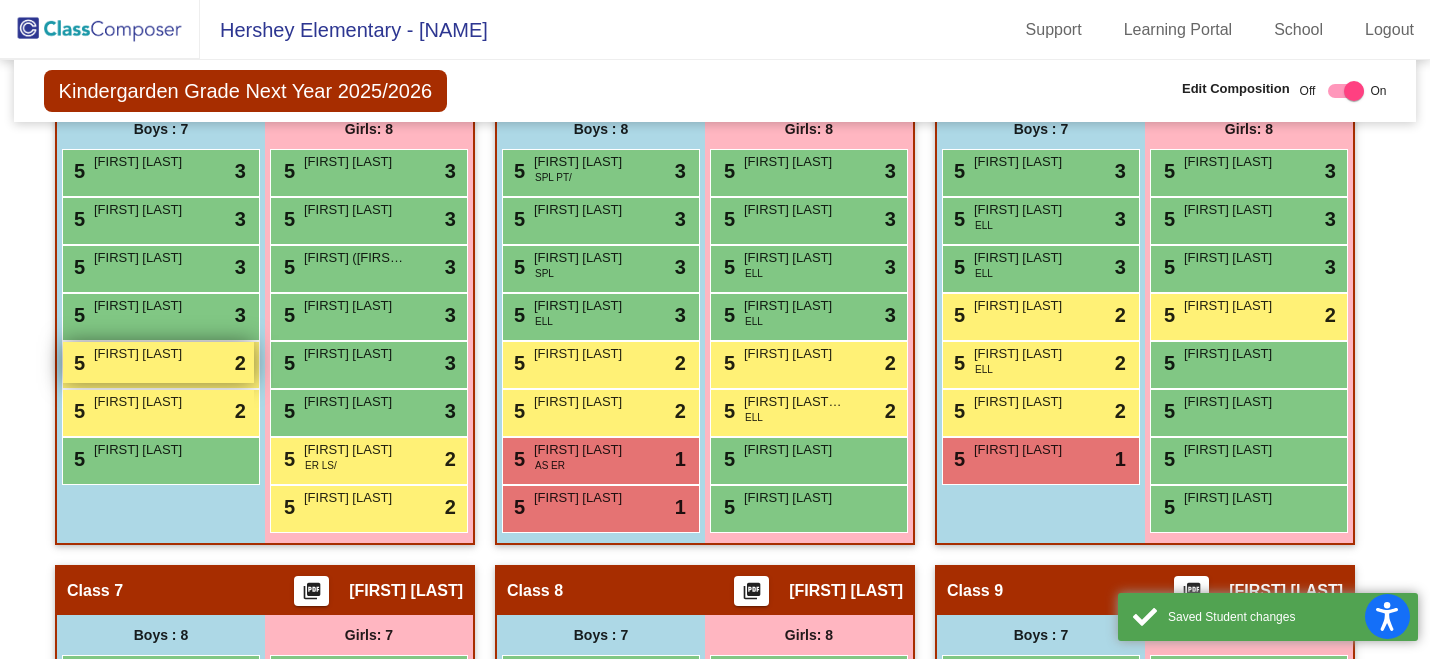 click on "Cooper Kilmer" at bounding box center [144, 354] 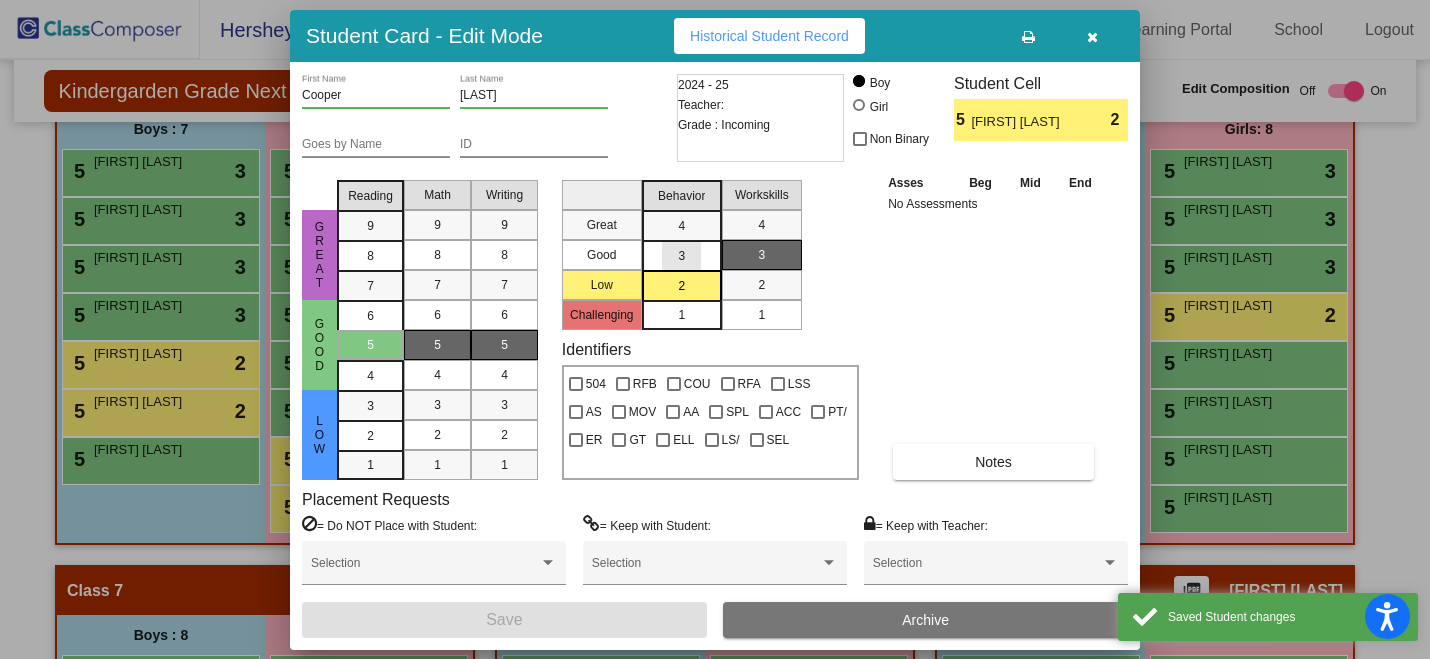 click on "3" at bounding box center [682, 255] 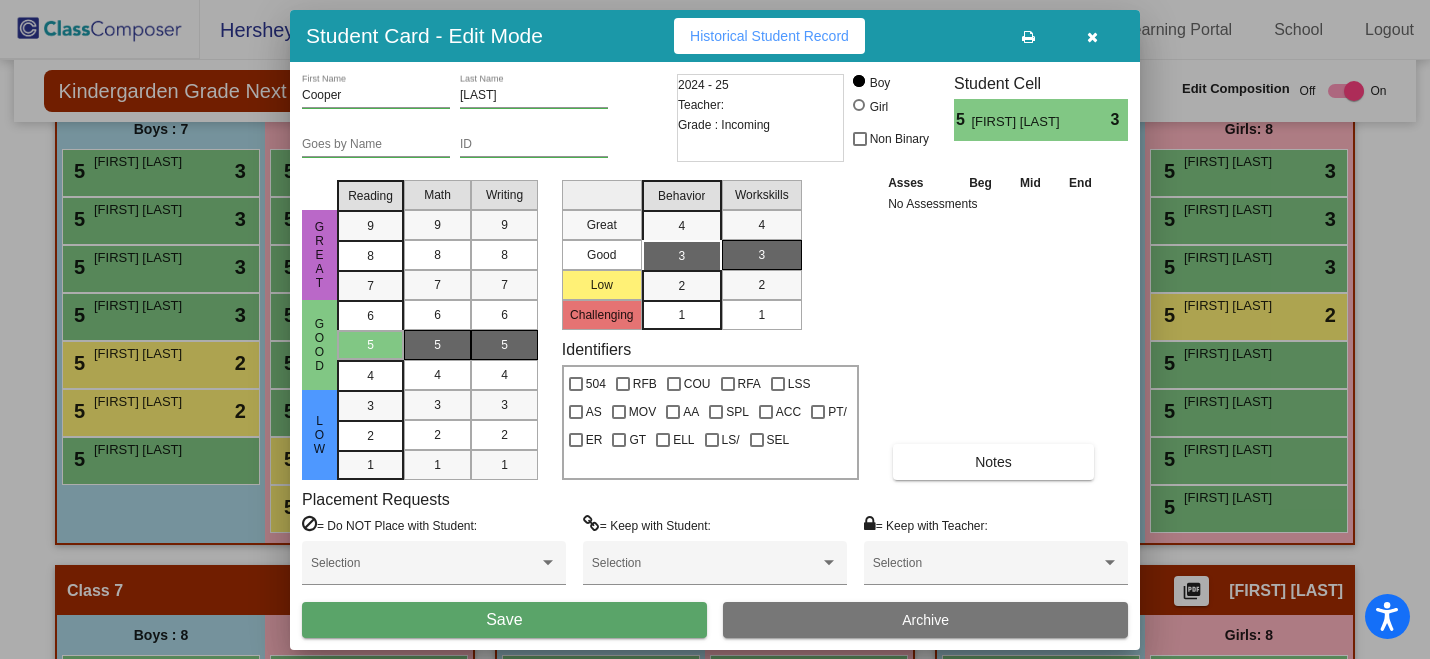 click on "Save" at bounding box center (504, 620) 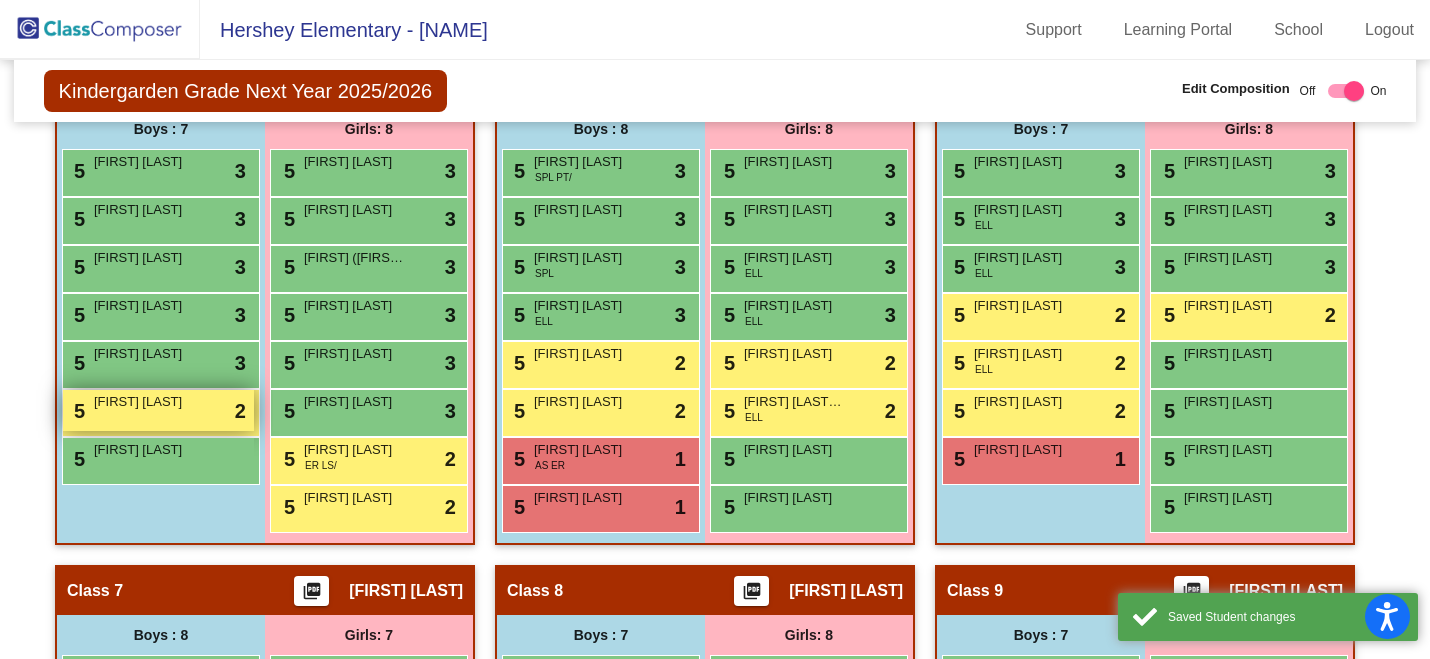 click on "5 Owen Sandelich lock do_not_disturb_alt 2" at bounding box center [158, 410] 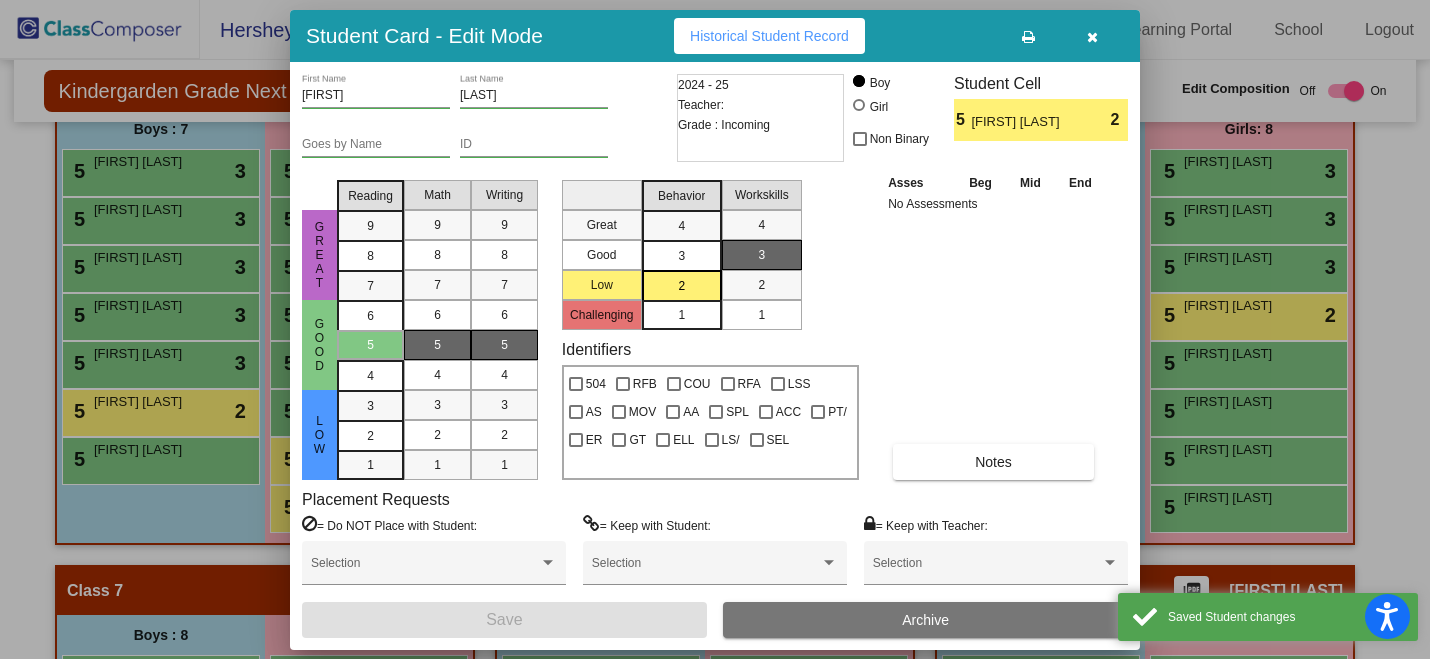 click on "3" at bounding box center [682, 255] 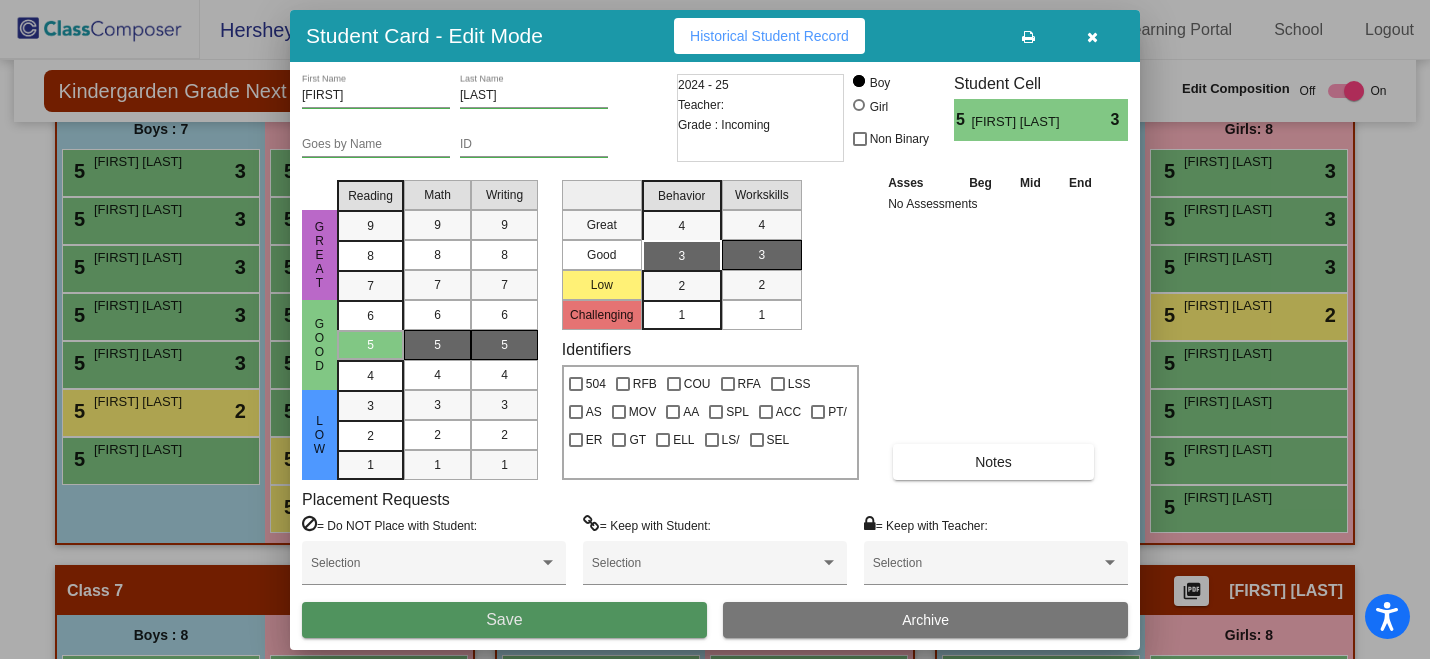 click on "Save" at bounding box center (504, 620) 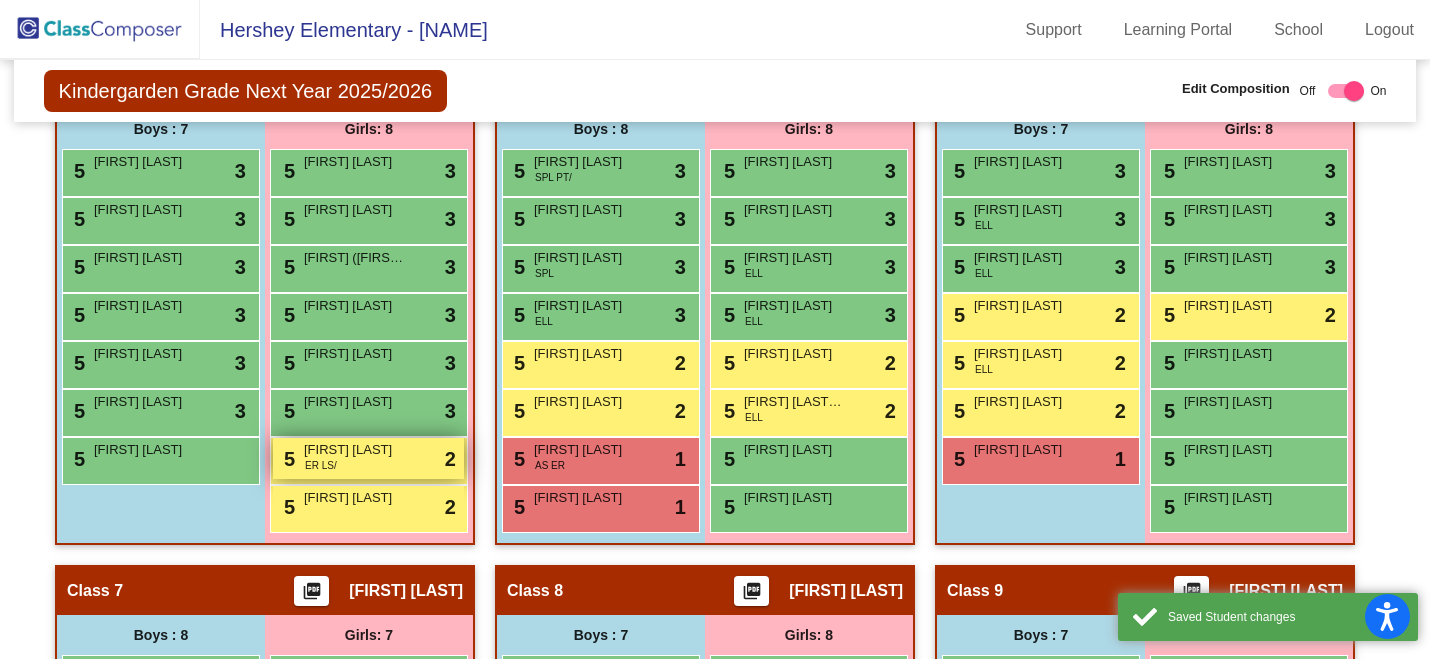 click on "5 Malia Hampton ER LS/ lock do_not_disturb_alt 2" at bounding box center (368, 458) 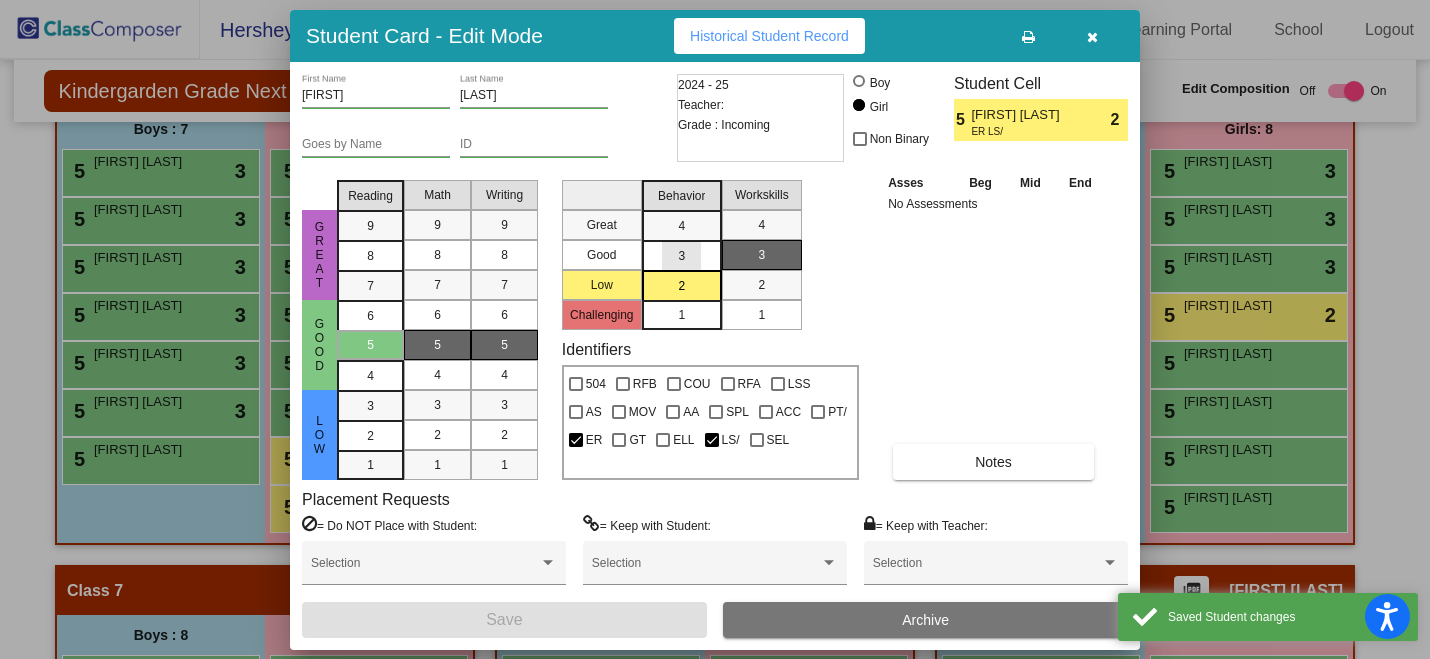 click on "3" at bounding box center (682, 255) 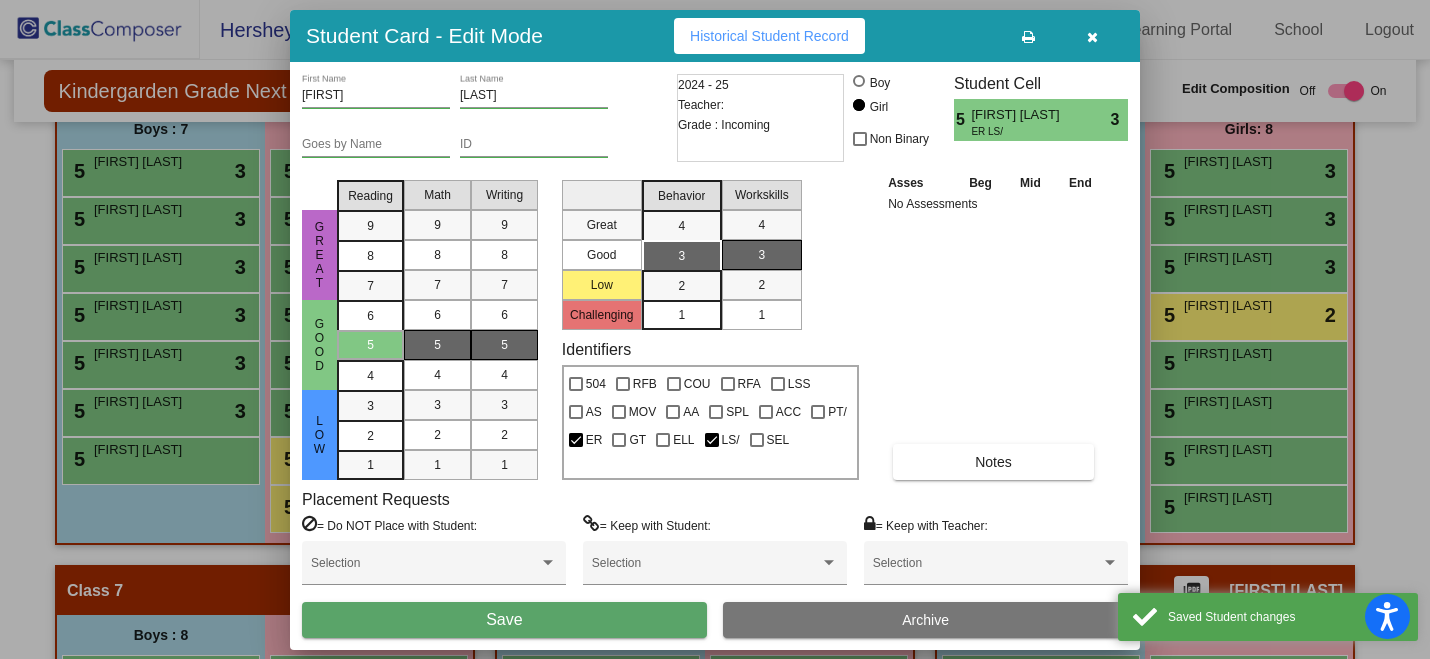 click on "Save" at bounding box center [504, 619] 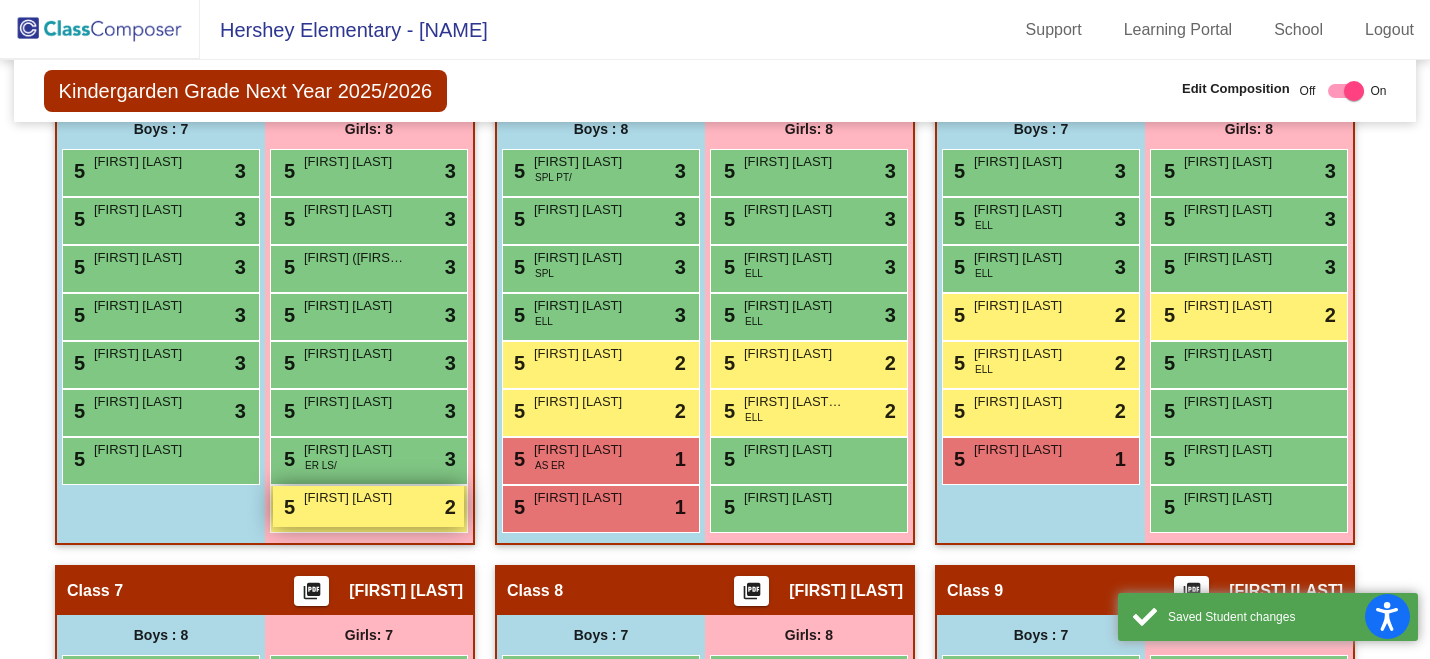 click on "5 Rosalie Bowe lock do_not_disturb_alt 2" at bounding box center (368, 506) 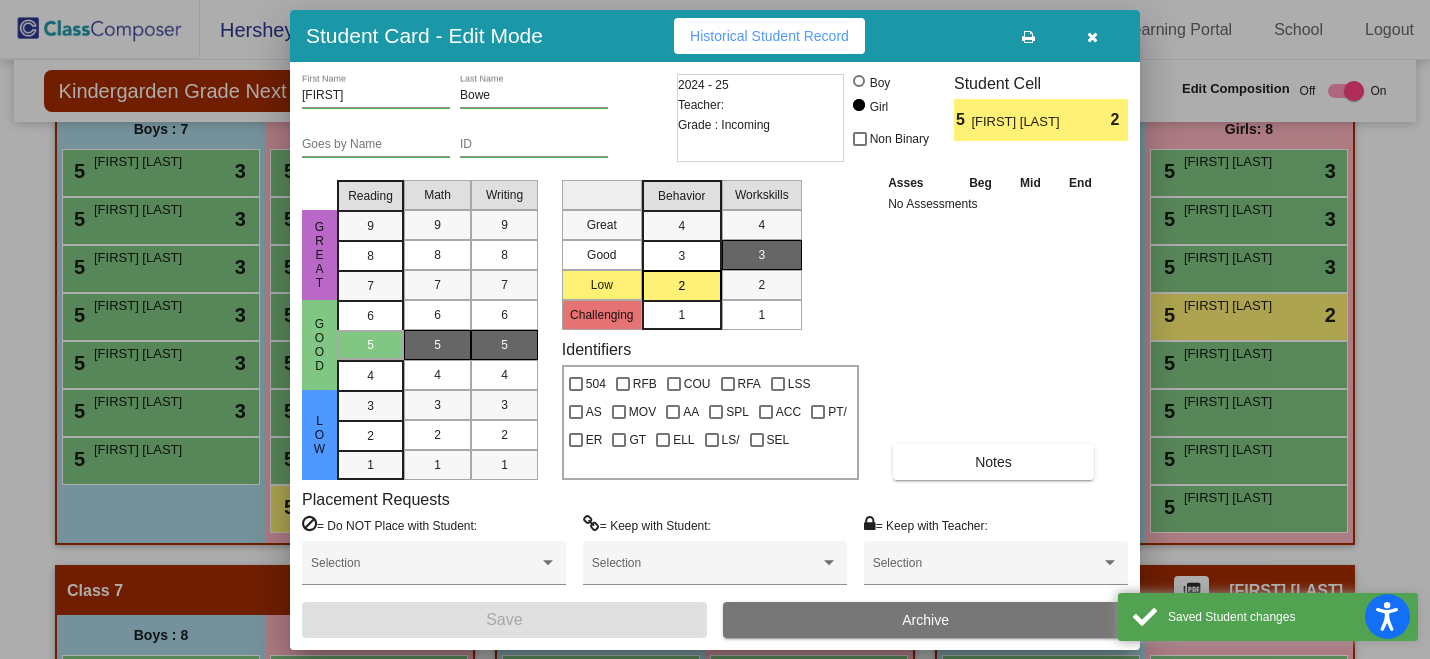 click on "3" at bounding box center (681, 226) 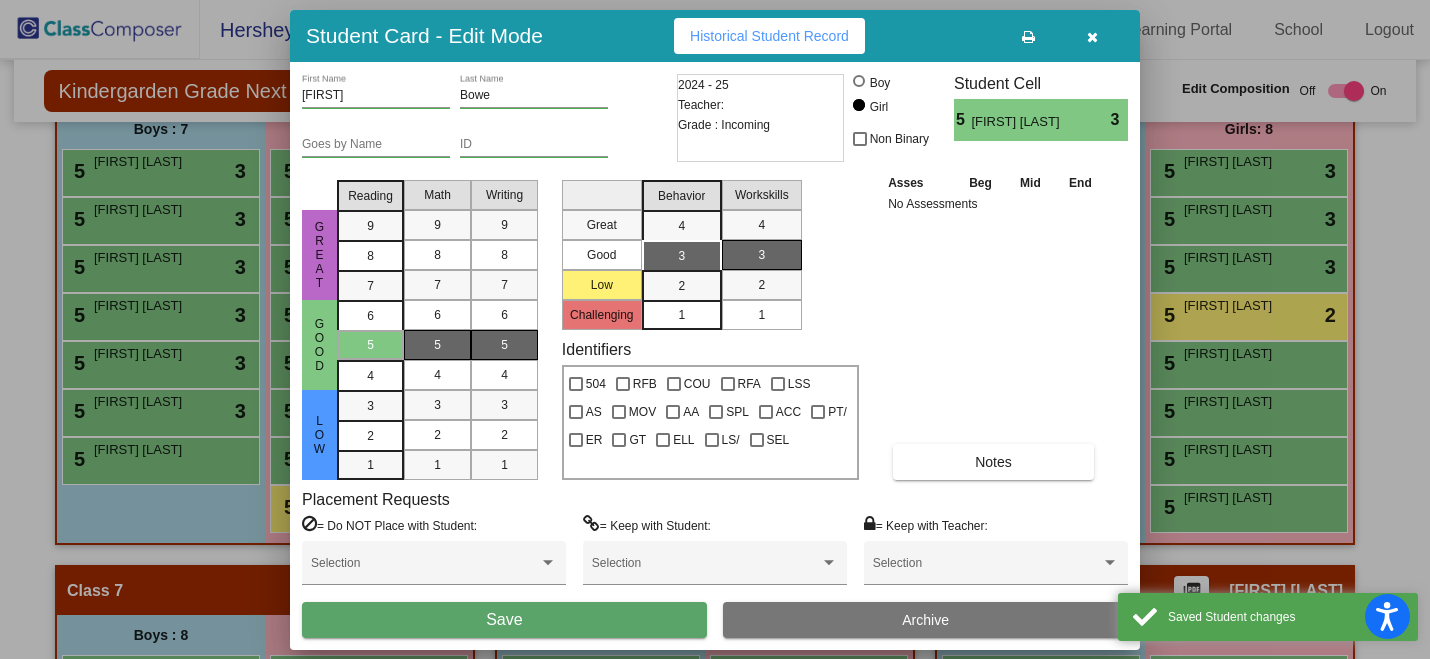 click on "Save" at bounding box center [504, 620] 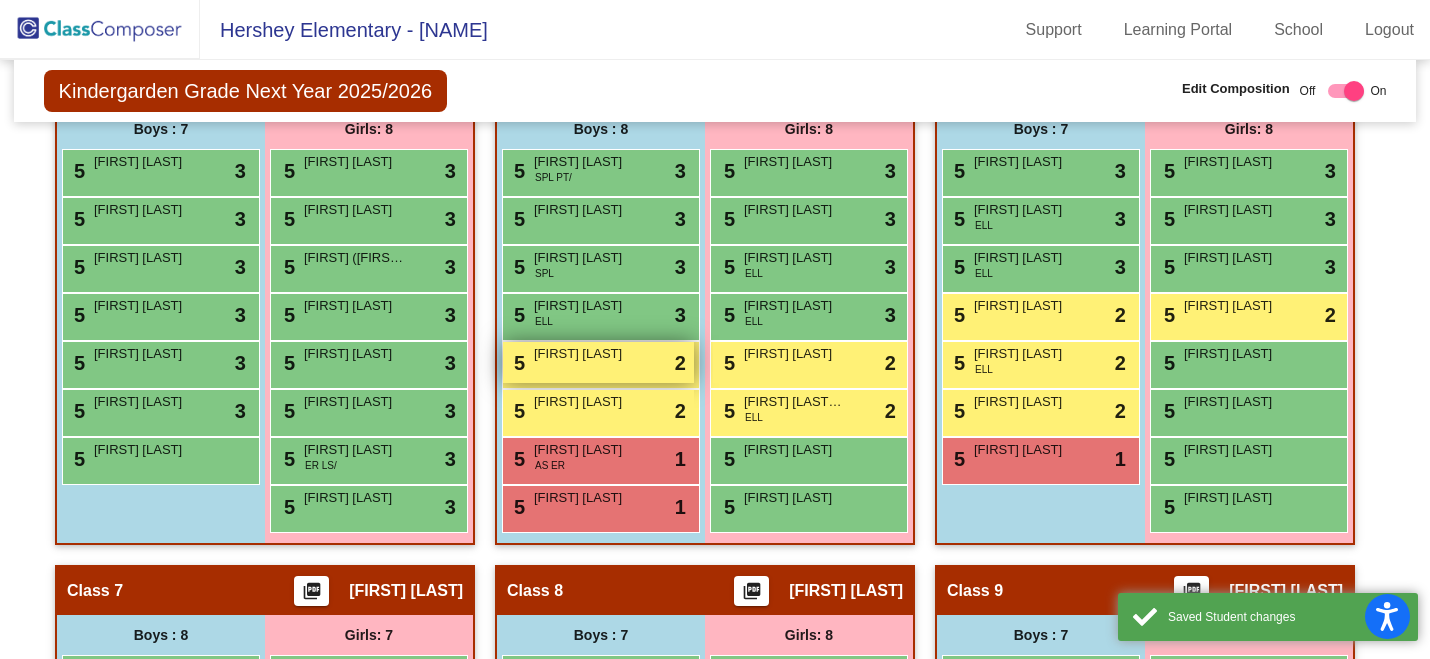 click on "5 Paxton Twigg lock do_not_disturb_alt 2" at bounding box center (598, 362) 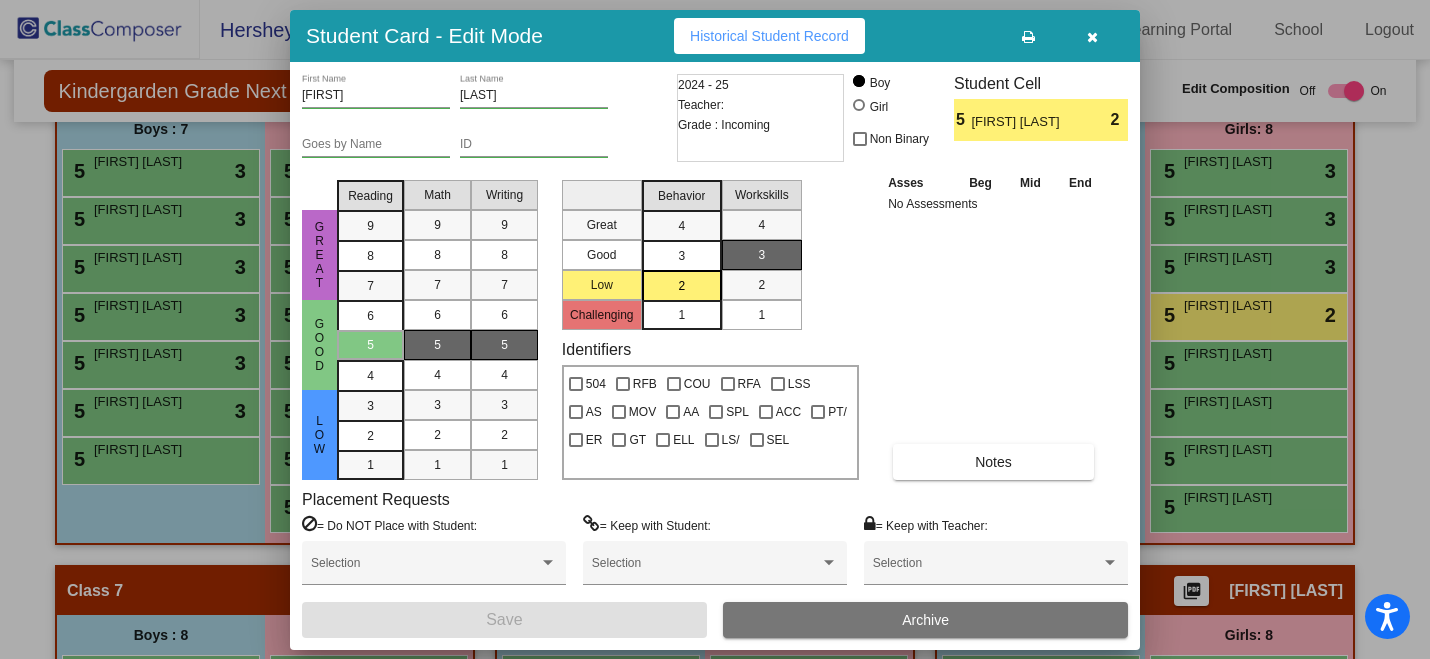click on "3" at bounding box center [681, 226] 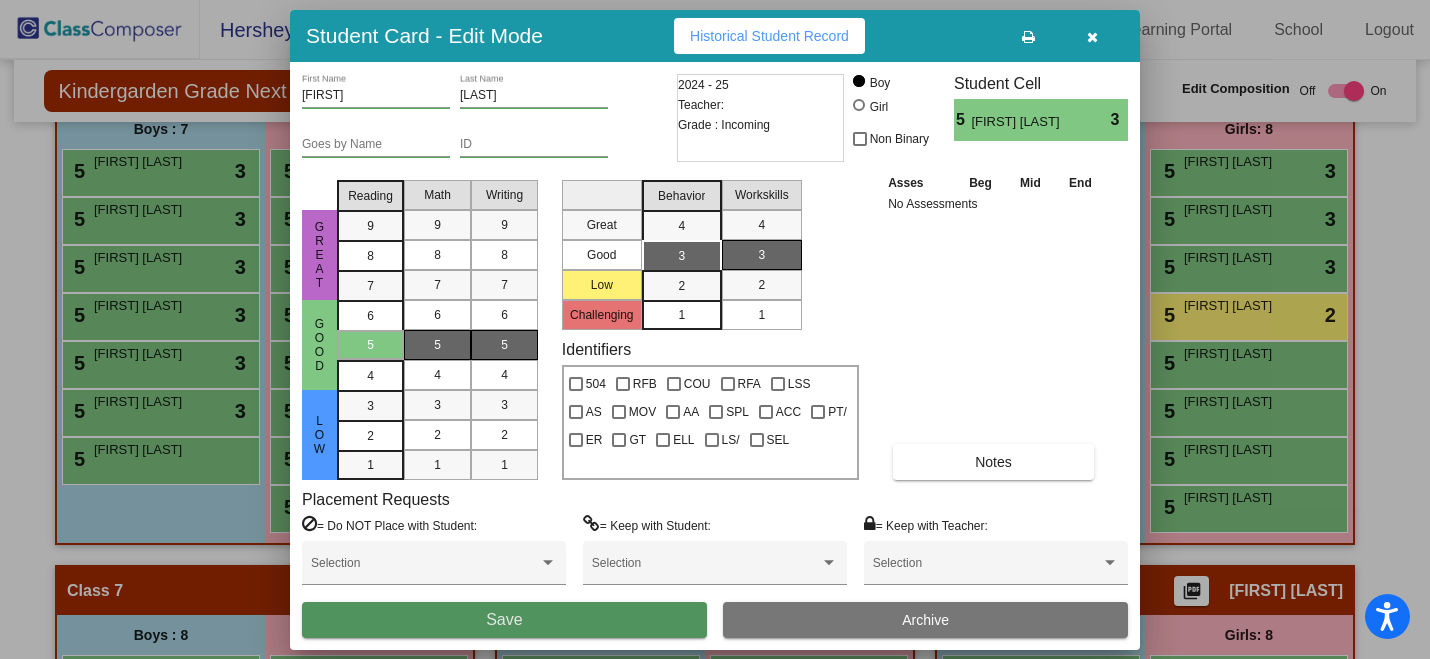 click on "Save" at bounding box center [504, 620] 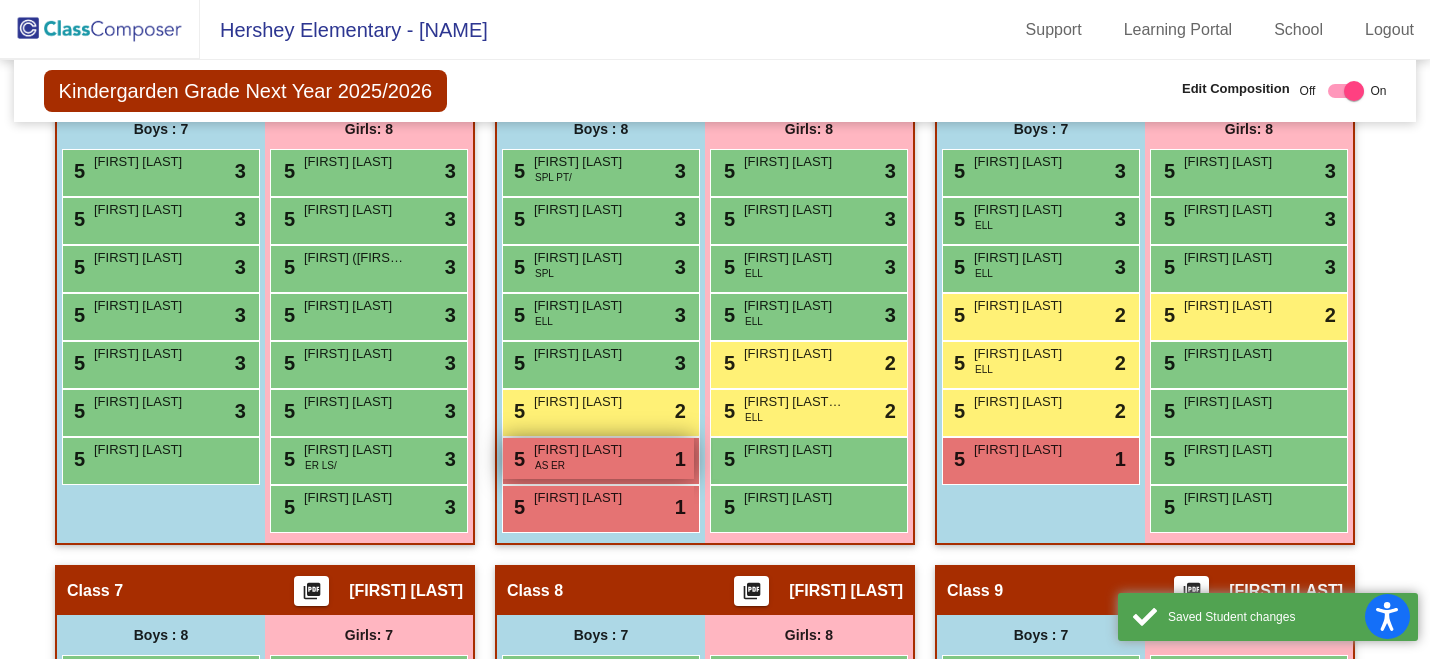 click on "5 Harrison Melick AS ER lock do_not_disturb_alt 1" at bounding box center [598, 458] 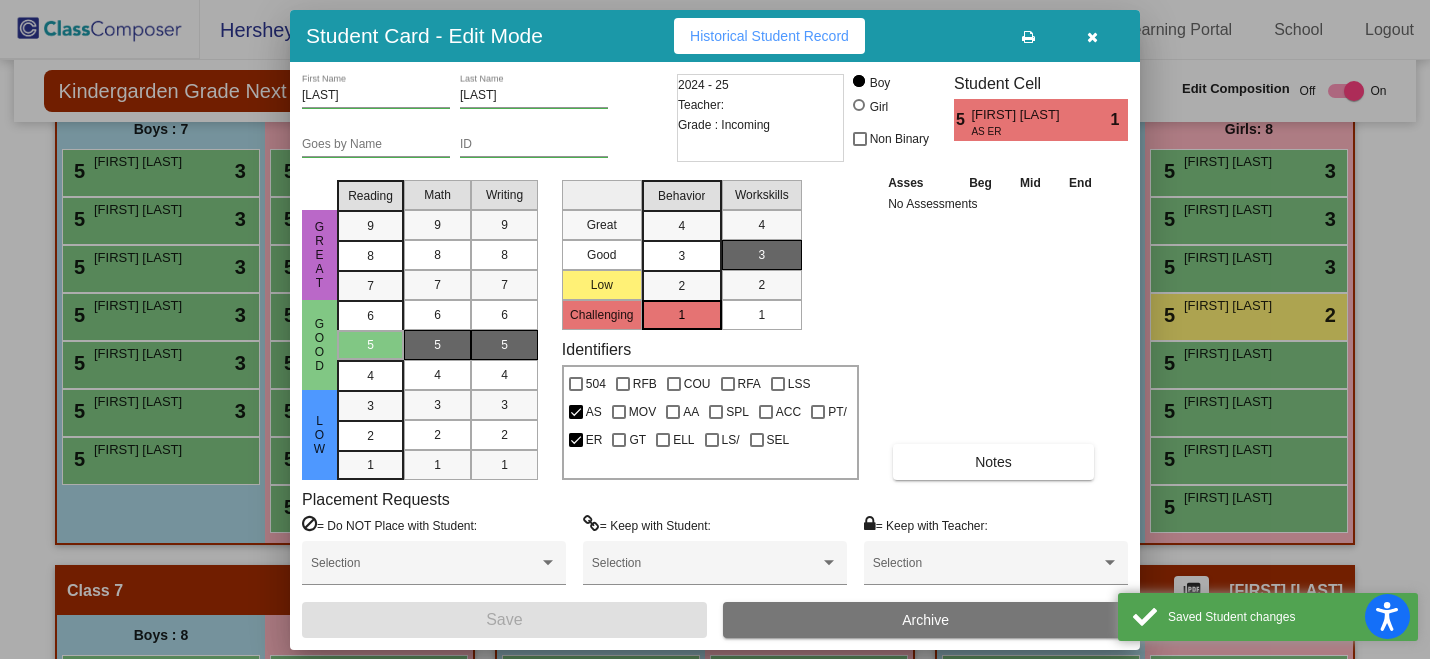 click on "3" at bounding box center (681, 226) 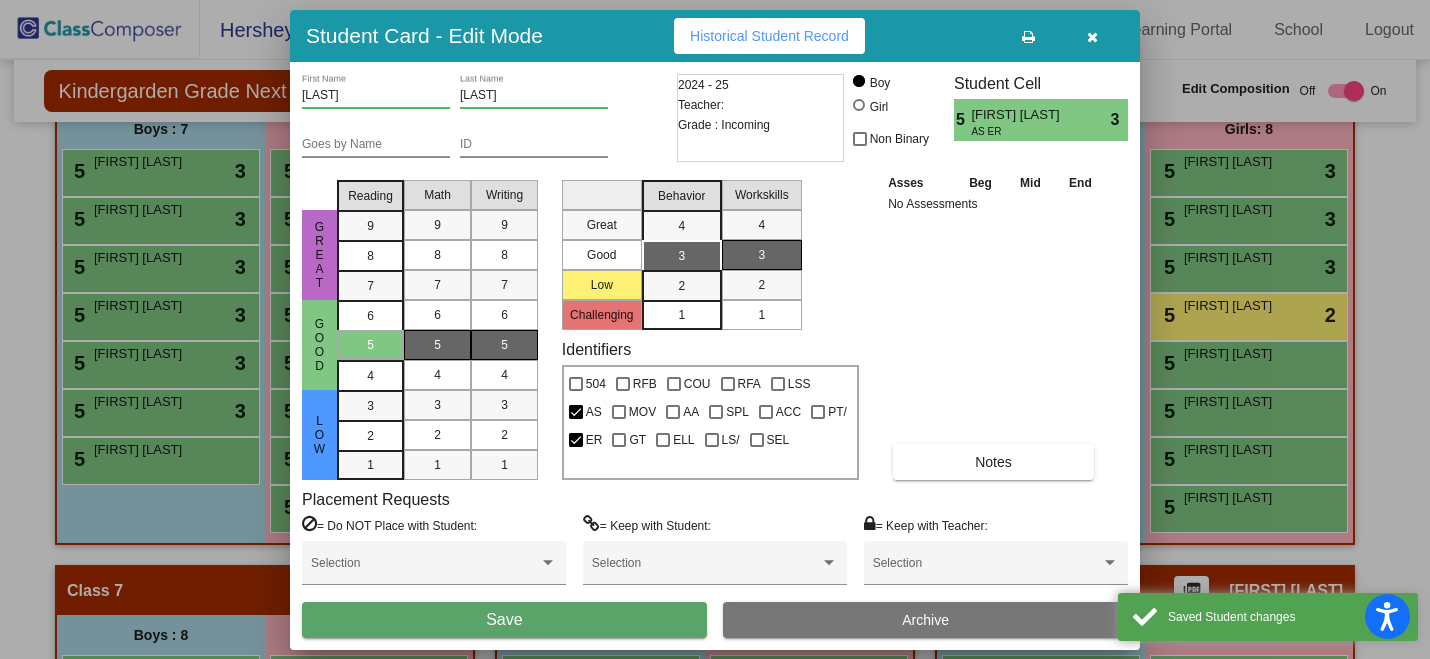 click on "Save" at bounding box center [504, 620] 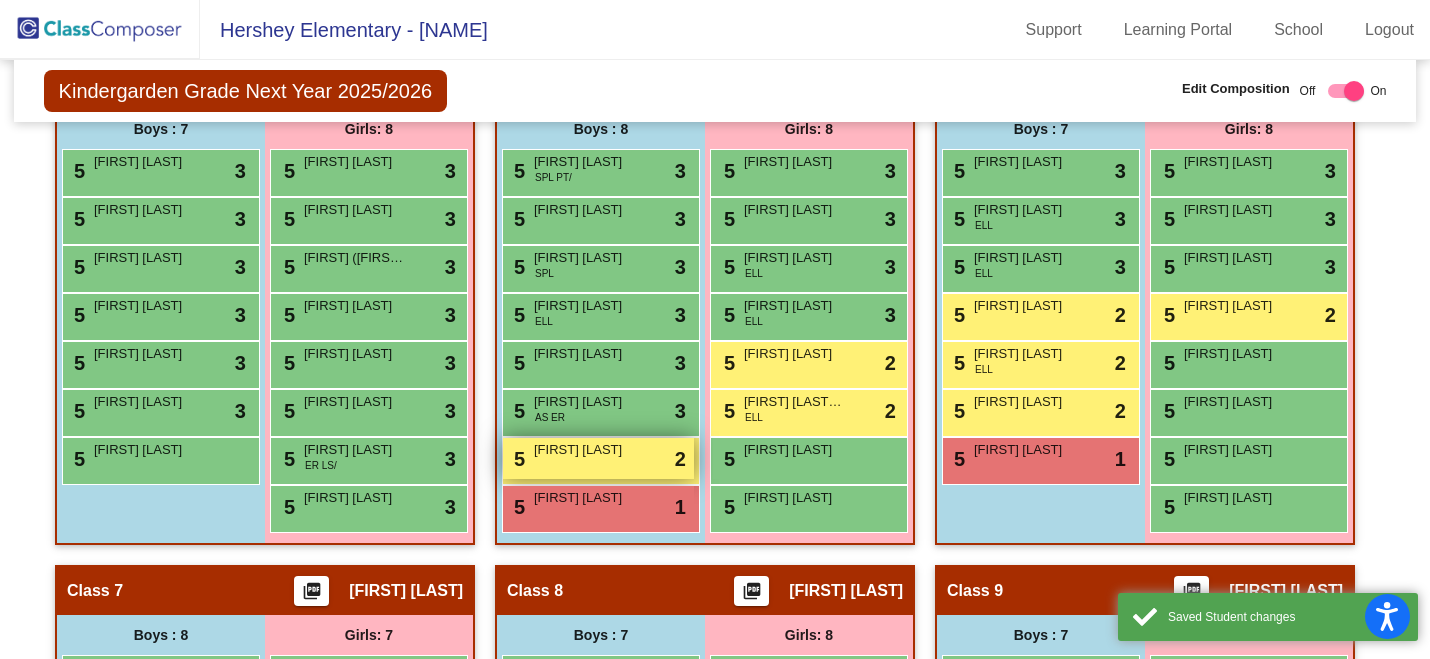 click on "5 Theodore Eilers lock do_not_disturb_alt 2" at bounding box center (598, 458) 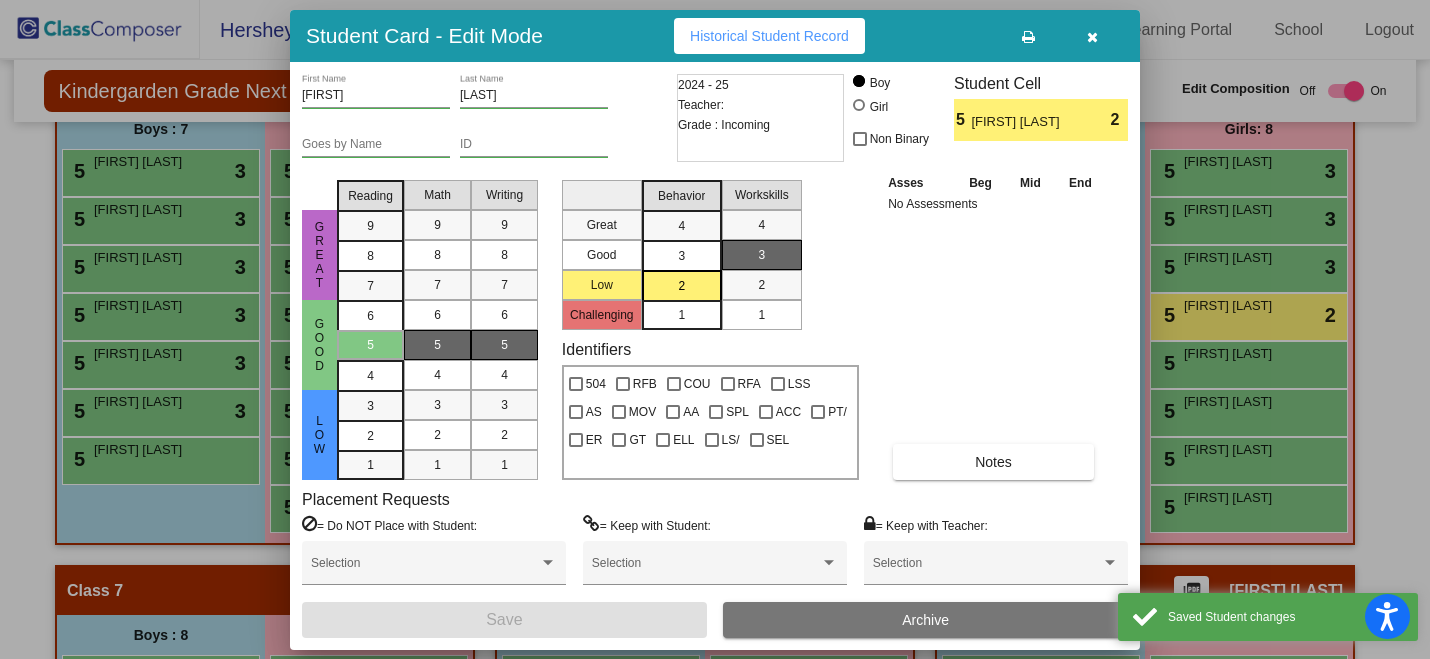 click on "3" at bounding box center (681, 226) 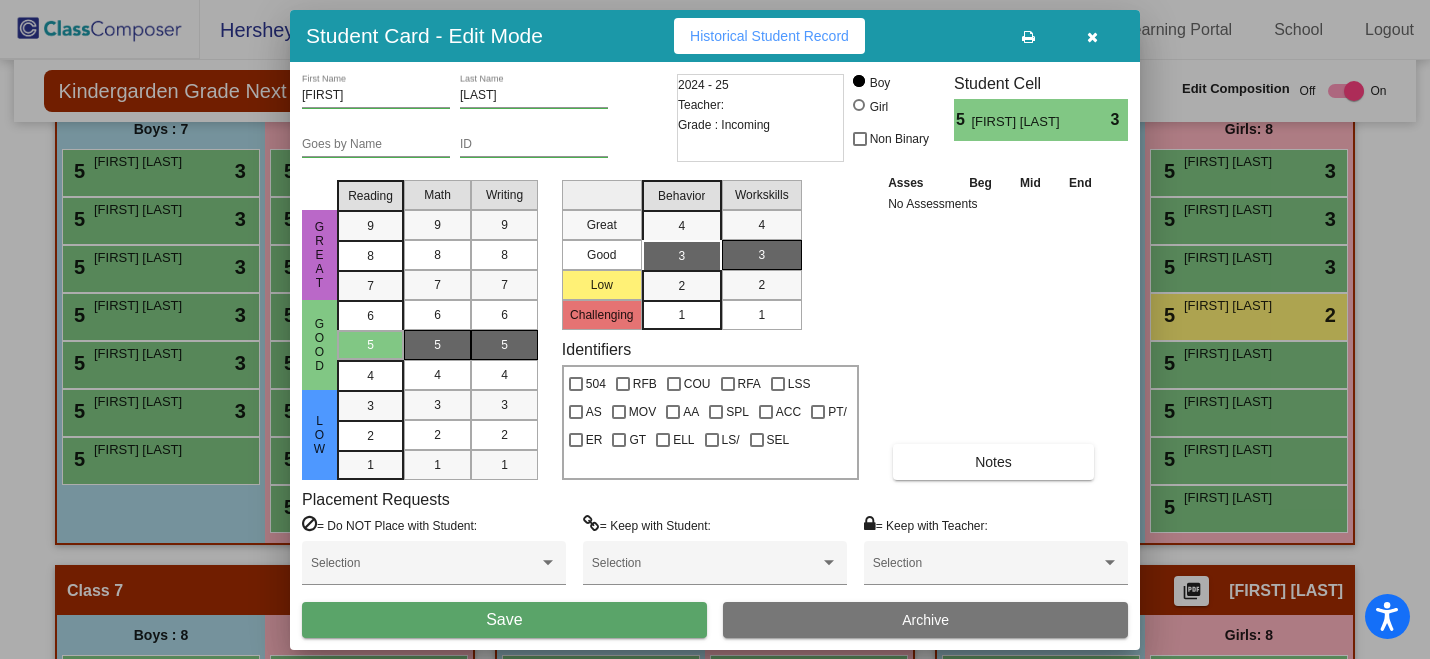 click on "Save" at bounding box center (504, 620) 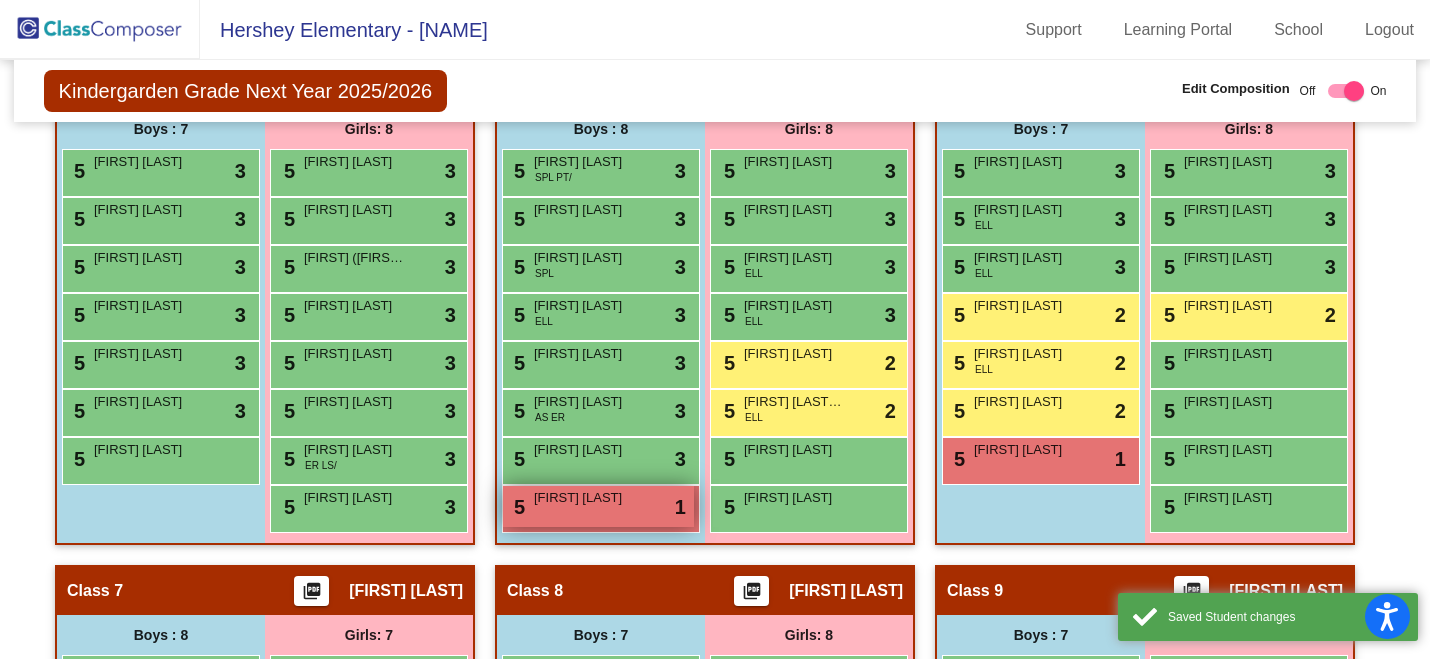 click on "5 John Barrera lock do_not_disturb_alt 1" at bounding box center (598, 506) 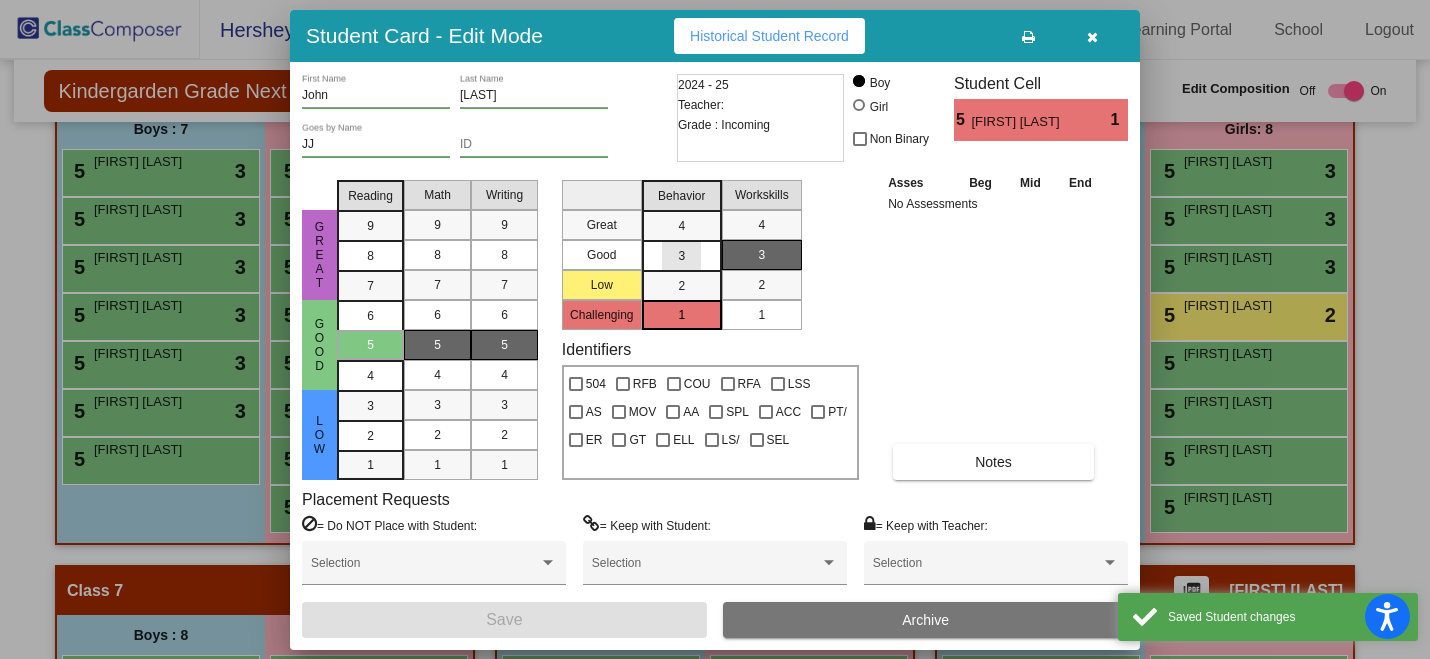 click on "3" at bounding box center (681, 226) 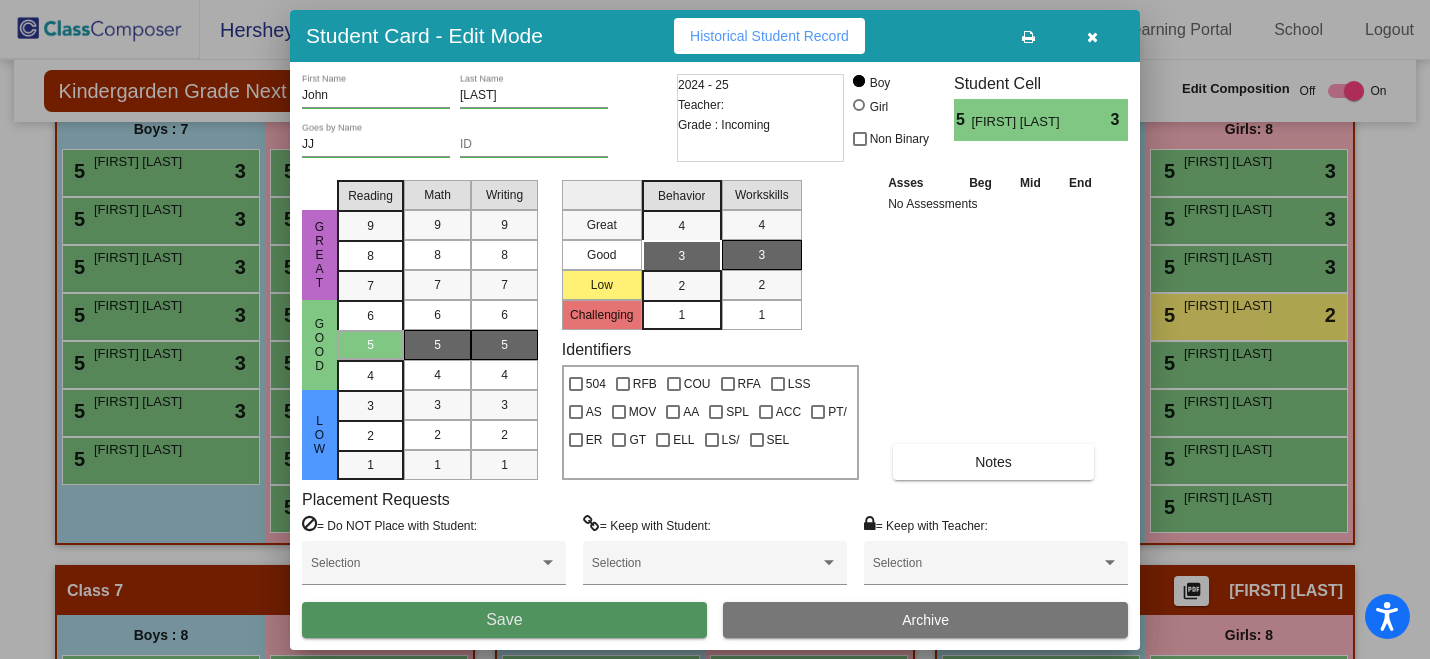 click on "Save" at bounding box center (504, 620) 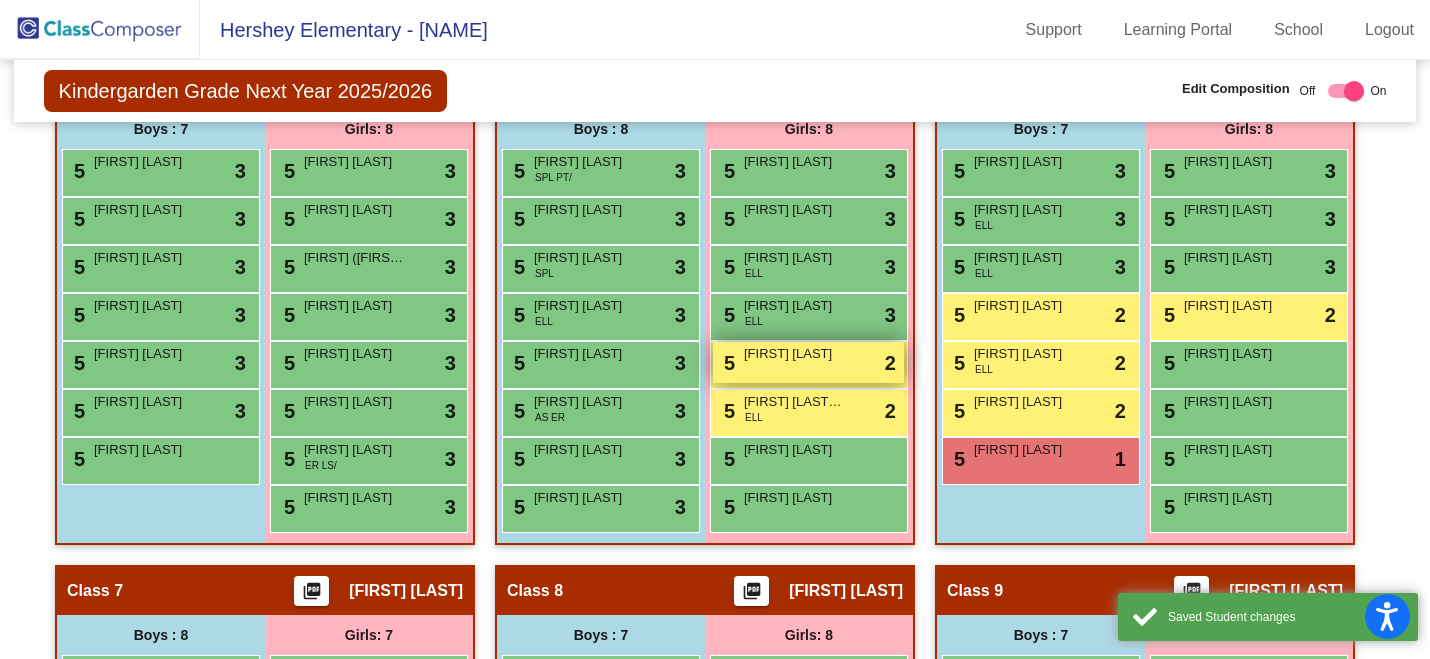 click on "5 Alanna Thomas lock do_not_disturb_alt 2" at bounding box center (808, 362) 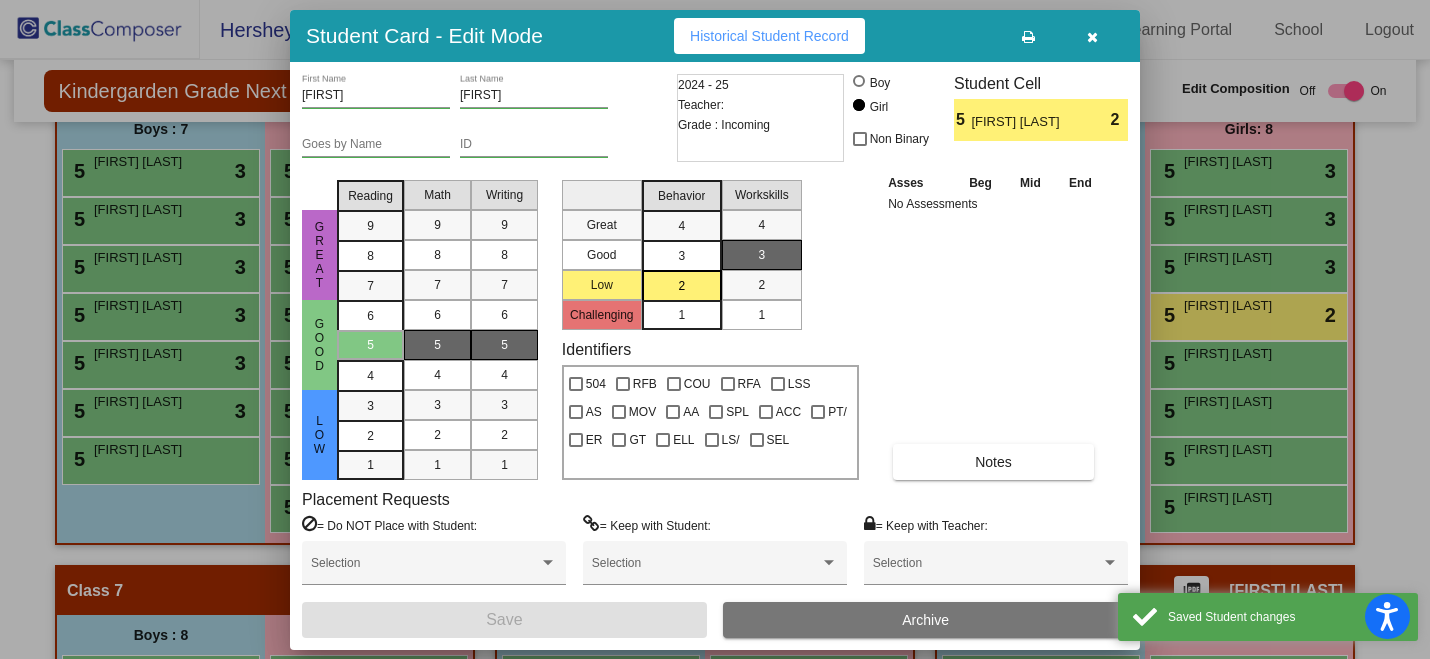 click on "3" at bounding box center (681, 226) 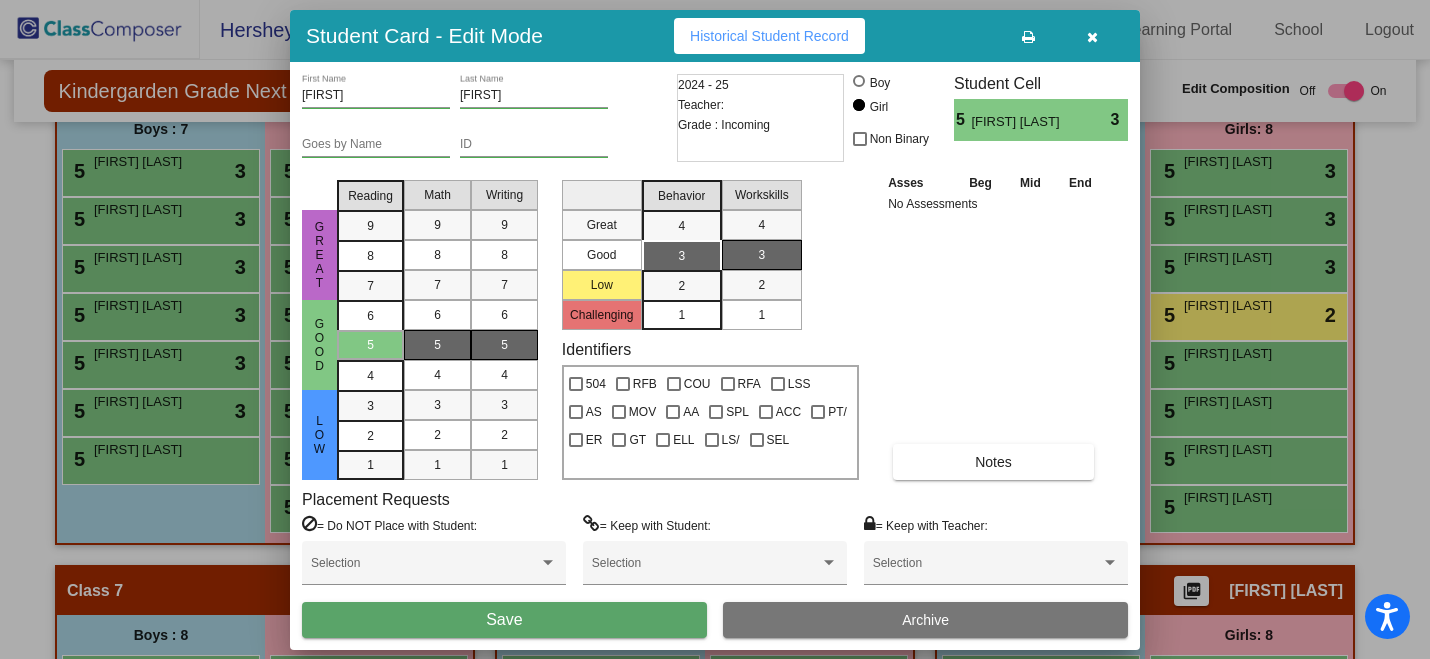 click on "Save" at bounding box center [504, 620] 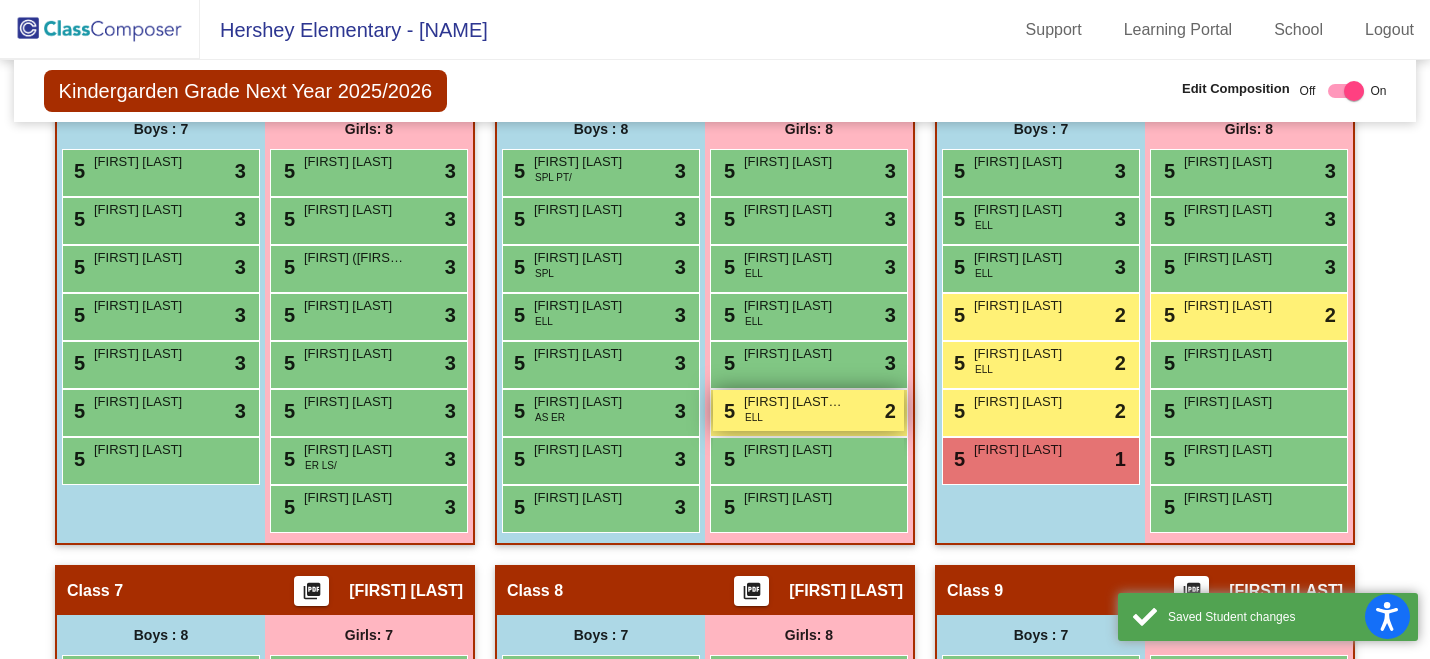 click on "Aman Sinaya (Sinaya) Garcia" at bounding box center (794, 402) 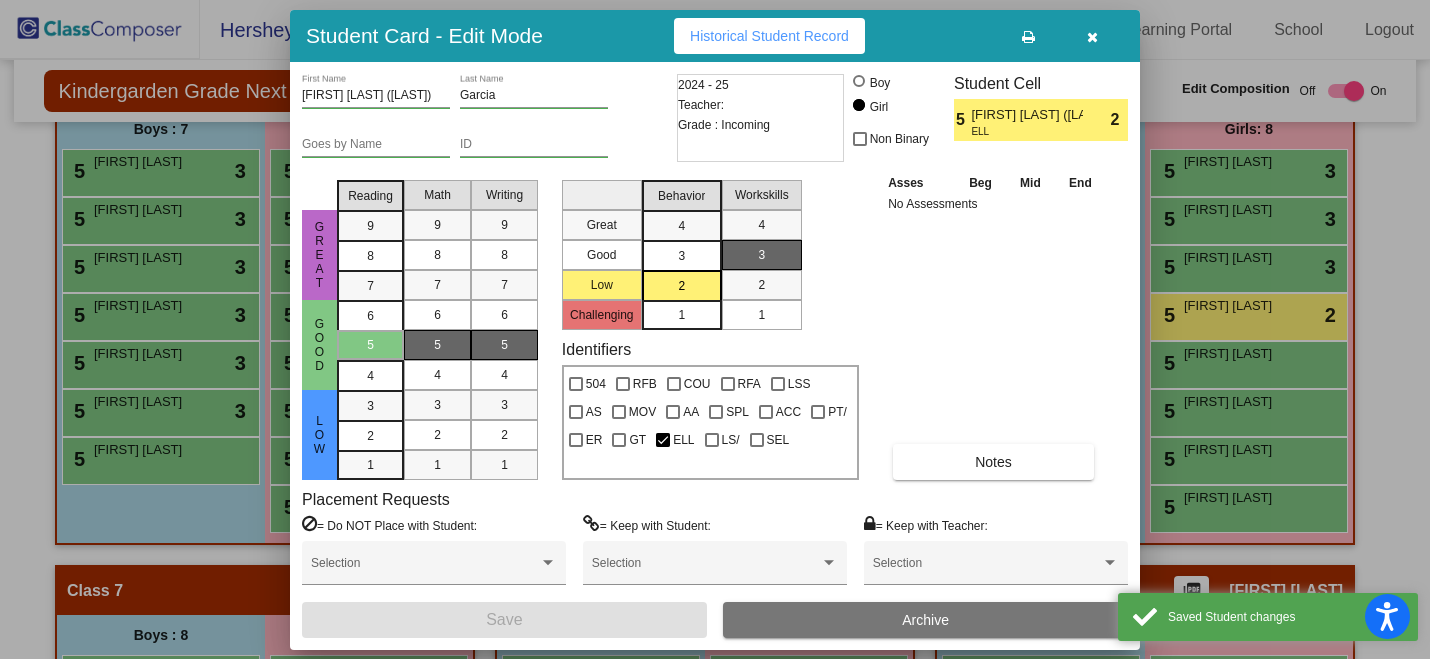 click on "3" at bounding box center (682, 255) 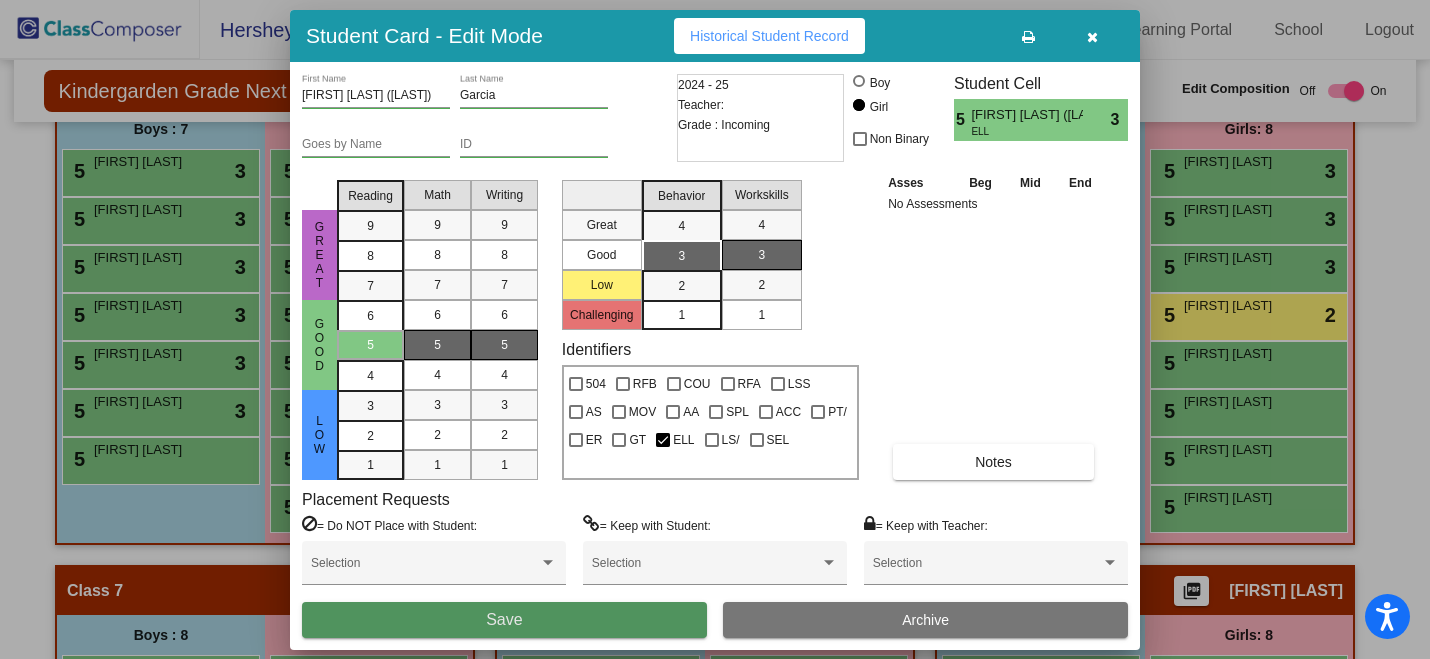 click on "Save" at bounding box center [504, 620] 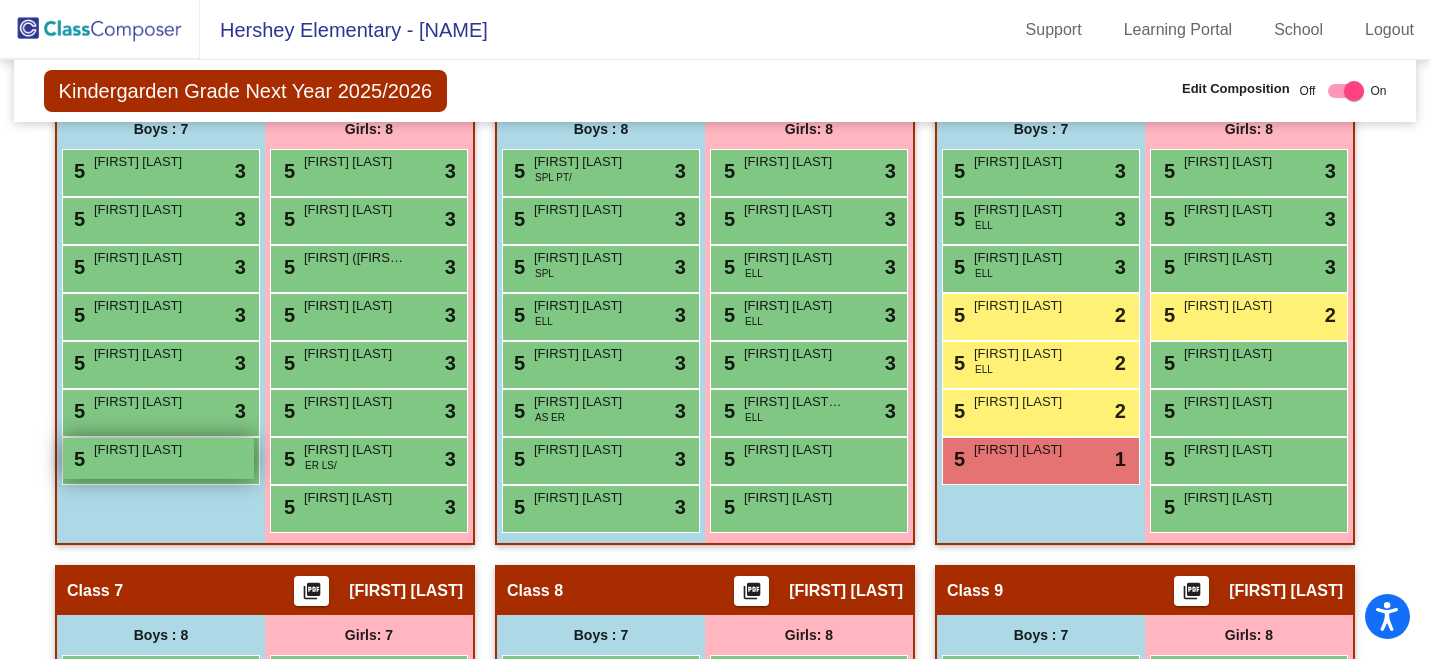 click on "5 Grayson Pavalko lock do_not_disturb_alt" at bounding box center [158, 458] 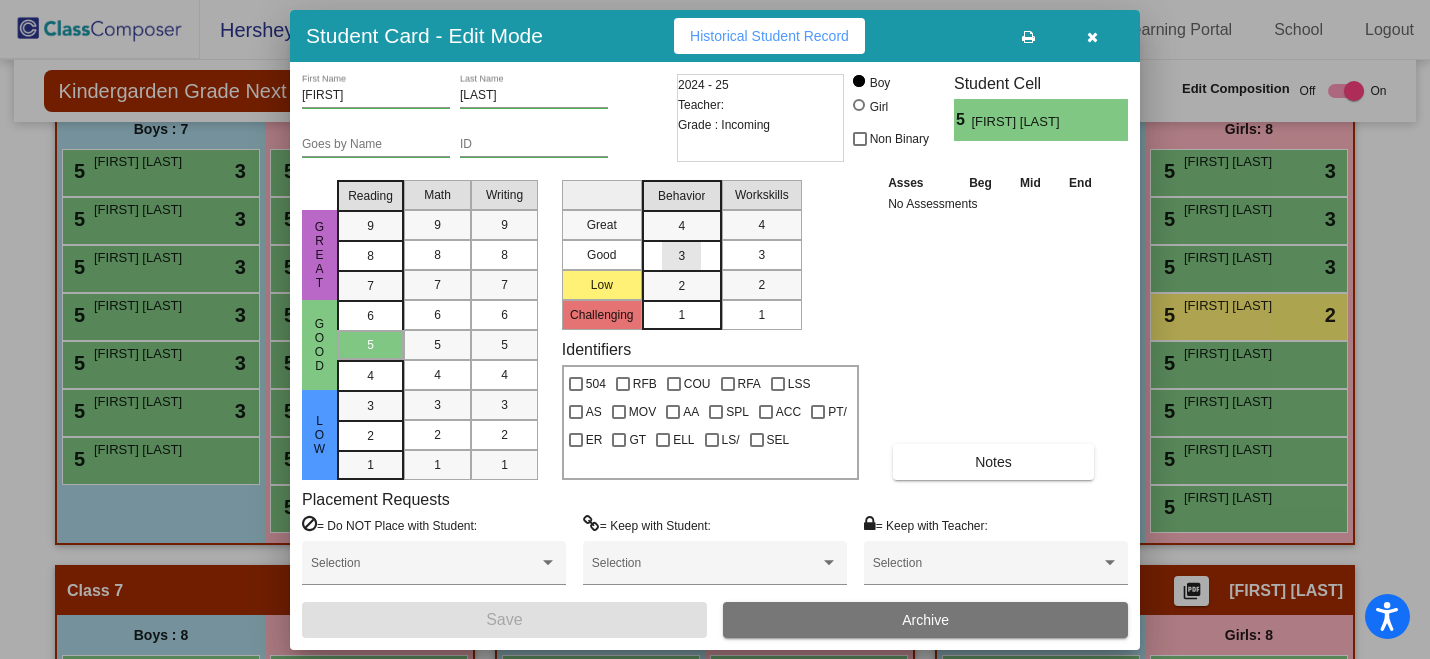 click on "3" at bounding box center (681, 226) 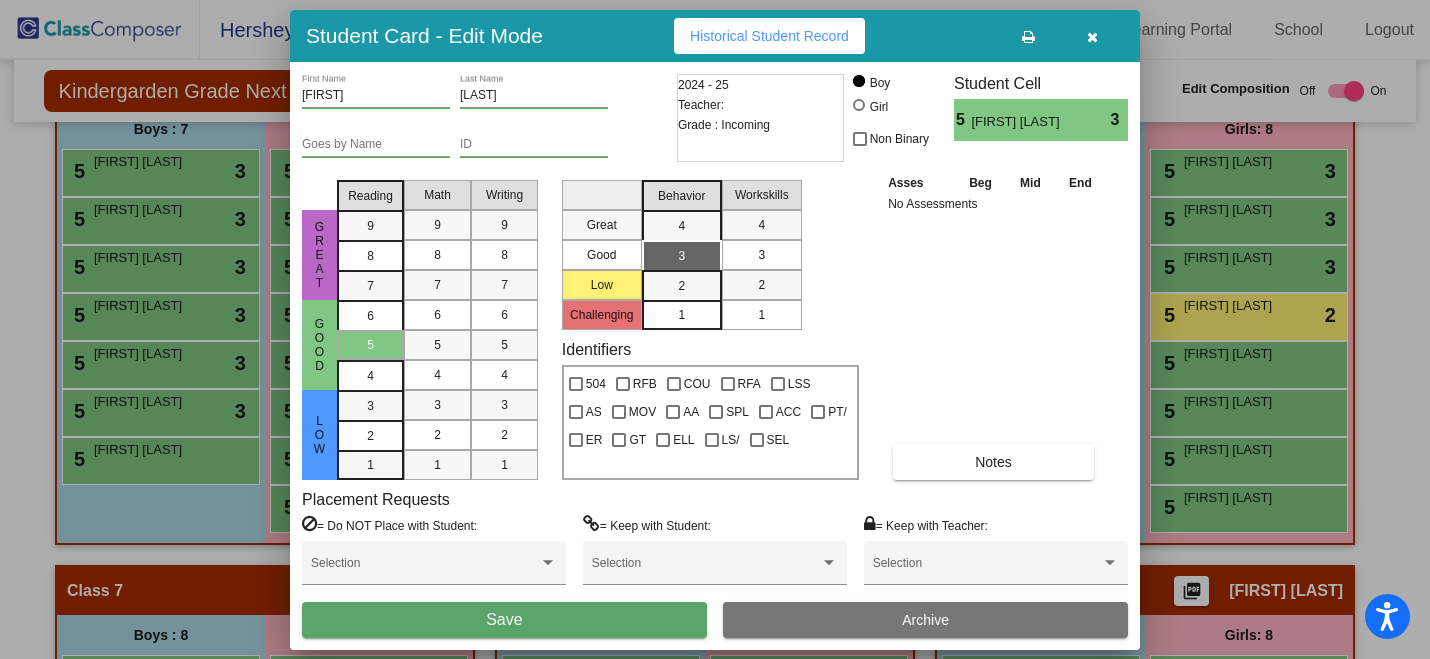 click on "Save" at bounding box center [504, 620] 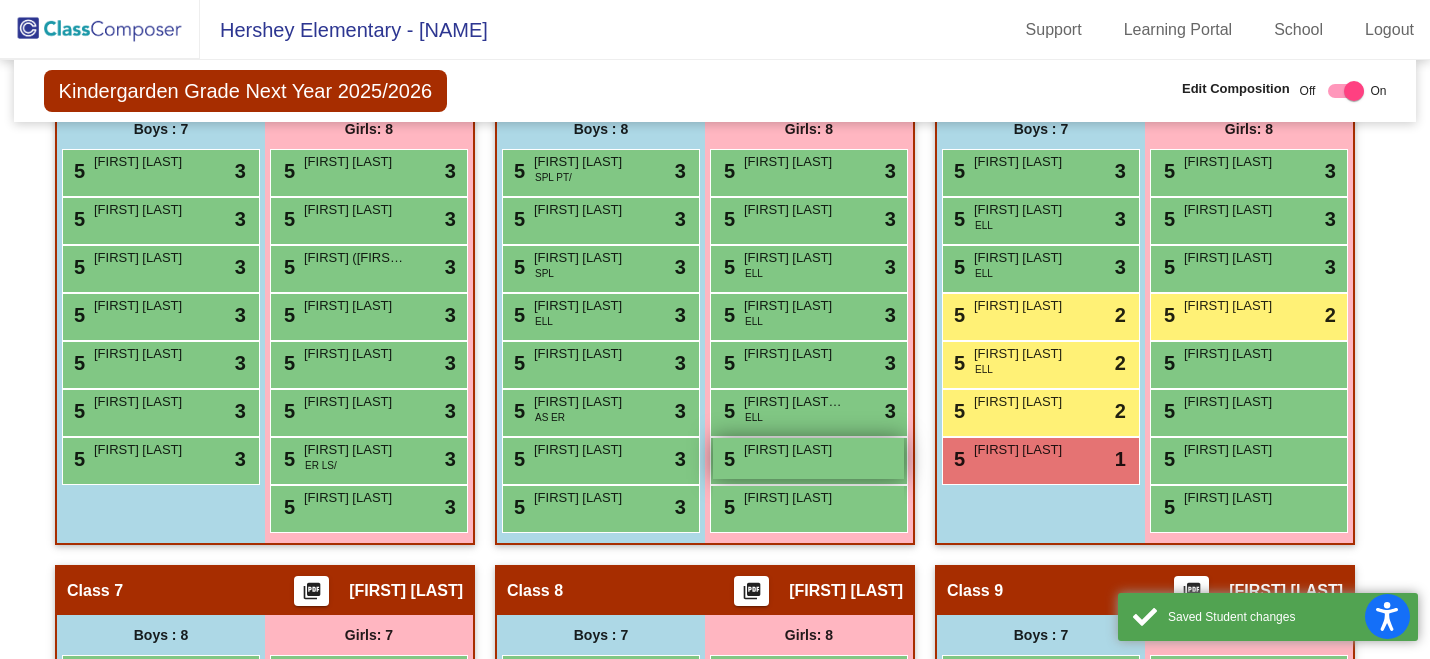 click on "Finley Kiernan" at bounding box center [794, 450] 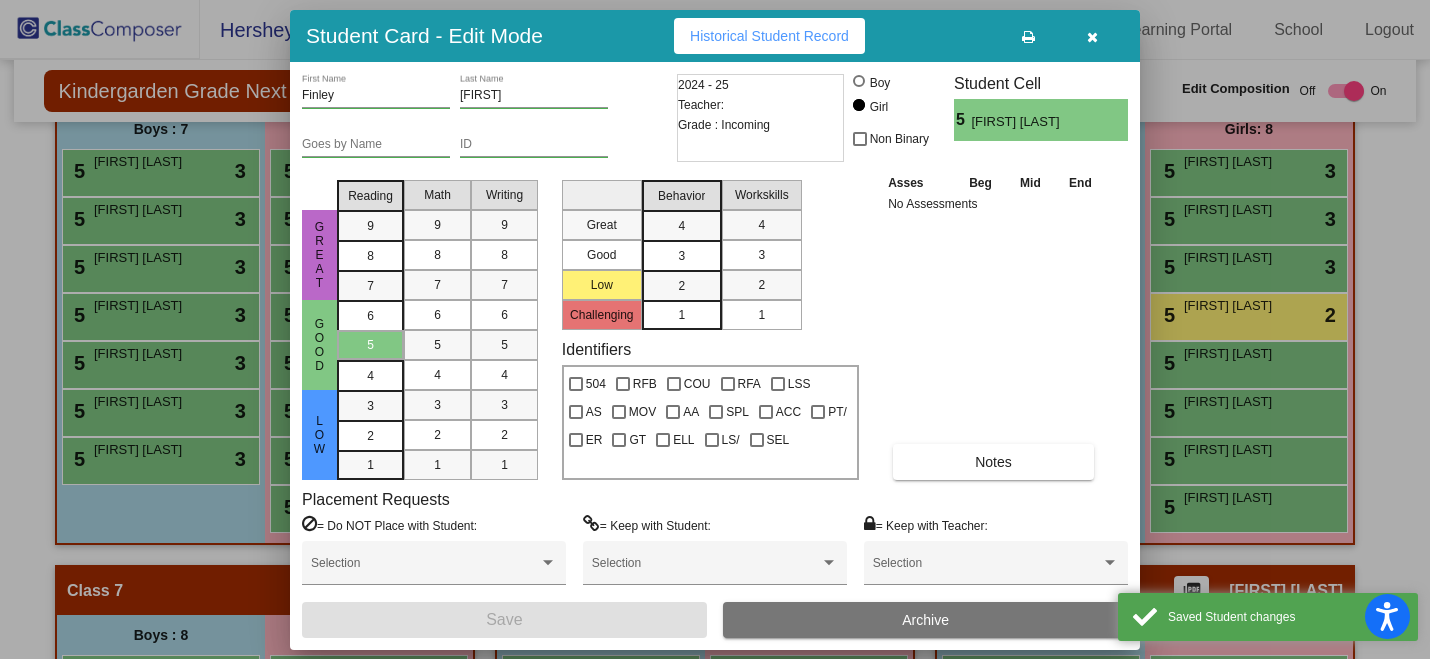 click on "3" at bounding box center [682, 255] 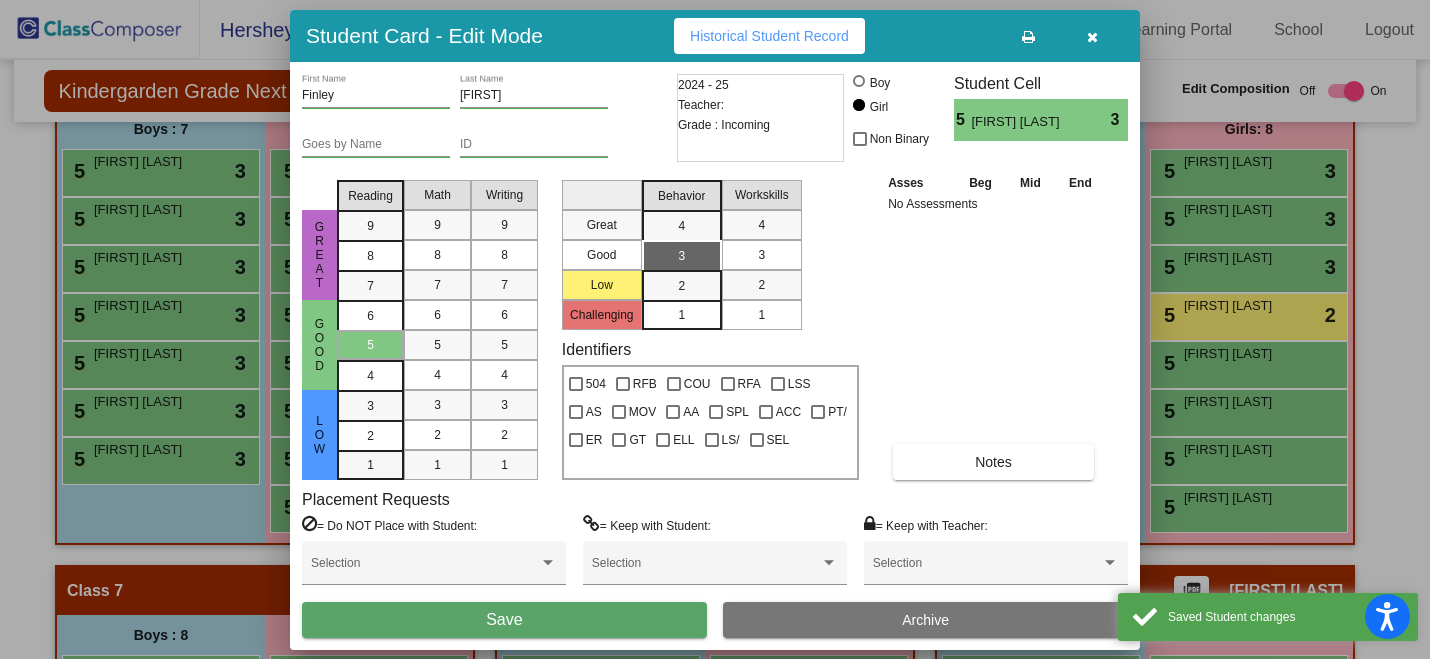 click on "Save" at bounding box center (504, 620) 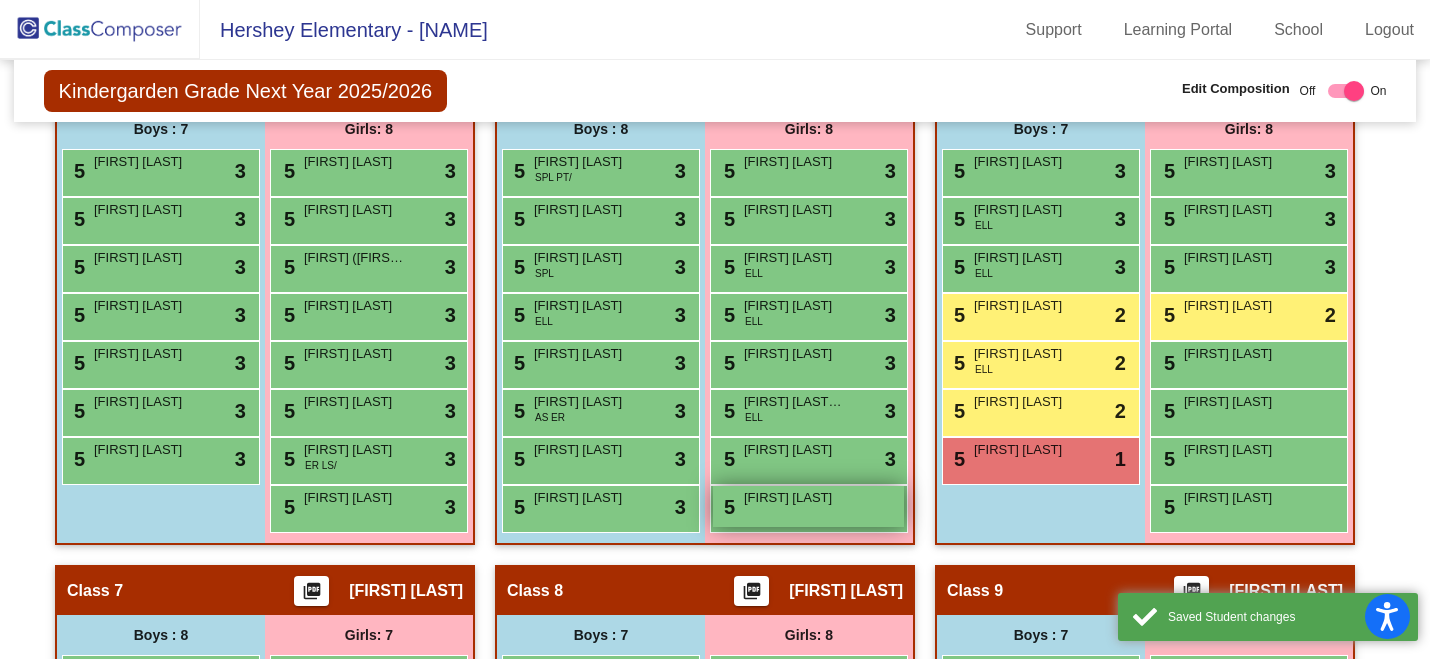 click on "Vivian Chohany" at bounding box center (794, 498) 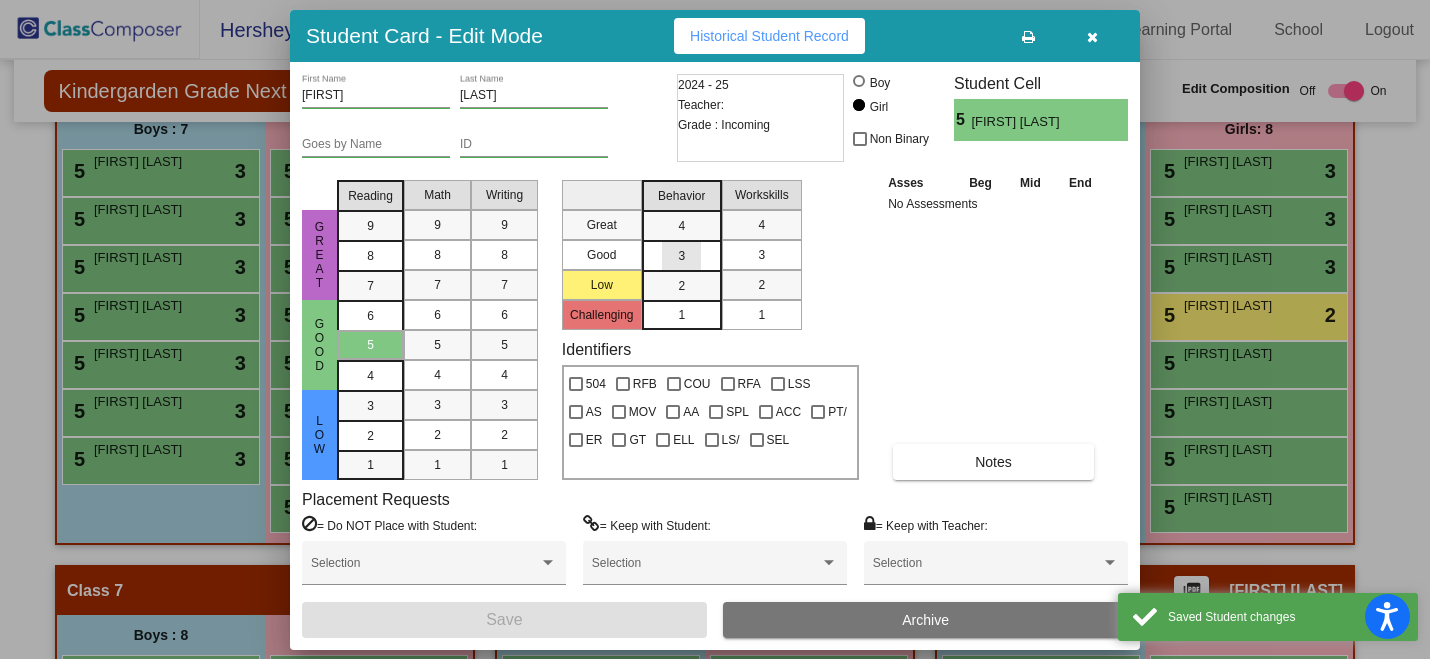 click on "3" at bounding box center [681, 226] 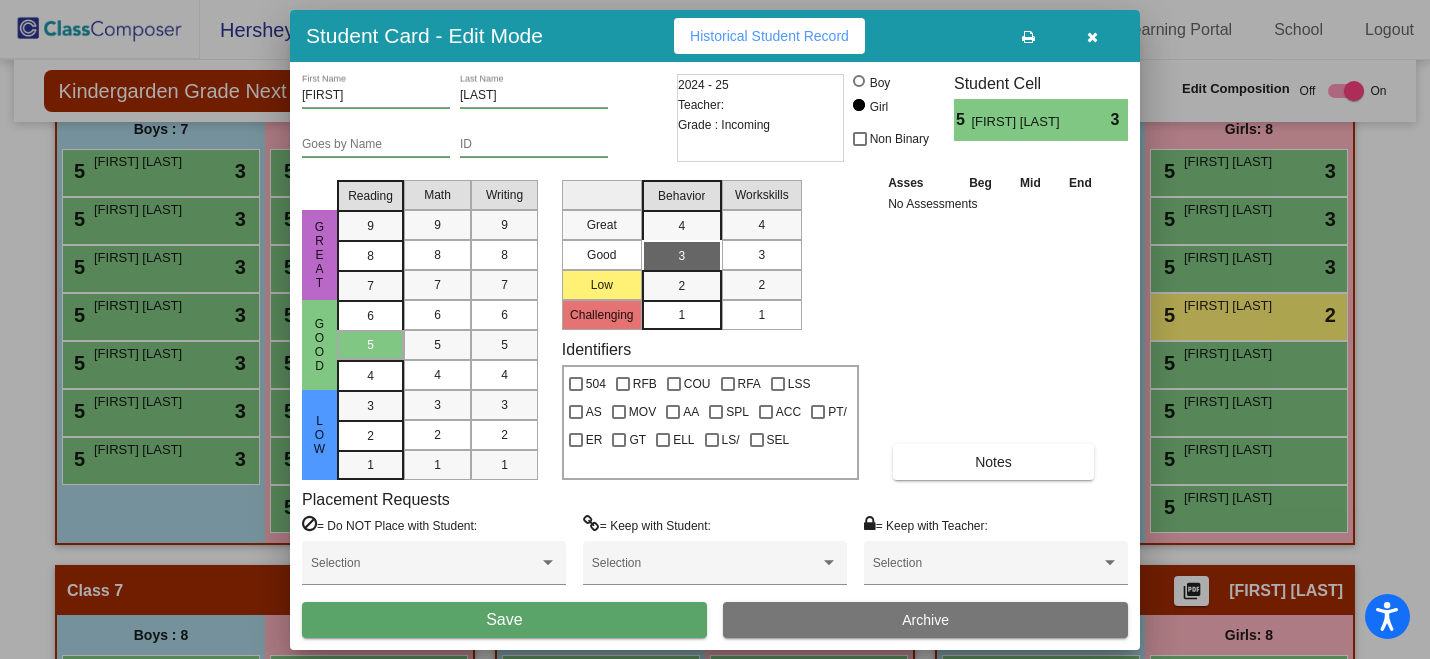 click on "Save" at bounding box center [504, 620] 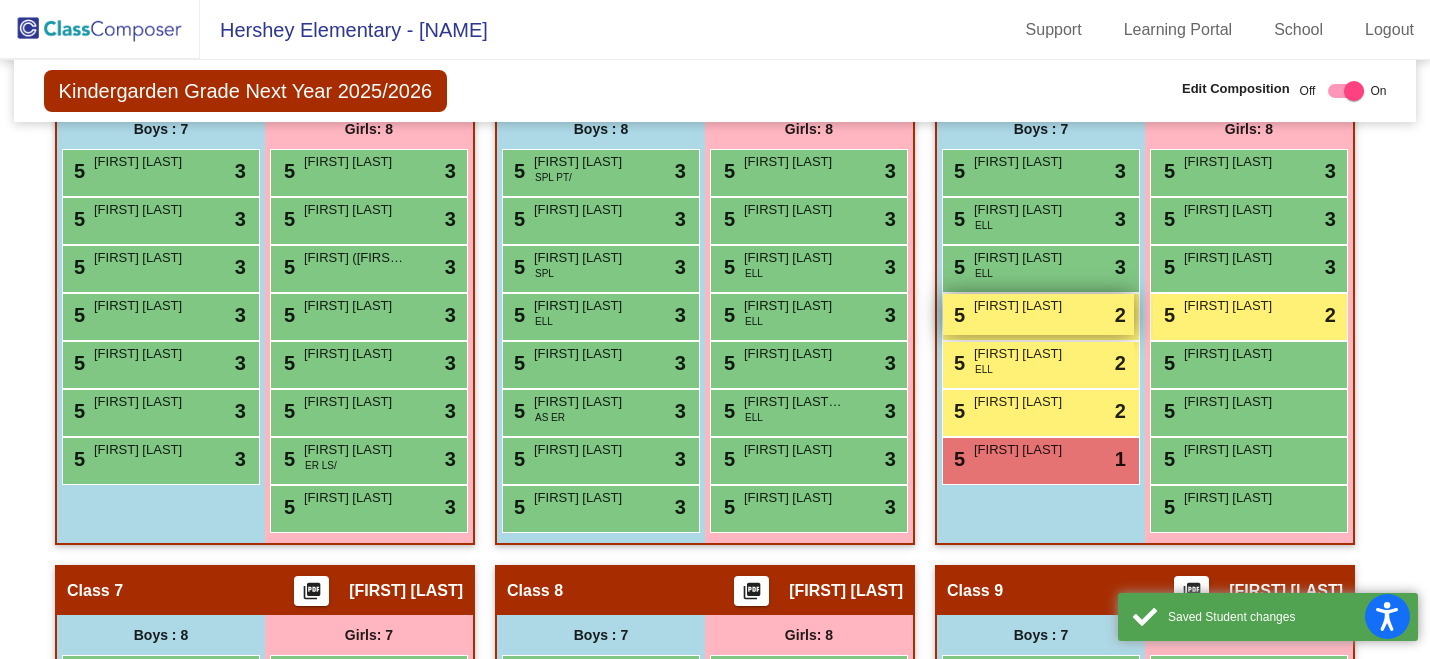 click on "Evan Hildebrand" at bounding box center (1024, 306) 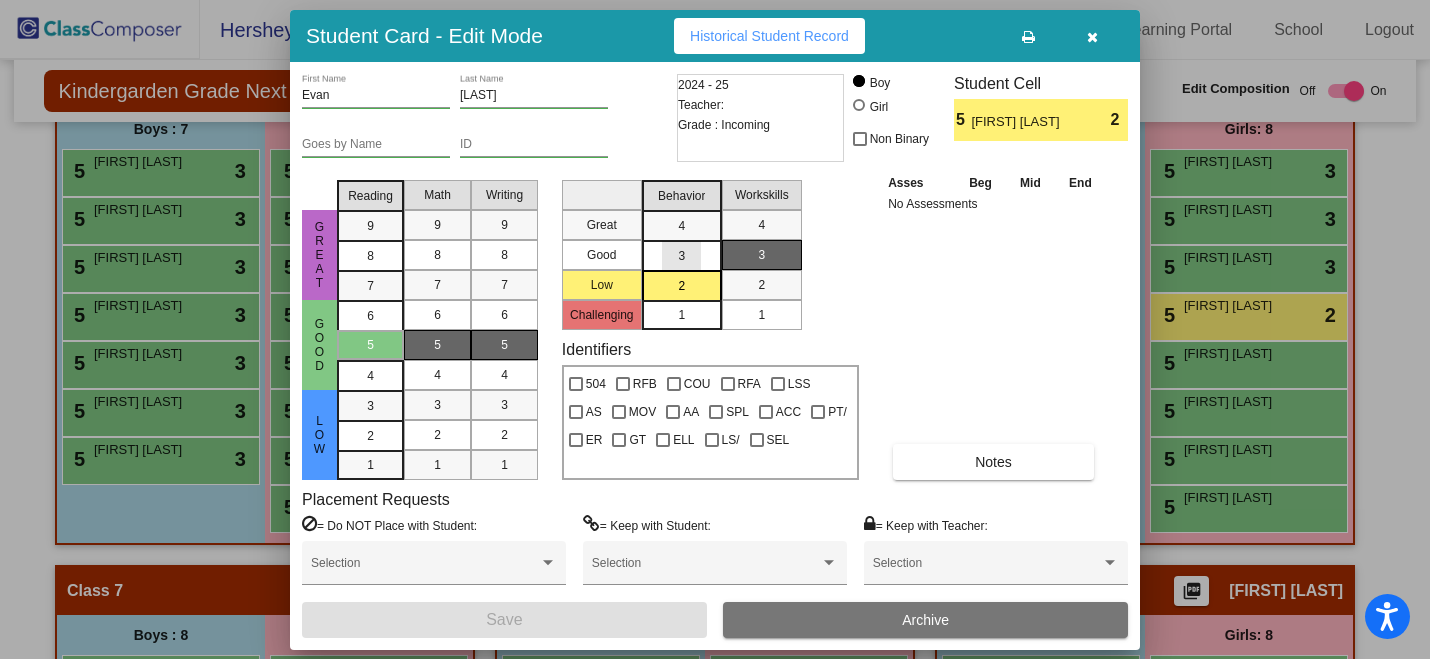 click on "3" at bounding box center [681, 226] 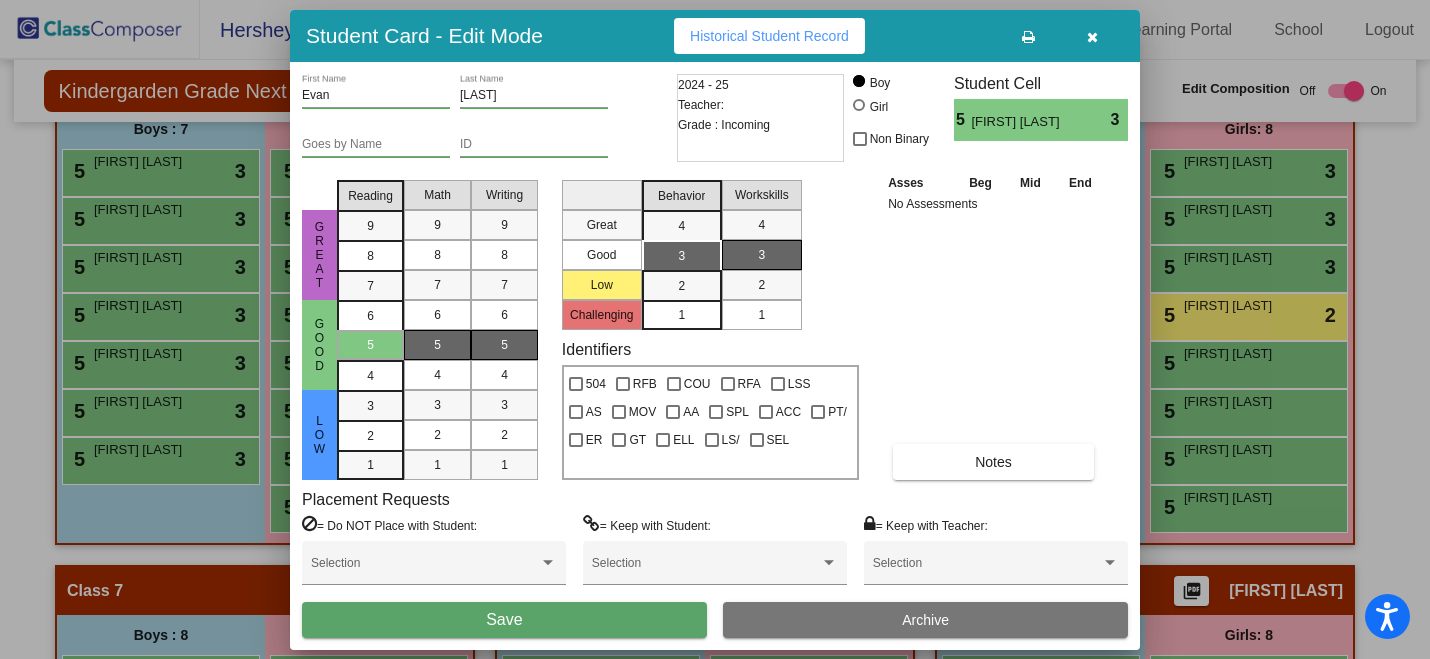 click on "Save" at bounding box center [504, 620] 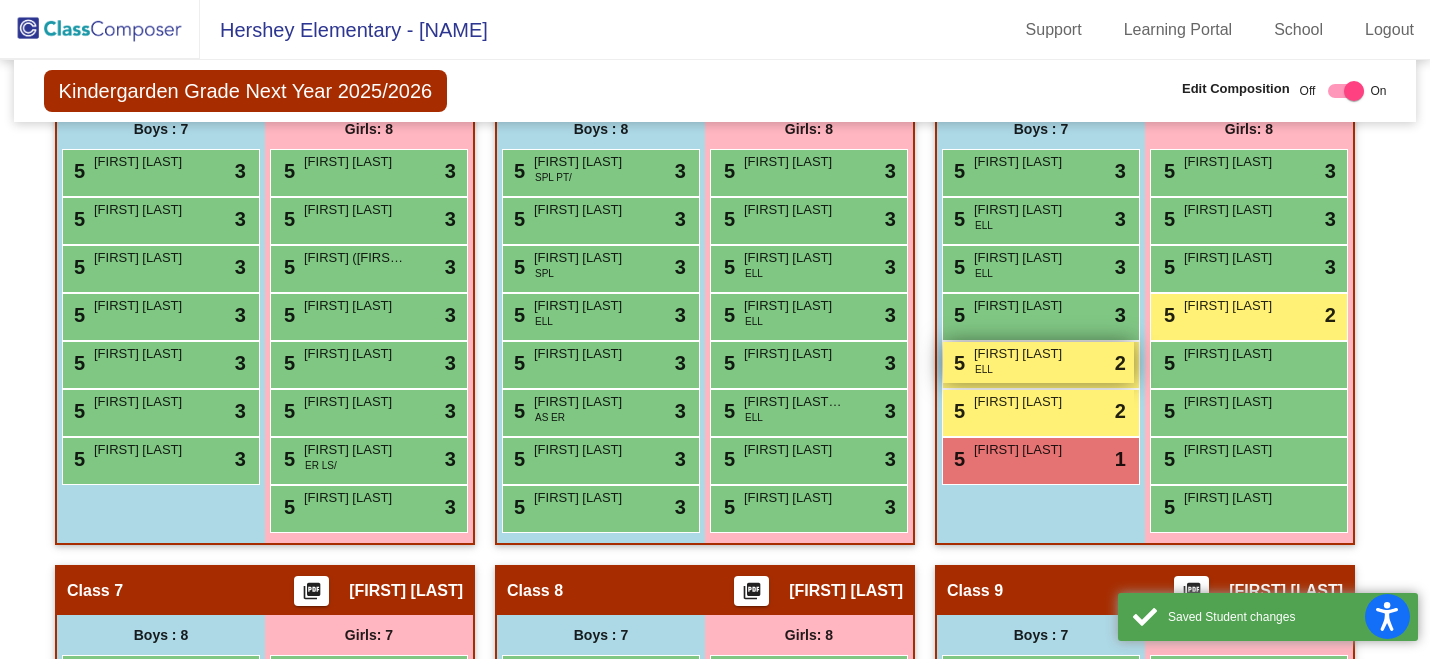 click on "5 Hishal Kirsh ELL lock do_not_disturb_alt 2" at bounding box center (1038, 362) 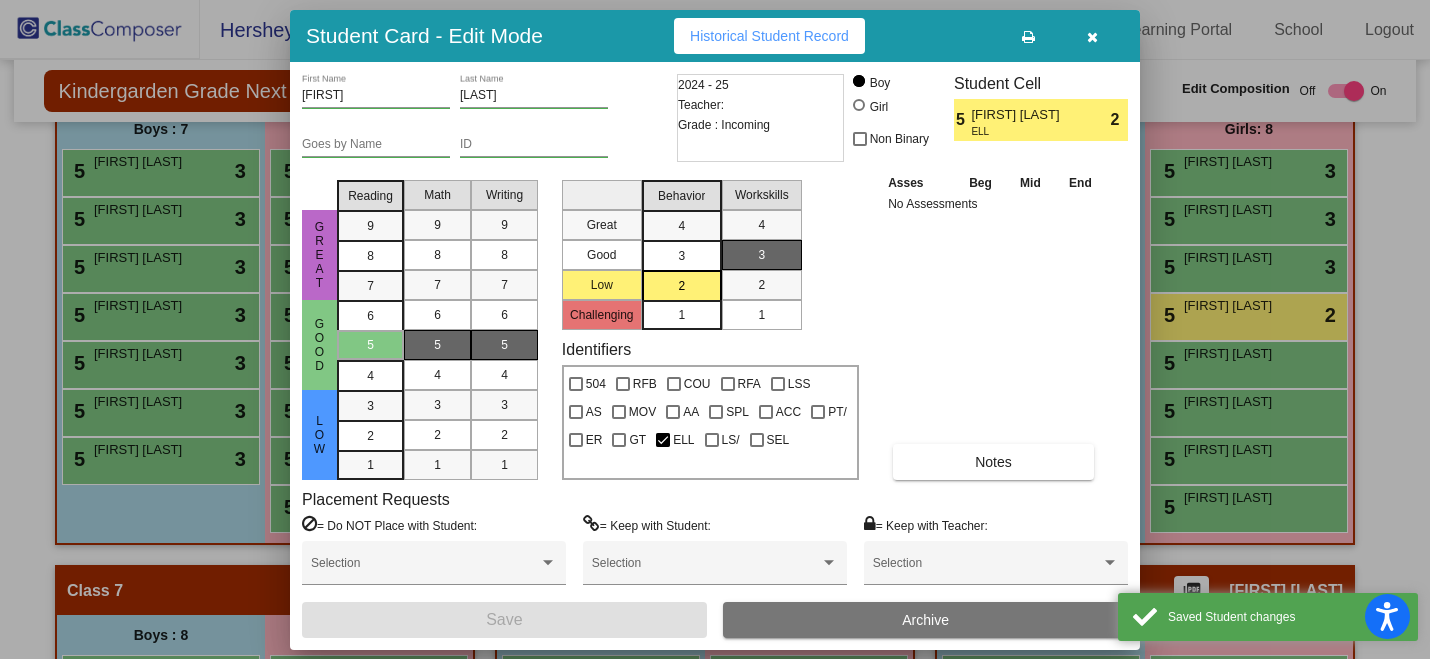 click on "3" at bounding box center (681, 226) 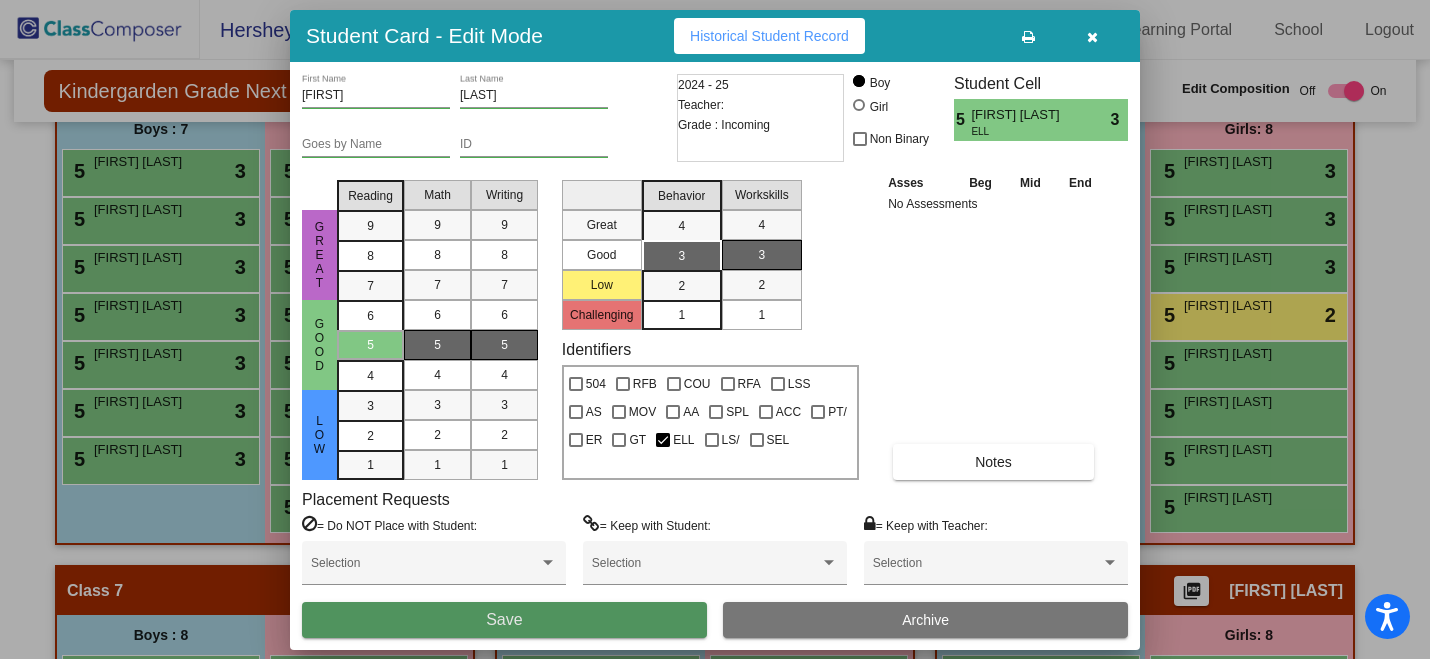 click on "Save" at bounding box center [504, 620] 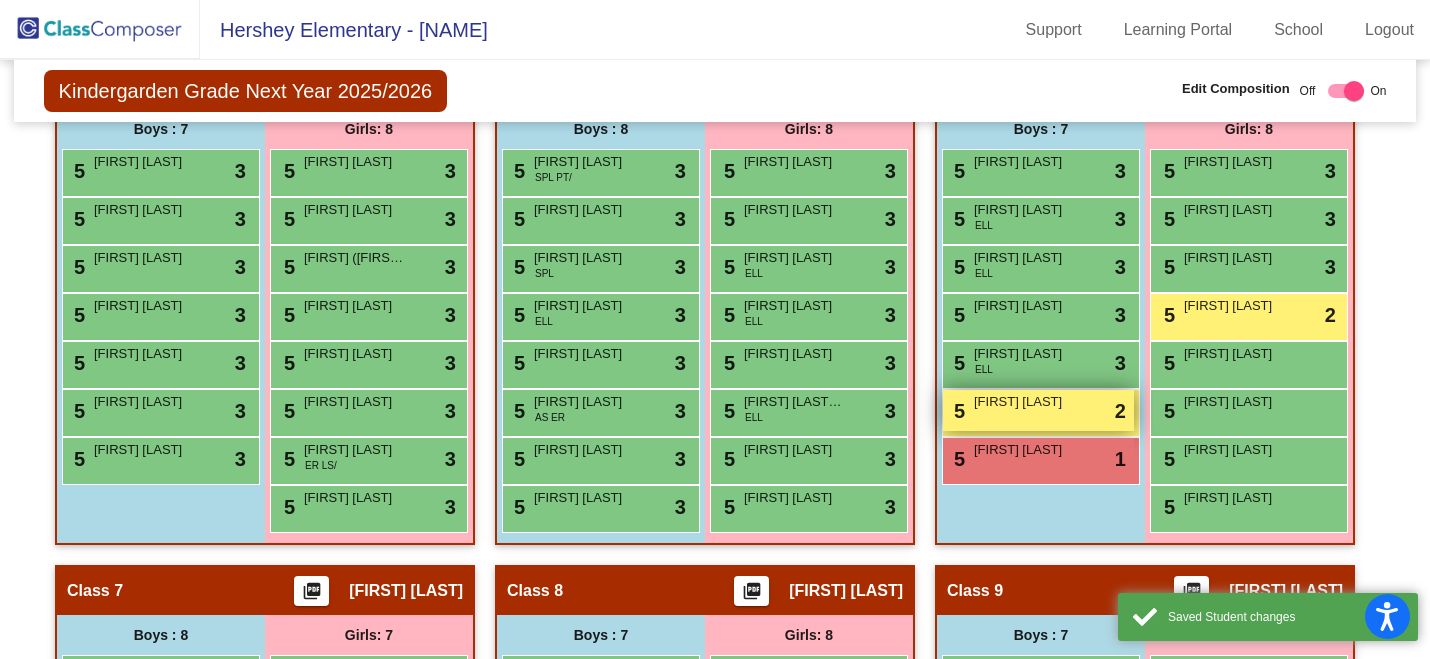click on "Jax Leslie" at bounding box center [1024, 402] 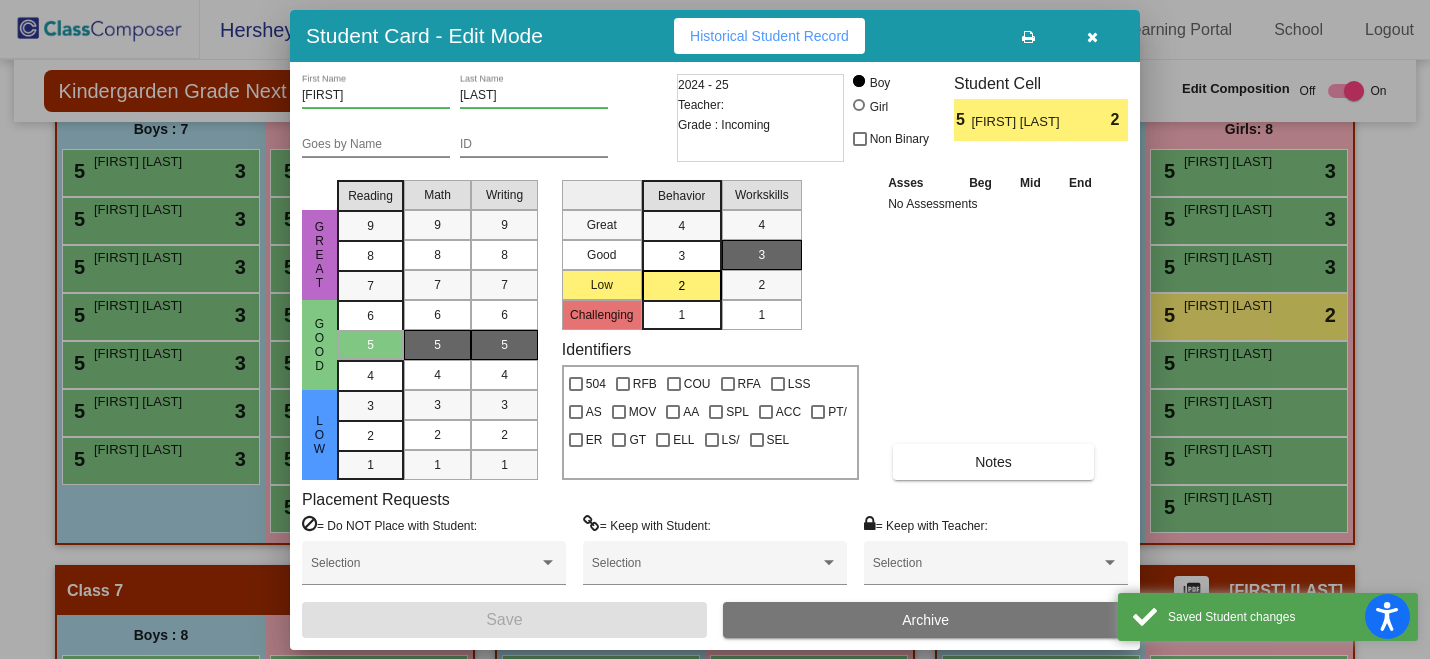 click on "3" at bounding box center (681, 226) 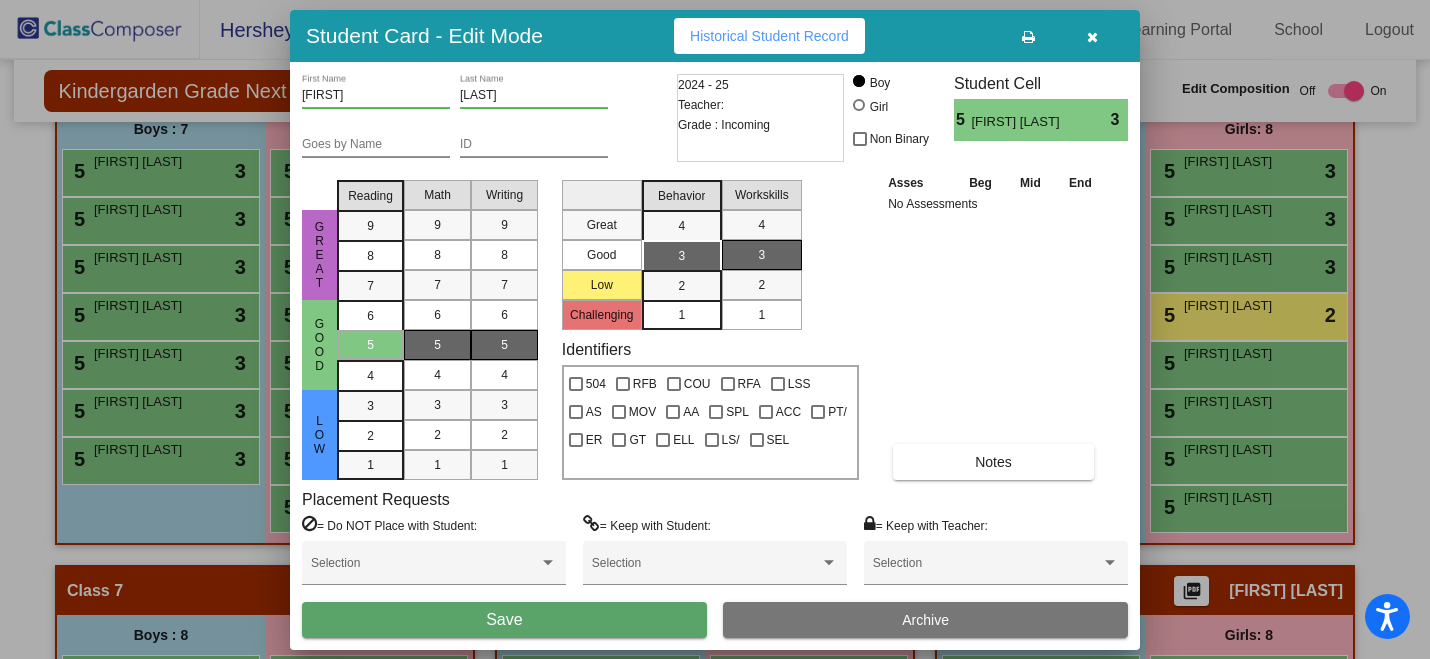 click on "Save" at bounding box center [504, 620] 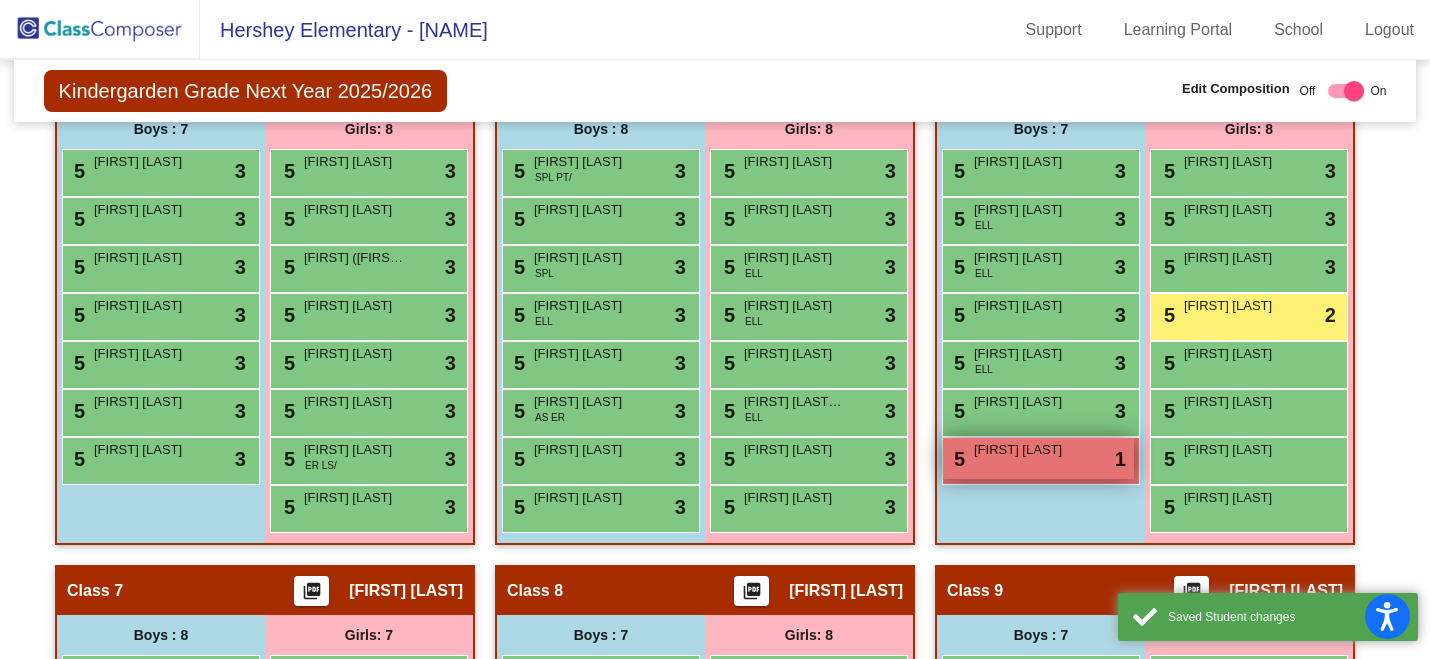 click on "Xyphon Cassady" at bounding box center [1024, 450] 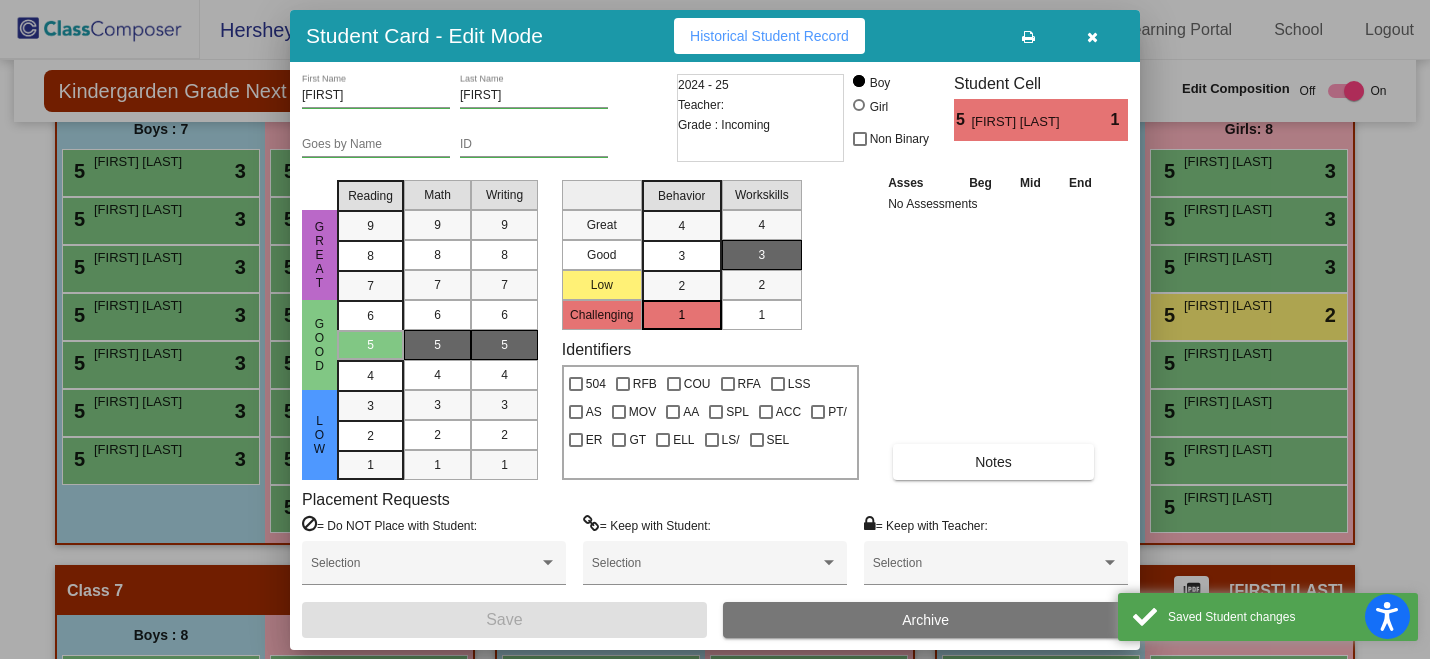 click on "3" at bounding box center [681, 226] 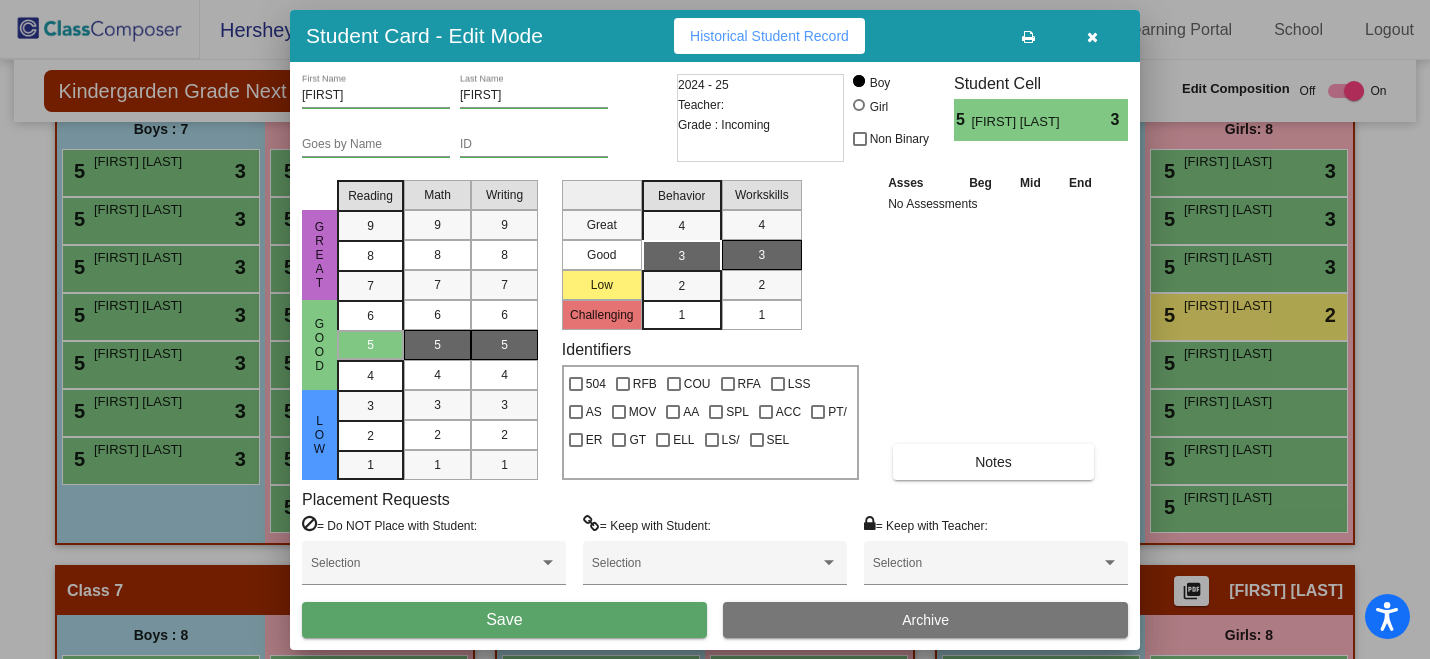 click on "Save" at bounding box center (504, 620) 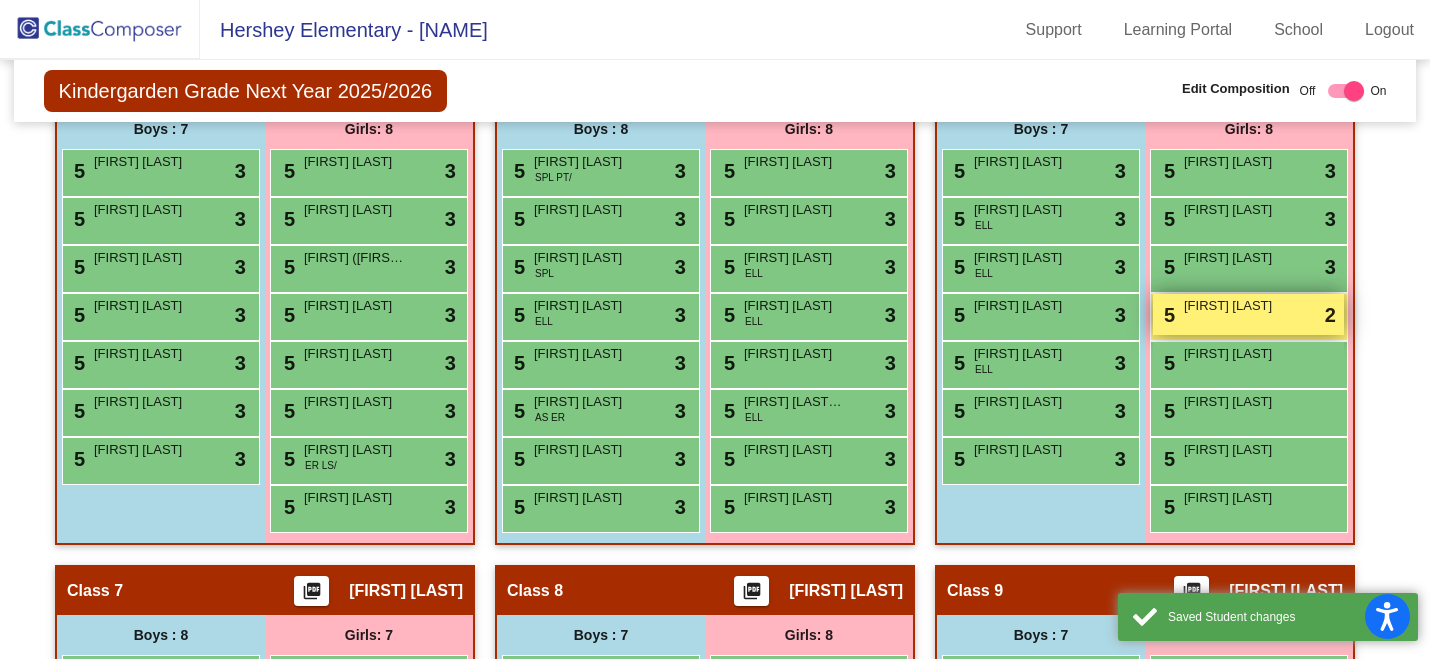 click on "5 Amelia Jeganathan lock do_not_disturb_alt 2" at bounding box center (1248, 314) 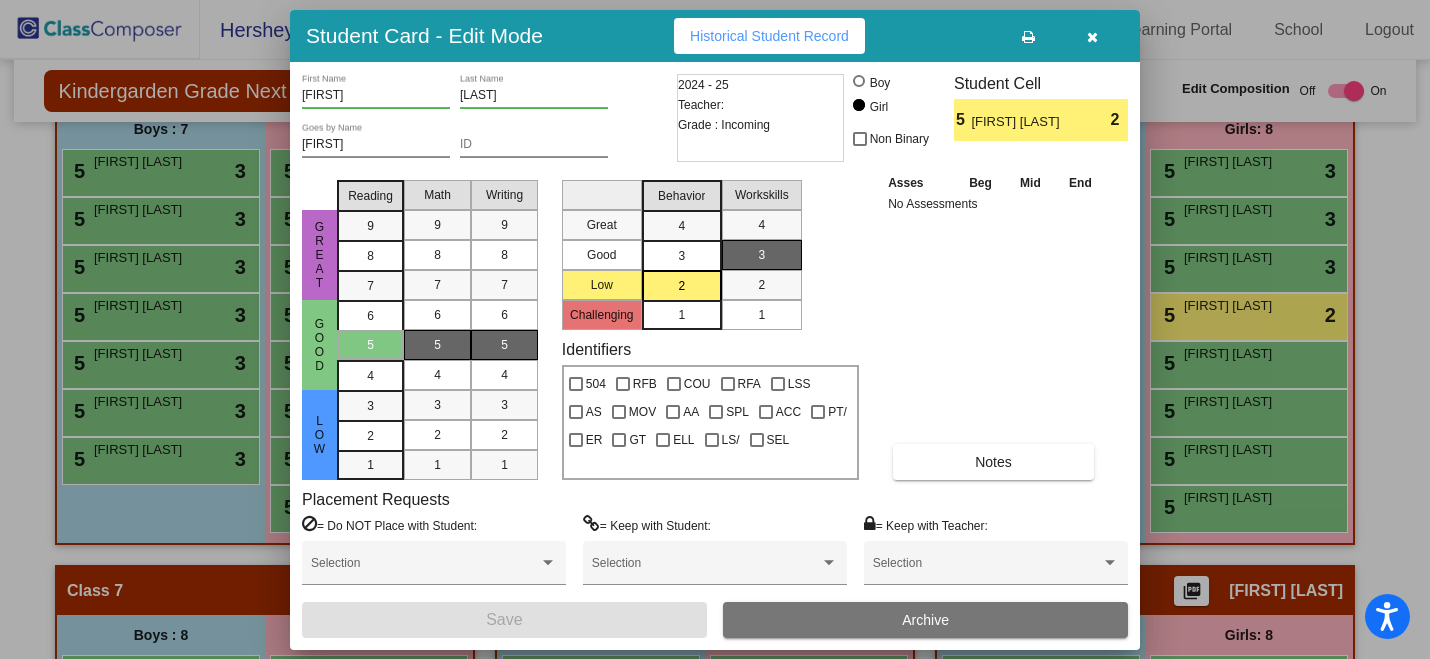 click on "3" at bounding box center (681, 226) 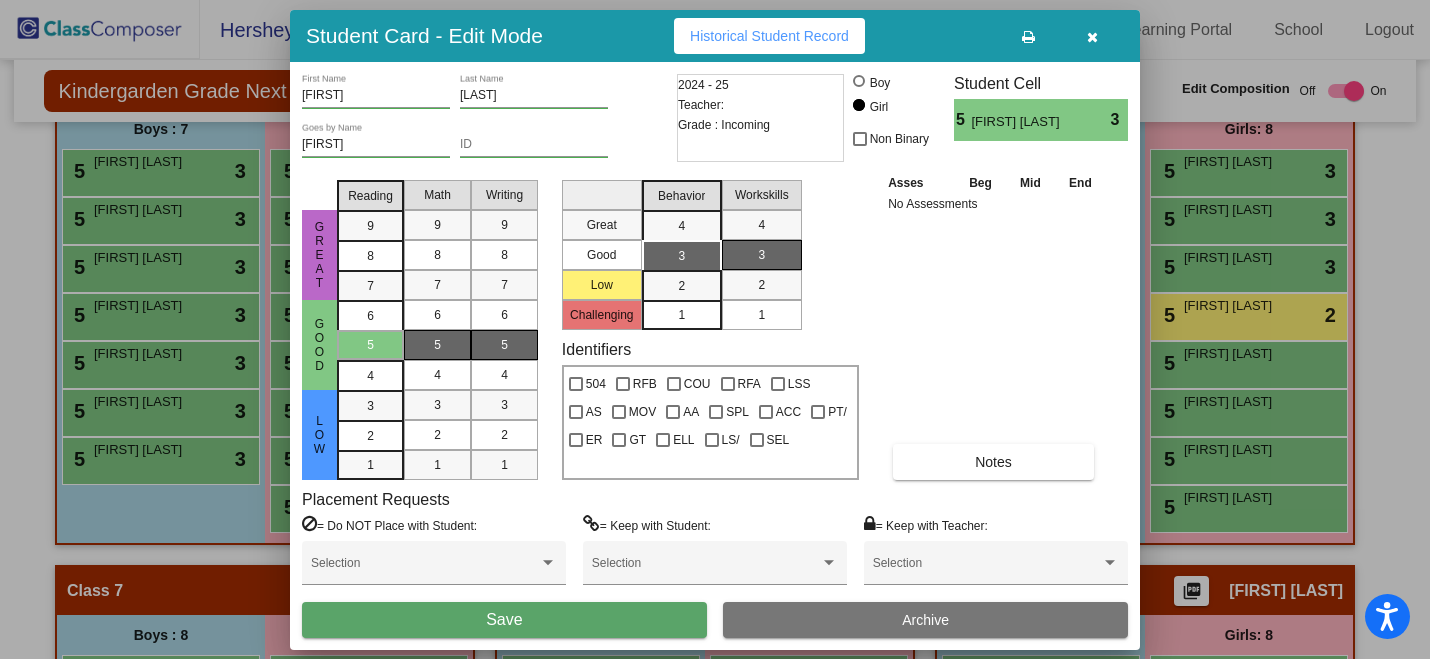 click on "Save" at bounding box center [504, 620] 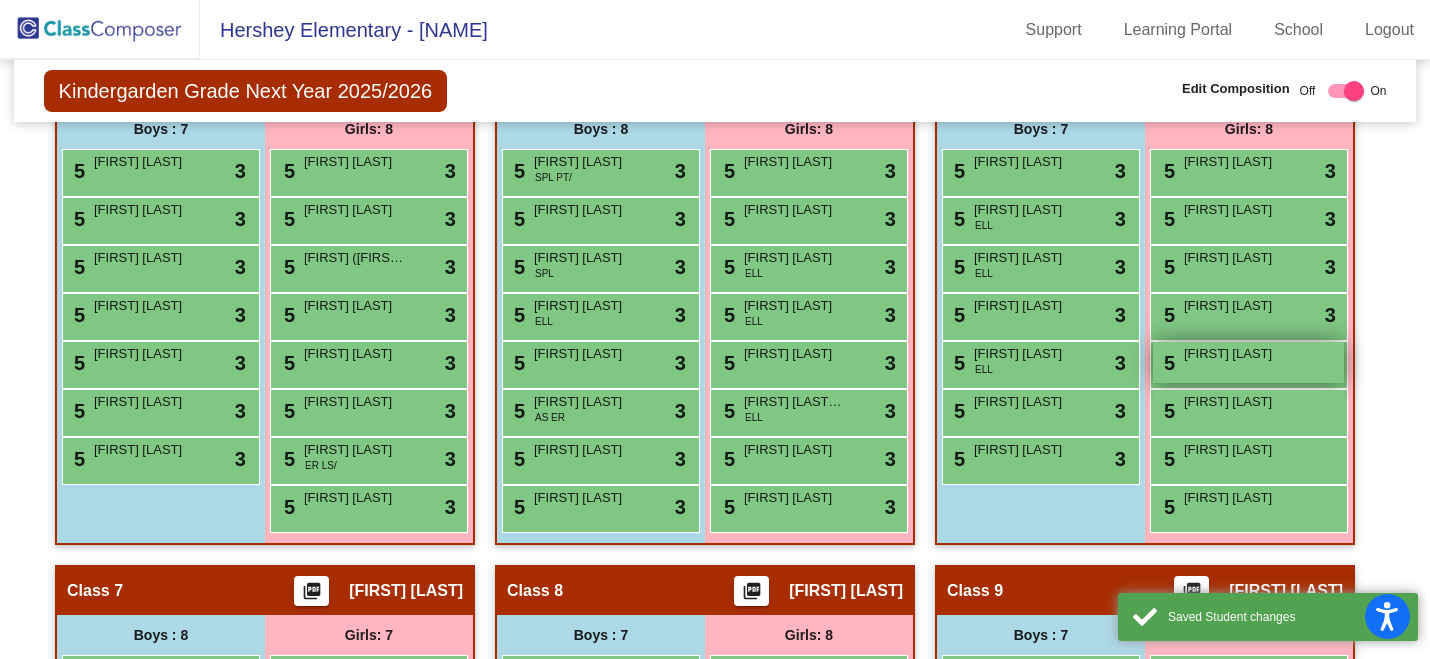 click on "5 Cinthia Marques lock do_not_disturb_alt" at bounding box center (1248, 362) 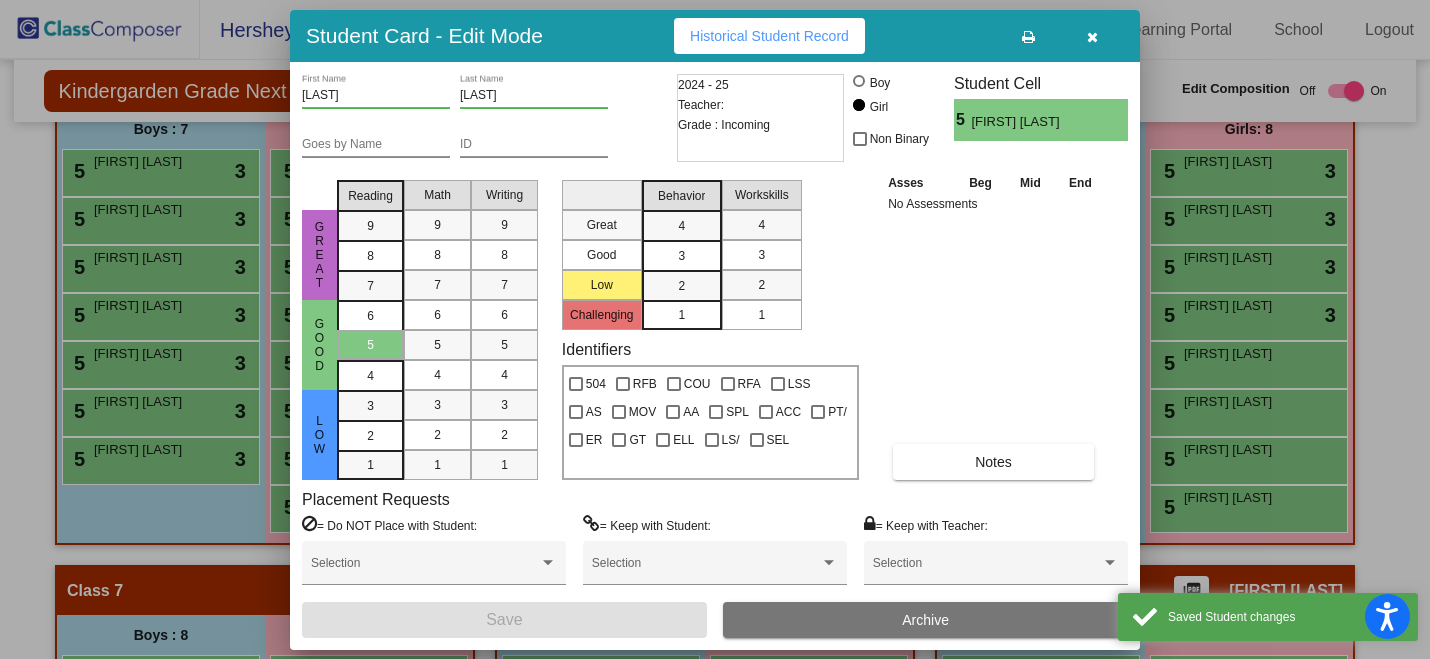 click on "3" at bounding box center [682, 255] 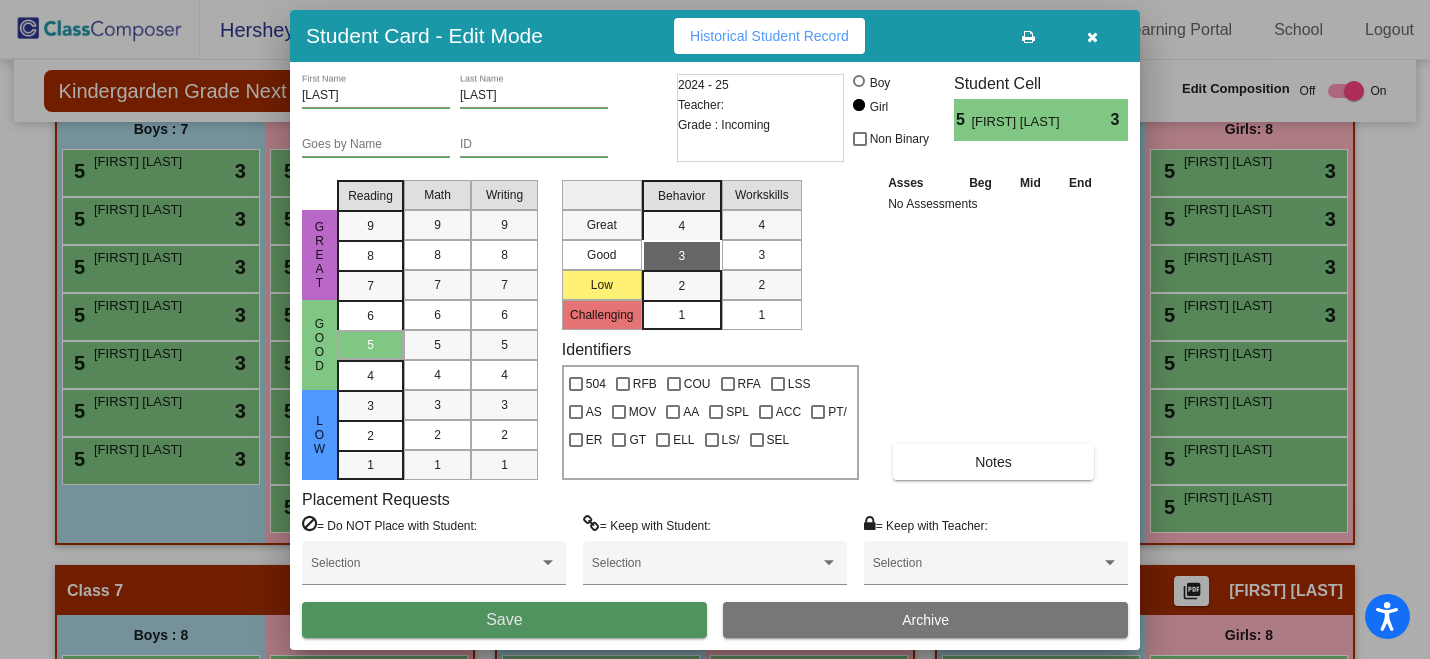 click on "Save" at bounding box center (504, 620) 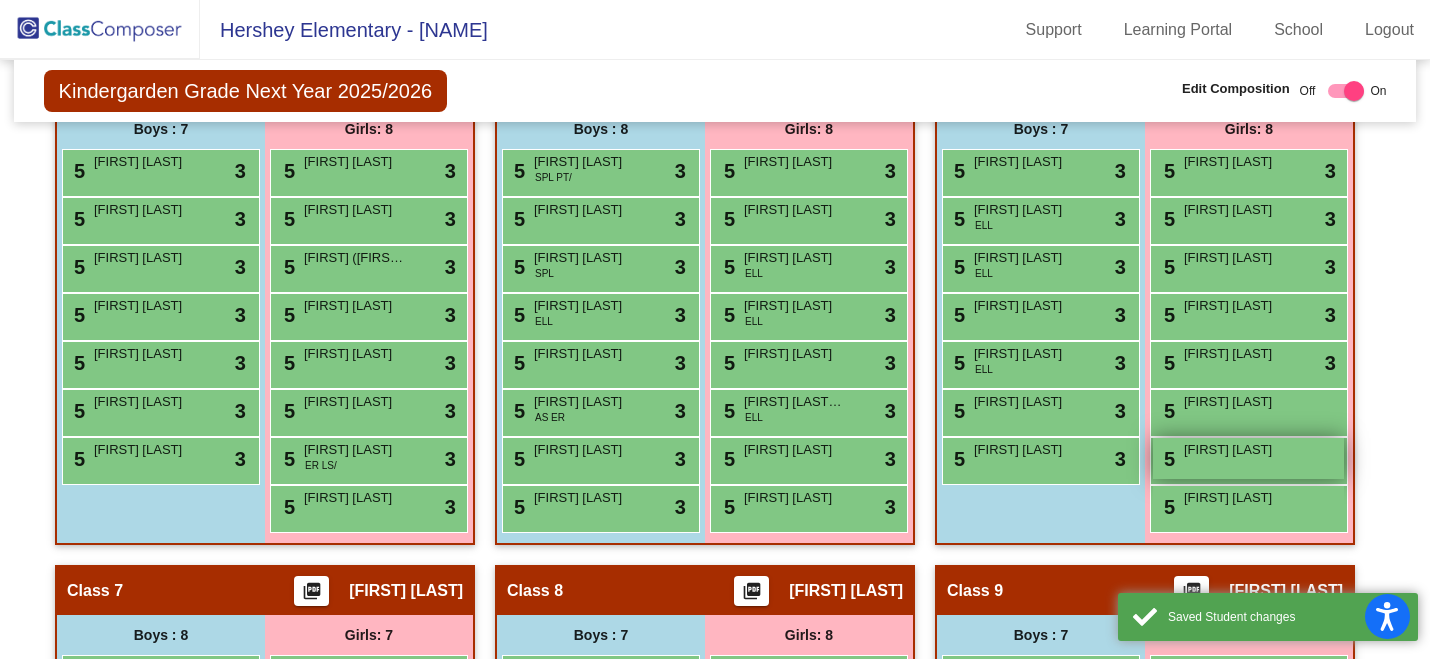 click on "Harper Richwine" at bounding box center [1234, 450] 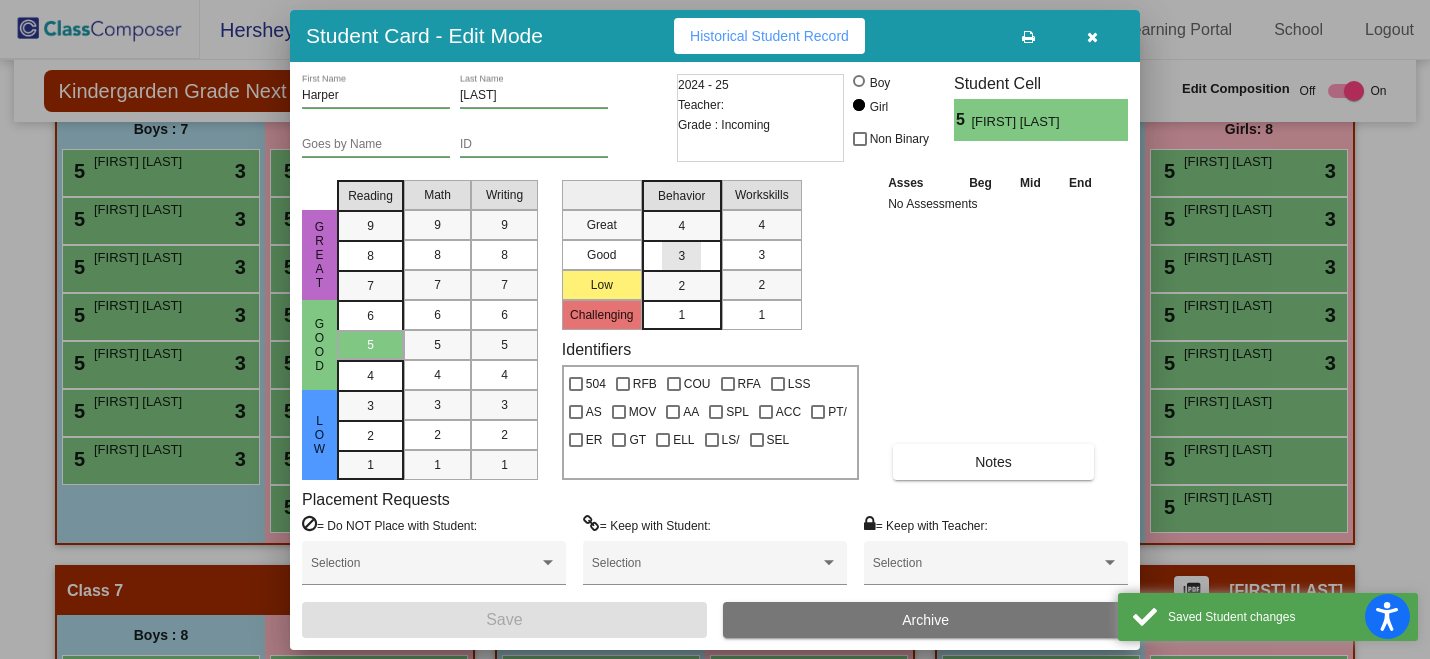 click on "3" at bounding box center [681, 226] 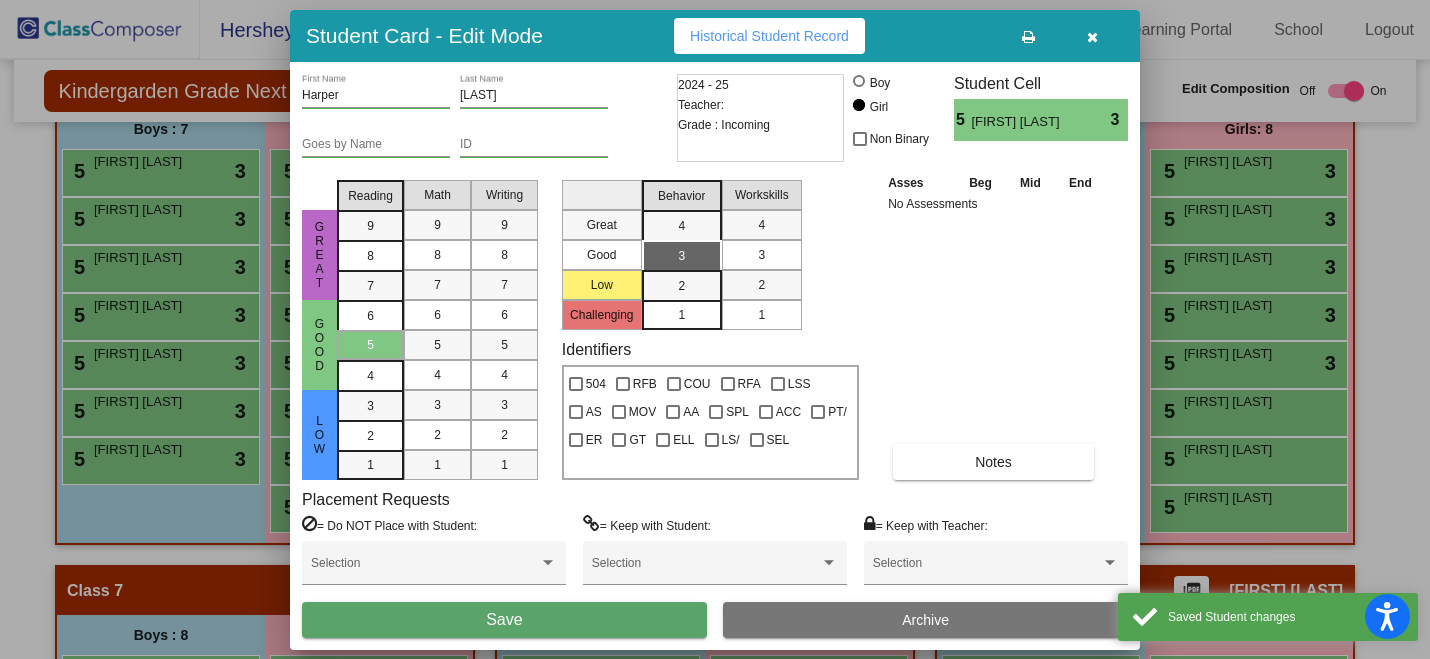 click on "Save" at bounding box center [504, 620] 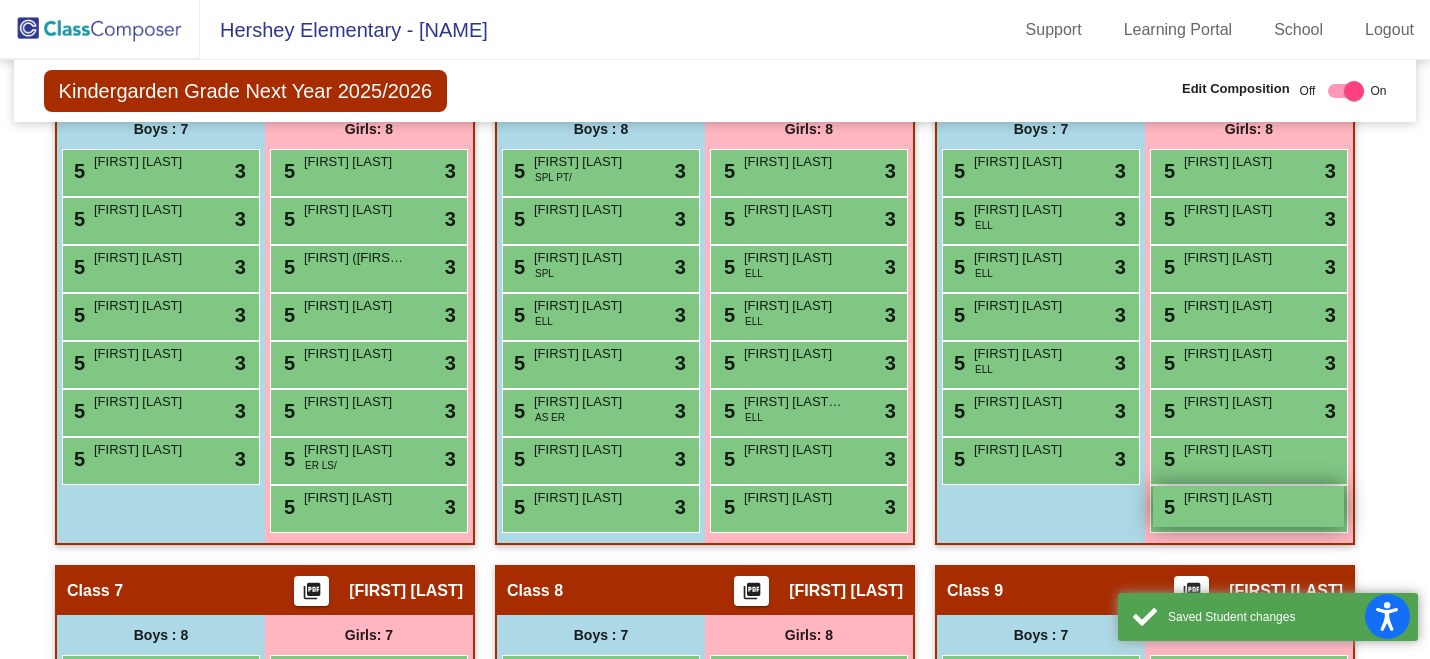 click on "5 Kayonni Mosley lock do_not_disturb_alt" at bounding box center (1248, 506) 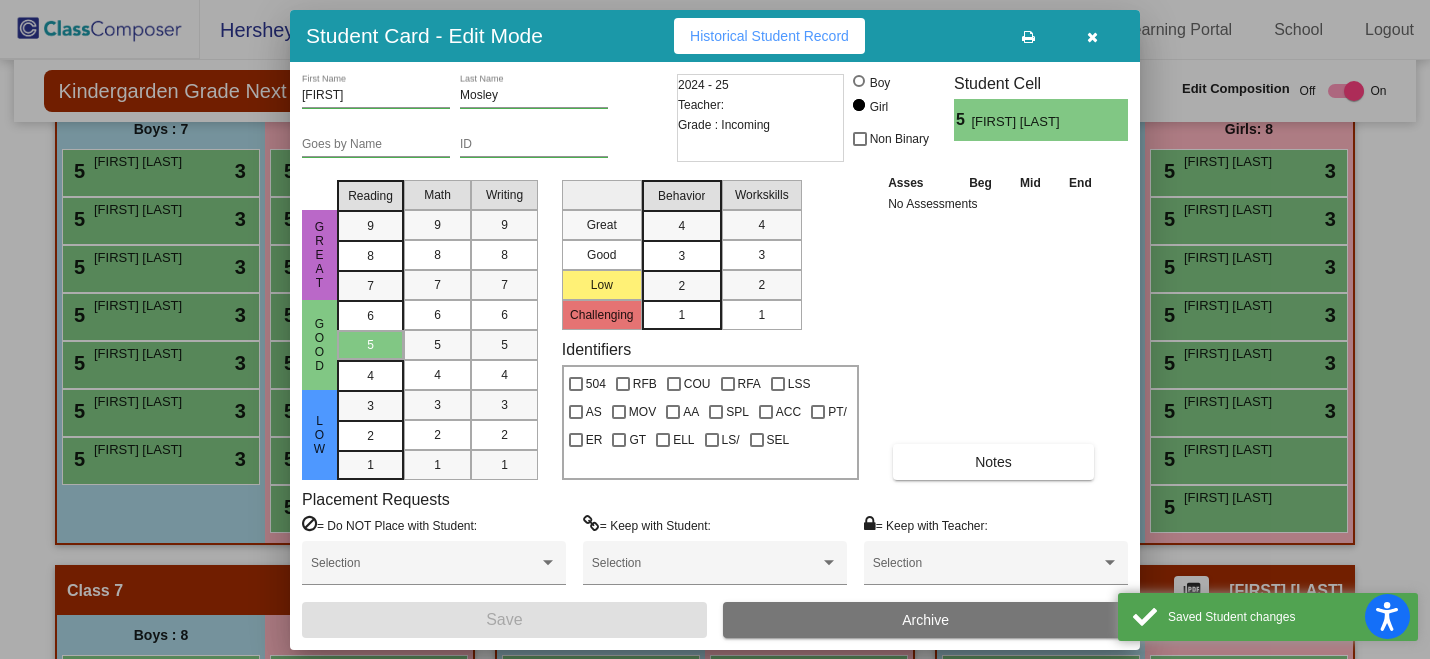 click on "3" at bounding box center (681, 226) 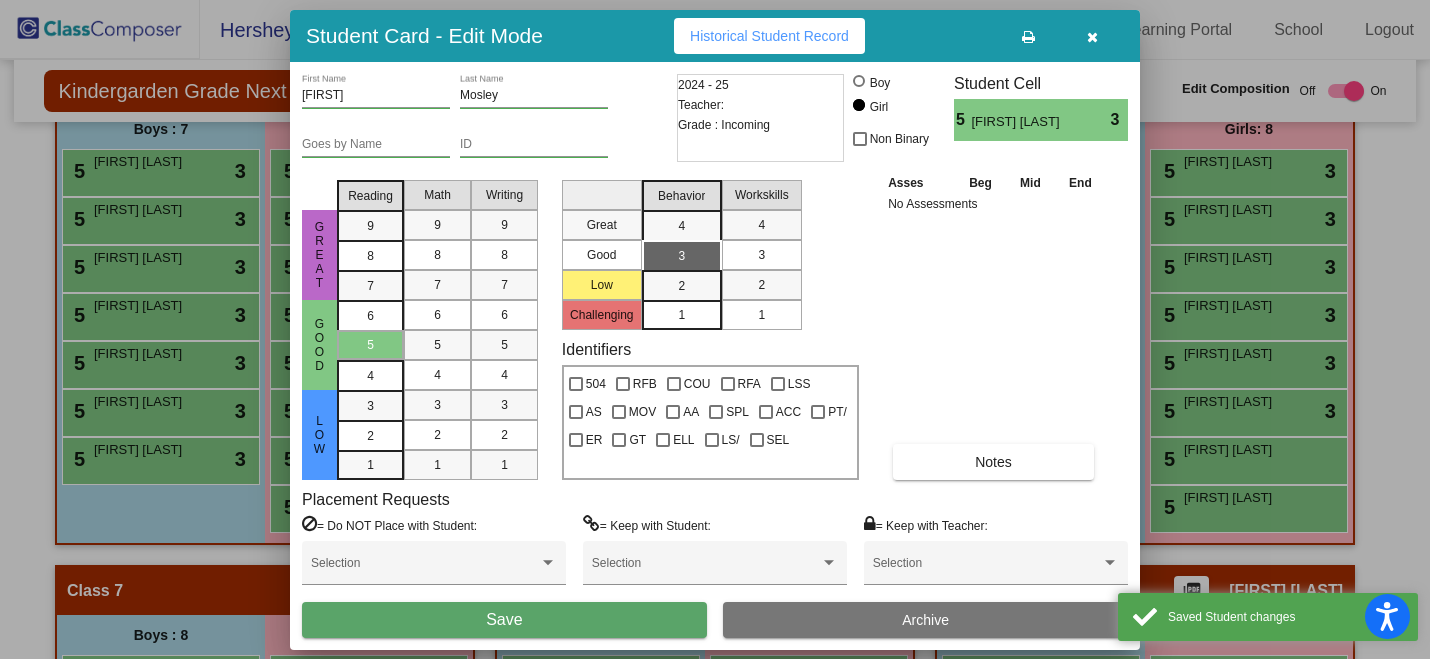 click on "Save" at bounding box center [504, 620] 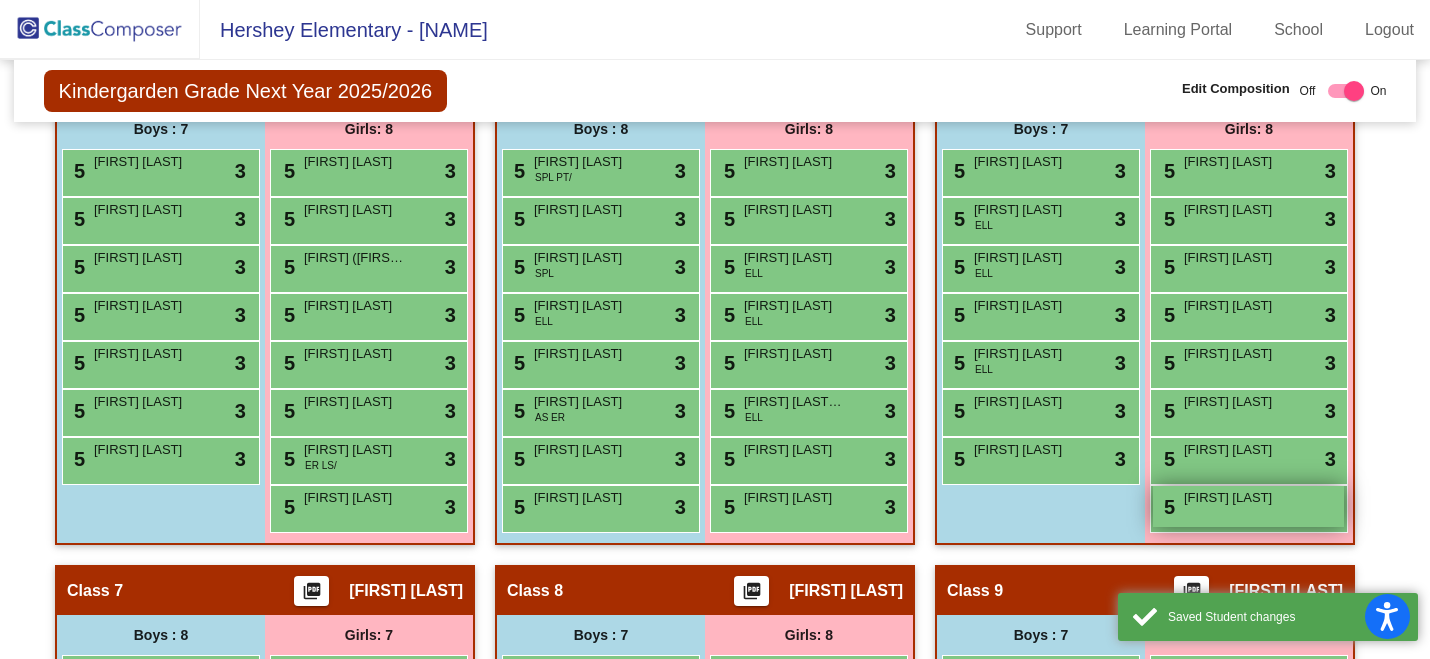 click on "5 Rayn Paige lock do_not_disturb_alt" at bounding box center [1248, 506] 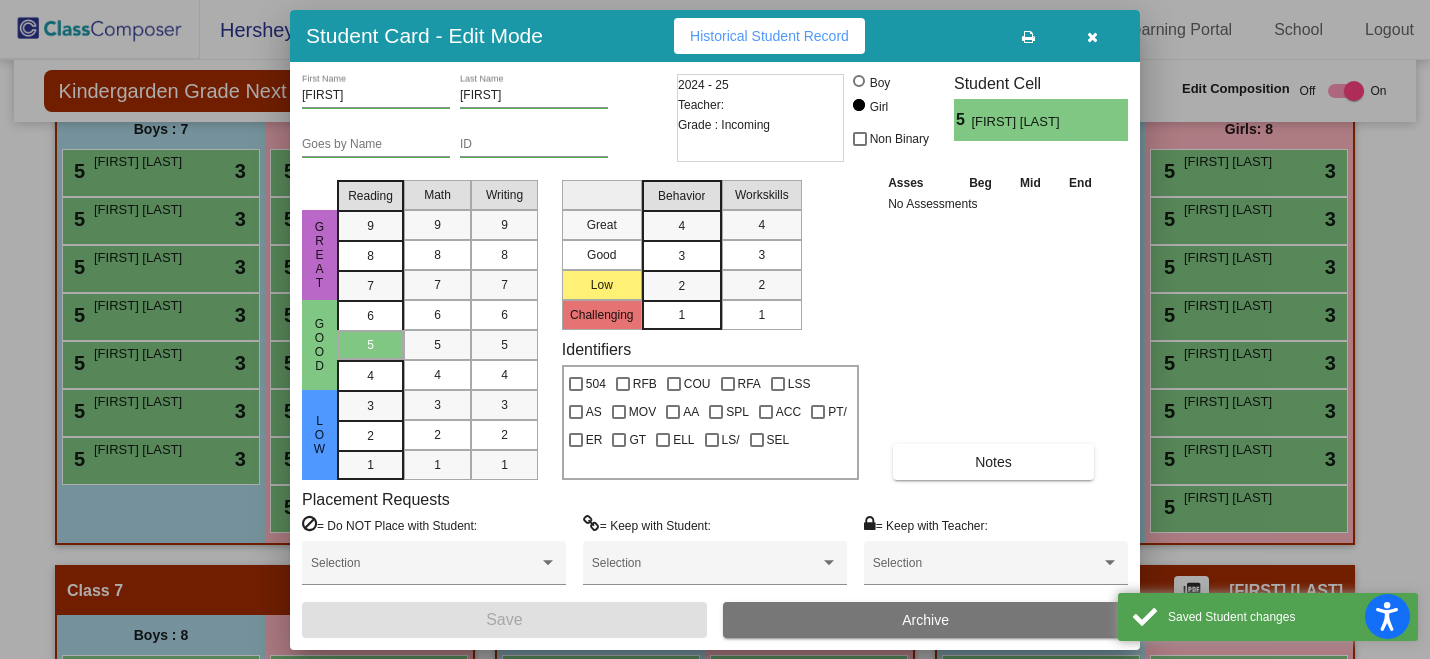 click on "3" at bounding box center [681, 226] 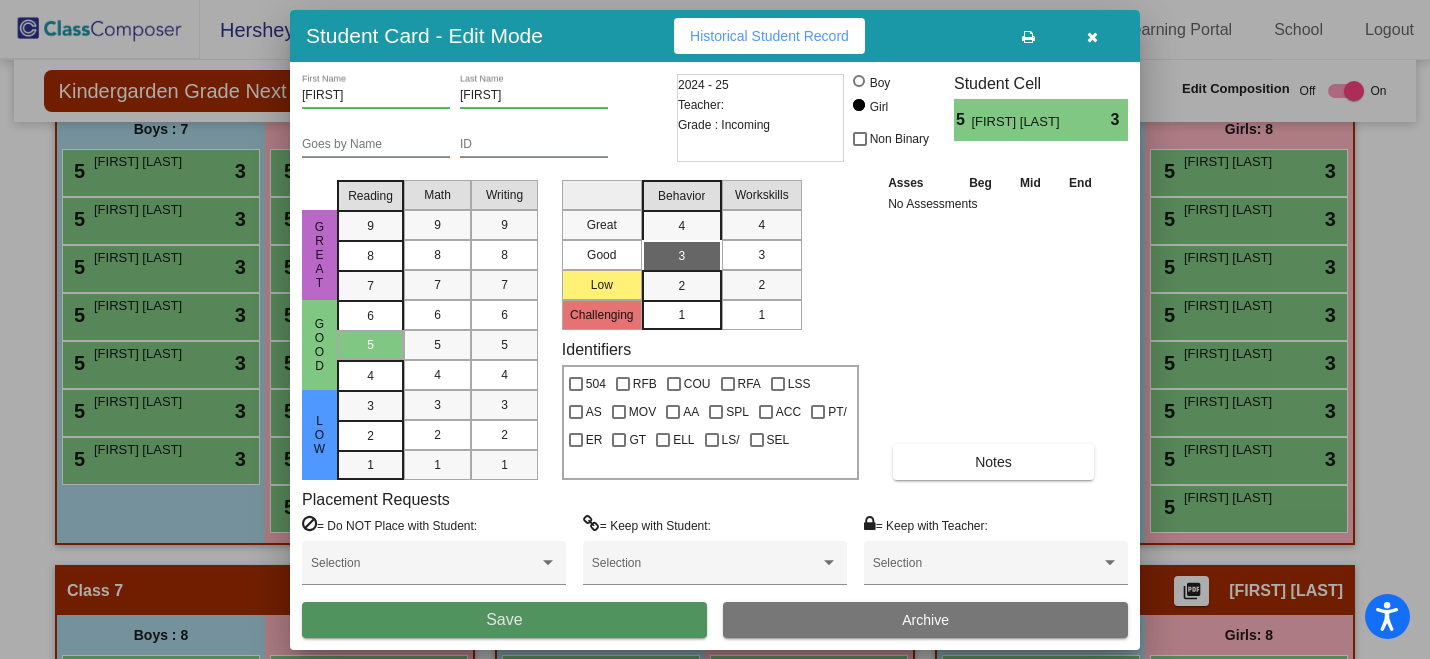 click on "Save" at bounding box center (504, 620) 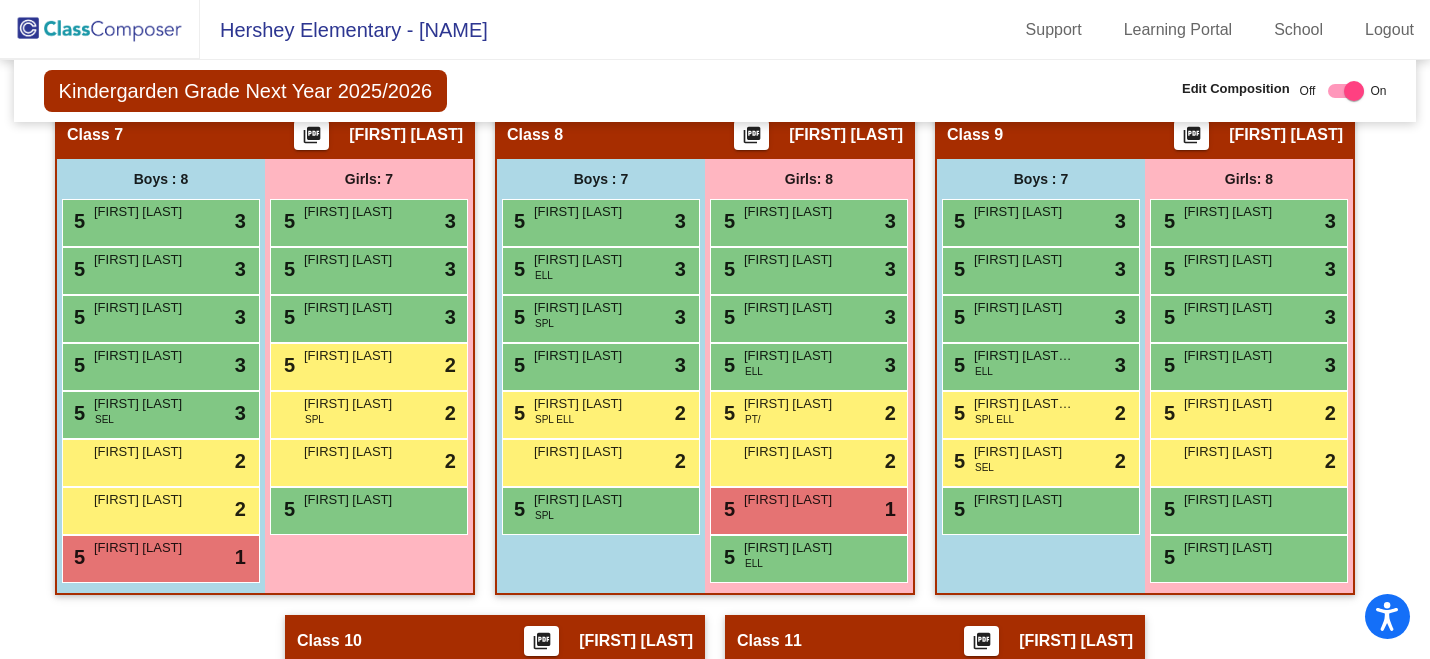 scroll, scrollTop: 1722, scrollLeft: 0, axis: vertical 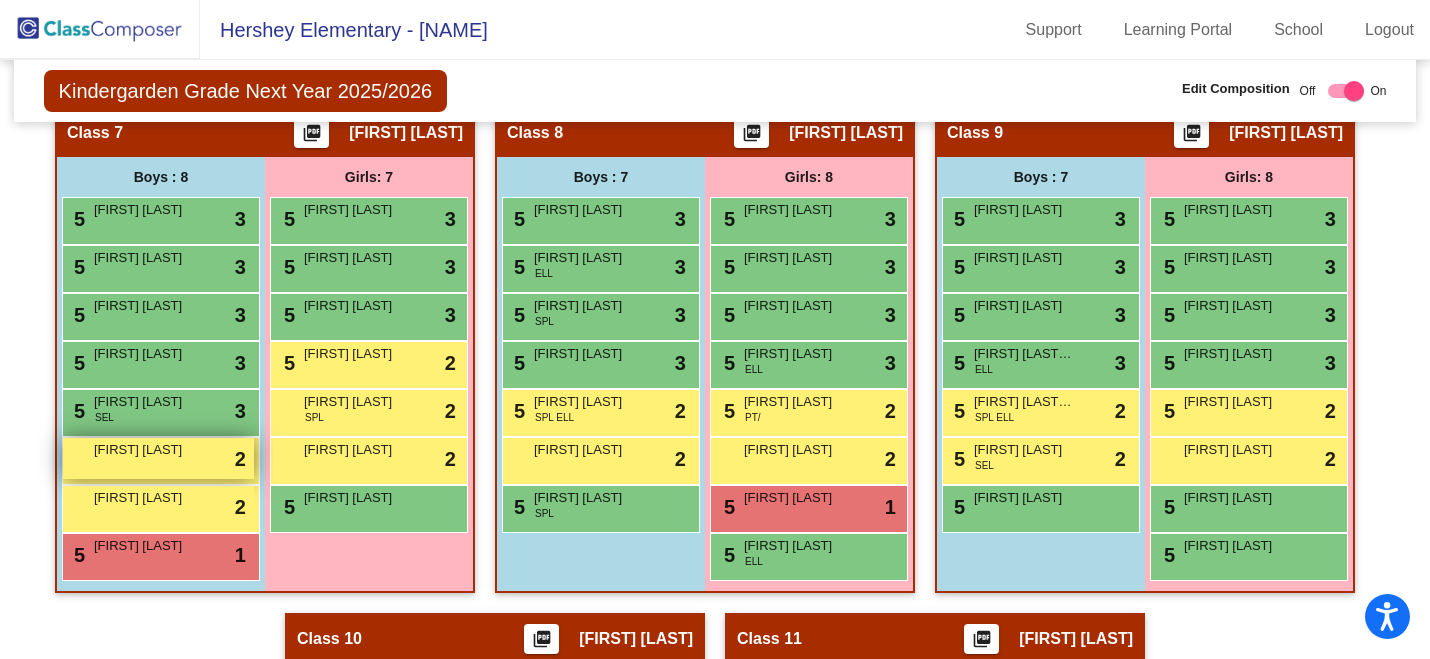 click on "Harley Hill" at bounding box center [144, 450] 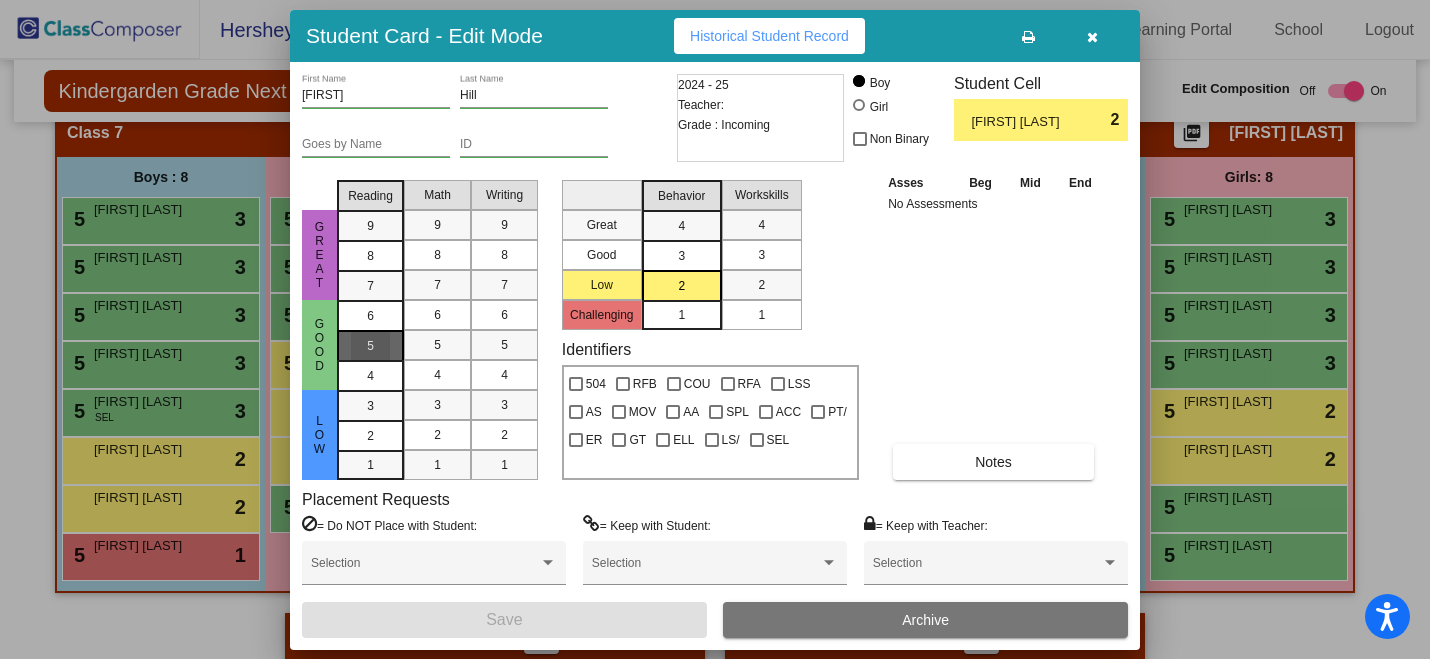 click on "5" at bounding box center [370, 316] 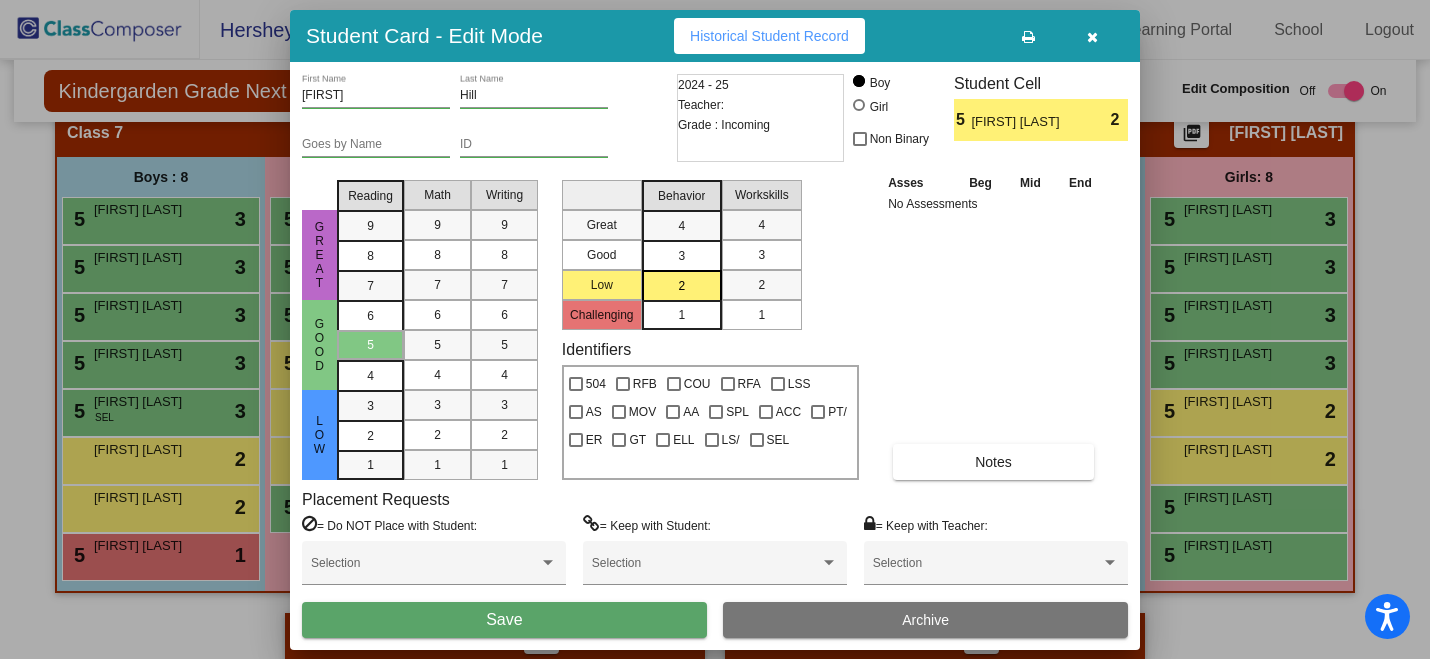 click on "3" at bounding box center [681, 226] 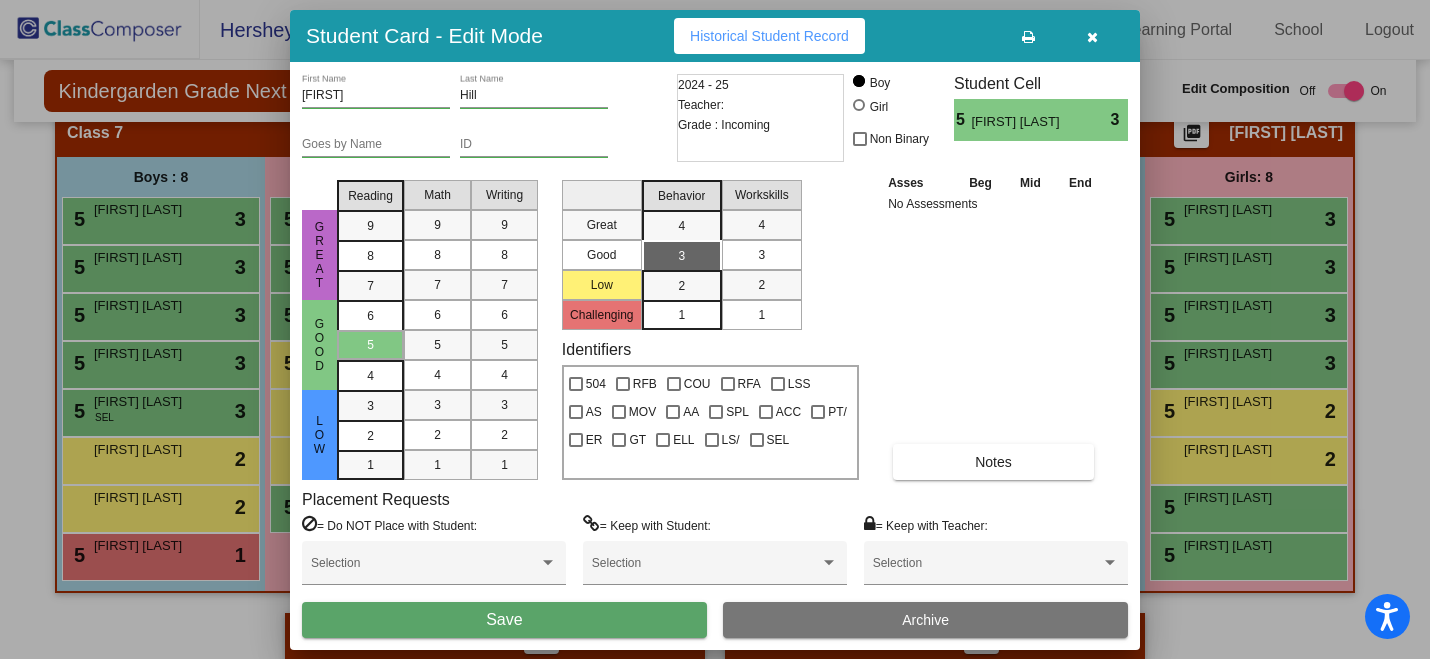 click on "Save" at bounding box center [504, 620] 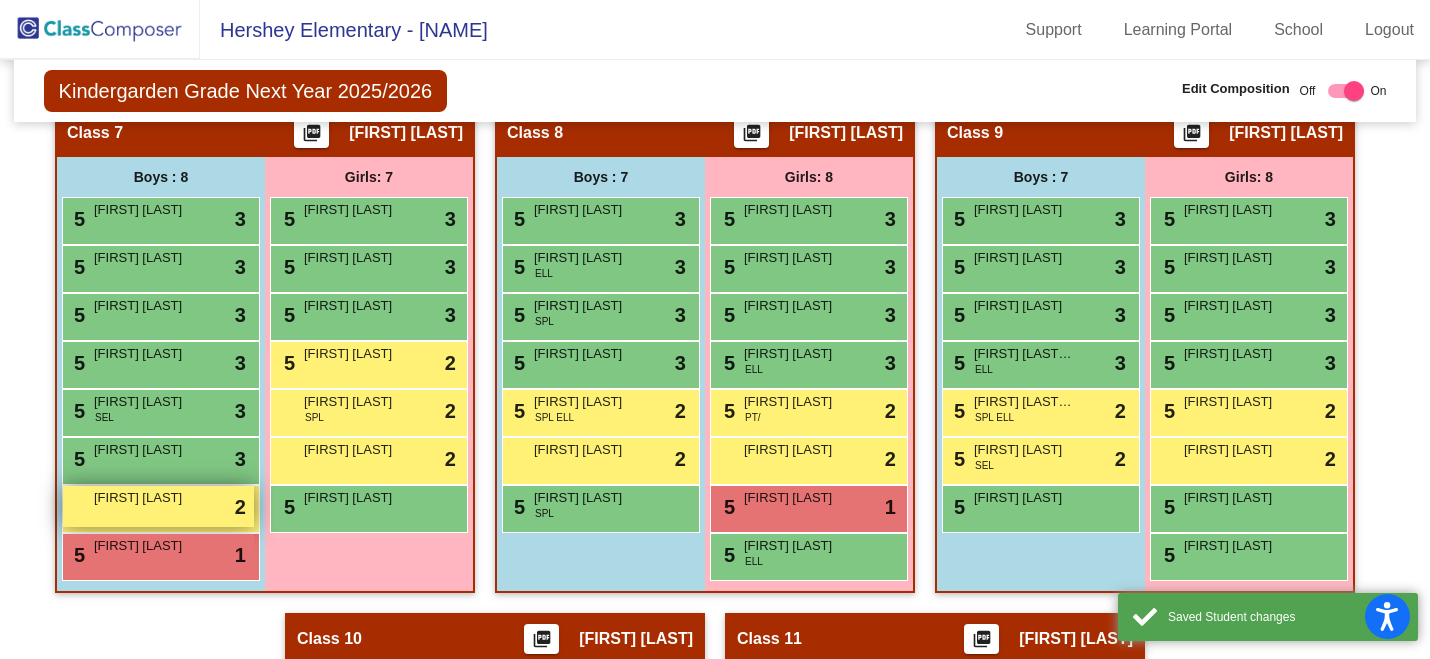 click on "Jonathan Alferez lock do_not_disturb_alt 2" at bounding box center (158, 506) 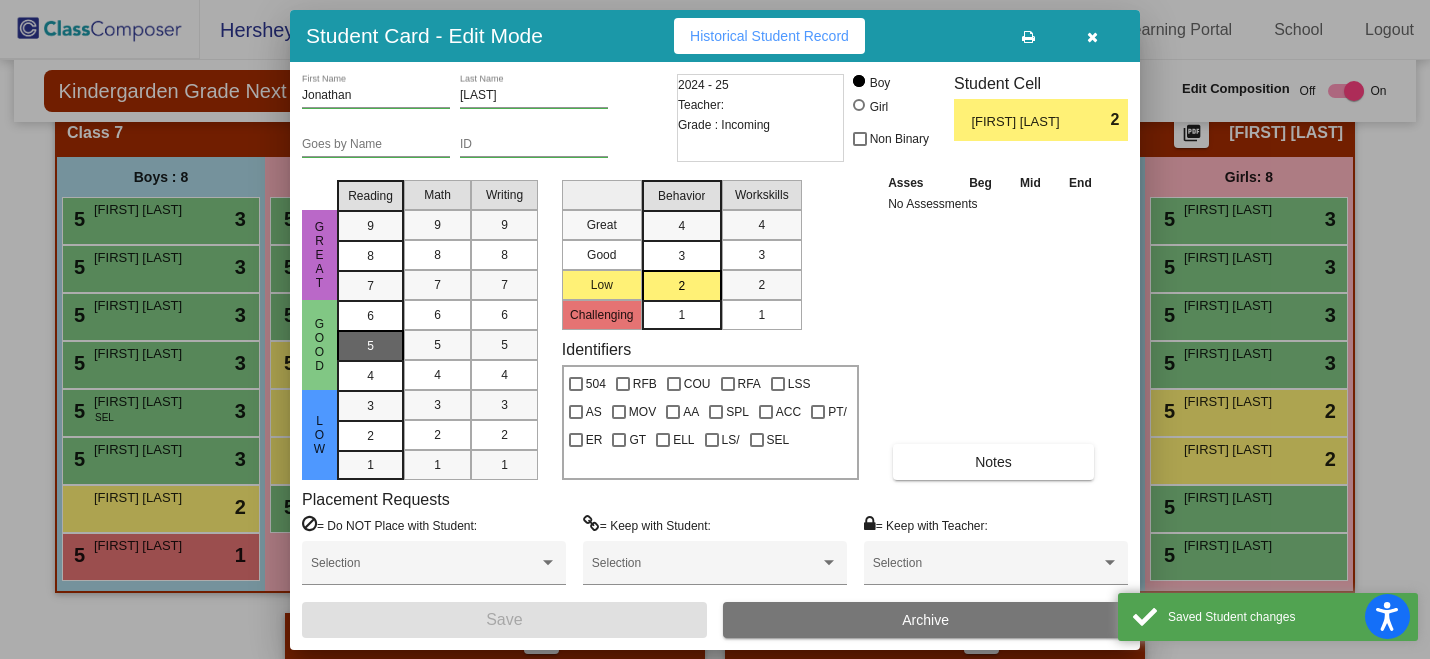 click on "5" at bounding box center (370, 345) 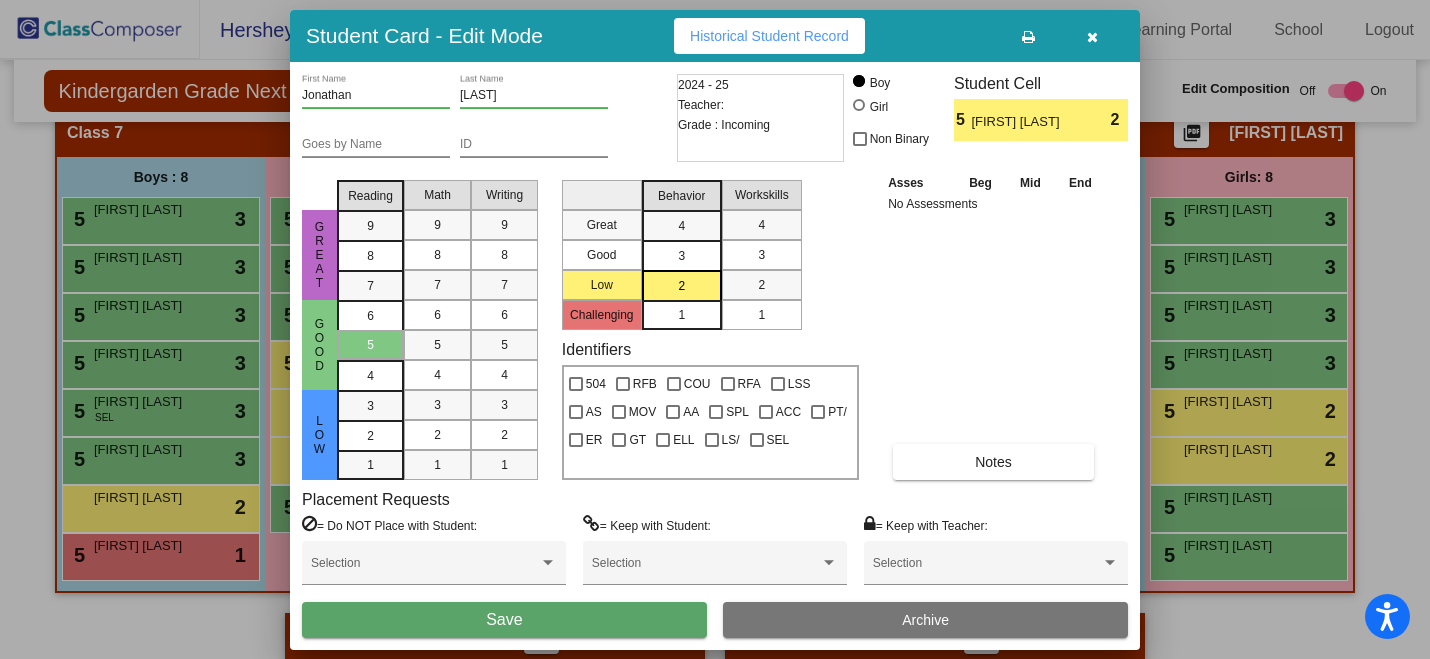 click on "3" at bounding box center [681, 226] 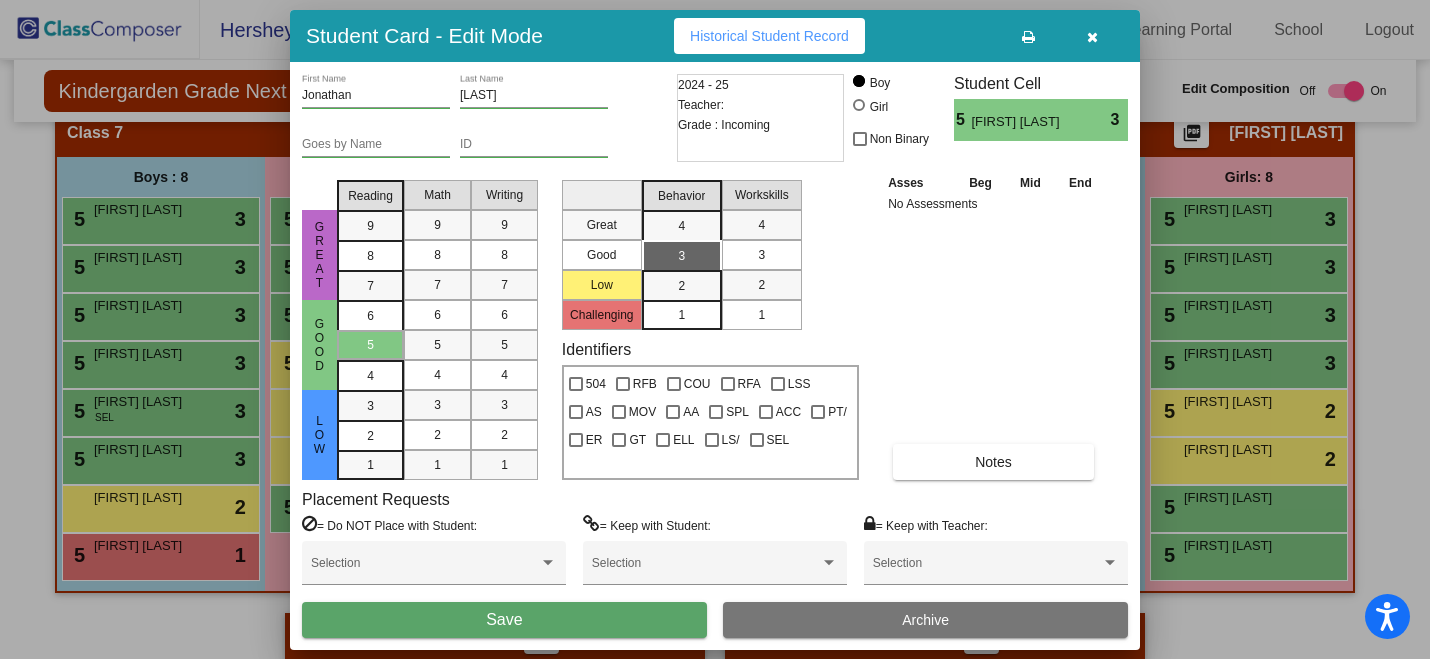 click on "Save" at bounding box center [504, 620] 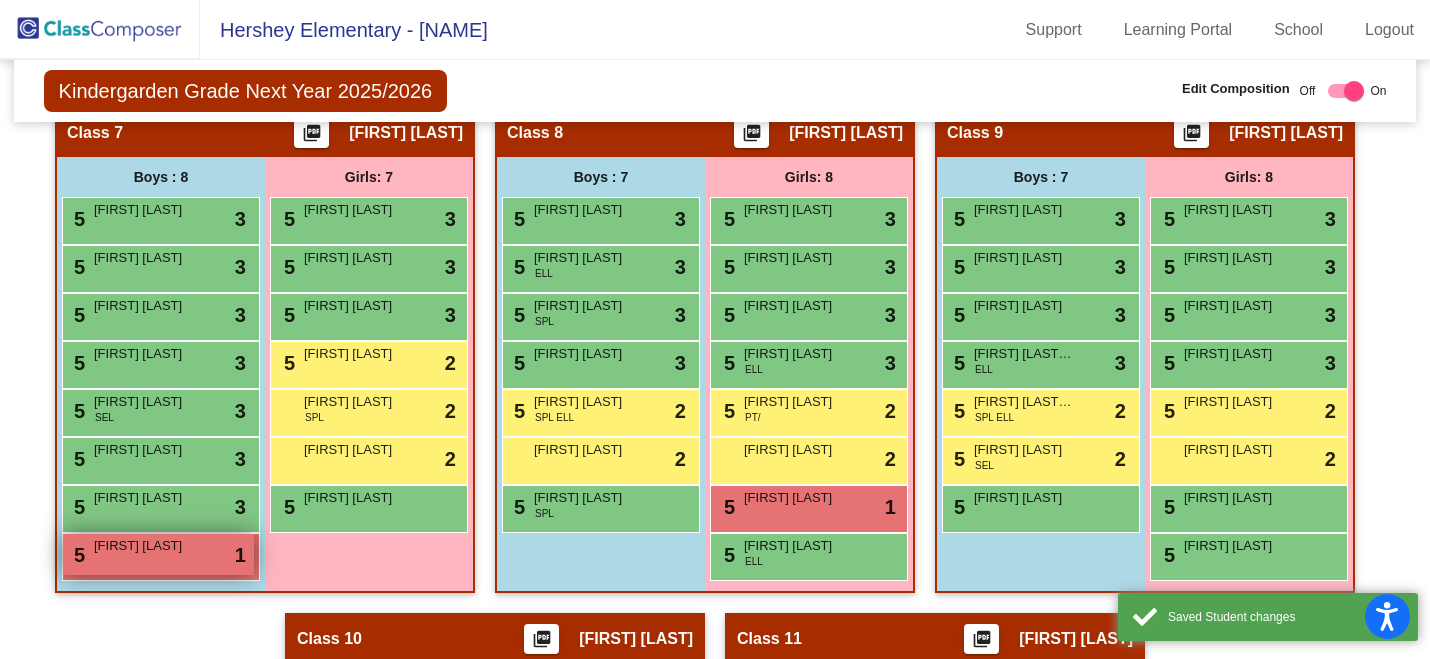 click on "5 David Omije lock do_not_disturb_alt 1" at bounding box center (158, 554) 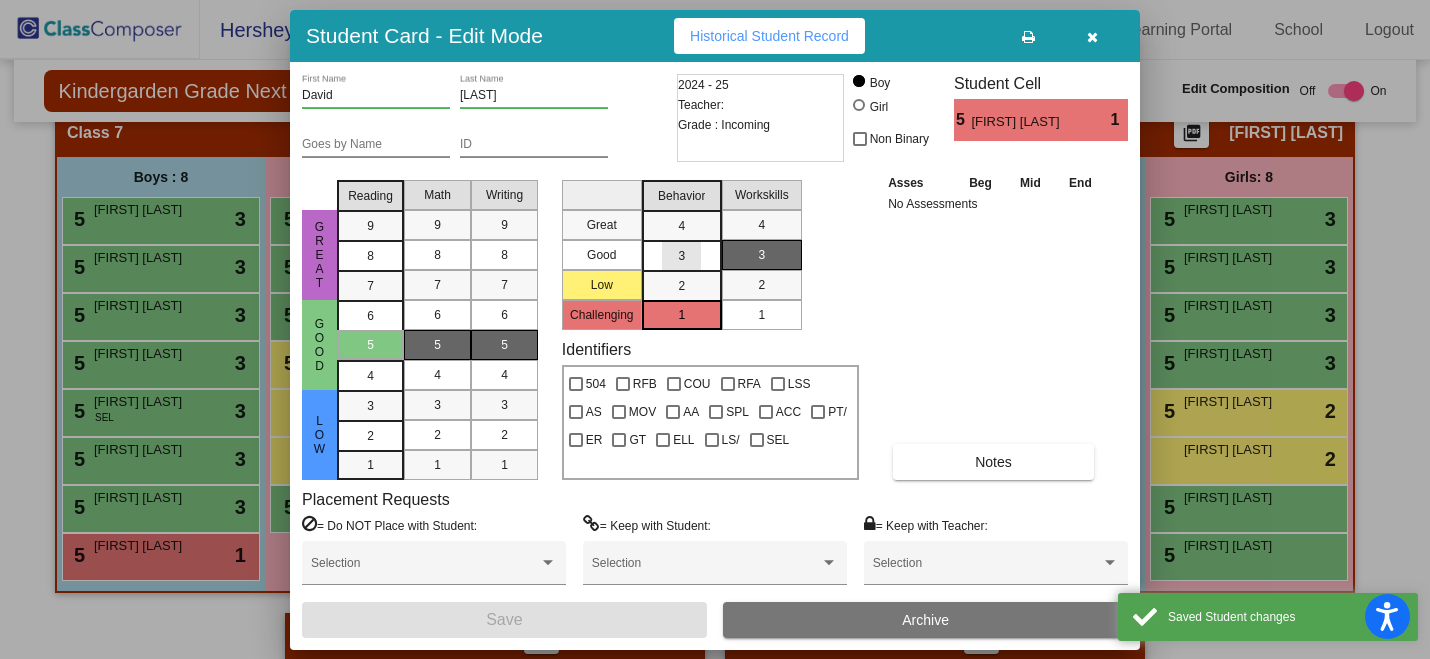click on "3" at bounding box center [681, 226] 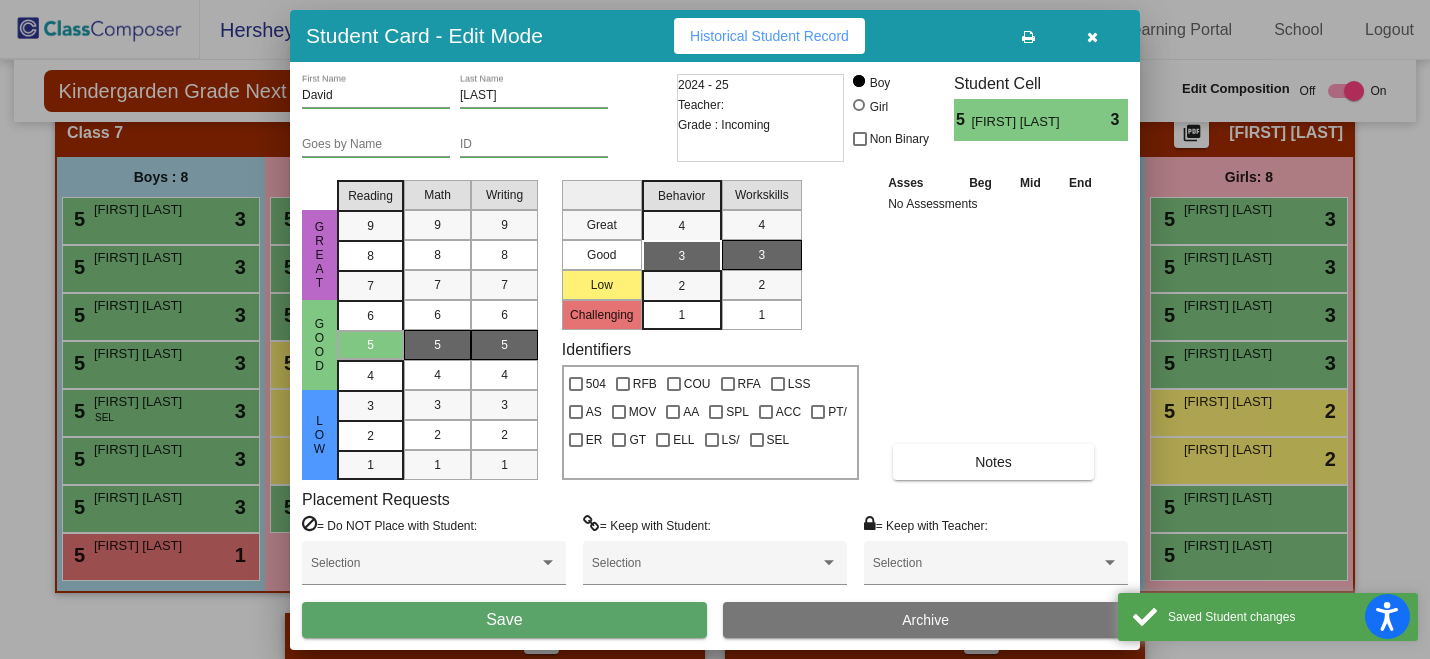 click on "Save" at bounding box center [504, 620] 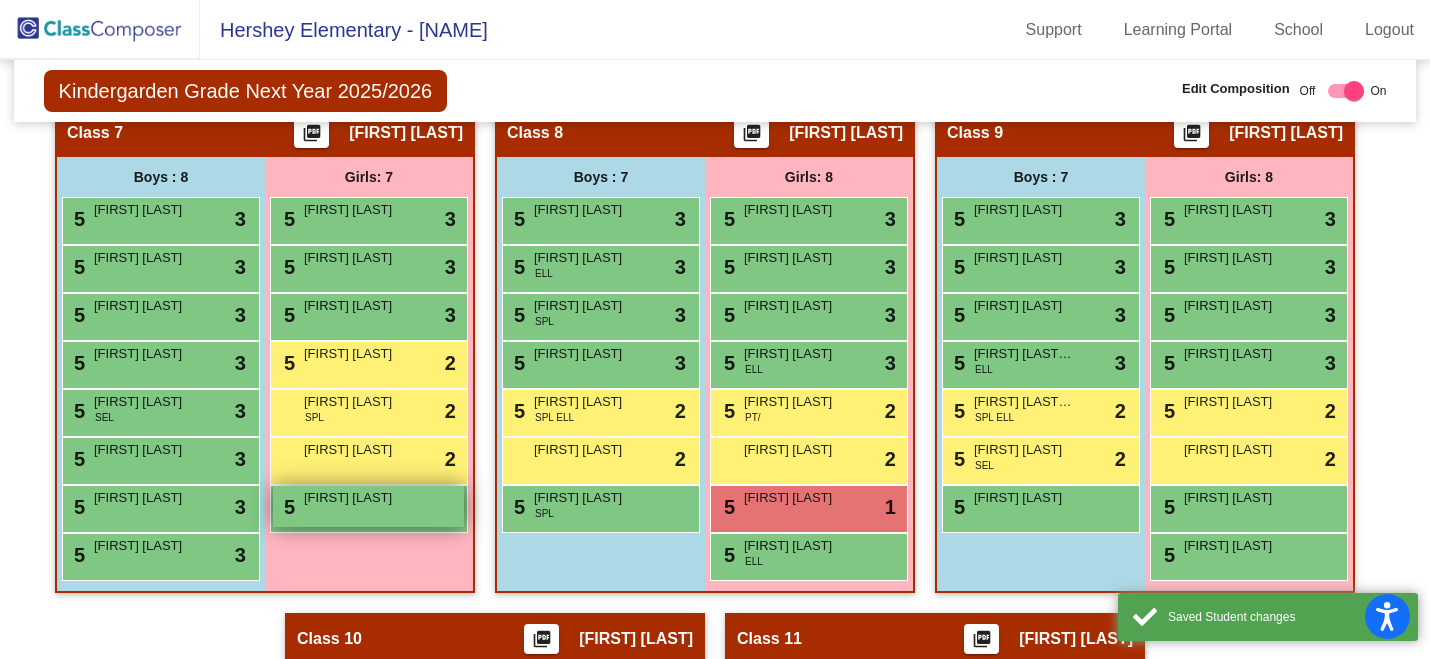 click on "Annabelle Marquis" at bounding box center [354, 498] 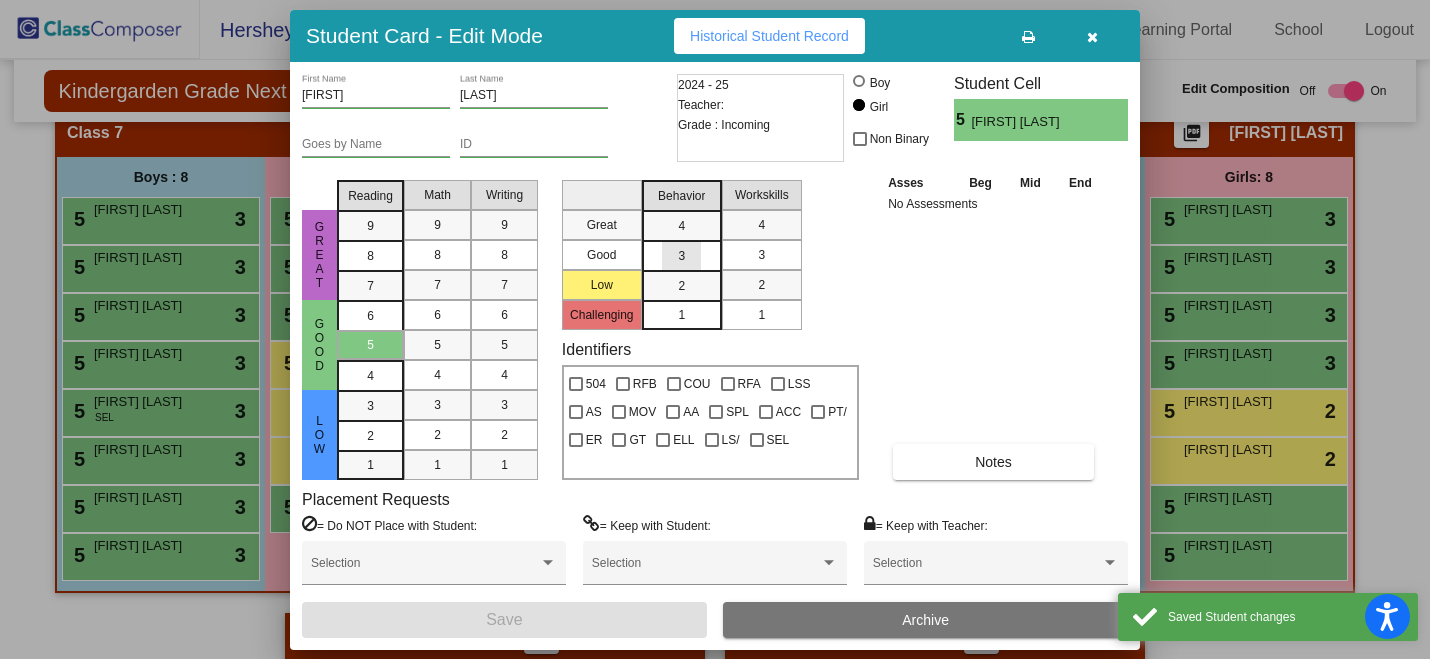 click on "3" at bounding box center (681, 226) 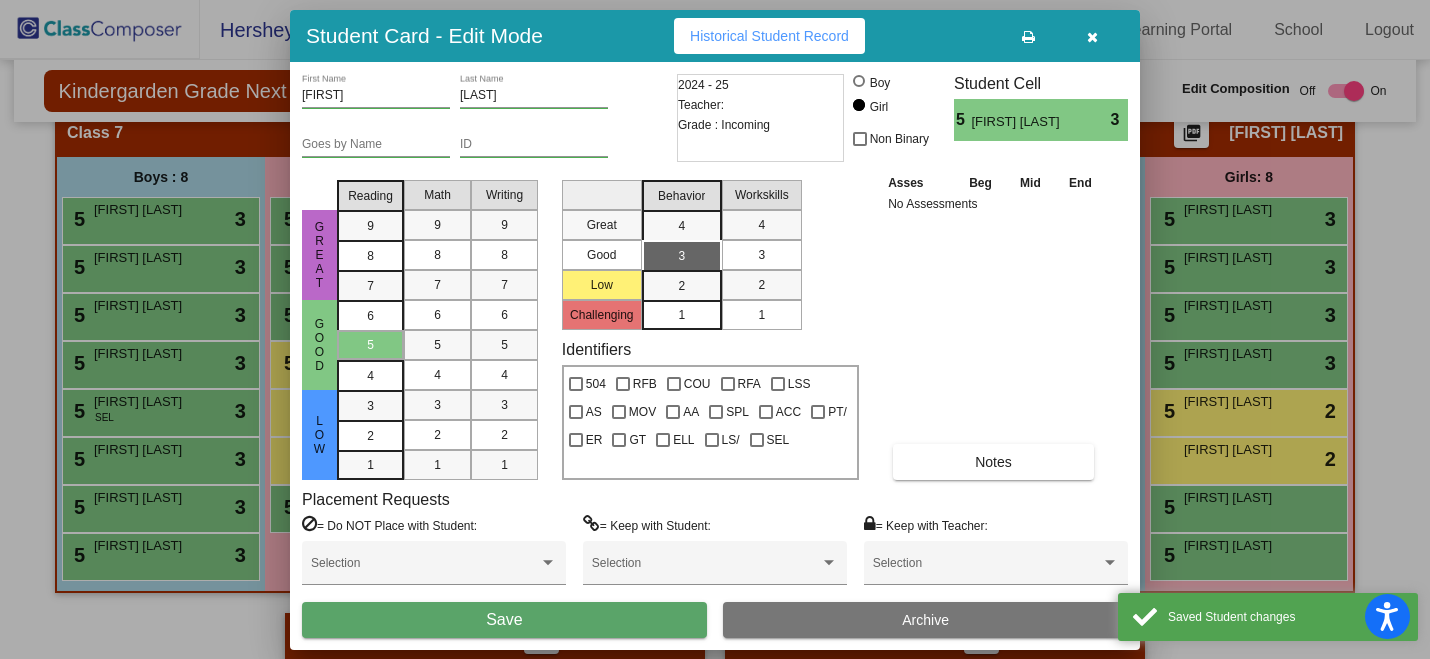 click on "Save" at bounding box center [504, 620] 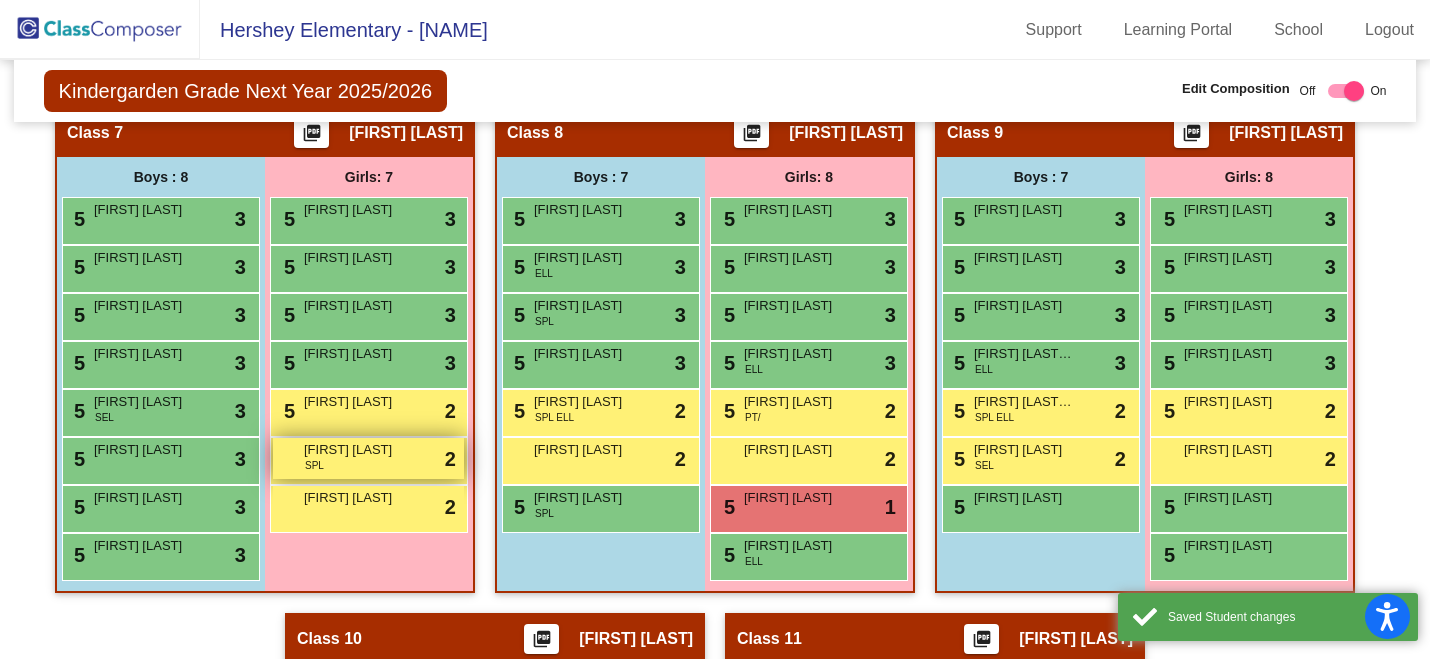 click on "Clare Kucharski SPL lock do_not_disturb_alt 2" at bounding box center (368, 458) 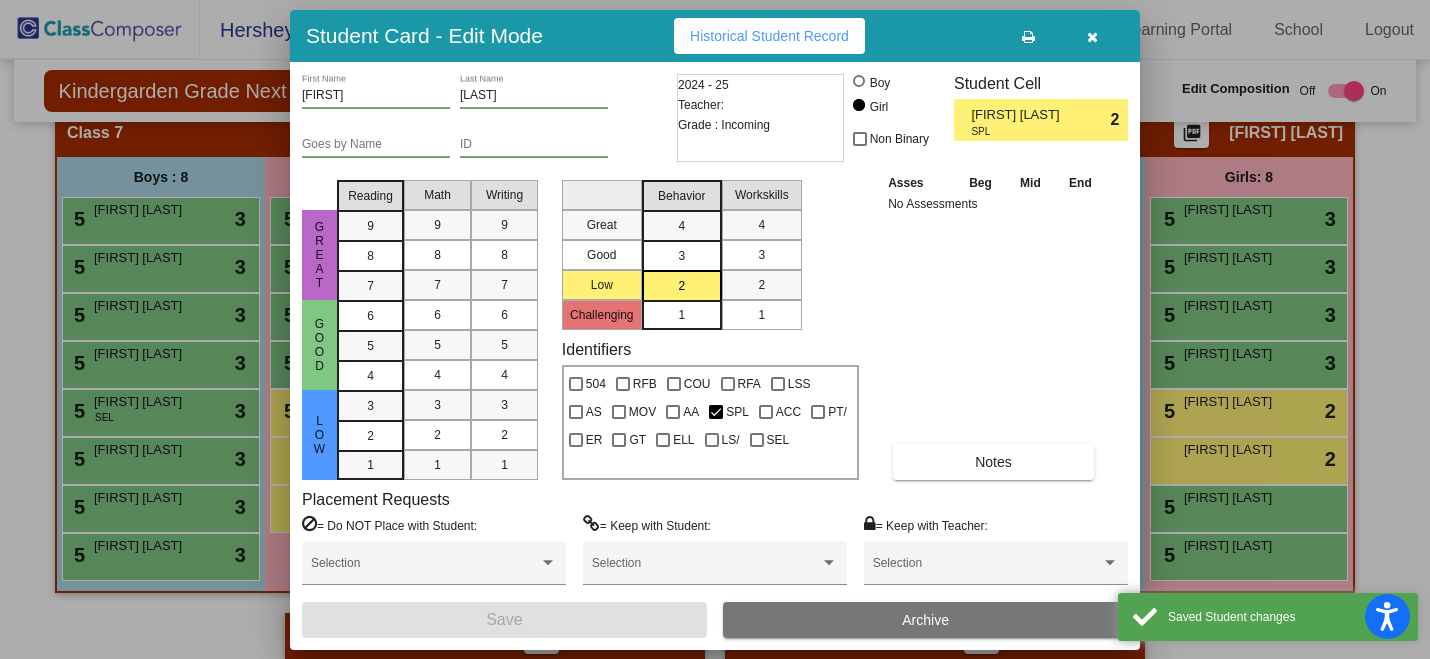 click on "3" at bounding box center (681, 226) 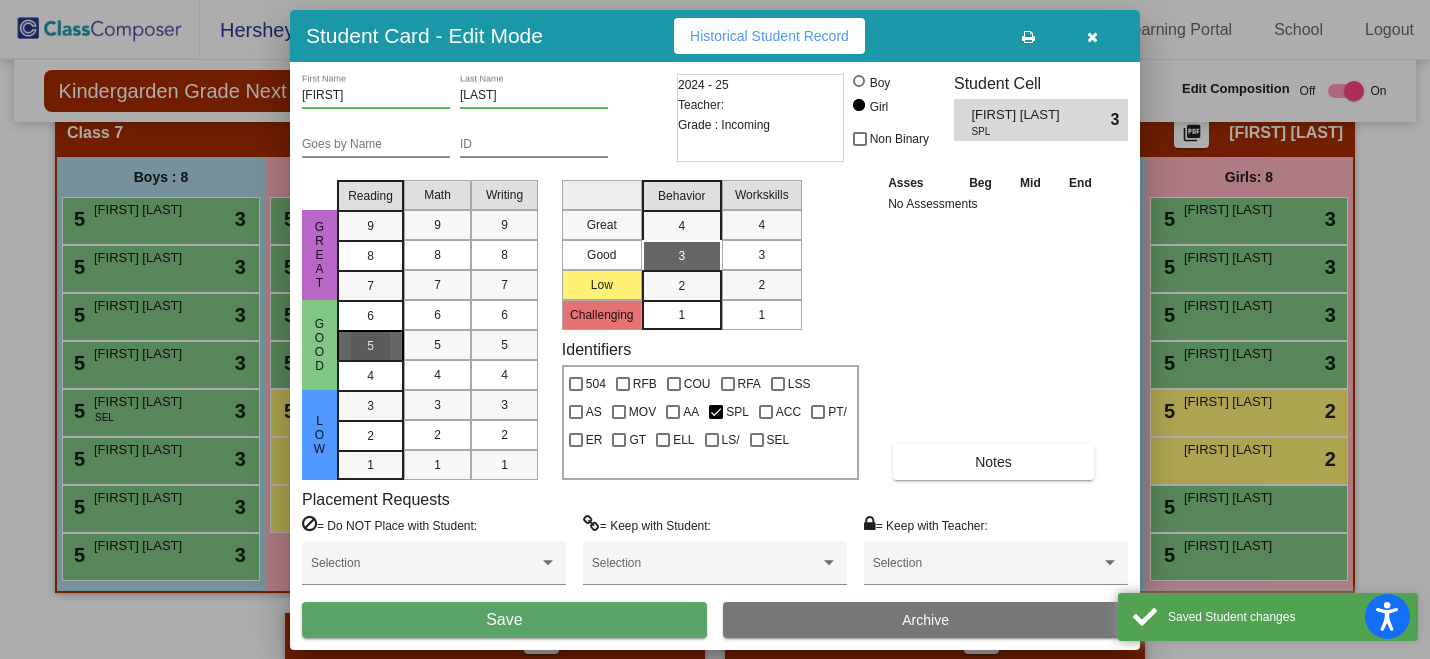 click on "5" at bounding box center (370, 345) 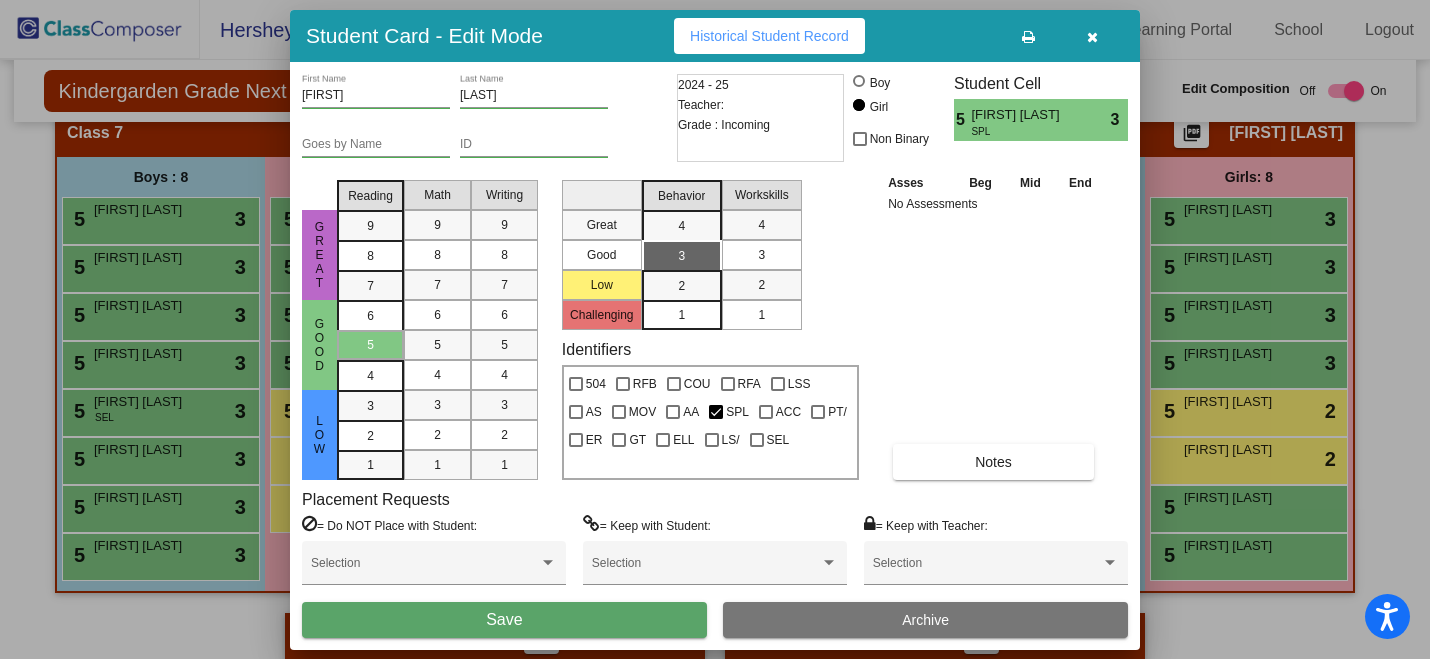 click on "Save" at bounding box center (504, 620) 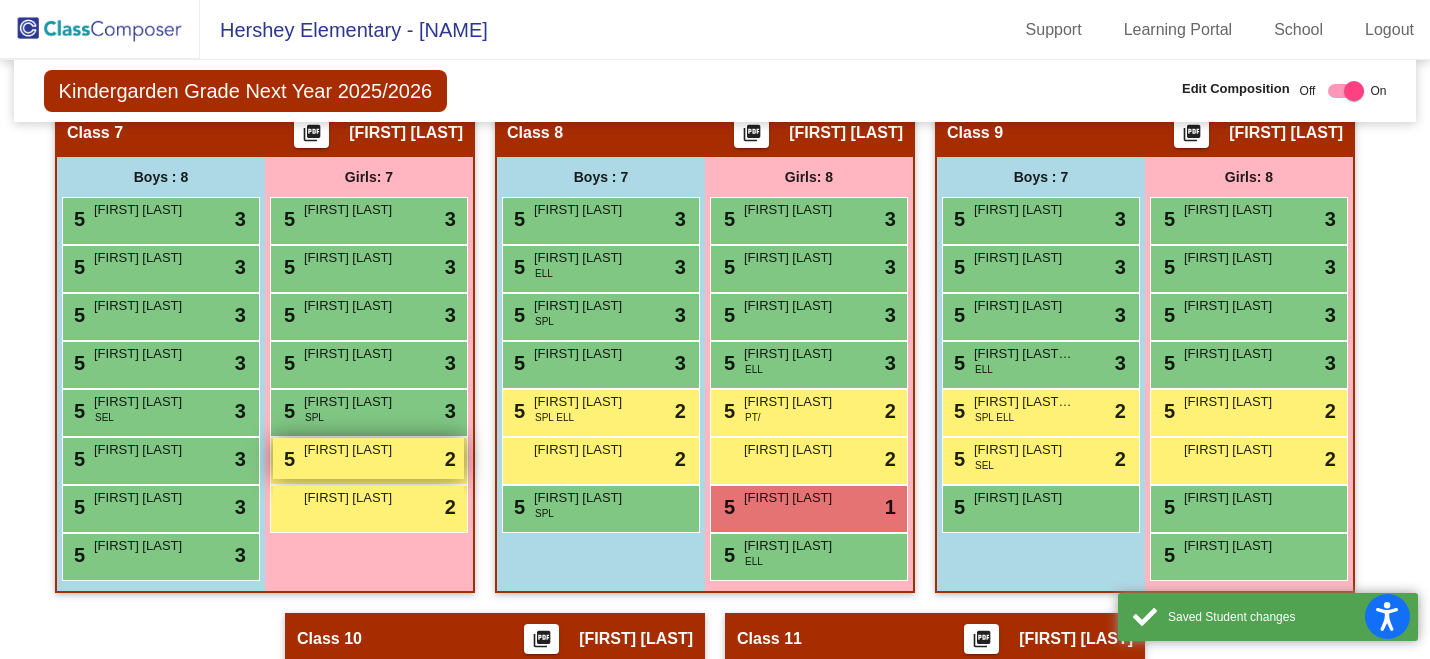 click on "Dahlia Ginger" at bounding box center [354, 450] 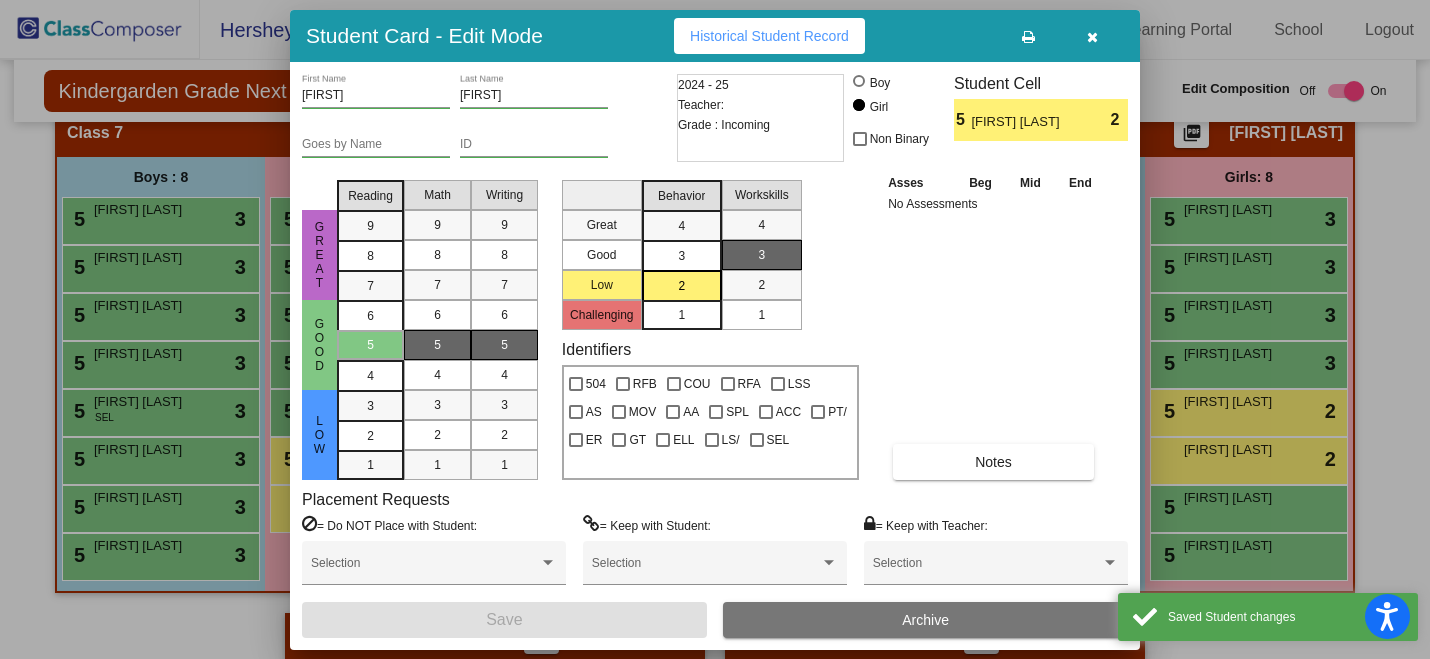 click on "3" at bounding box center [681, 226] 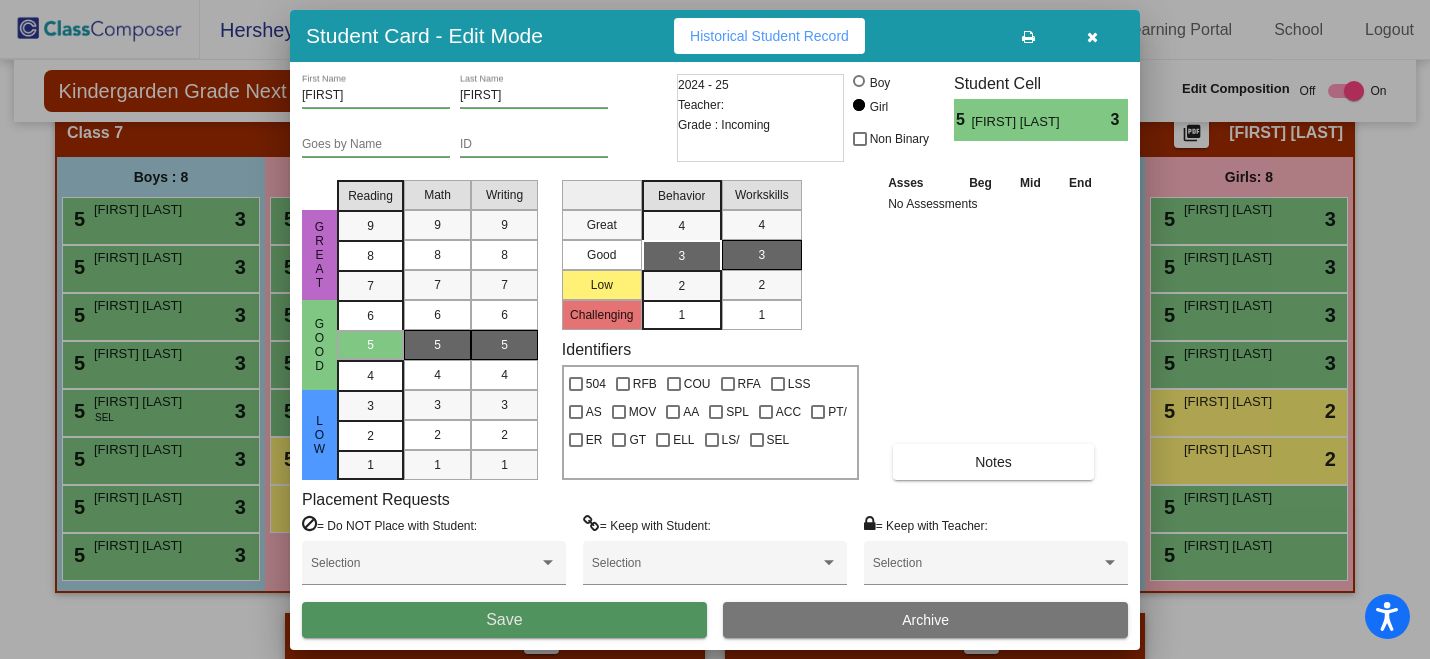 click on "Save" at bounding box center [504, 620] 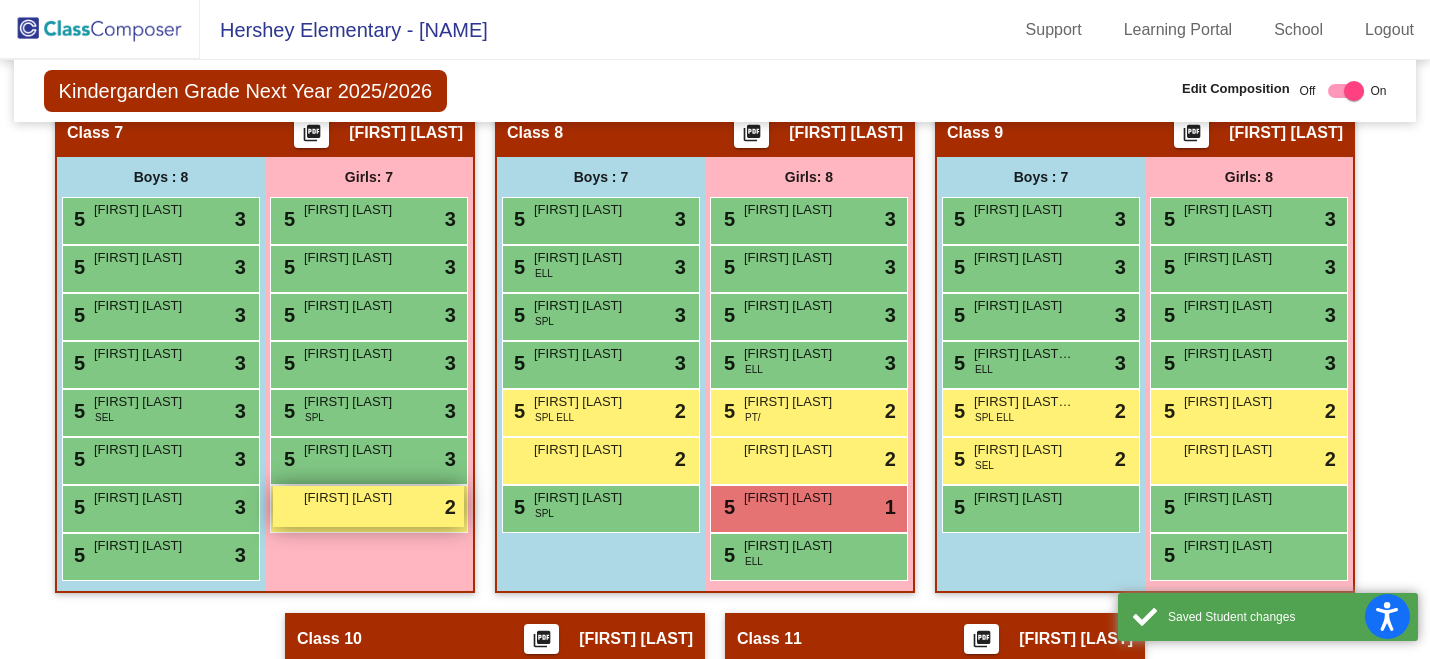 click on "Ryver Paige lock do_not_disturb_alt 2" at bounding box center [368, 506] 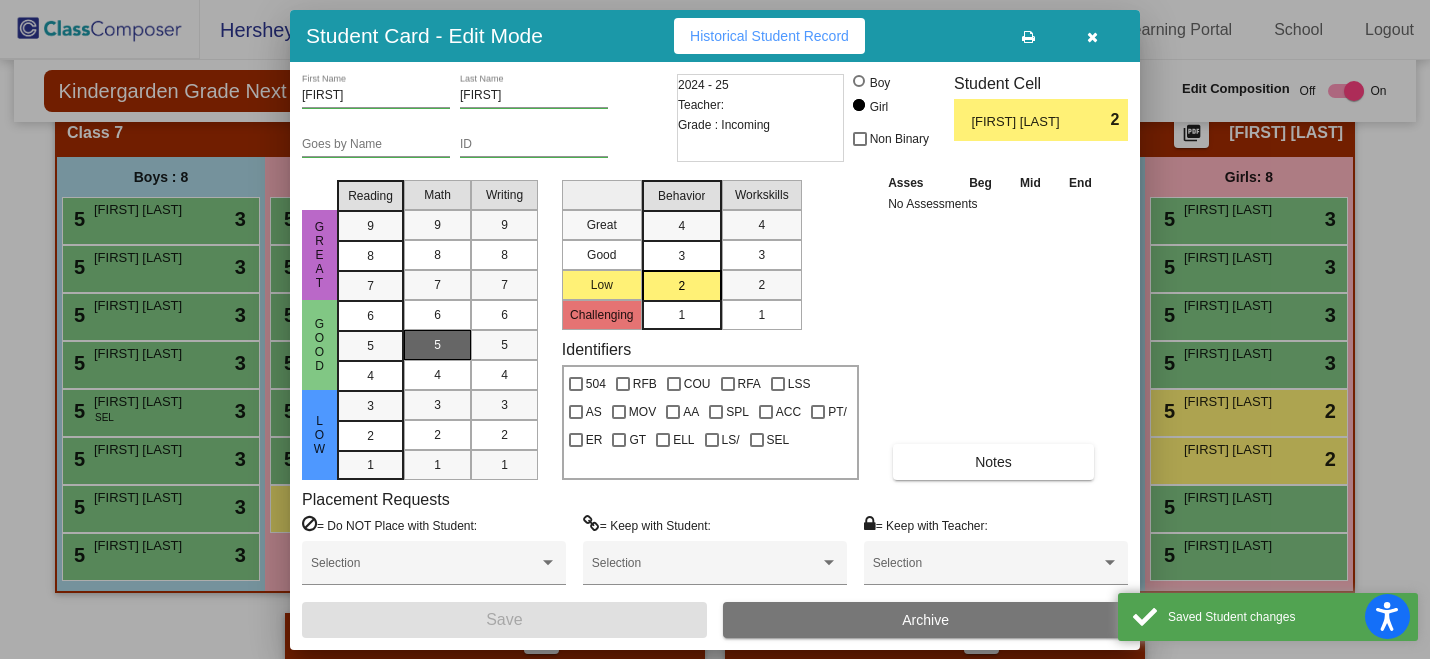 click on "5" at bounding box center (437, 345) 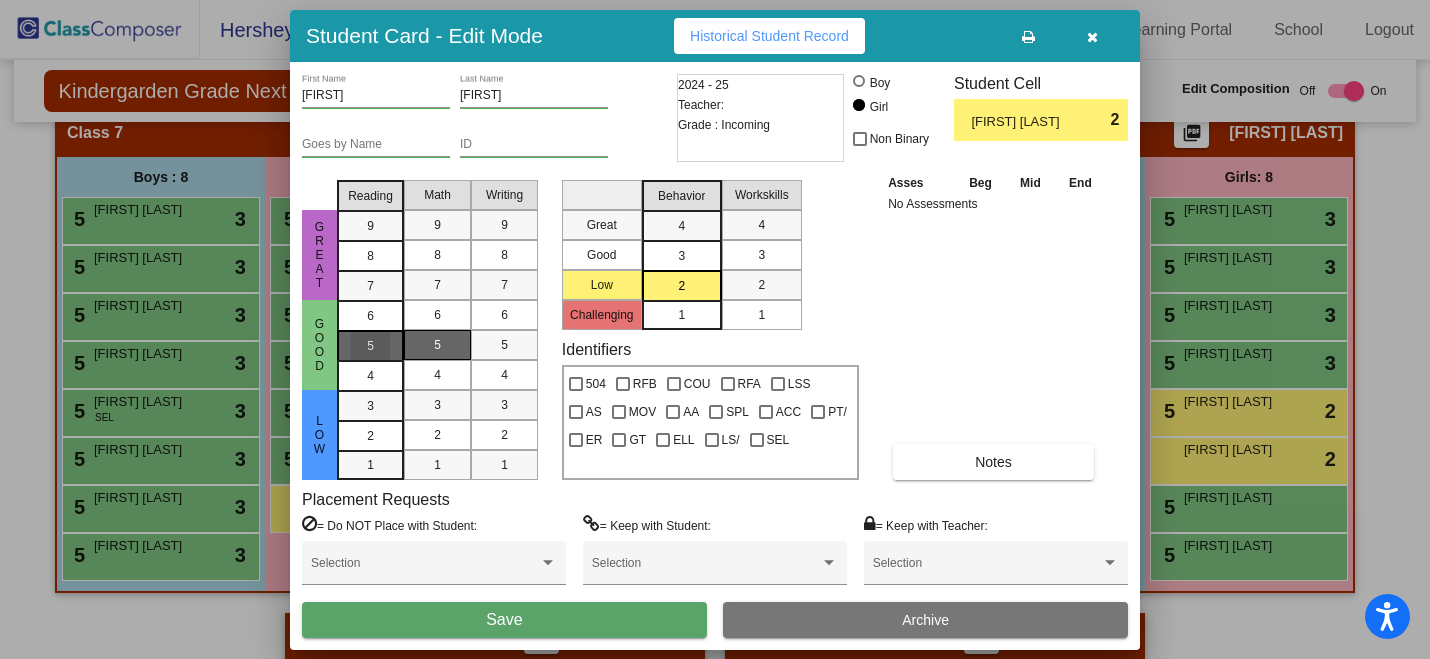 click on "5" at bounding box center [370, 316] 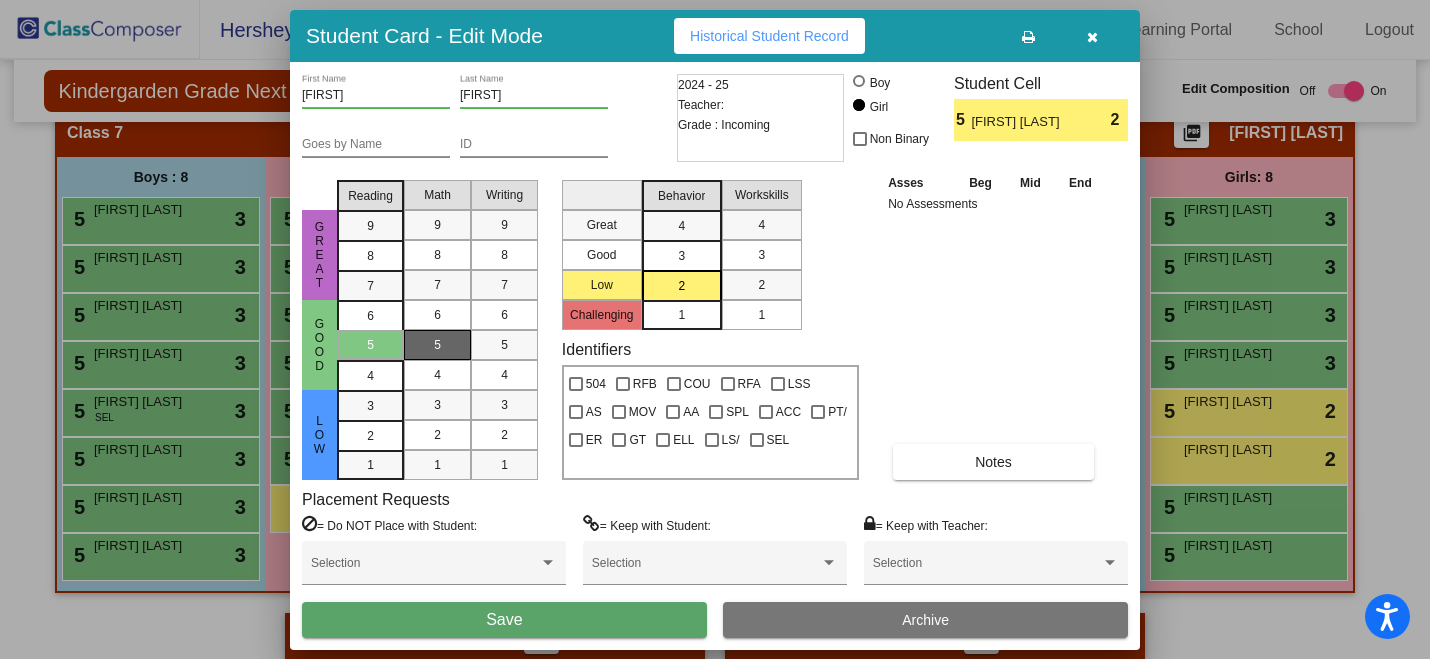 click on "3" at bounding box center (681, 226) 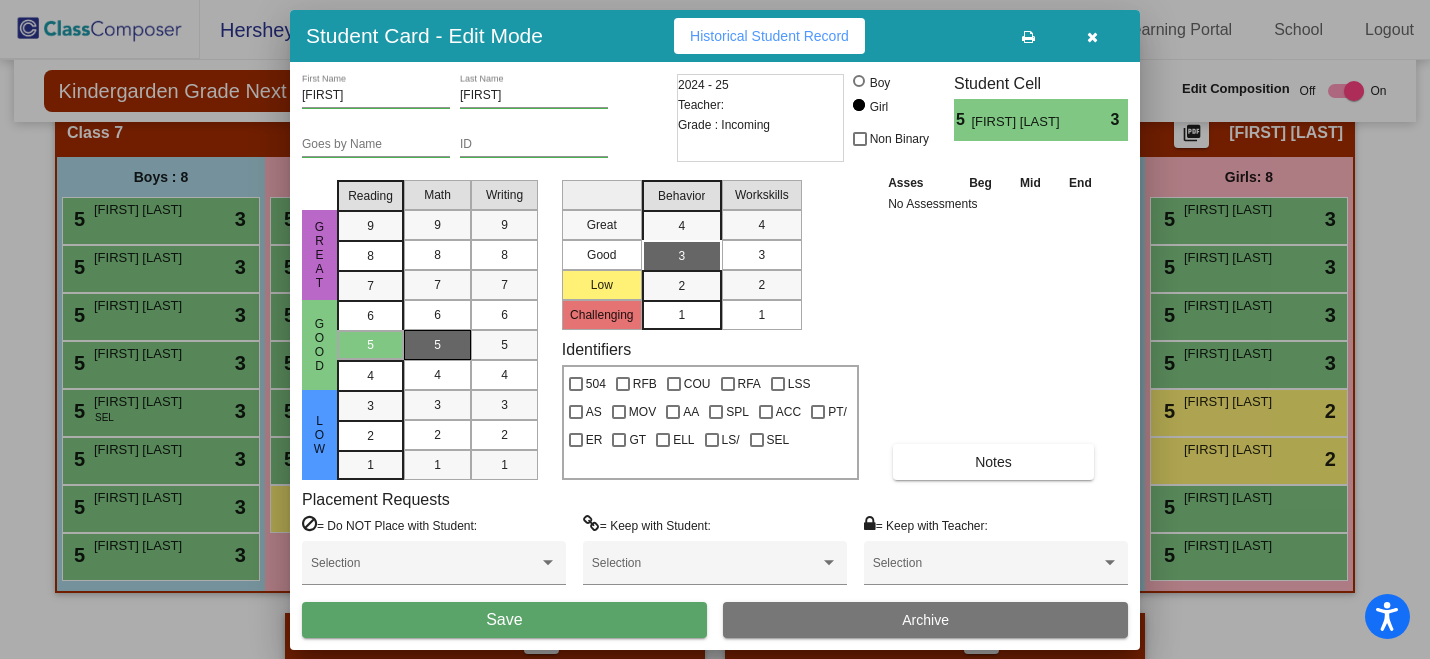 click on "Save" at bounding box center (504, 620) 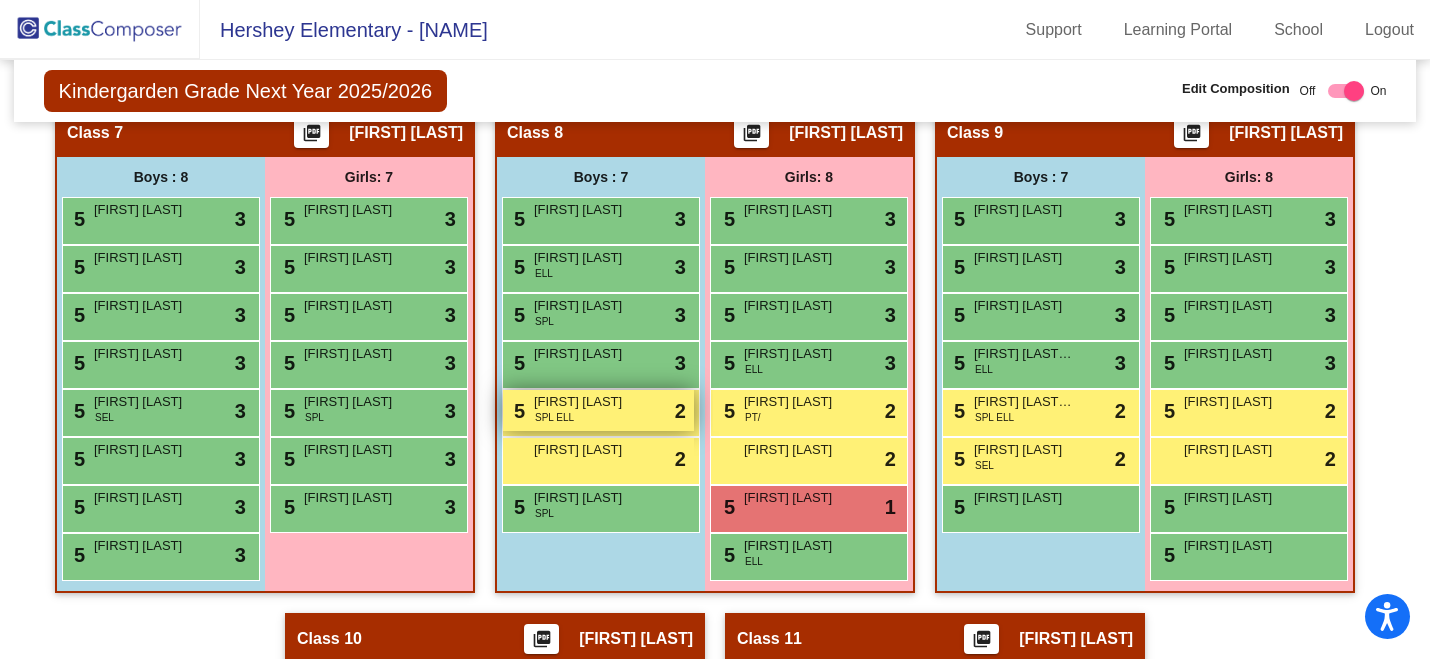 click on "Carson Yang" at bounding box center (584, 402) 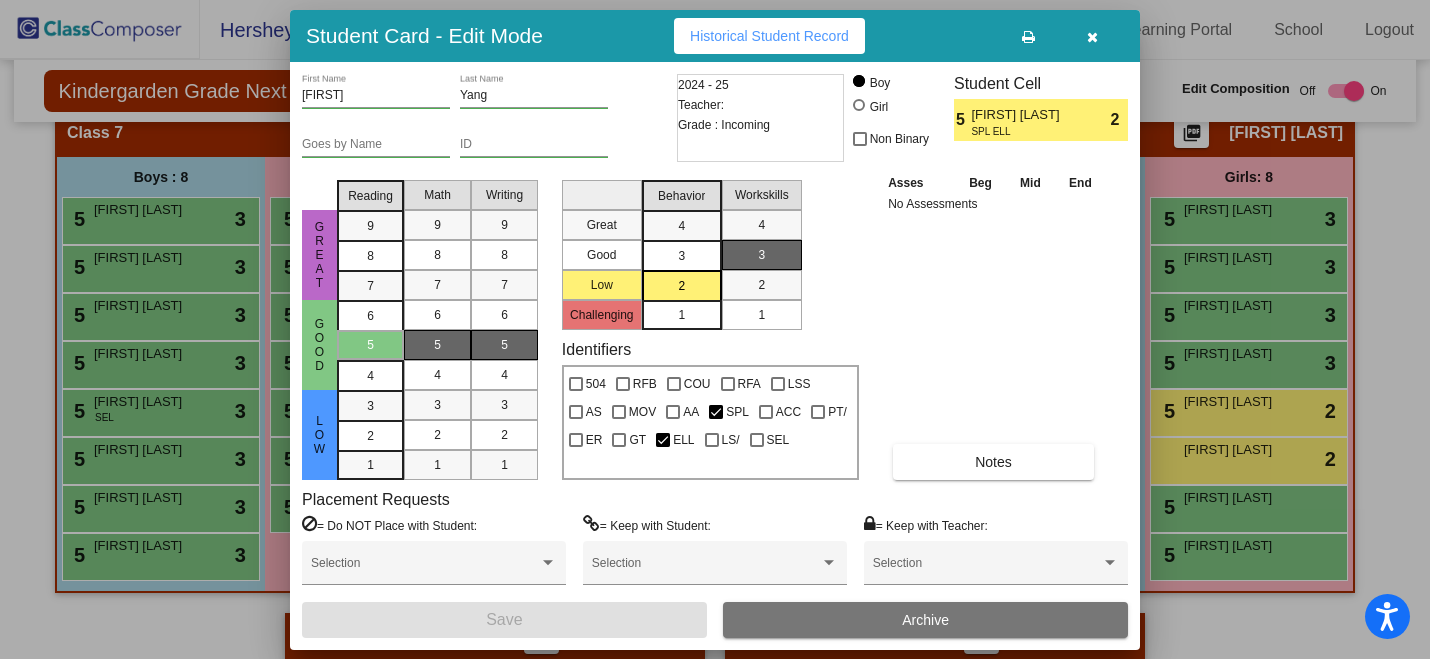 click on "3" at bounding box center (681, 226) 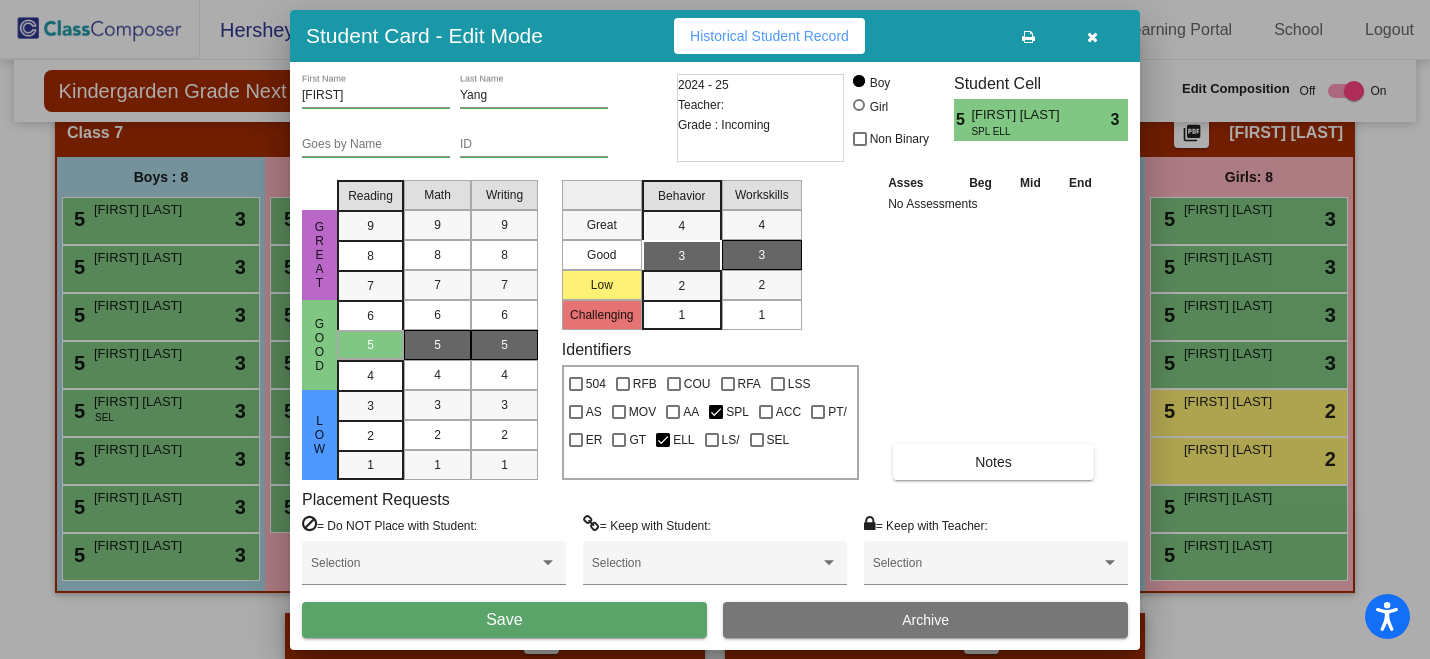 click on "Save" at bounding box center [504, 620] 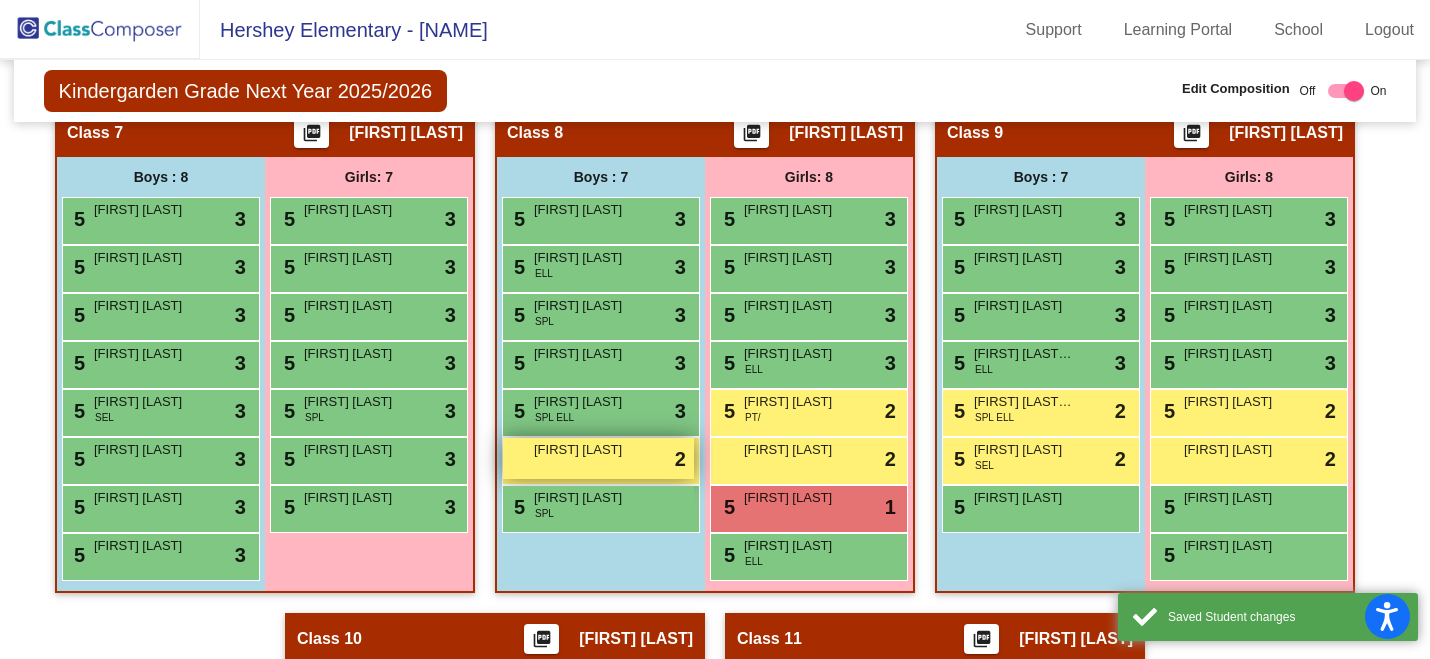 click on "Marlon Ac Cantoral lock do_not_disturb_alt 2" at bounding box center (598, 458) 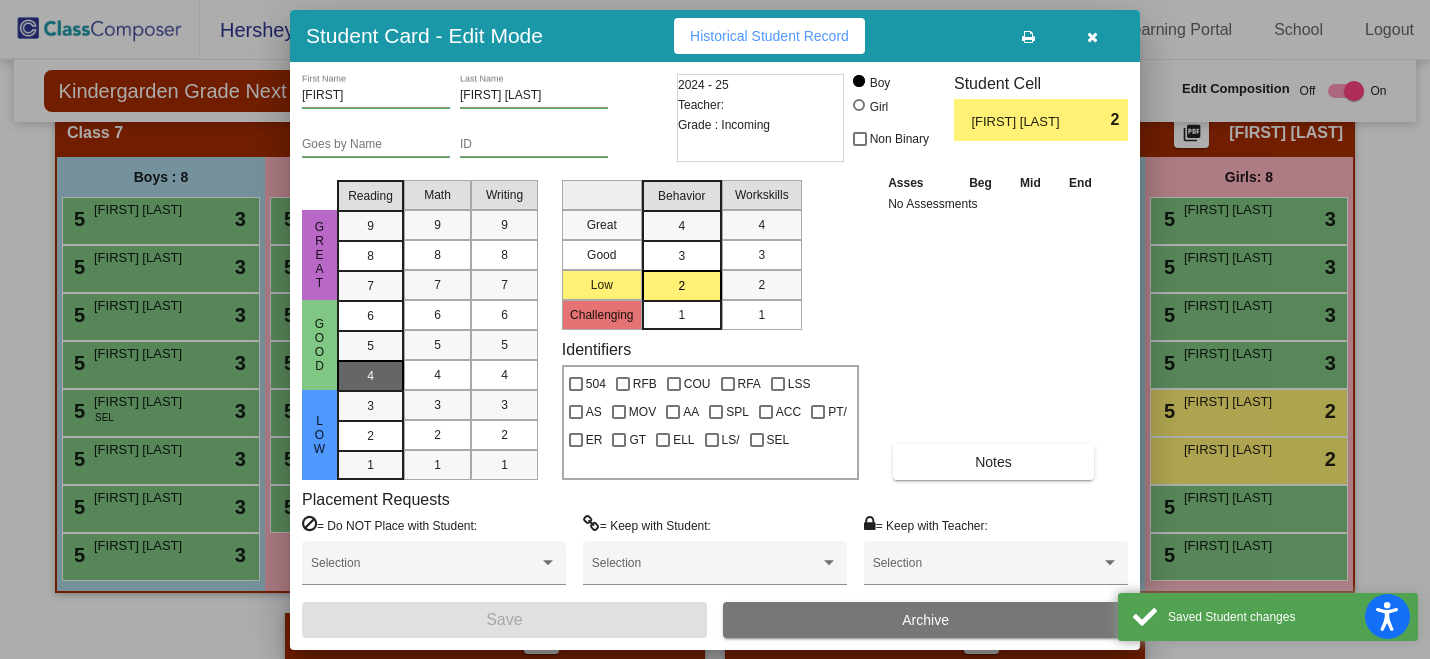 click on "4" at bounding box center (370, 375) 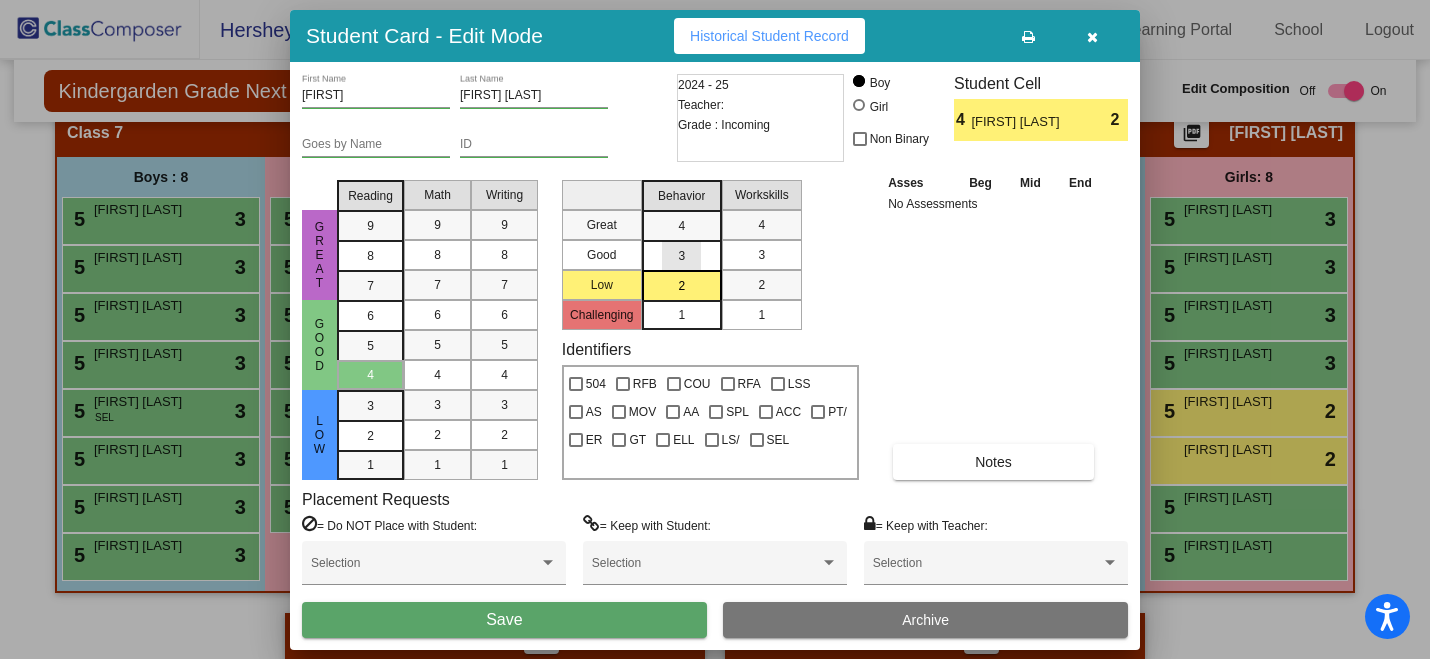 click on "3" at bounding box center [681, 226] 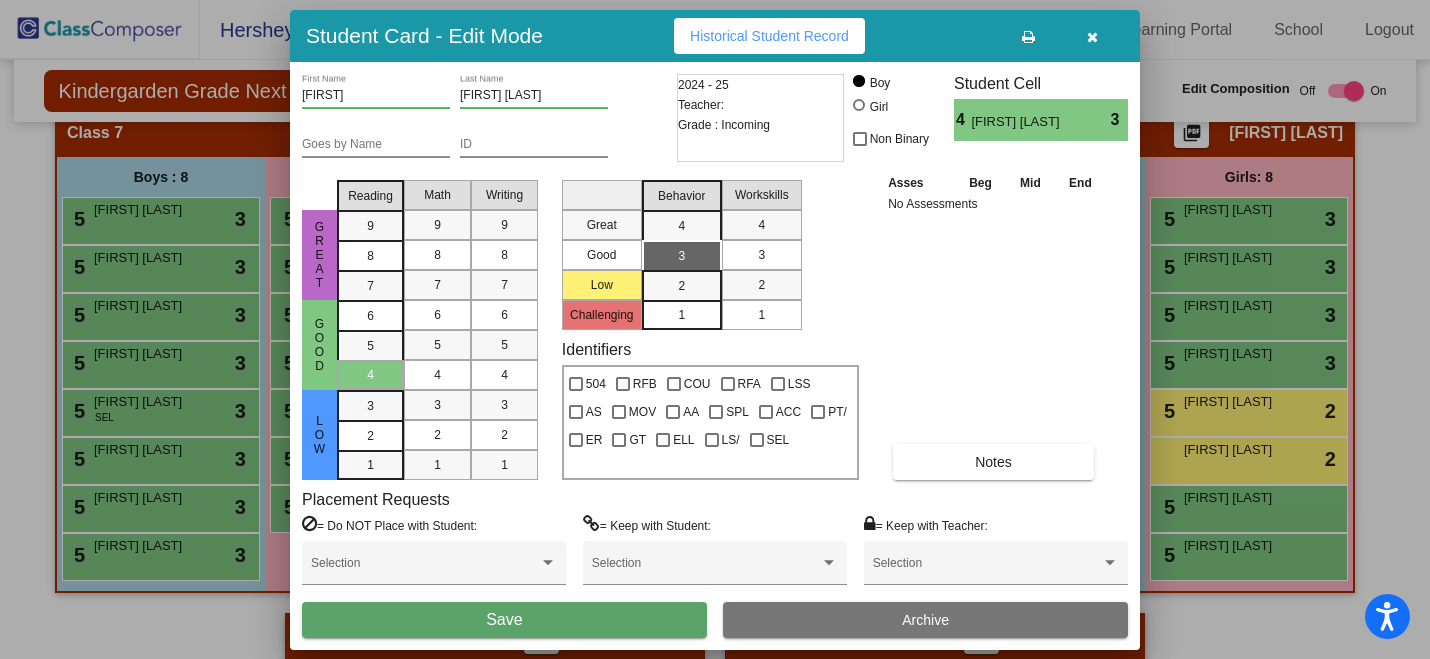 click on "Save" at bounding box center [504, 620] 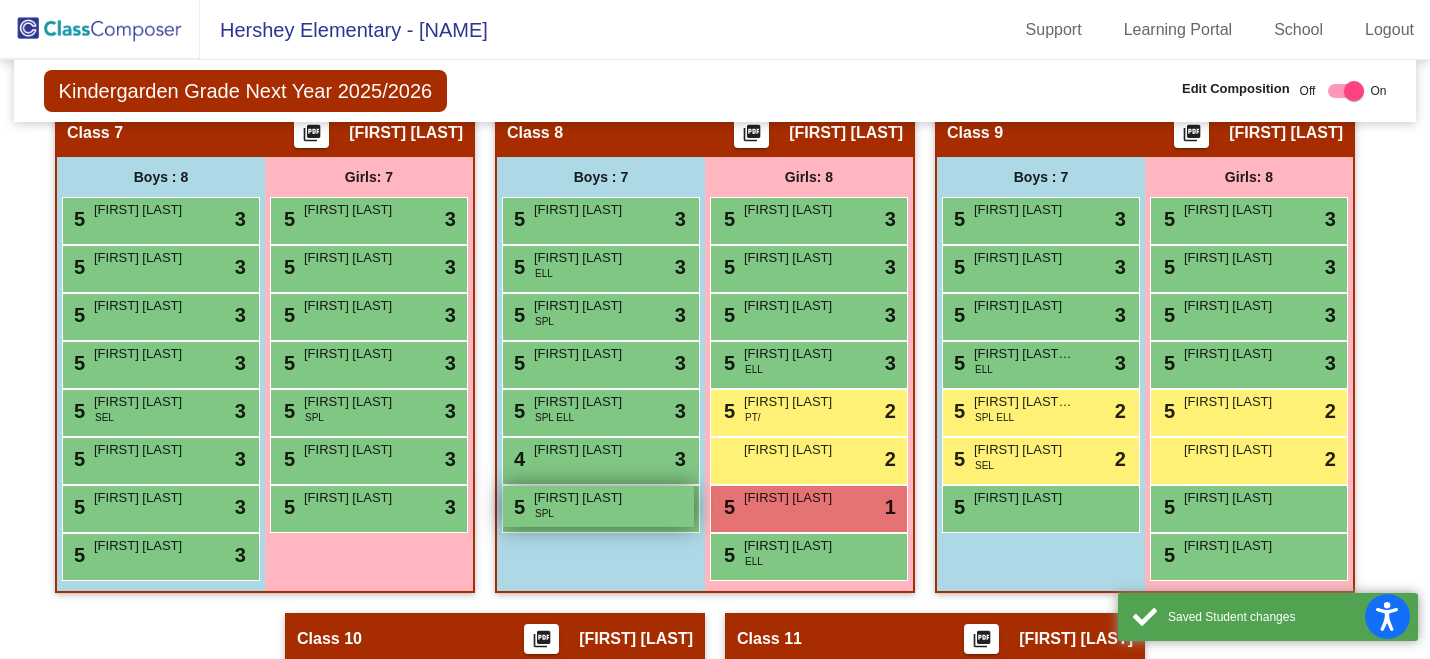 click on "5 Aaron Sanchez SPL lock do_not_disturb_alt" at bounding box center (598, 506) 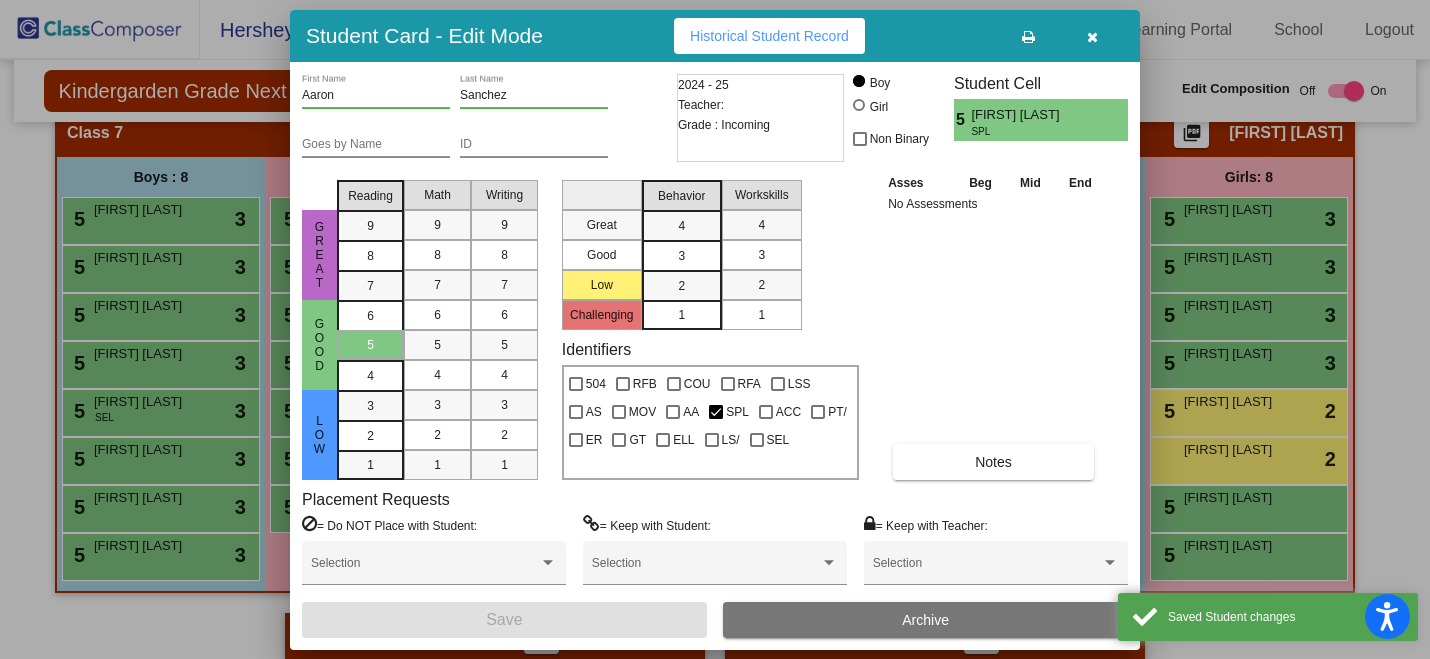 click on "3" at bounding box center (681, 226) 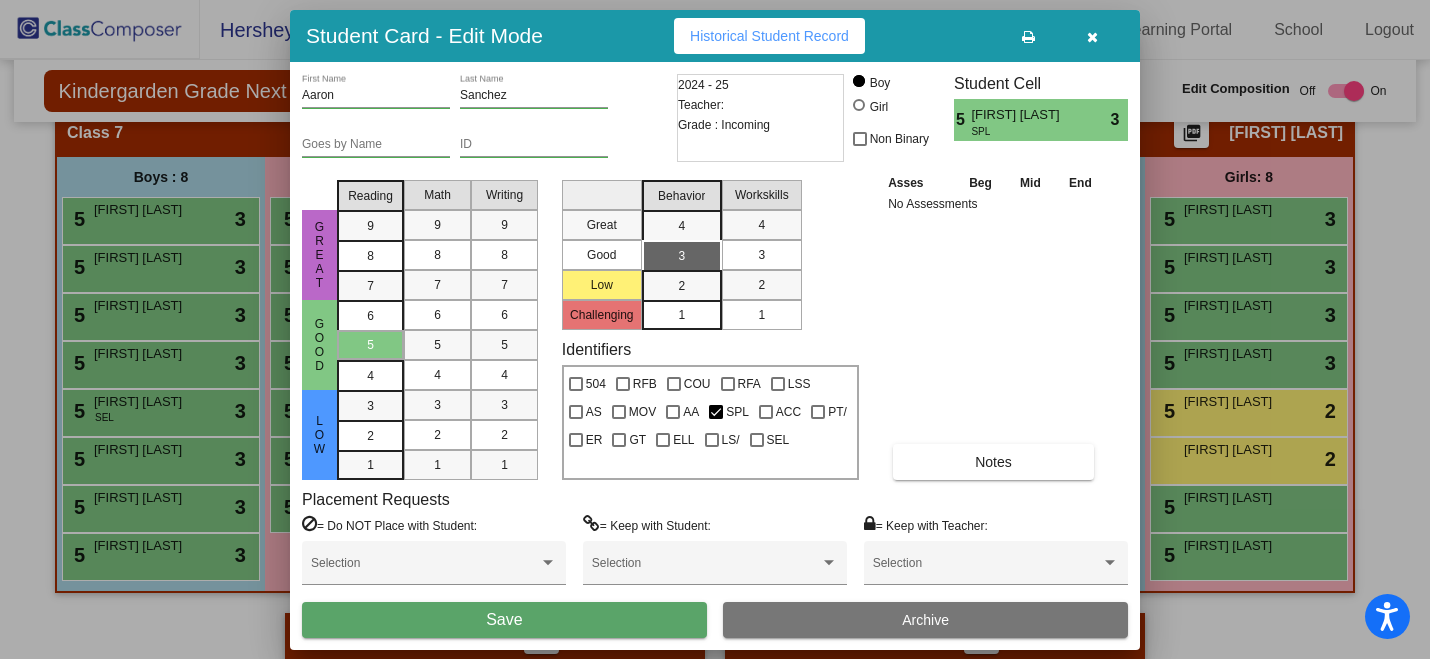 click on "Save" at bounding box center [504, 620] 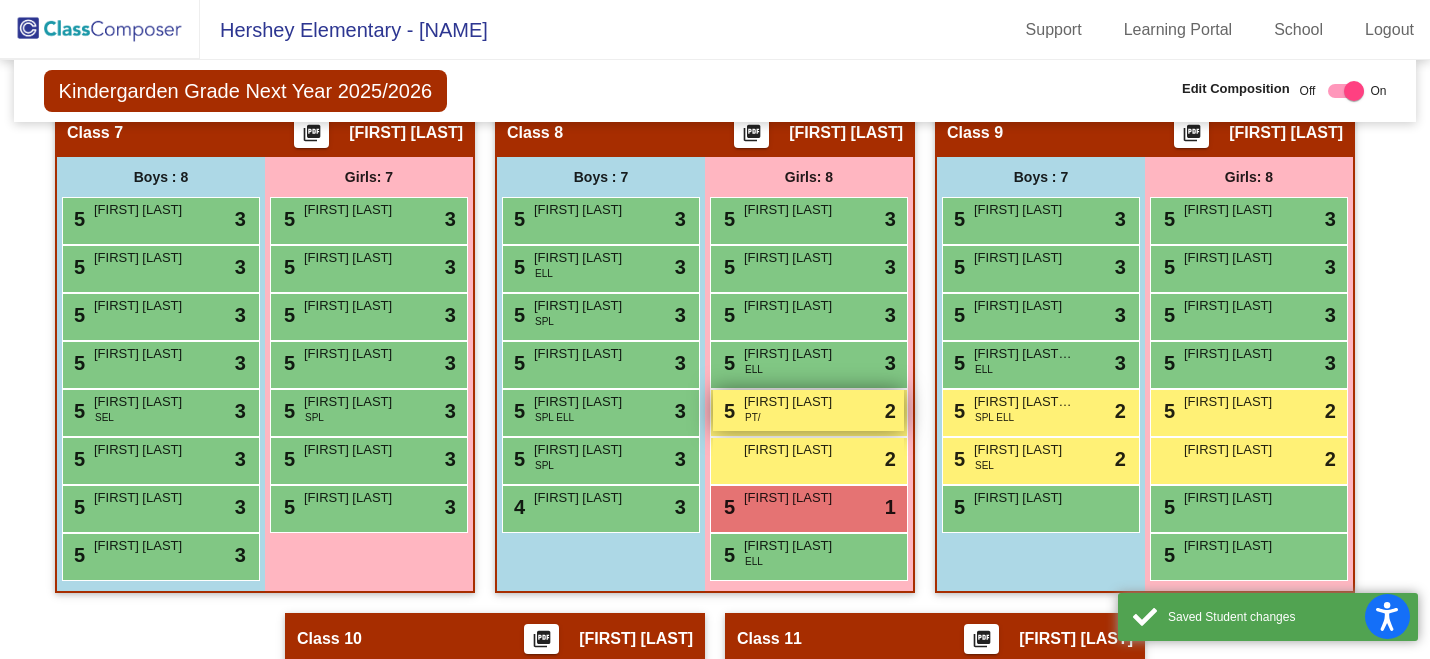 click on "5 Charlotte Gaffney-Beachy PT/ lock do_not_disturb_alt 2" at bounding box center (808, 410) 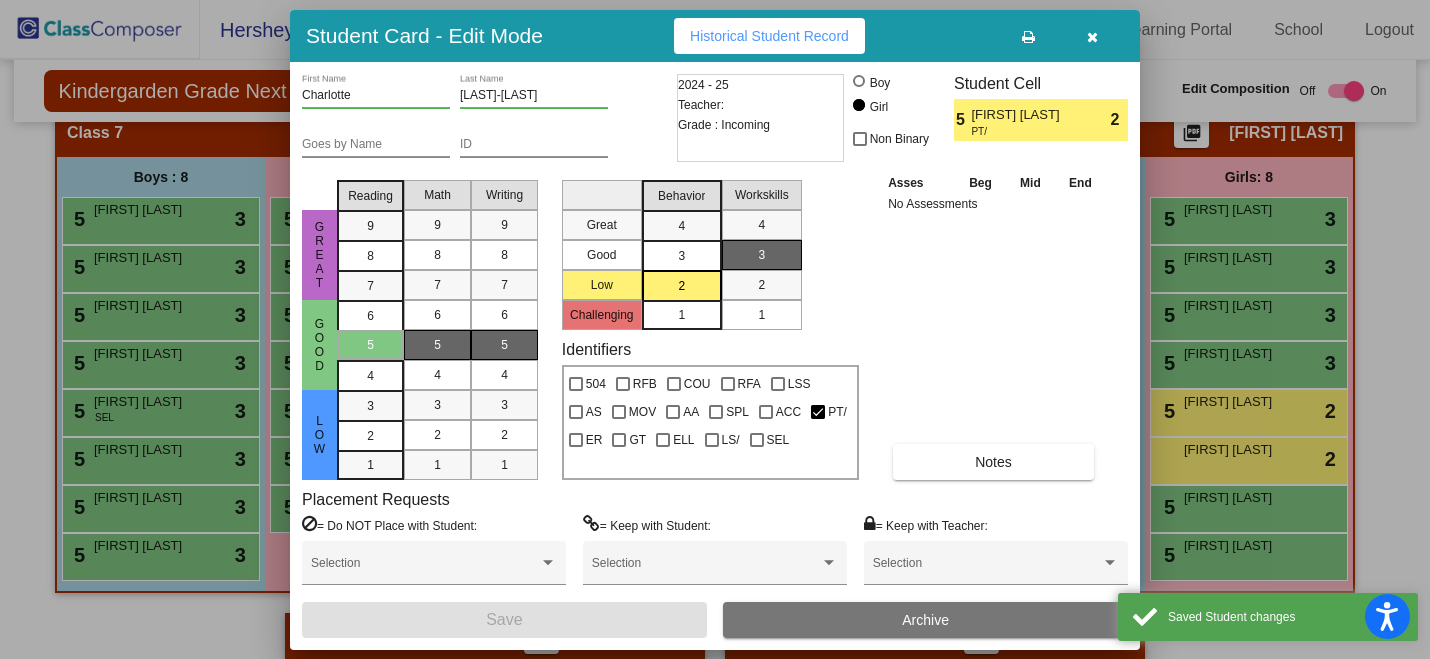 click on "3" at bounding box center (682, 255) 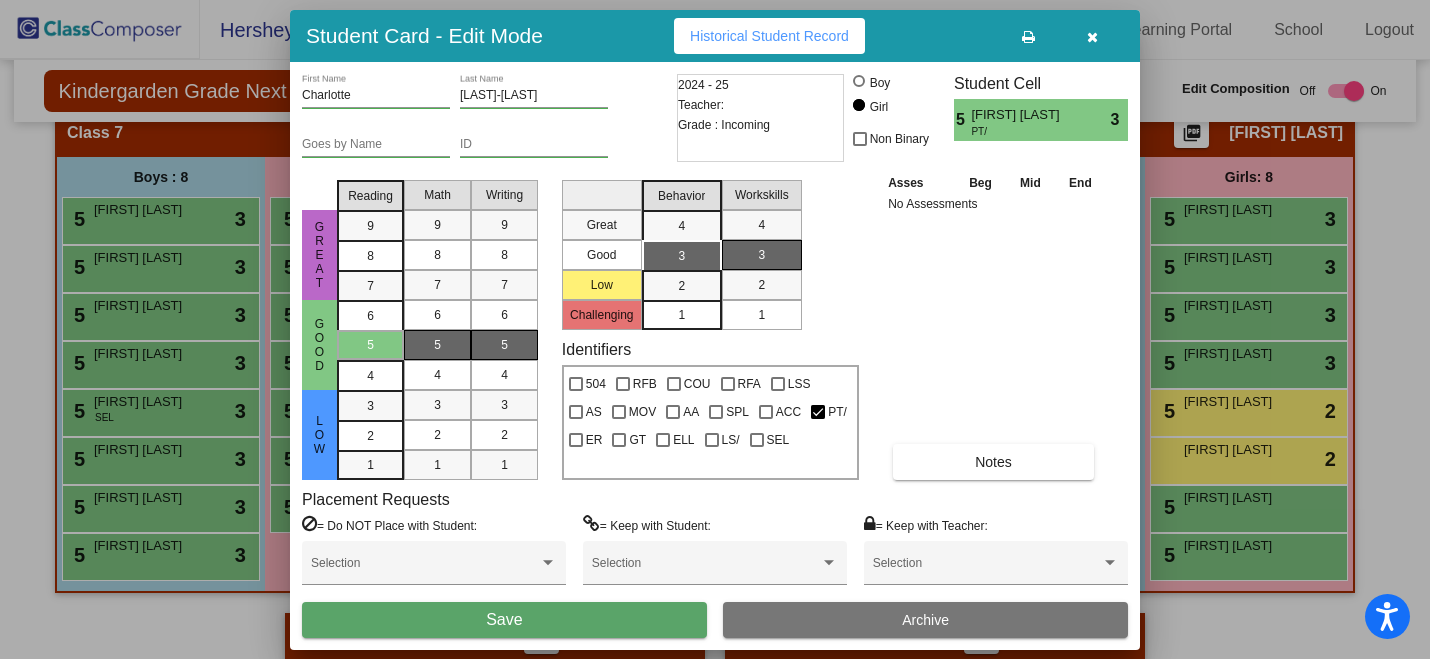 click on "Save" at bounding box center (504, 620) 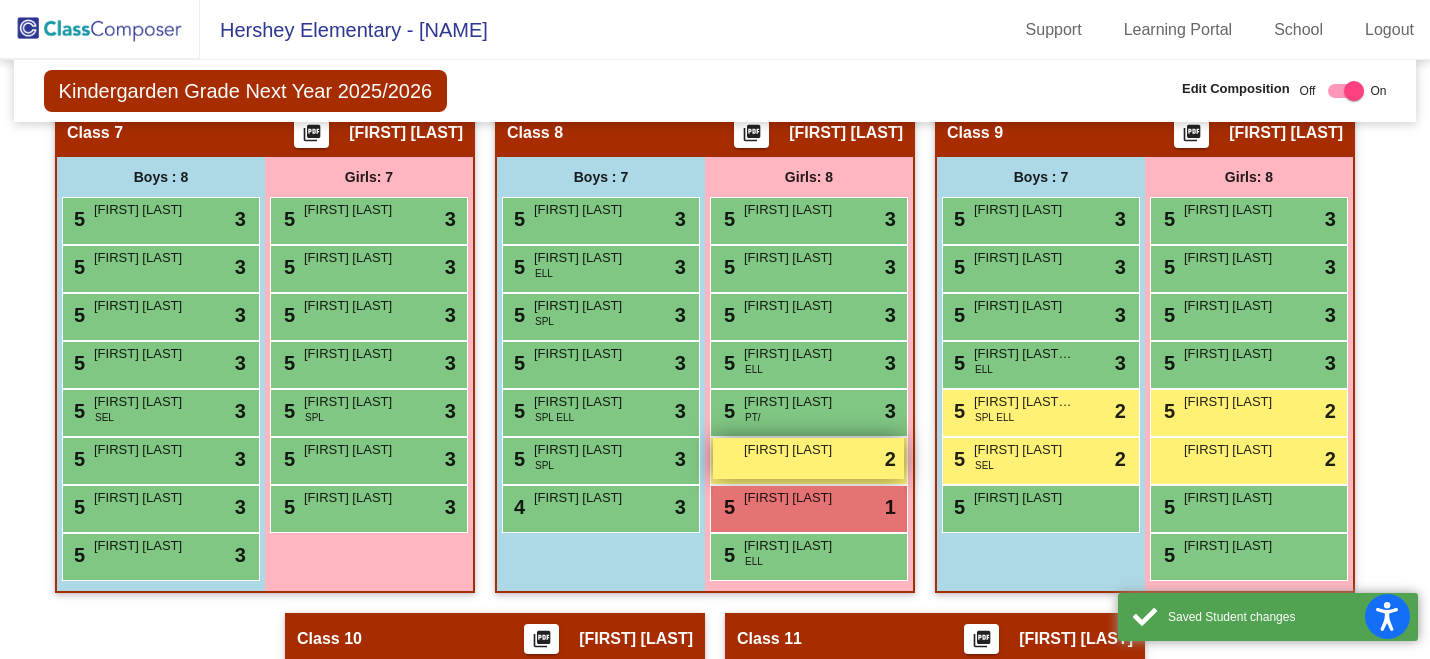 click on "Azalea Claudio Hiraldo lock do_not_disturb_alt 2" at bounding box center (808, 458) 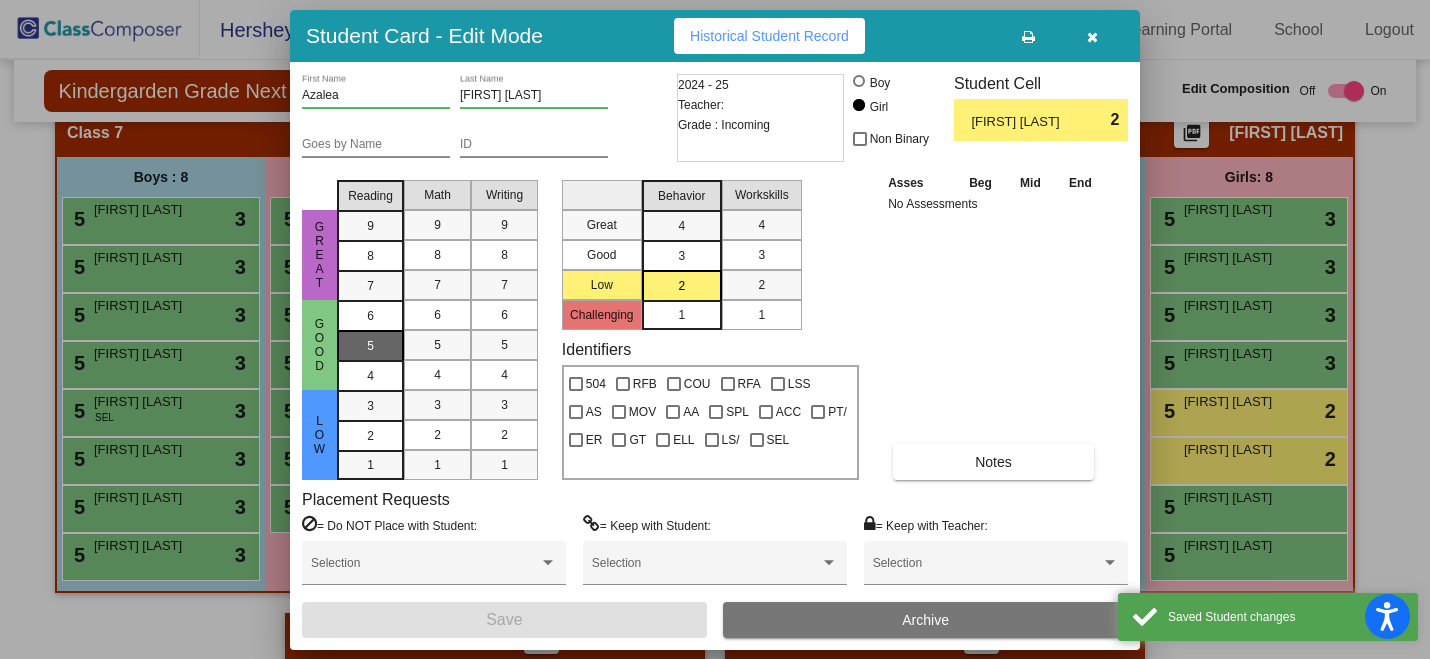 click on "5" at bounding box center (370, 316) 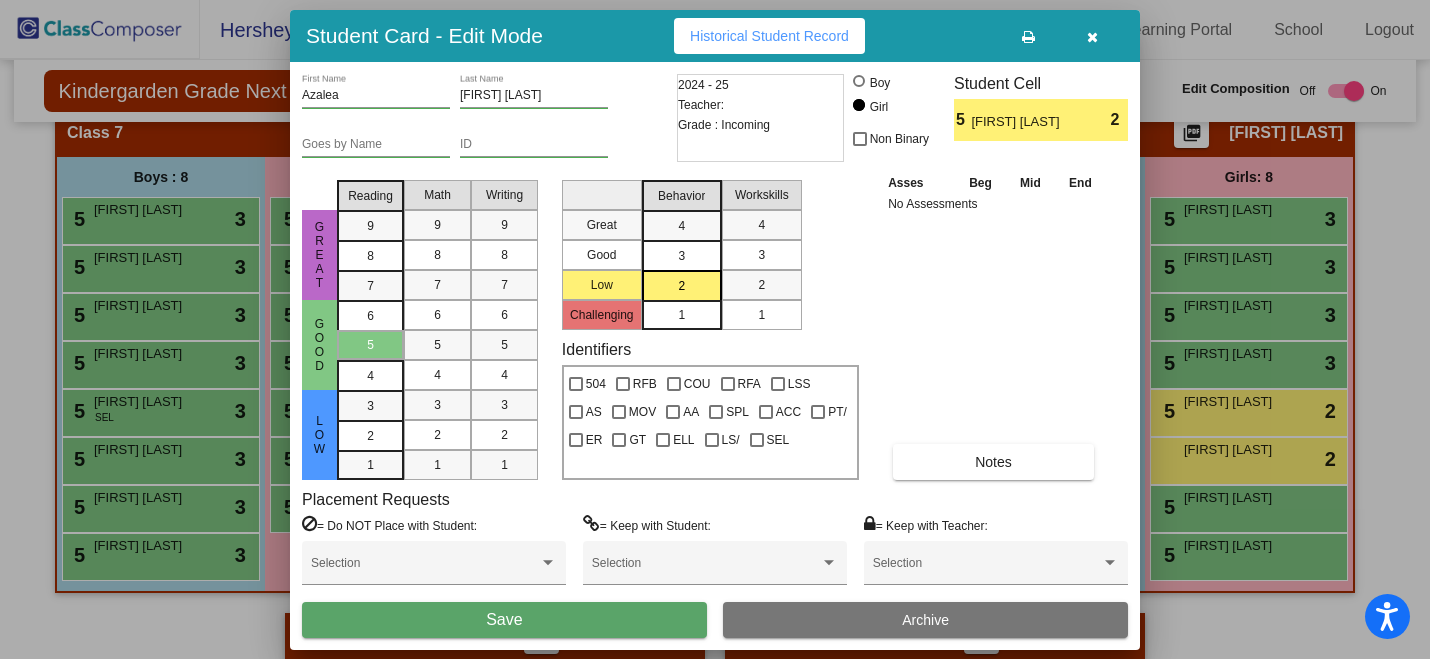 click on "Save" at bounding box center (504, 620) 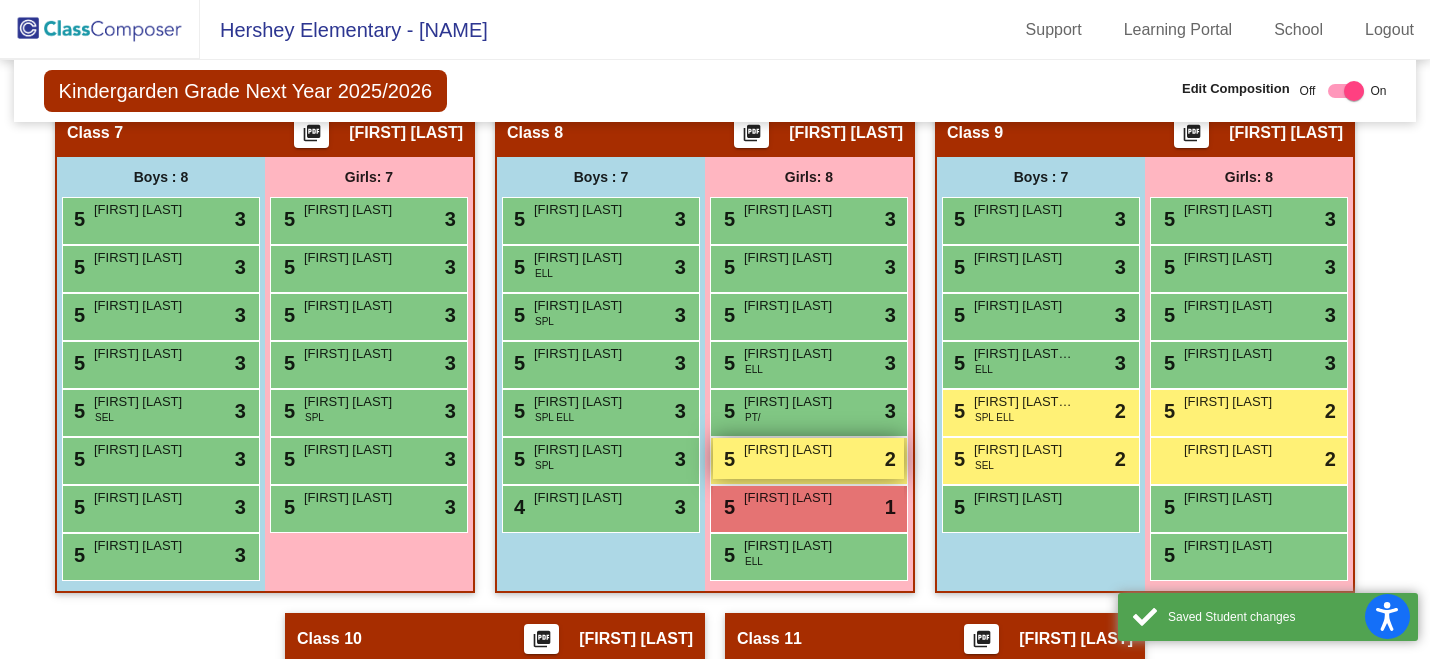 click on "5 Azalea Claudio Hiraldo lock do_not_disturb_alt 2" at bounding box center [808, 458] 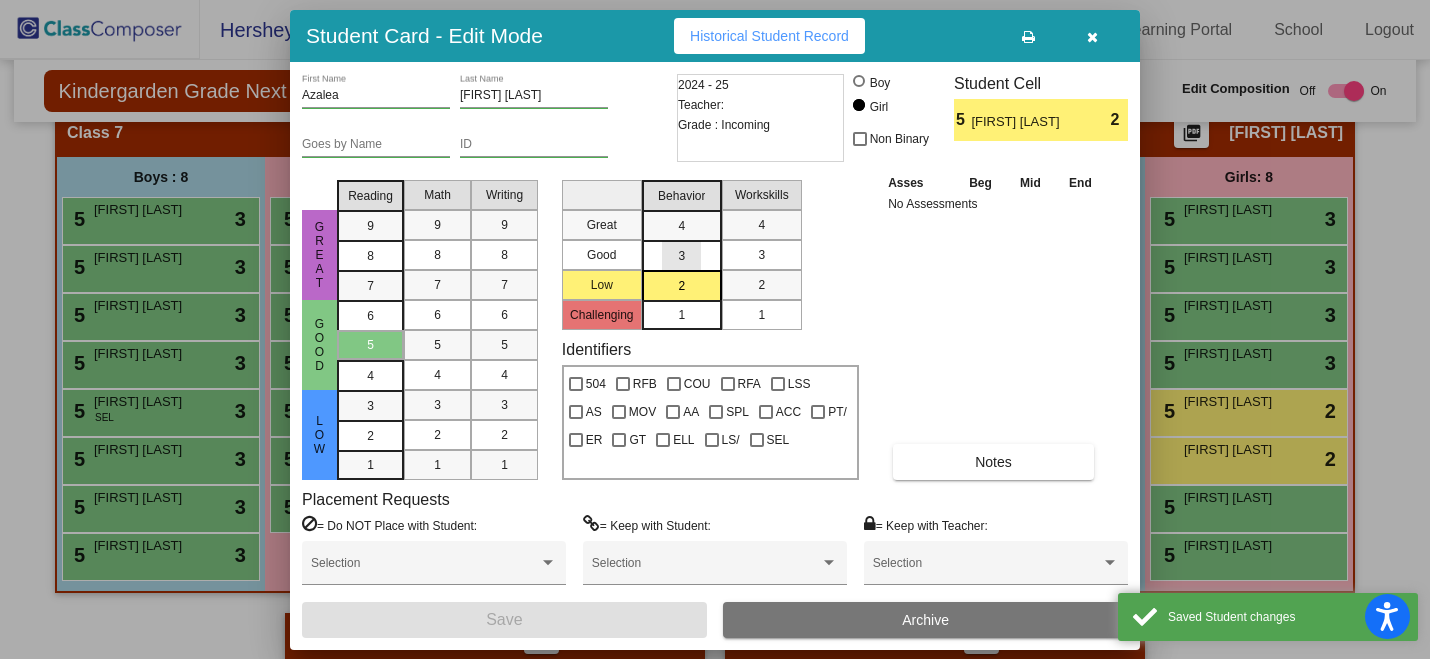 click on "3" at bounding box center (681, 226) 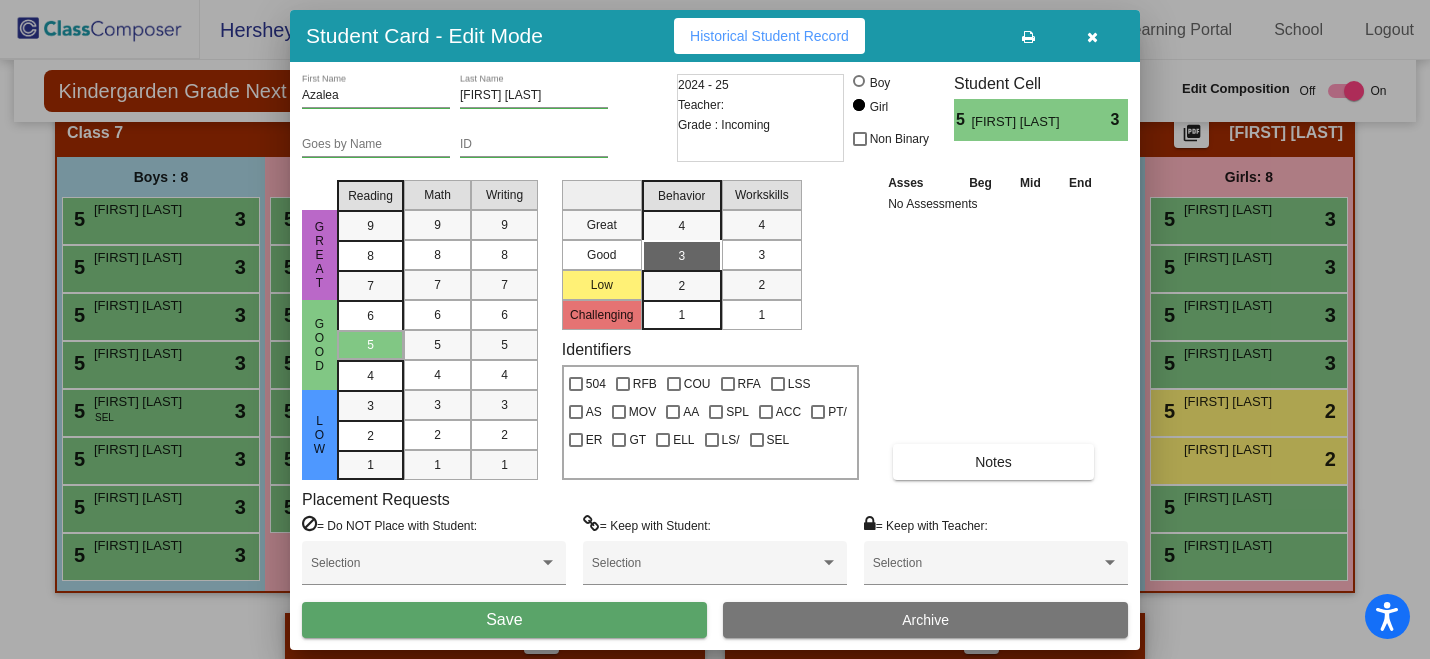 click on "Save" at bounding box center (504, 620) 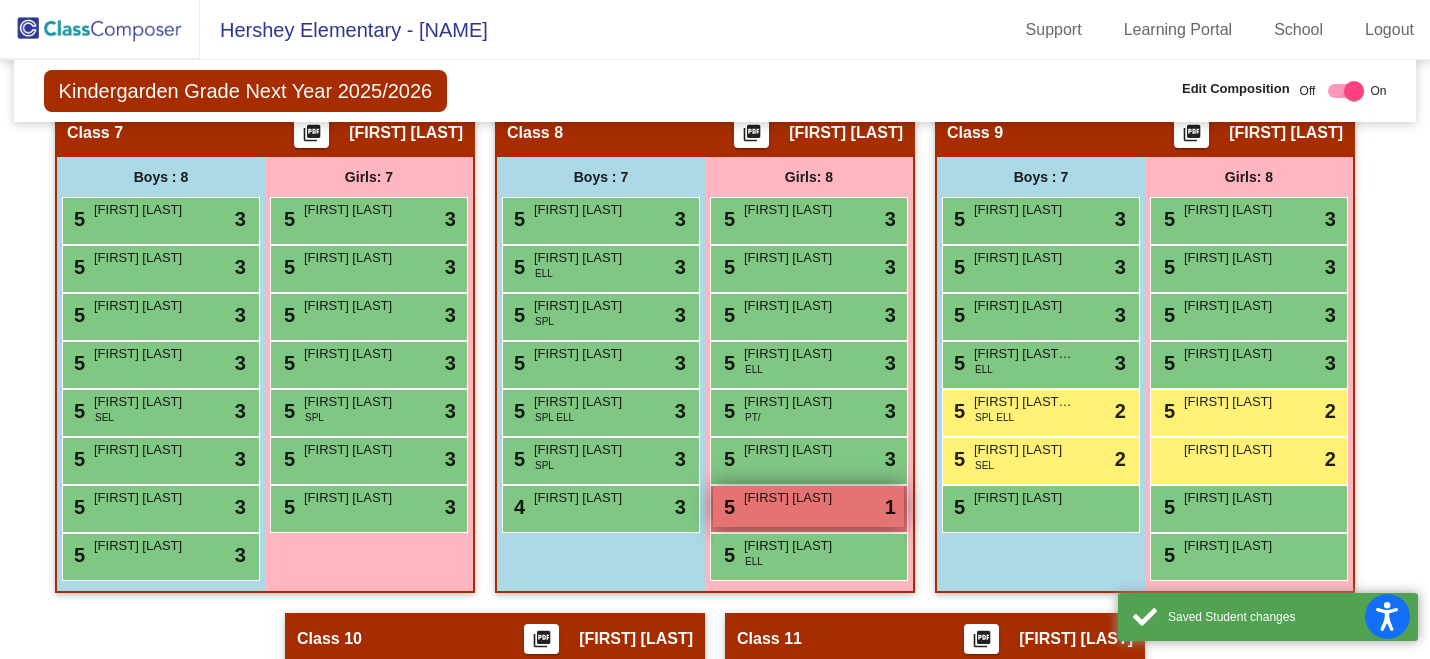 click on "5 Ivy Carroll lock do_not_disturb_alt 1" at bounding box center [808, 506] 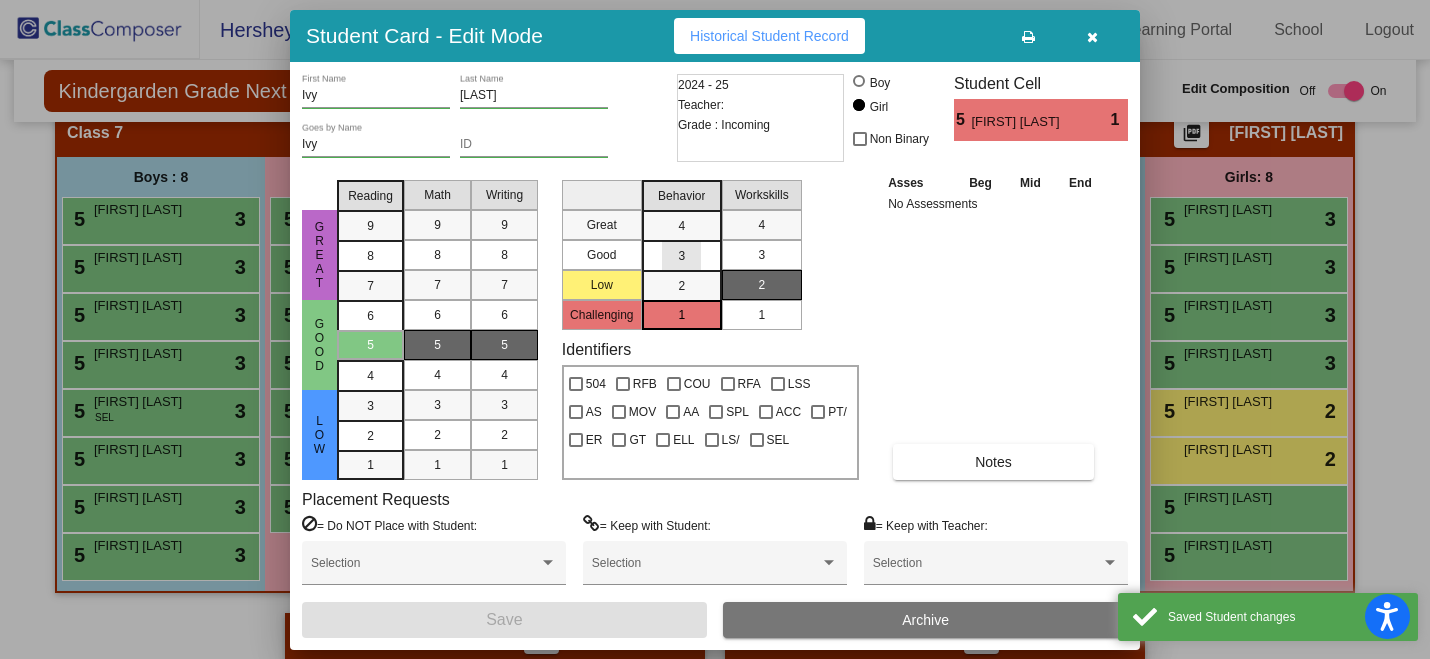 click on "3" at bounding box center [681, 226] 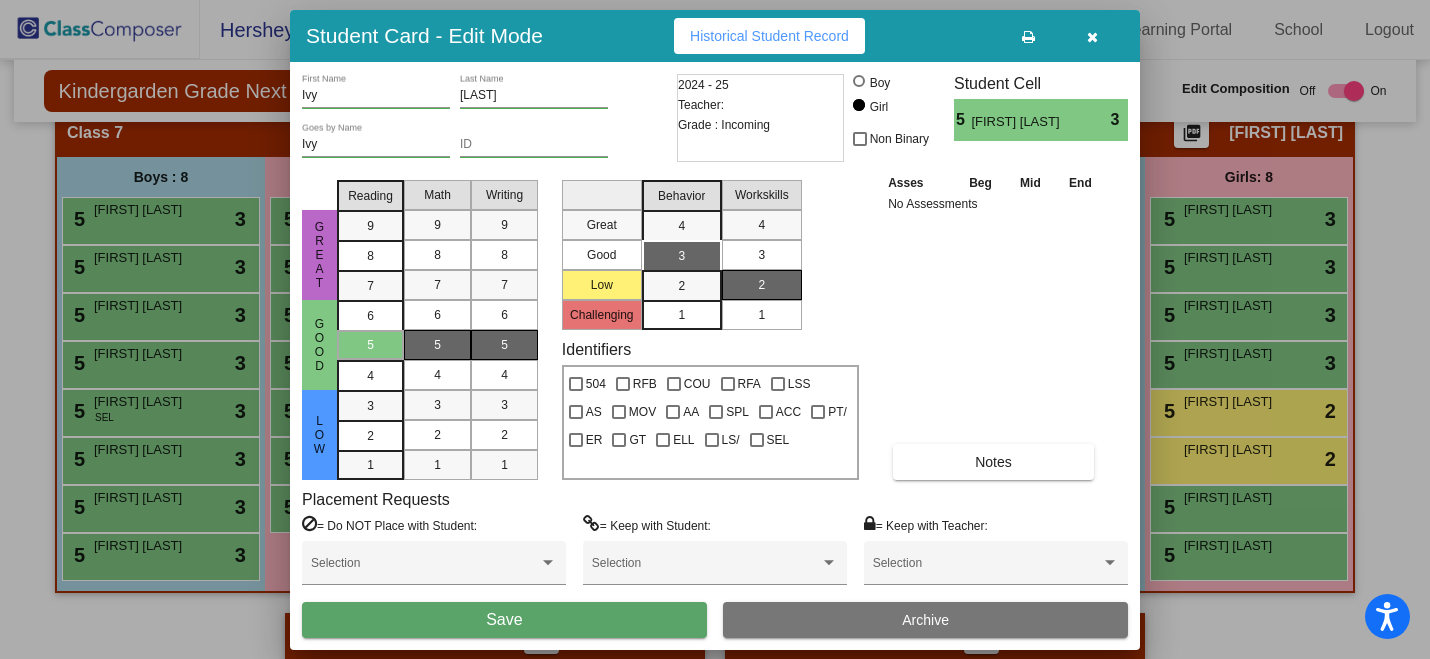click on "Save" at bounding box center [504, 620] 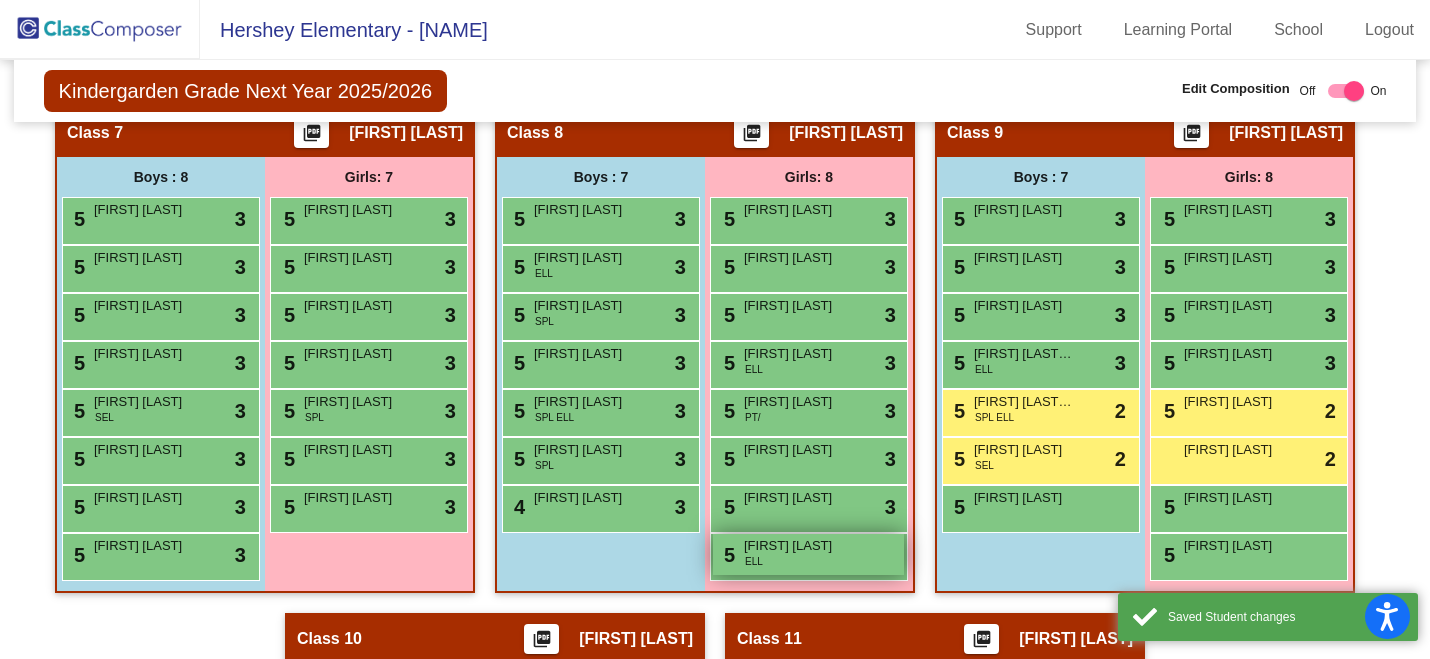 click on "5 Jingyuan Wang ELL lock do_not_disturb_alt" at bounding box center [808, 554] 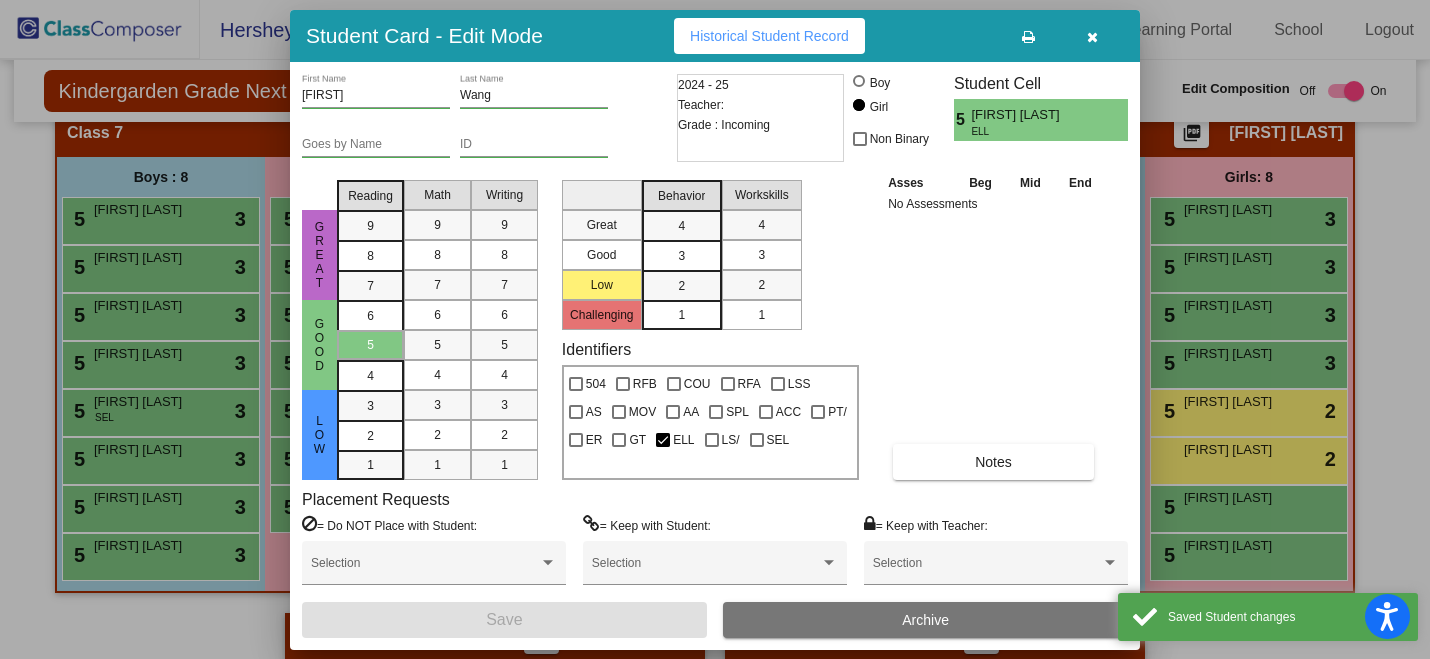 click on "3" at bounding box center [681, 226] 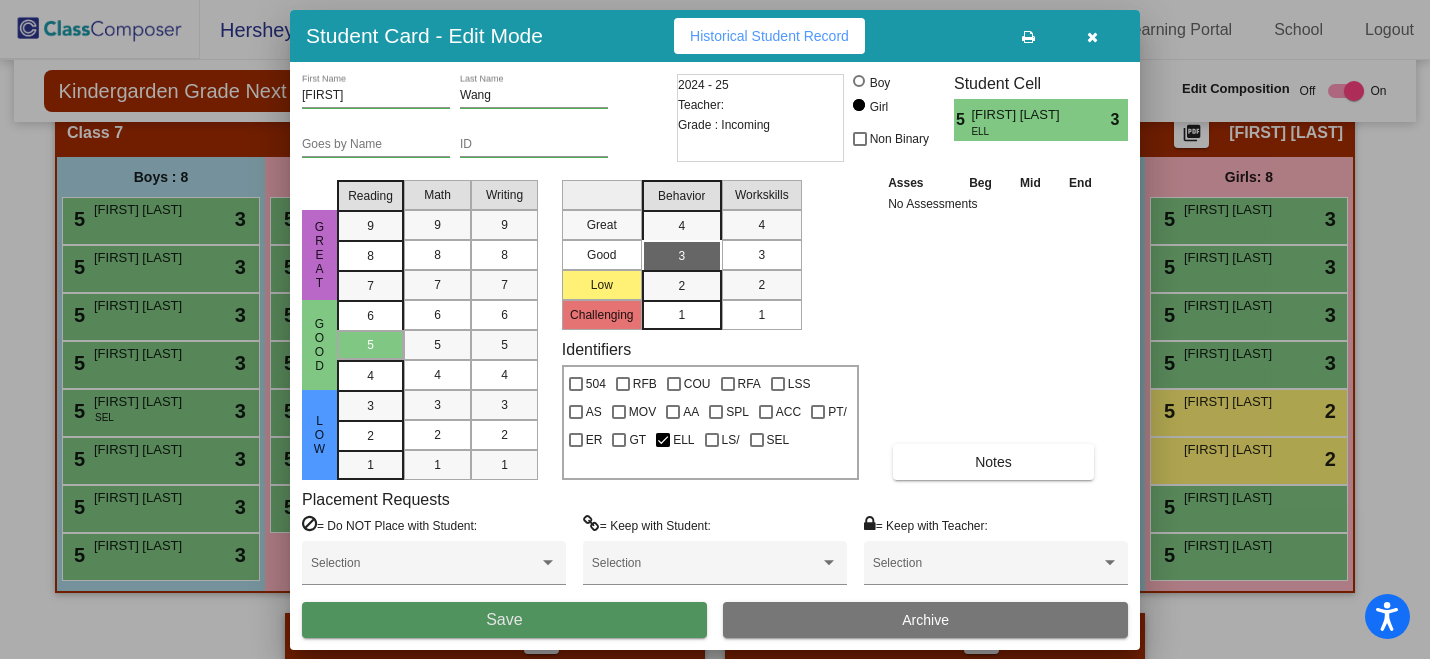 click on "Save" at bounding box center (504, 620) 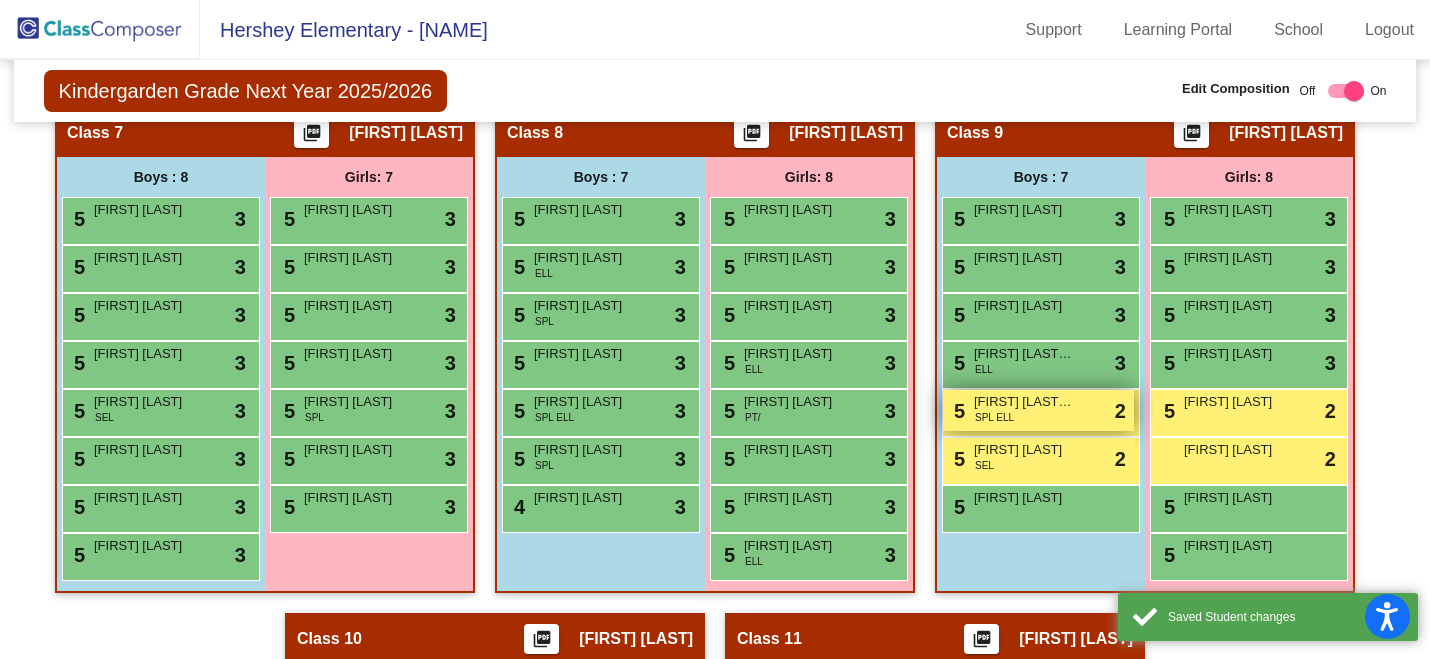 click on "Abdiel Rosario Grullon" at bounding box center [1024, 402] 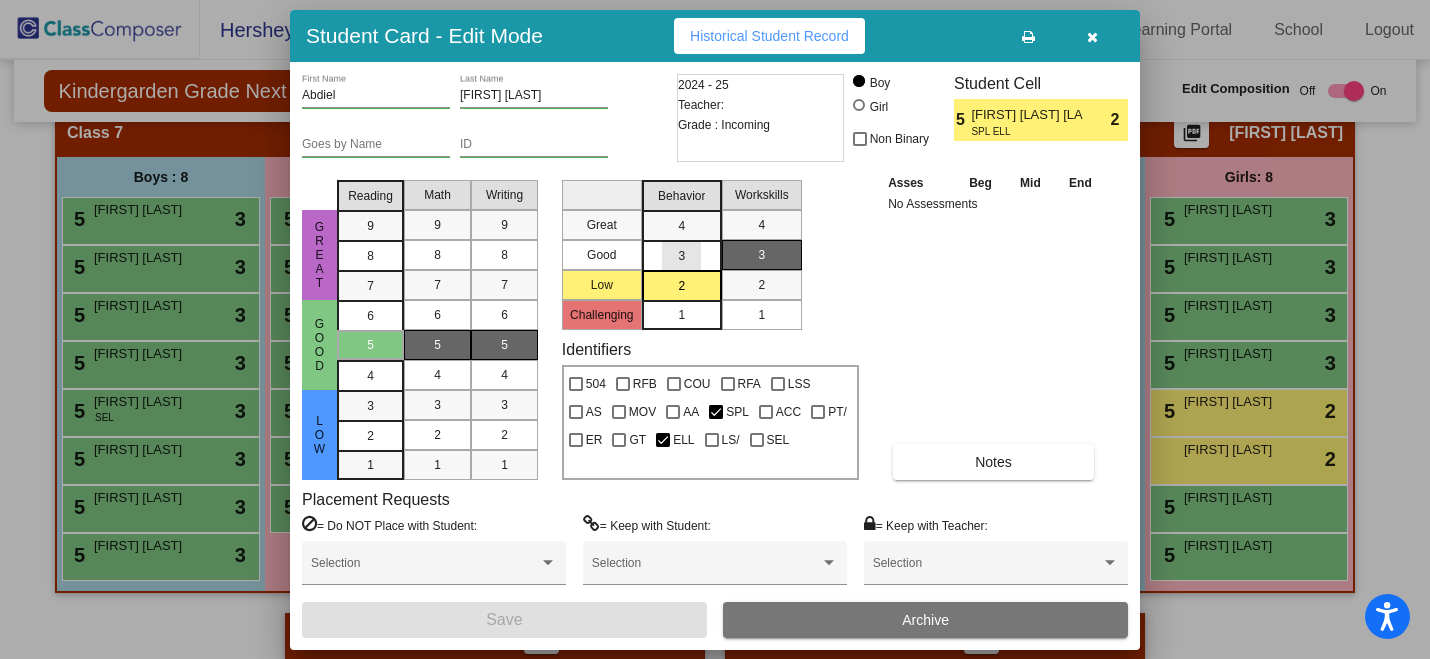 click on "3" at bounding box center (681, 226) 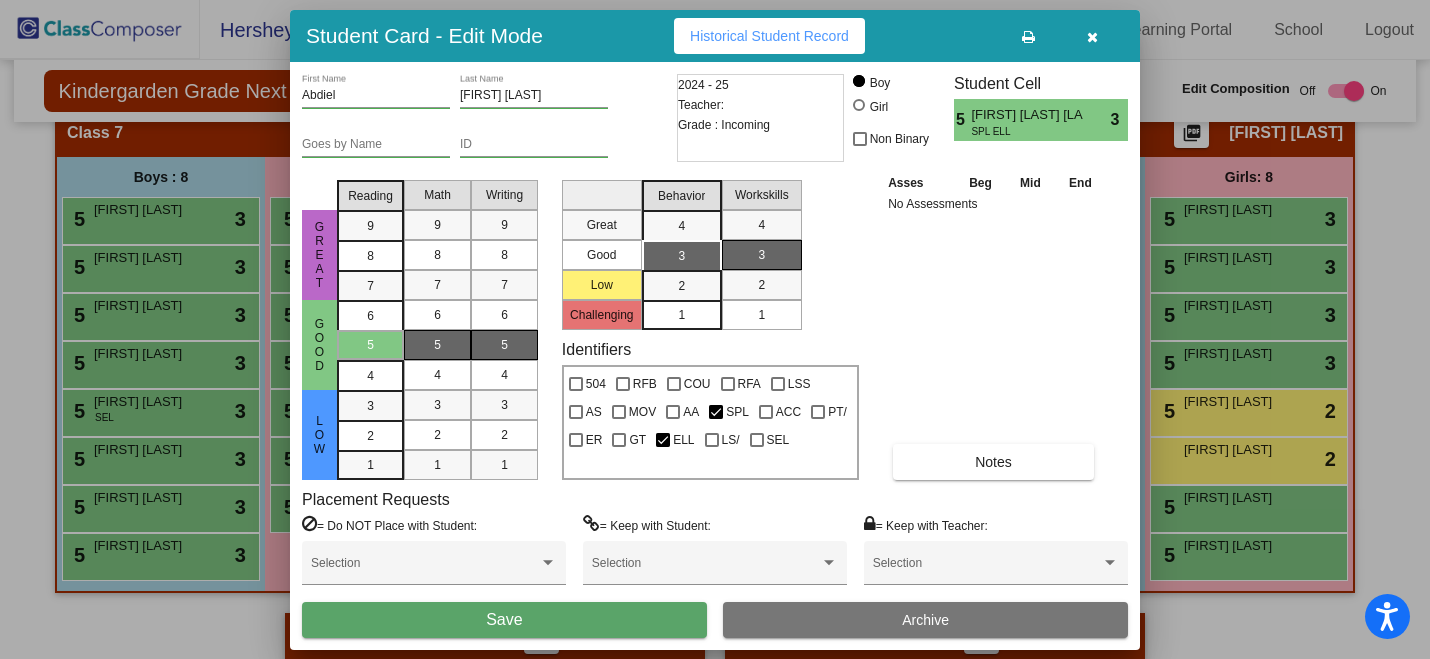 click on "Save" at bounding box center (504, 620) 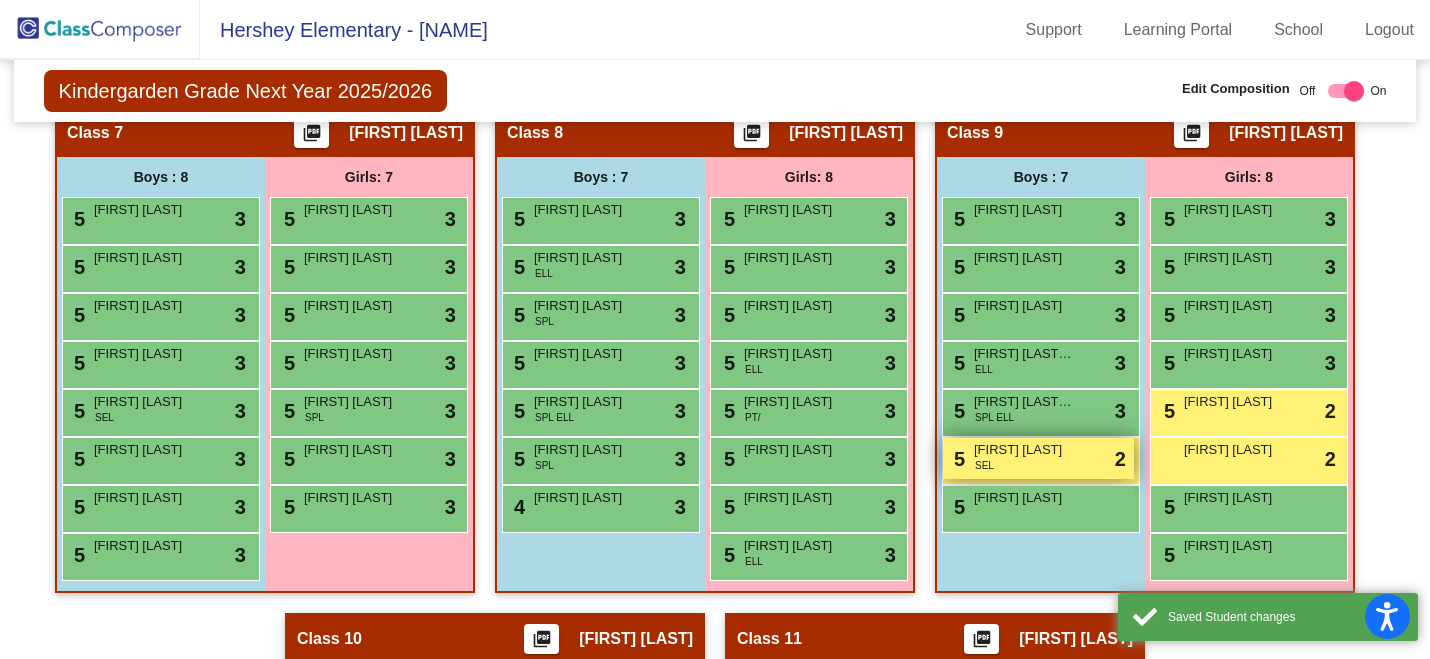 click on "5 Raynon Cash SEL lock do_not_disturb_alt 2" at bounding box center (1038, 458) 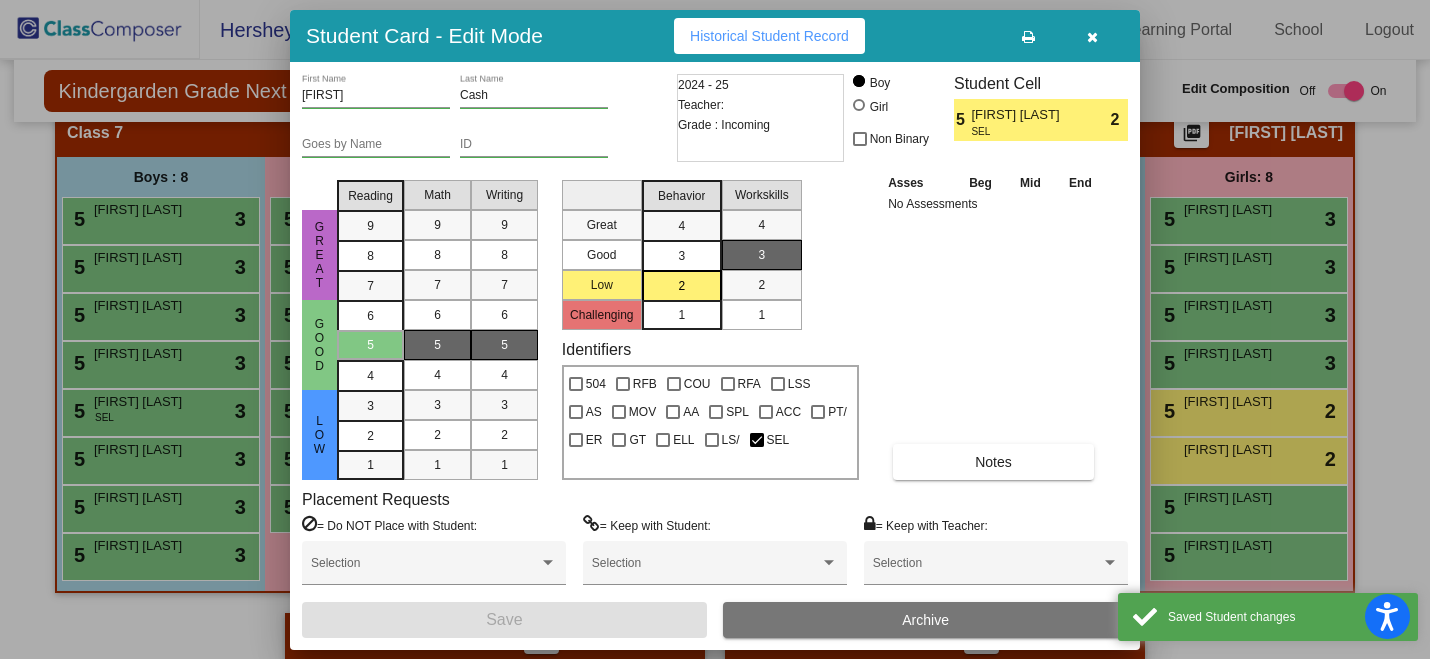click on "3" at bounding box center (681, 226) 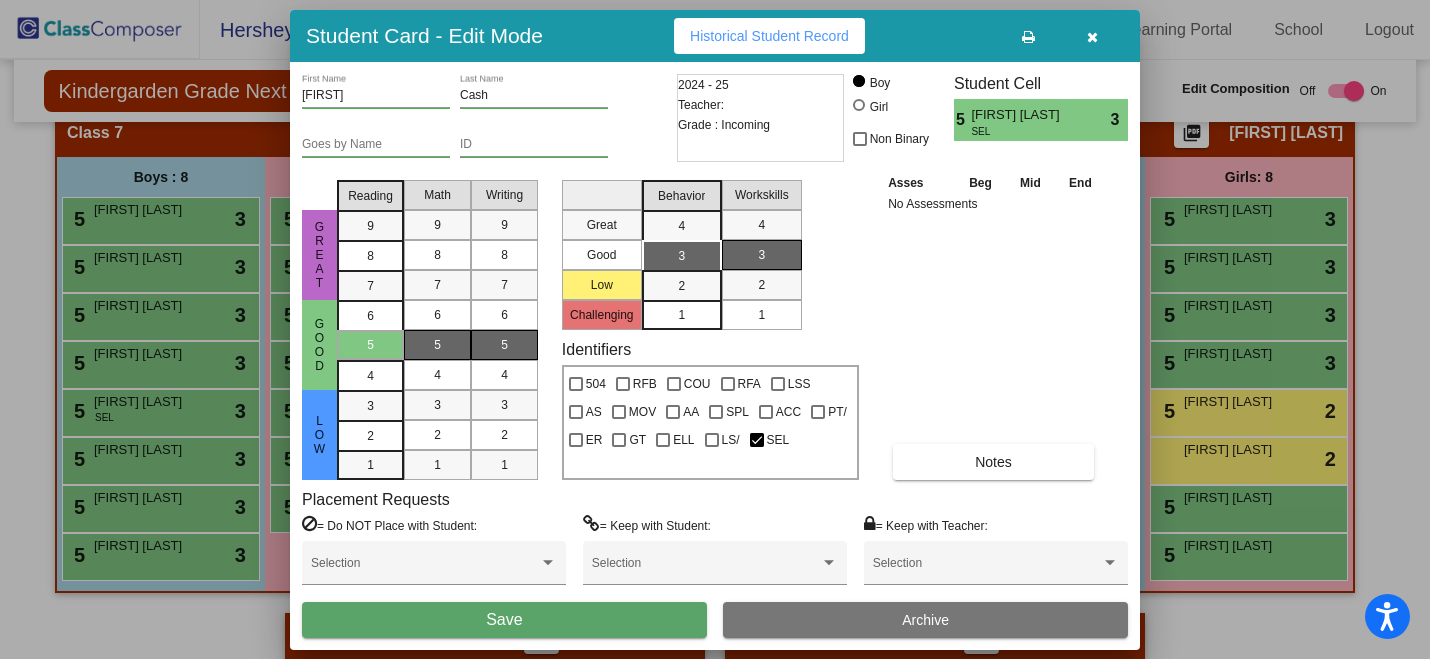 click on "Save" at bounding box center (504, 620) 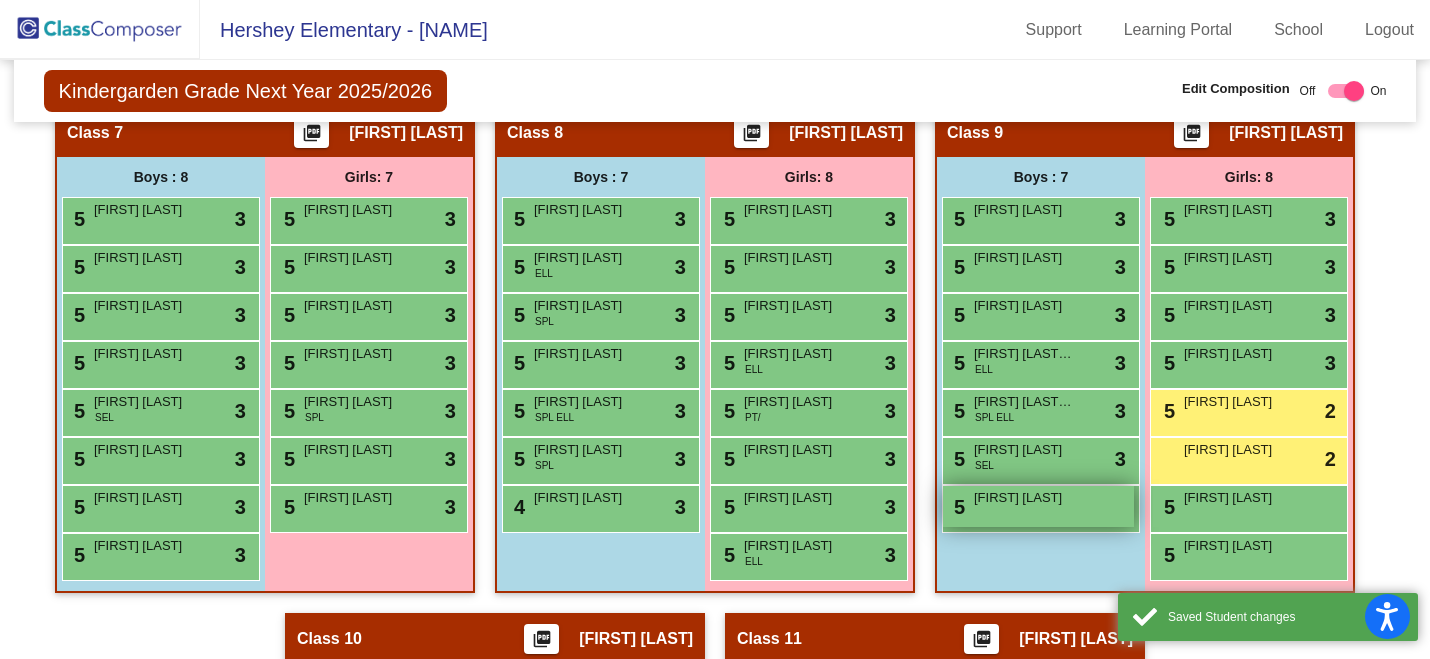 click on "5 River Faschan lock do_not_disturb_alt" at bounding box center [1038, 506] 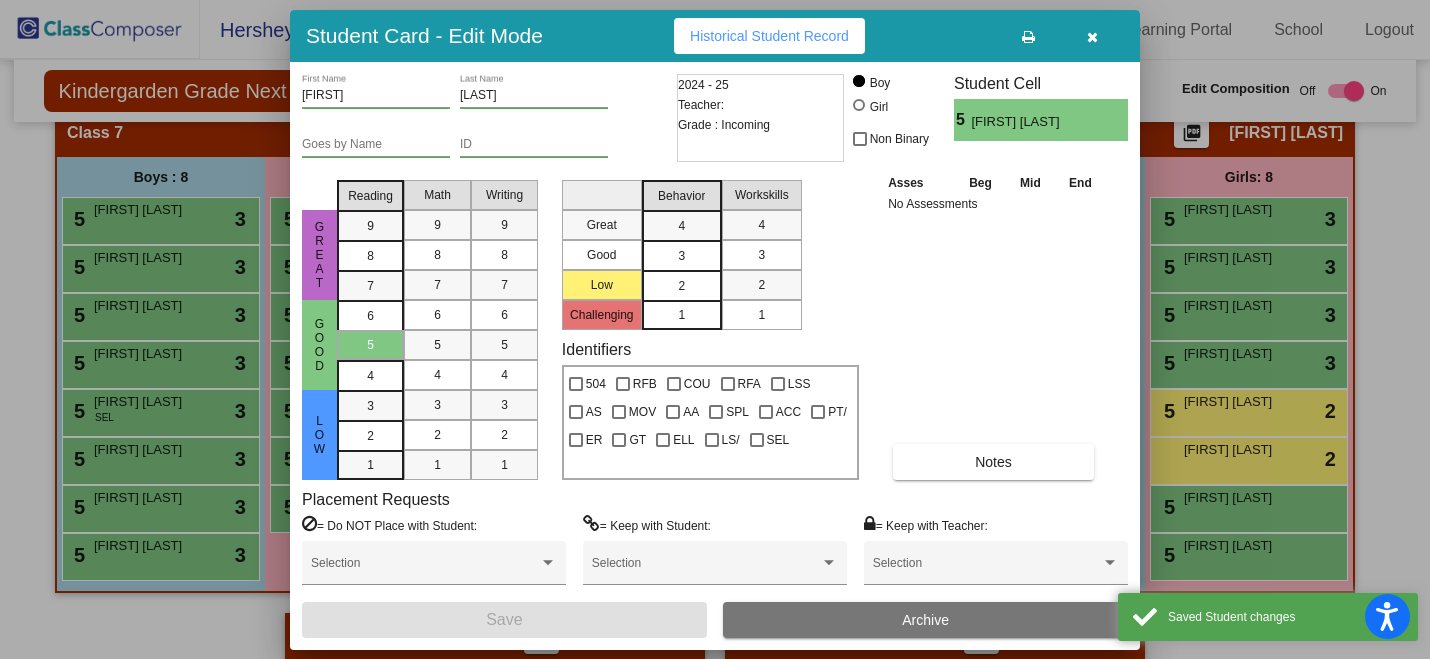 click on "2" at bounding box center (681, 286) 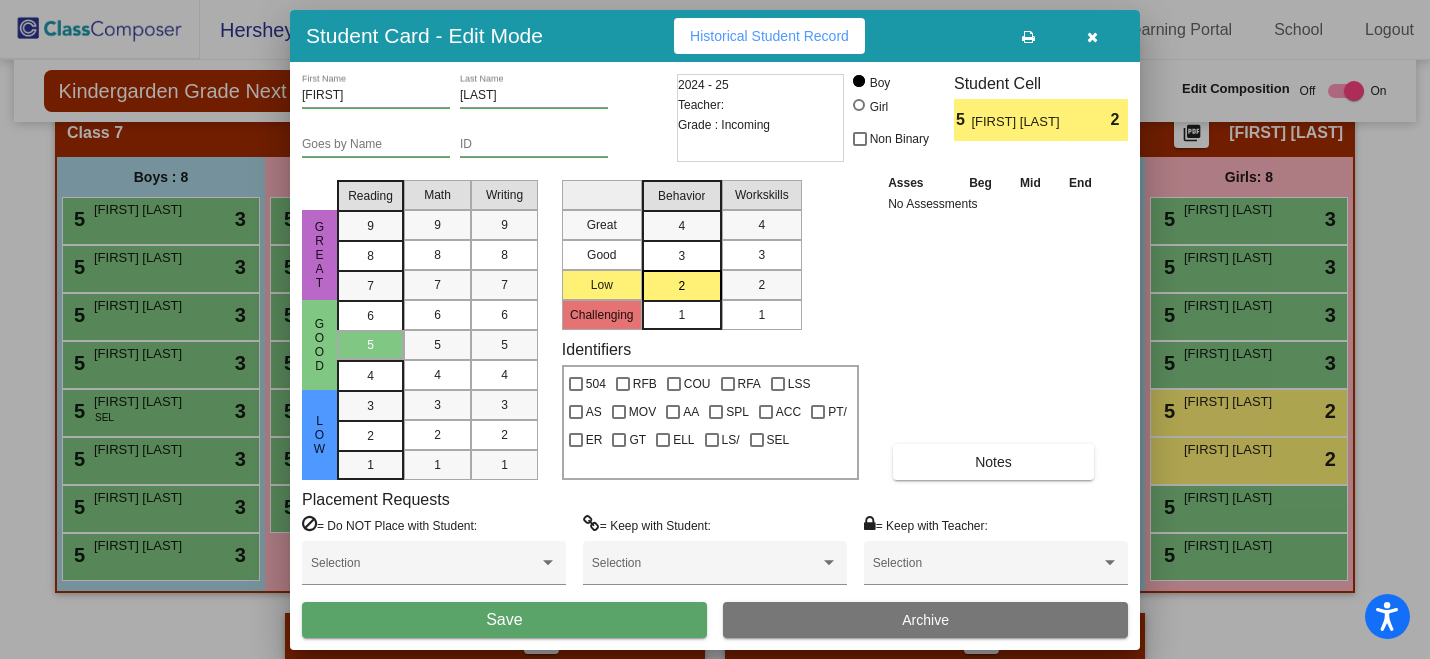click on "3" at bounding box center (681, 226) 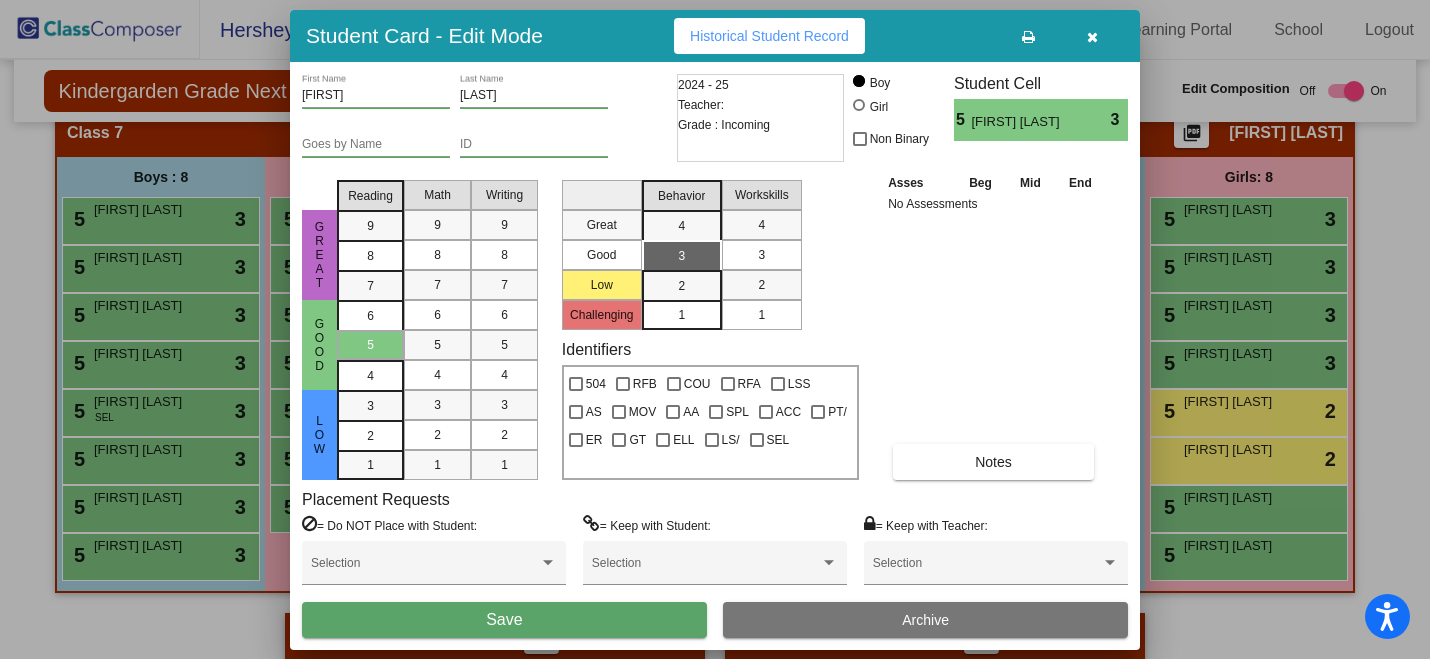 click on "Save" at bounding box center (504, 620) 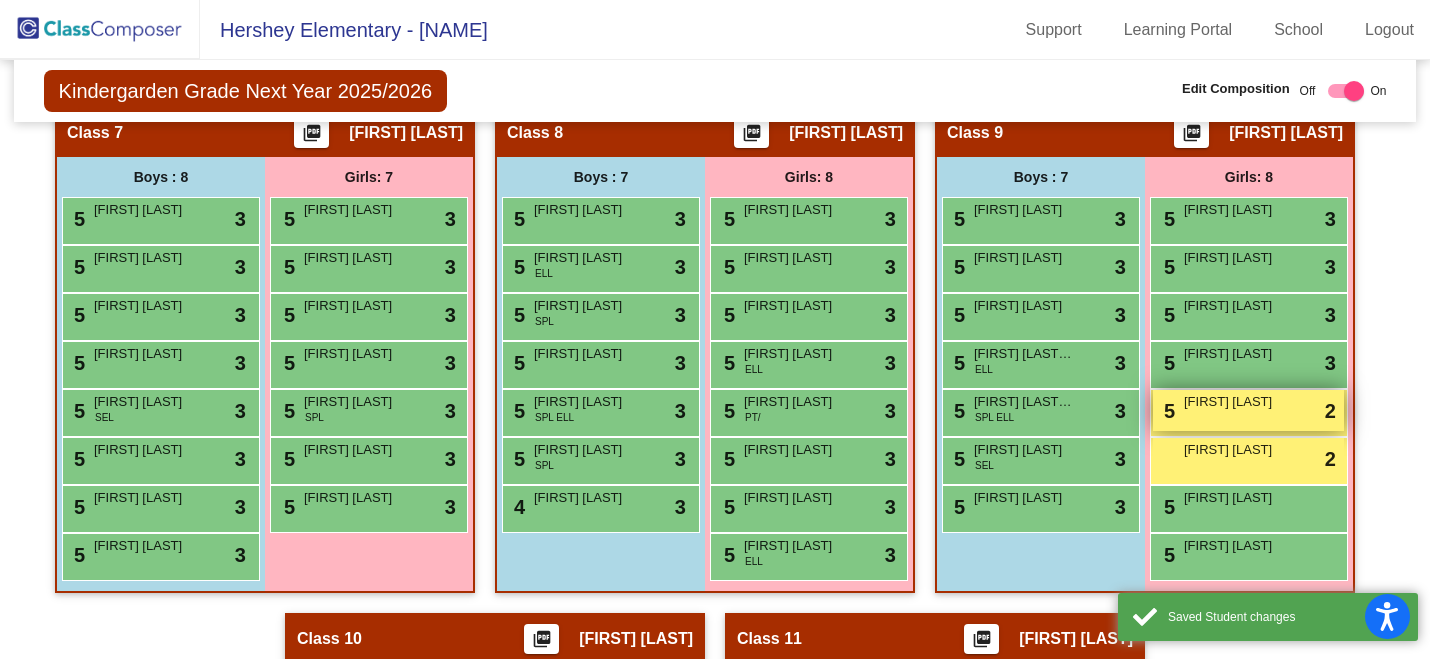 click on "5 Avianna Dorsey lock do_not_disturb_alt 2" at bounding box center (1248, 410) 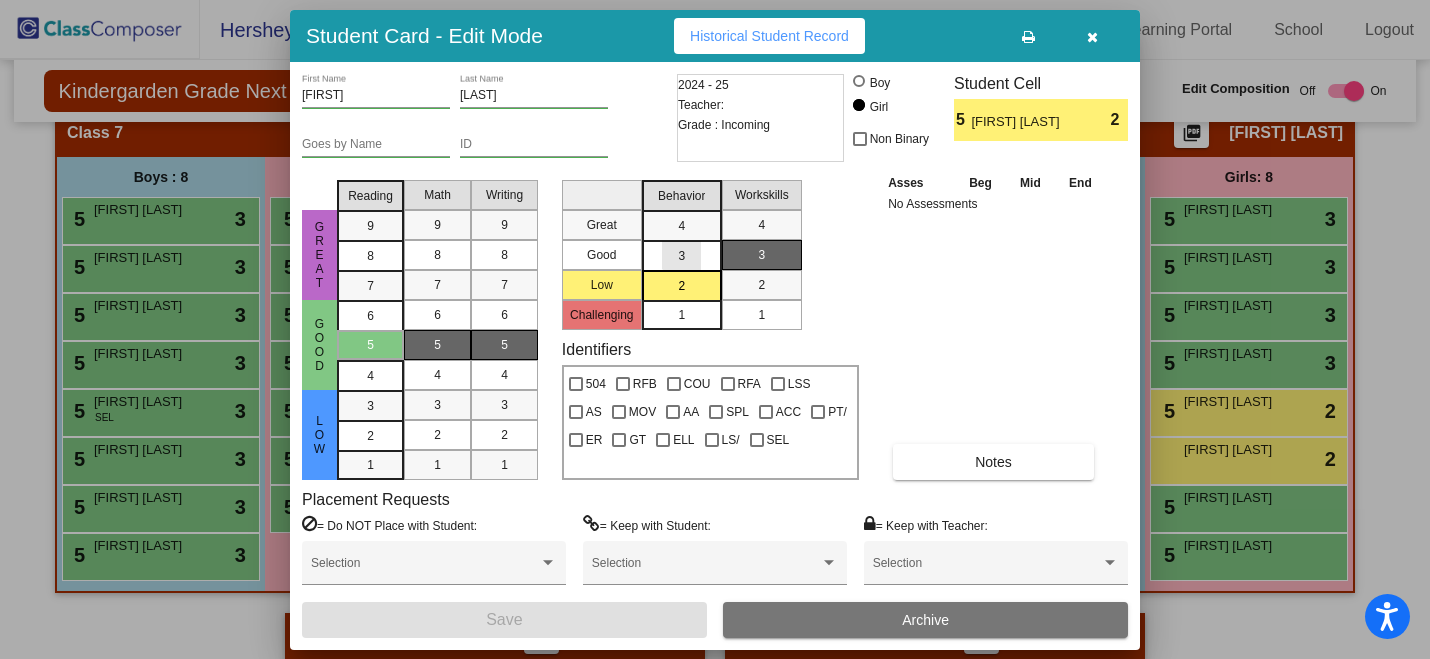 click on "3" at bounding box center (681, 226) 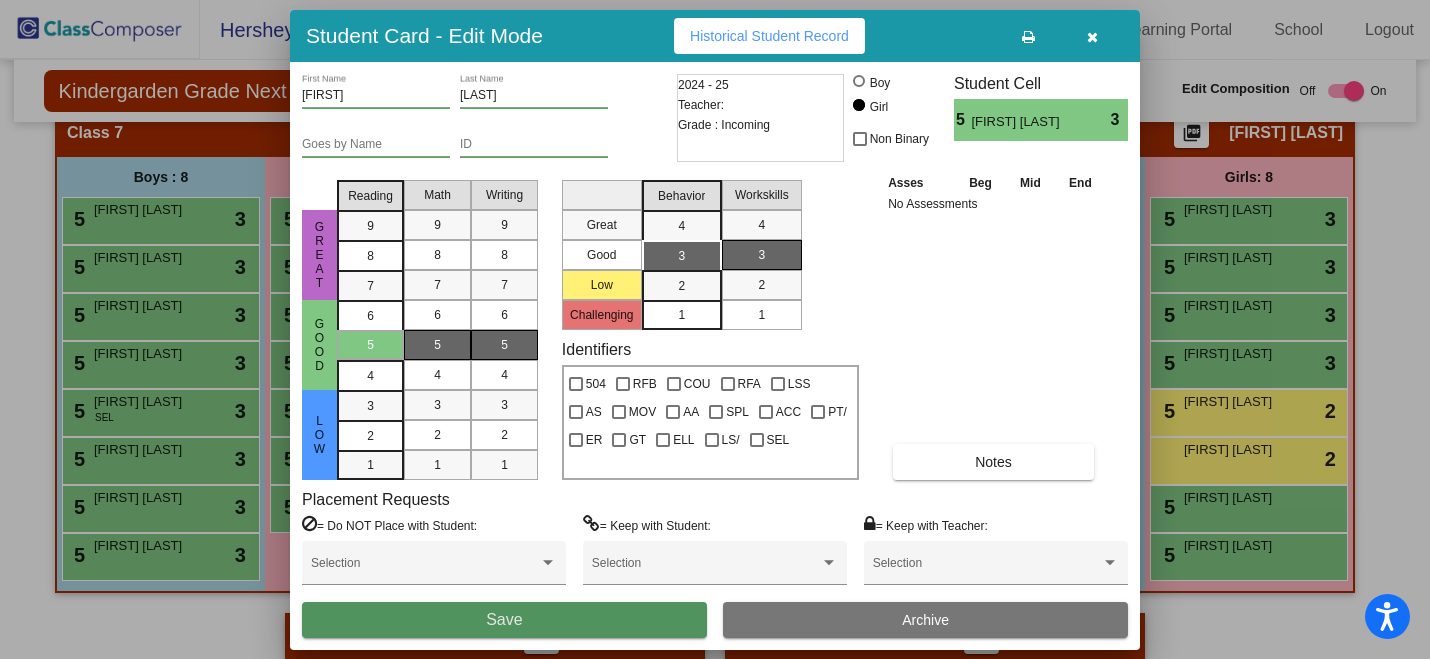 click on "Save" at bounding box center (504, 620) 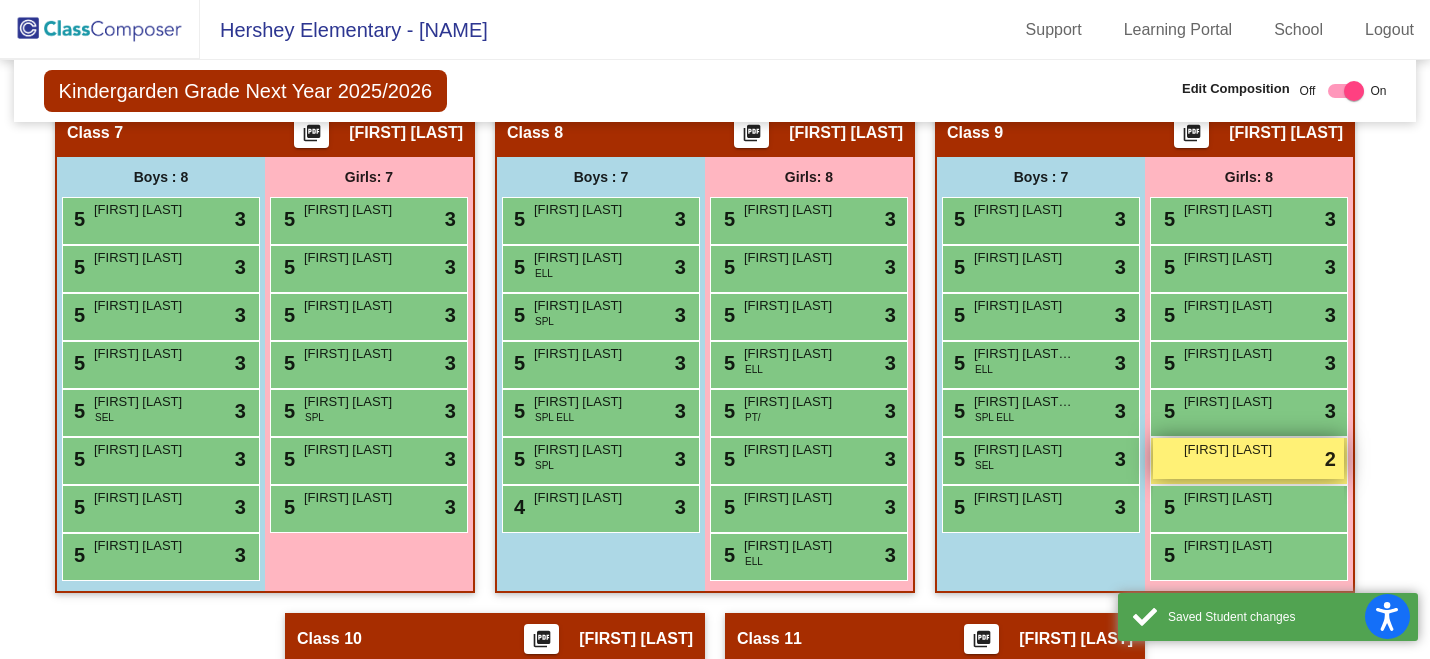 click on "Laurelyn Stago" at bounding box center [1234, 450] 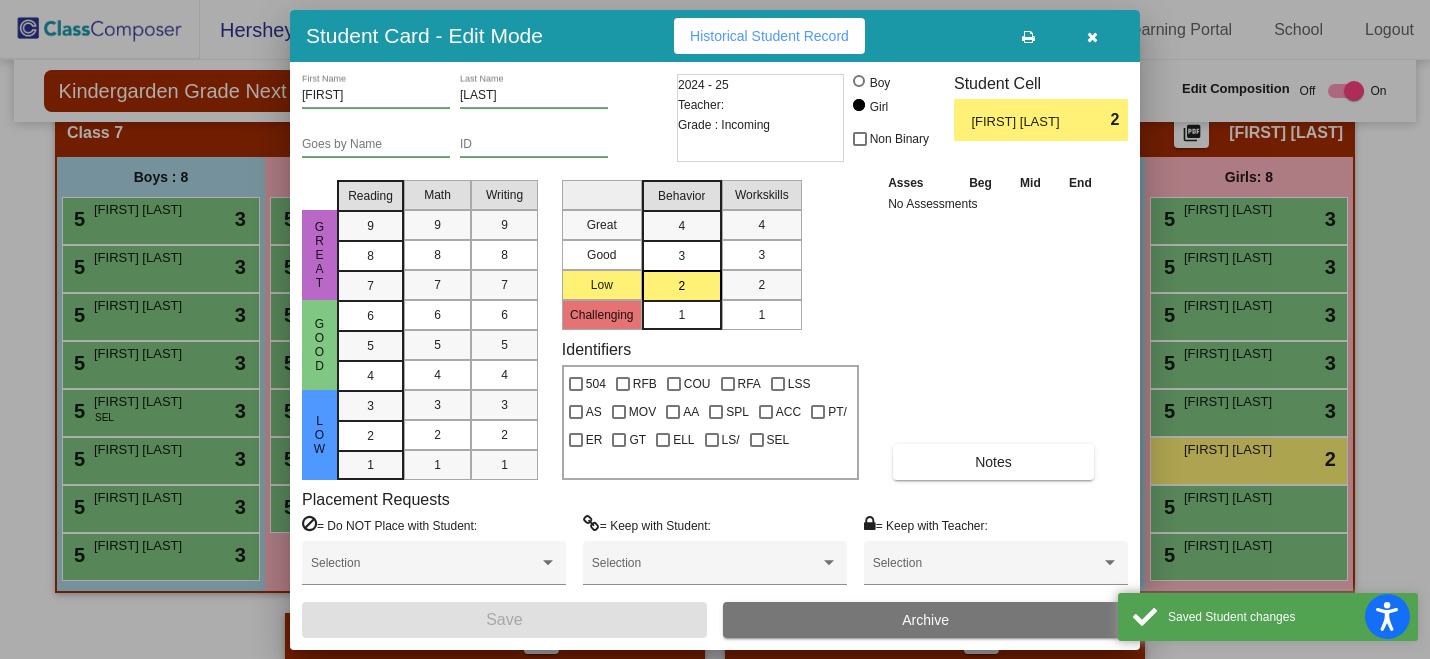 click on "3" at bounding box center [681, 226] 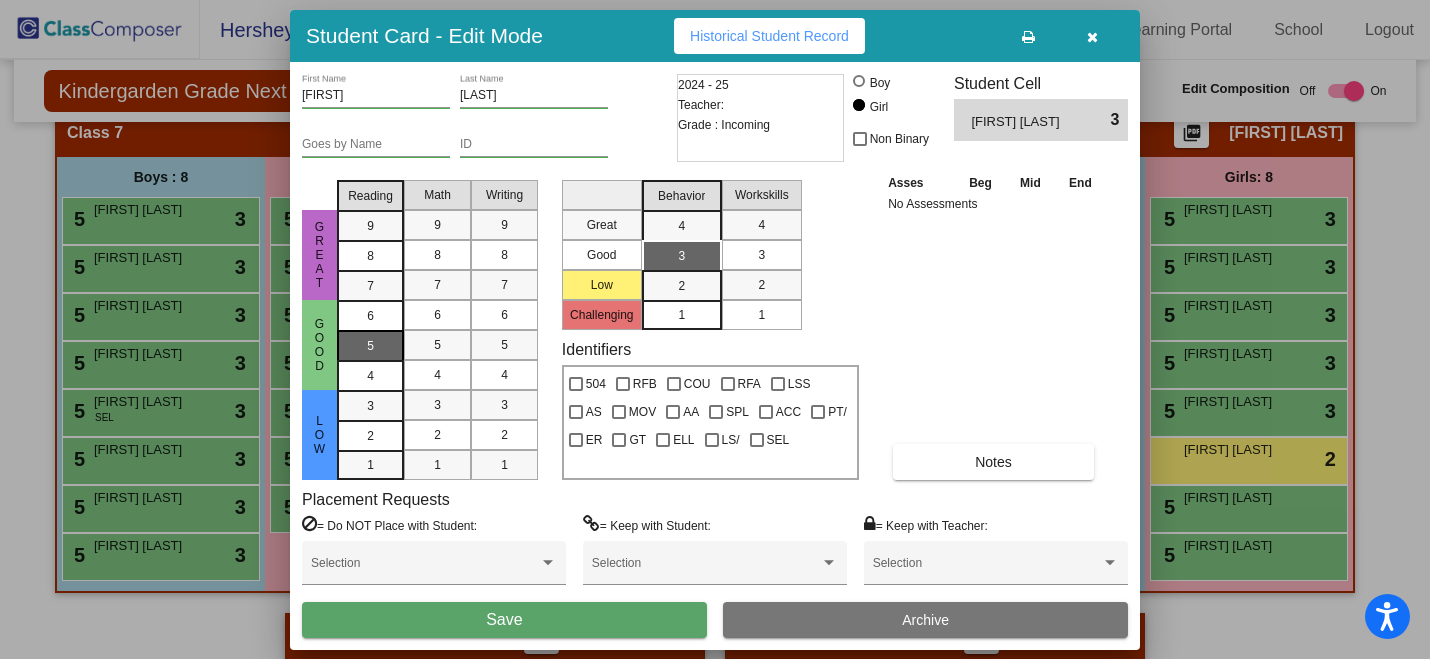 click on "5" at bounding box center (370, 316) 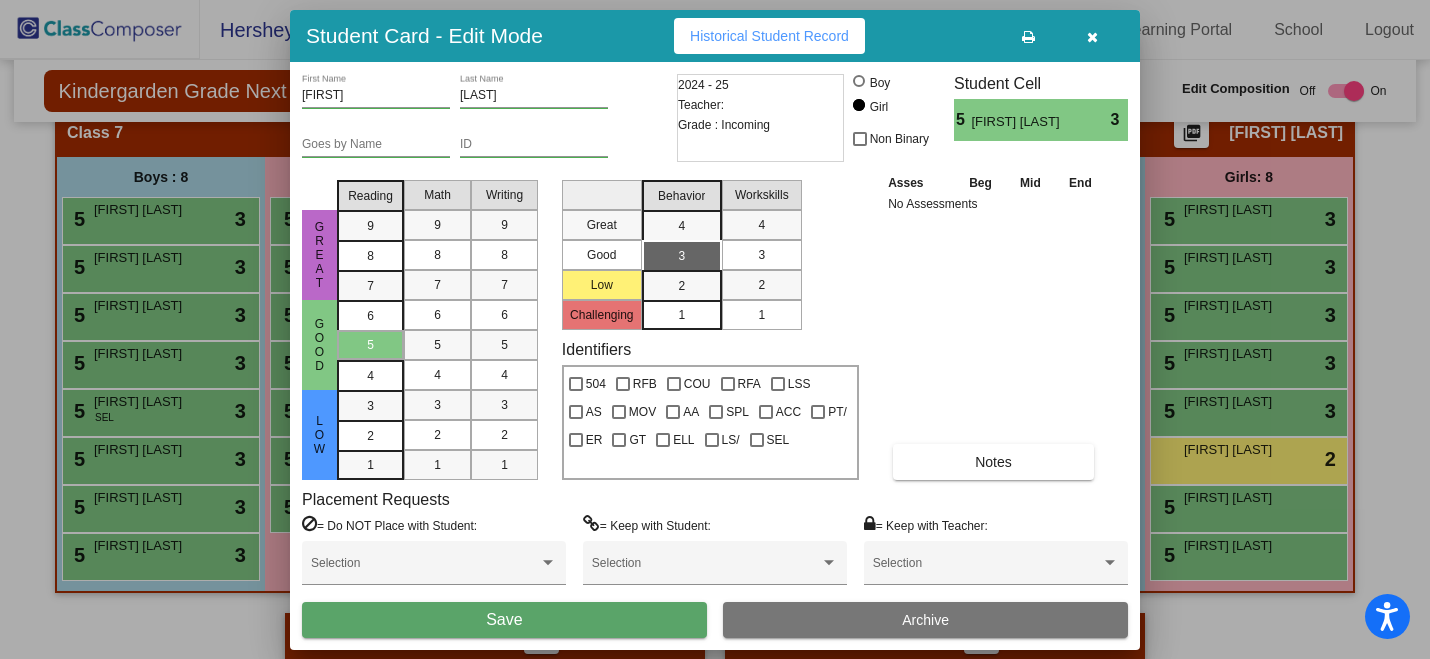 click on "Save" at bounding box center [504, 620] 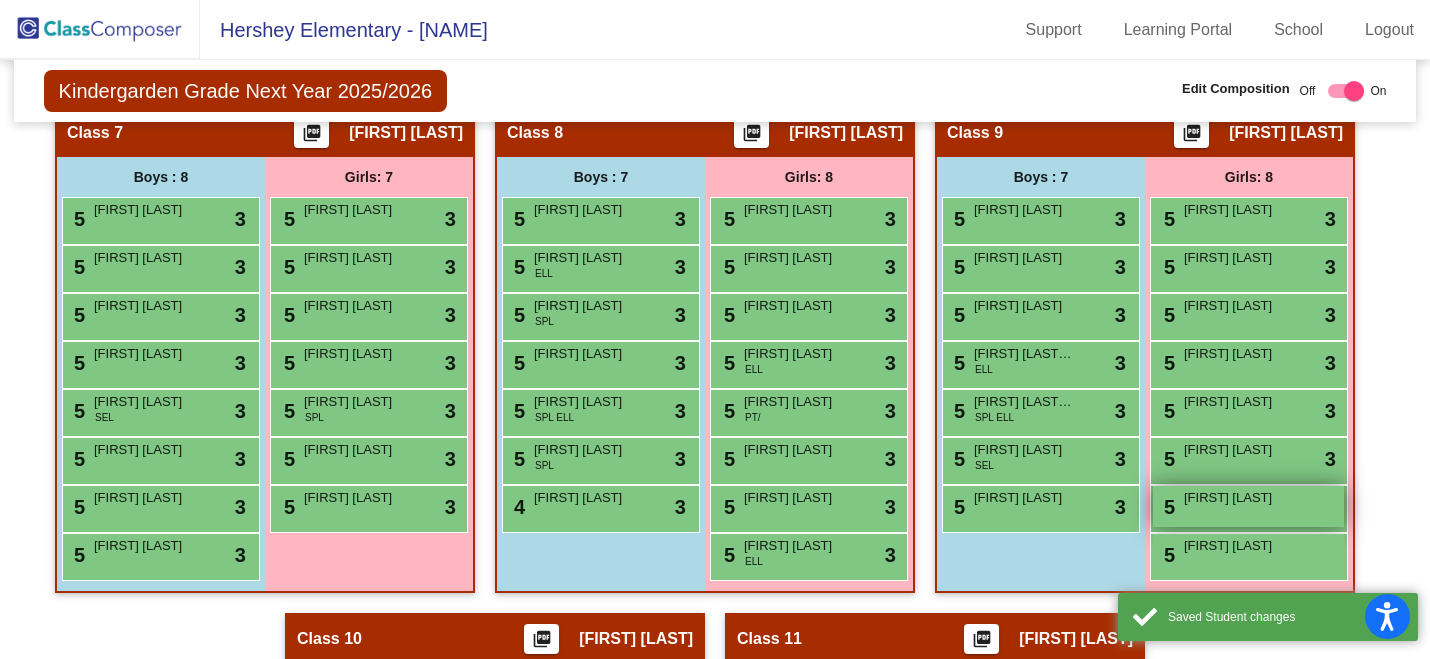 click on "5 Fiona Studer lock do_not_disturb_alt" at bounding box center [1248, 506] 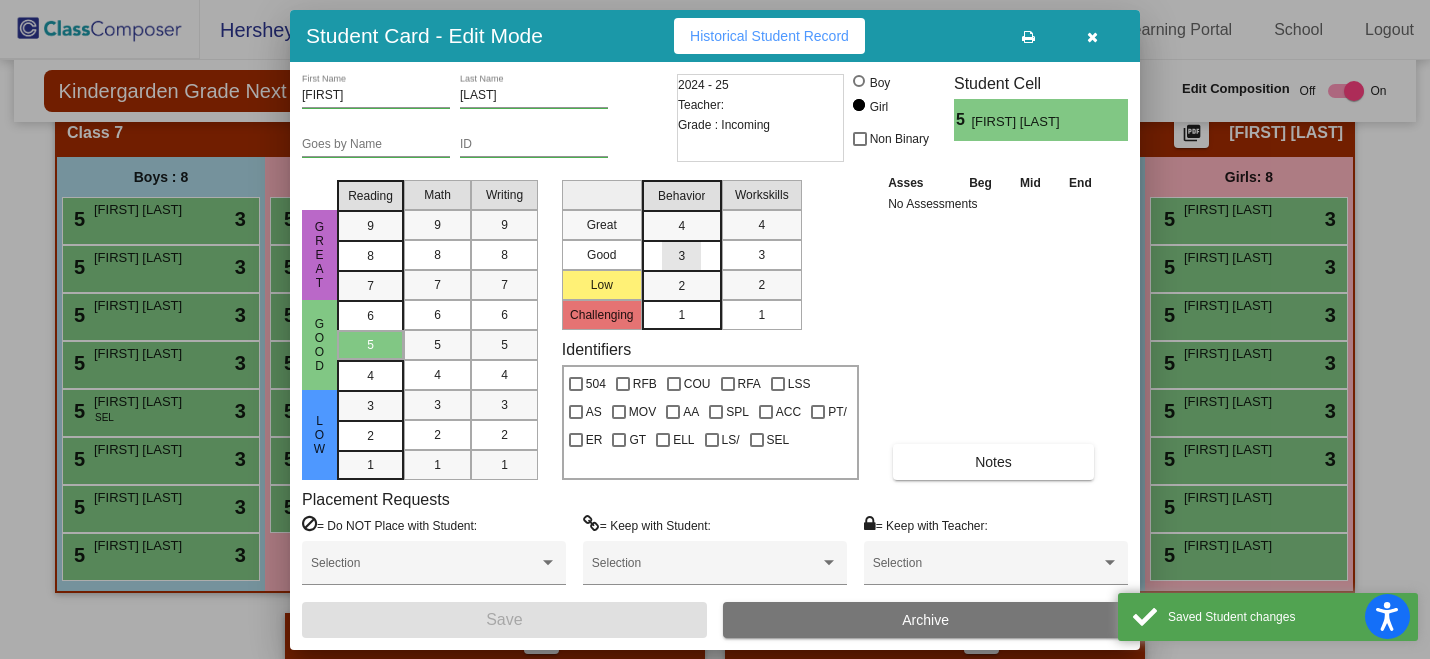 click on "3" at bounding box center [682, 255] 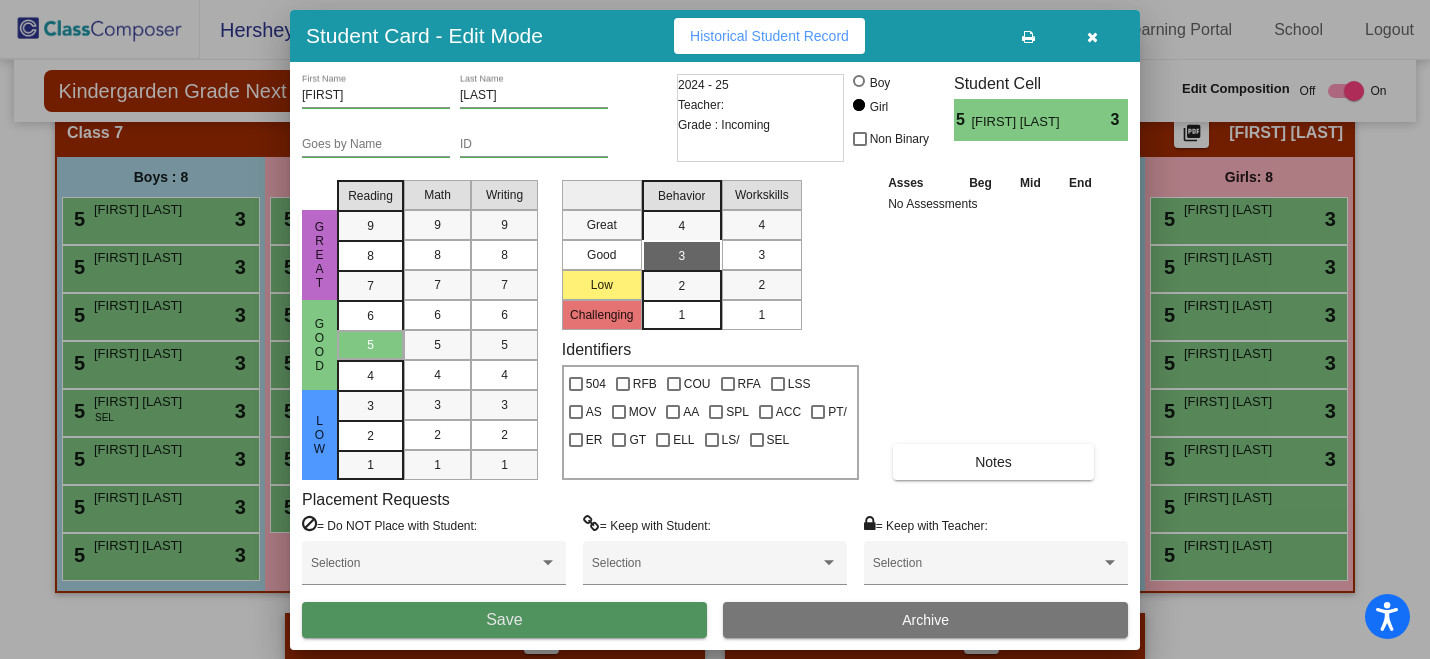 click on "Save" at bounding box center (504, 620) 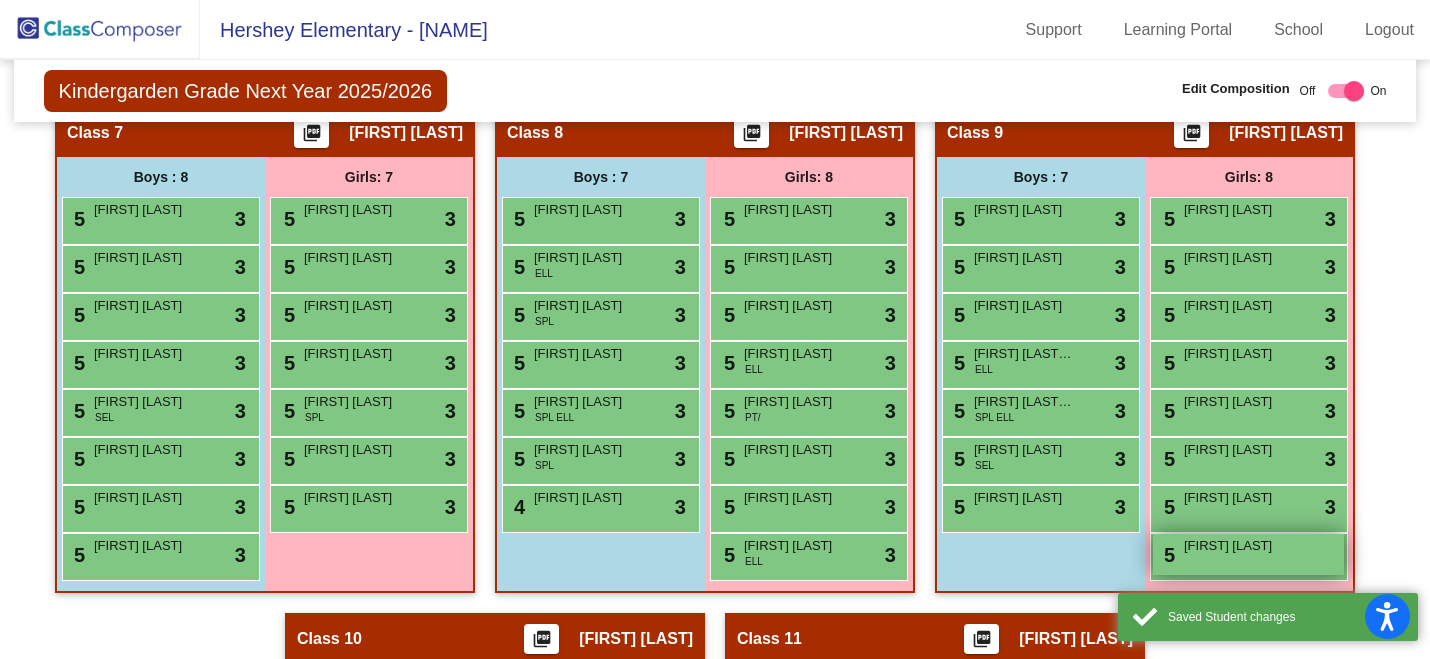click on "5 Laasritha Palsa lock do_not_disturb_alt" at bounding box center [1248, 554] 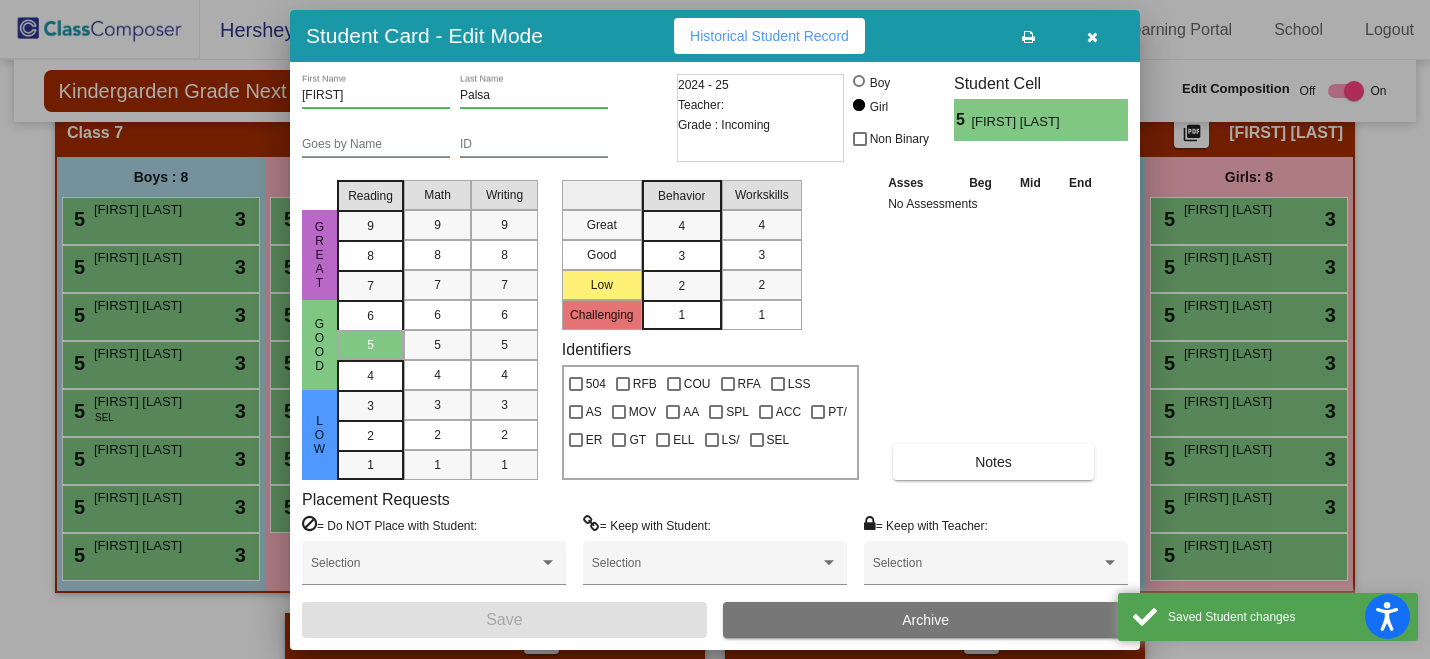 click on "3" at bounding box center (681, 226) 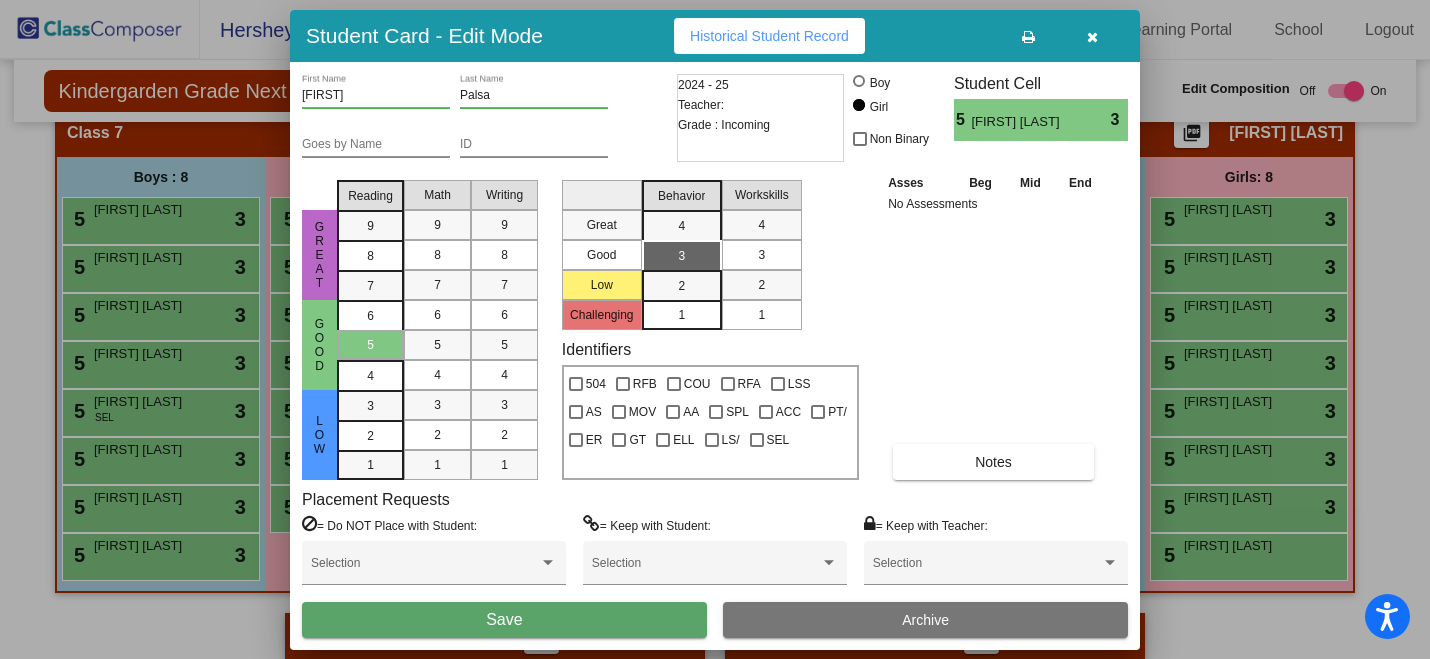 click on "Save" at bounding box center [504, 620] 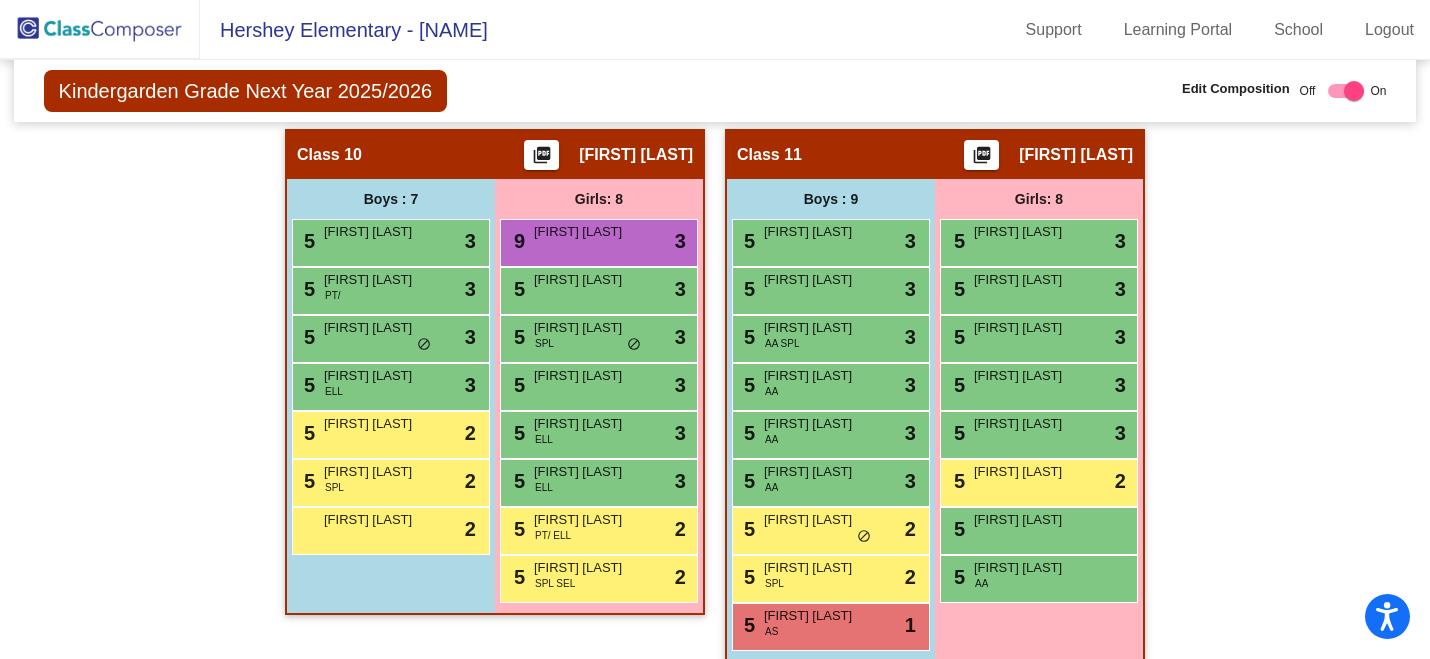 scroll, scrollTop: 2218, scrollLeft: 0, axis: vertical 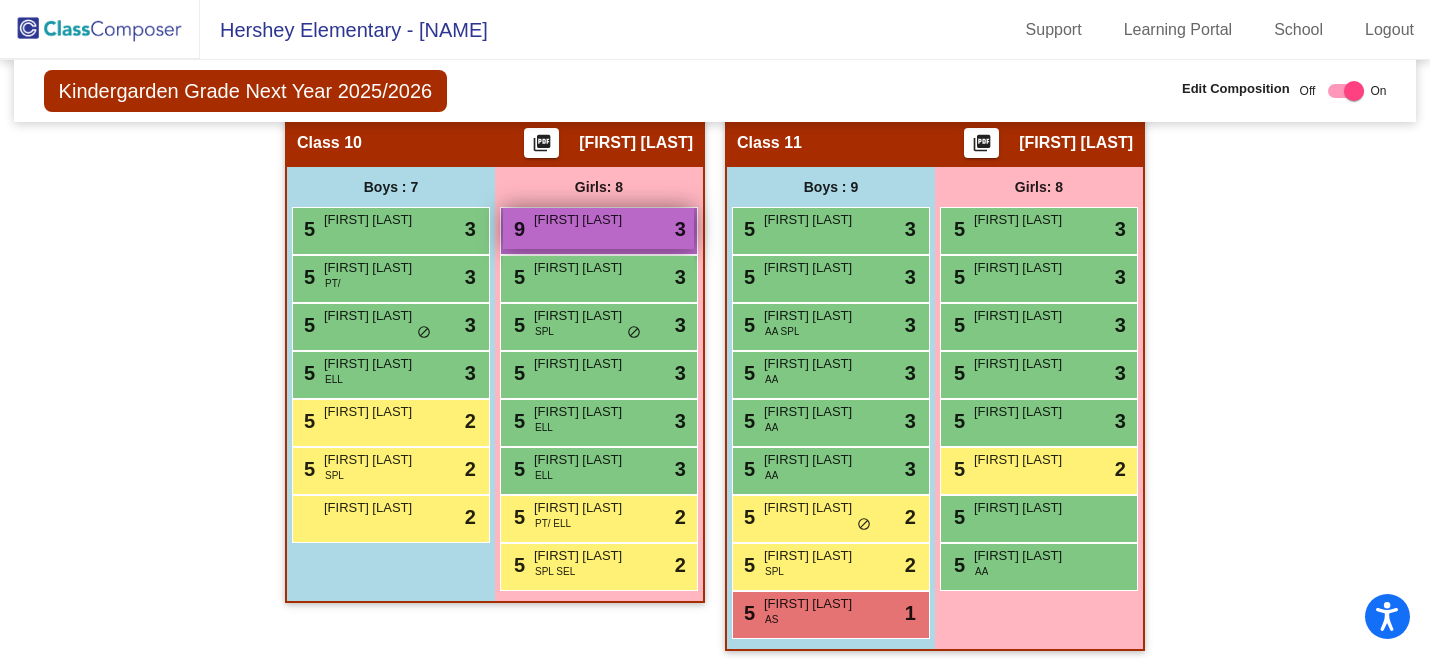 click on "Mila Chahwala" at bounding box center [584, 220] 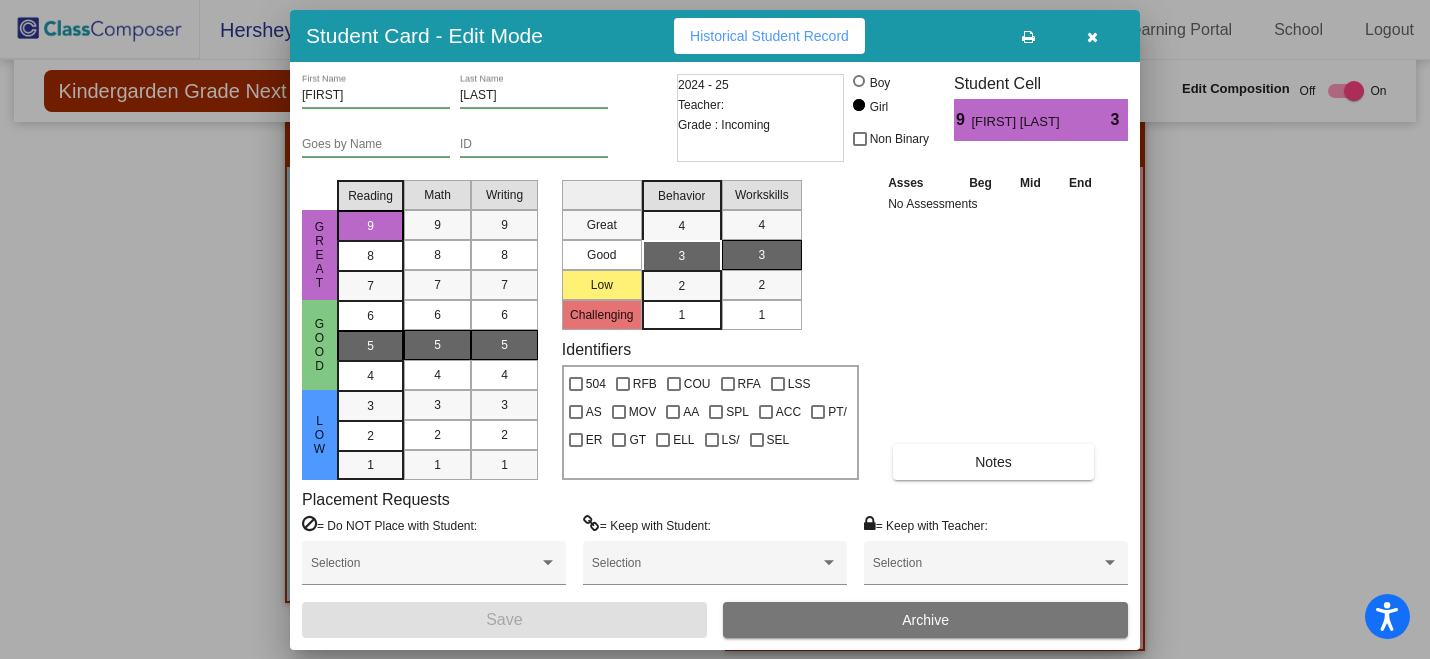 click on "5" at bounding box center [370, 316] 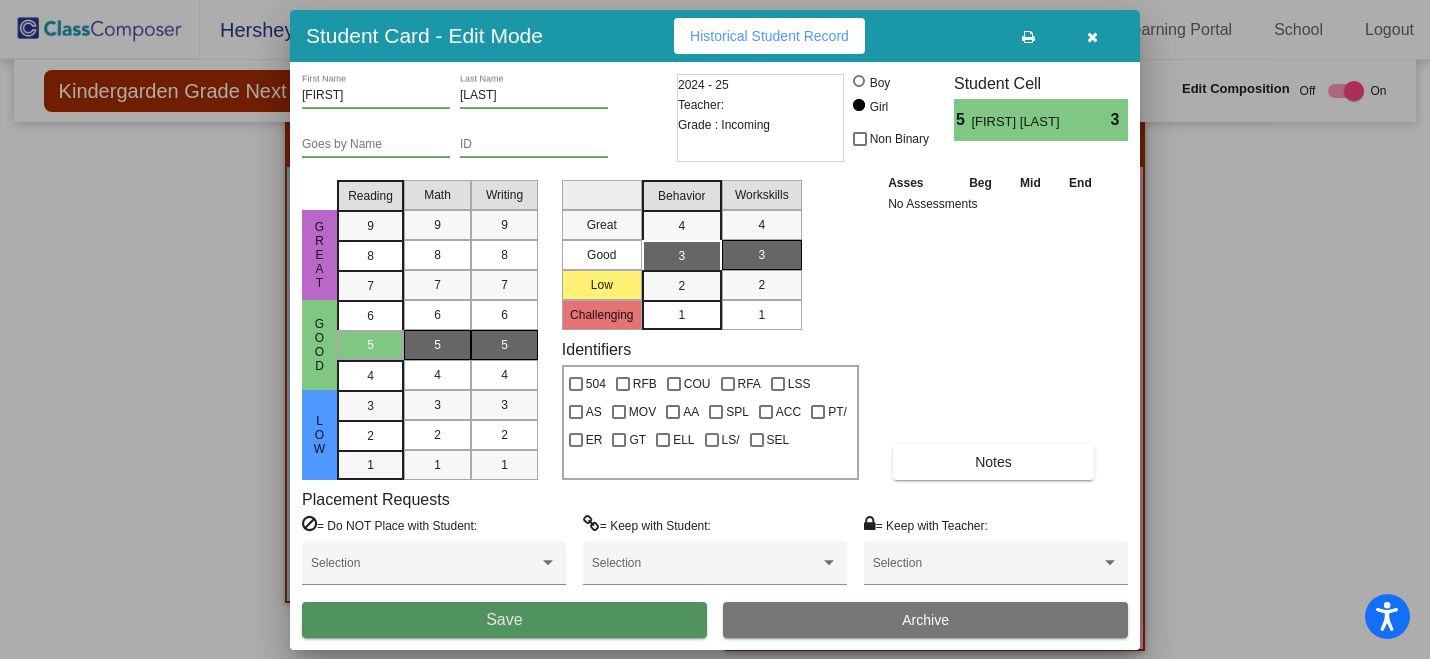 click on "Save" at bounding box center [504, 620] 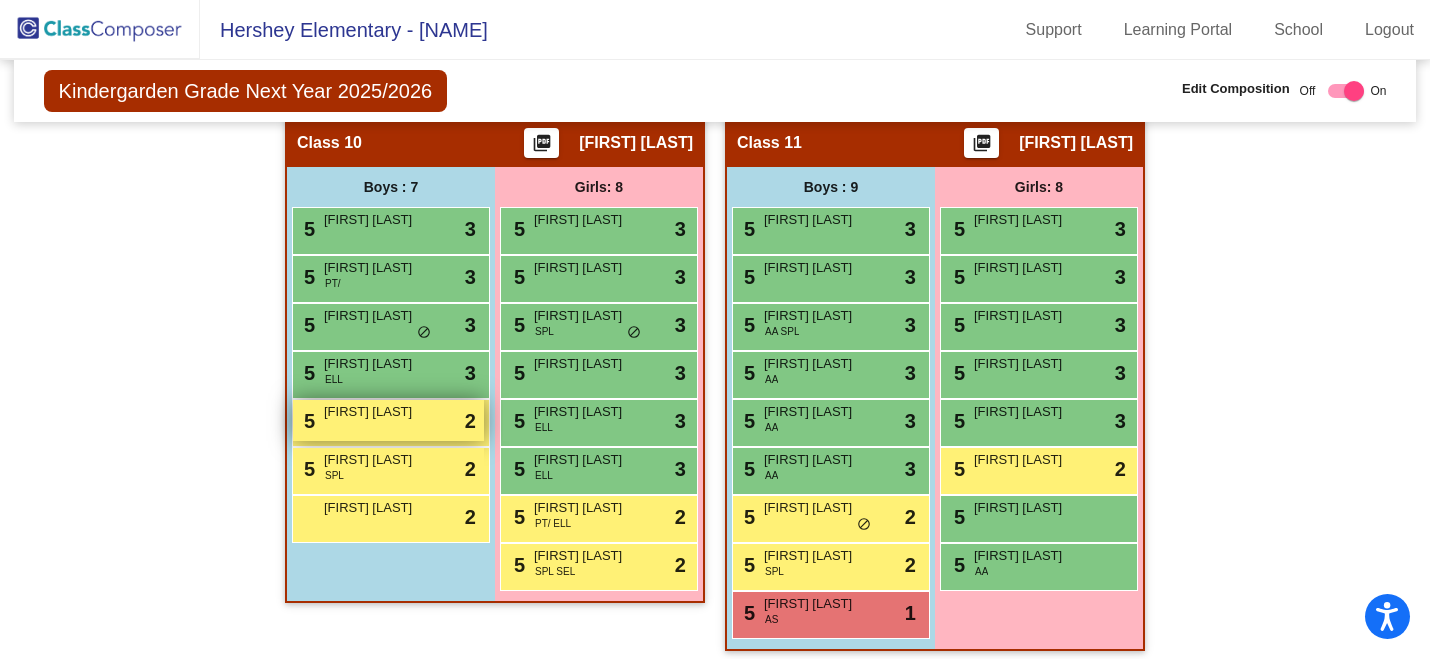 click on "5 Emmett Sniscak lock do_not_disturb_alt 2" at bounding box center [388, 420] 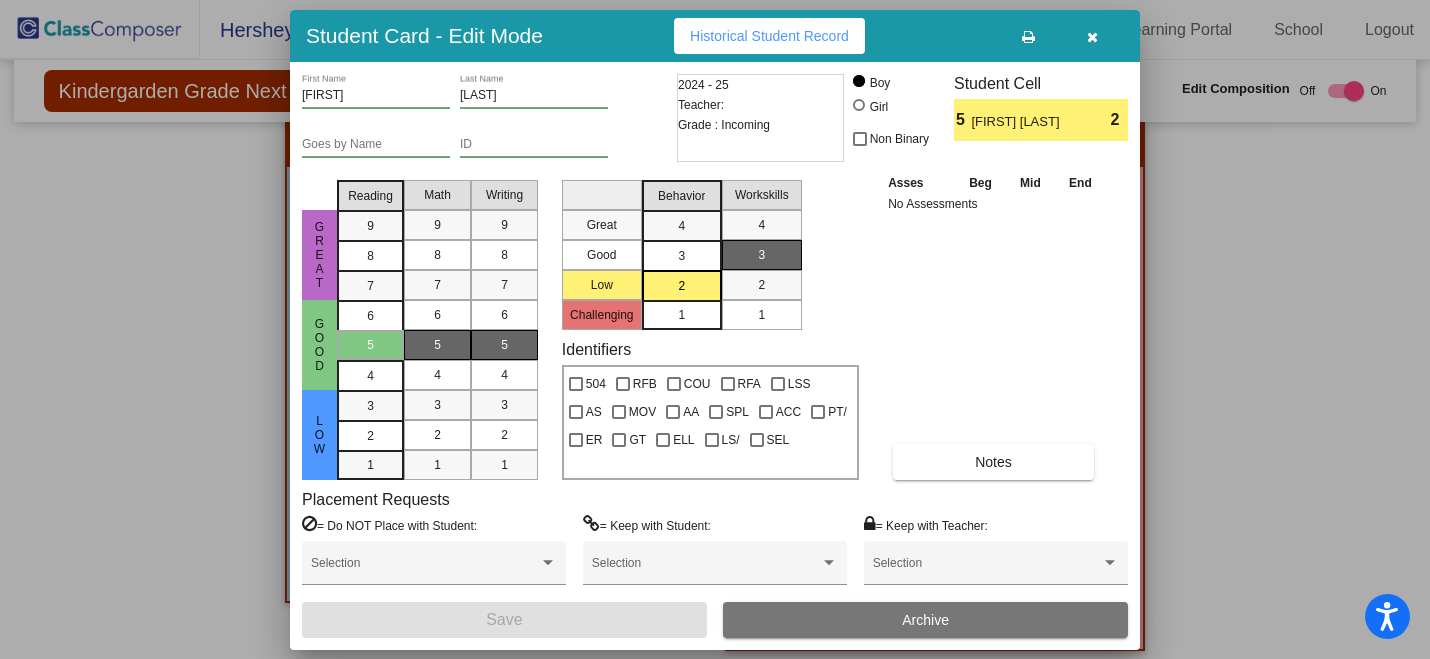 click on "3" at bounding box center [681, 226] 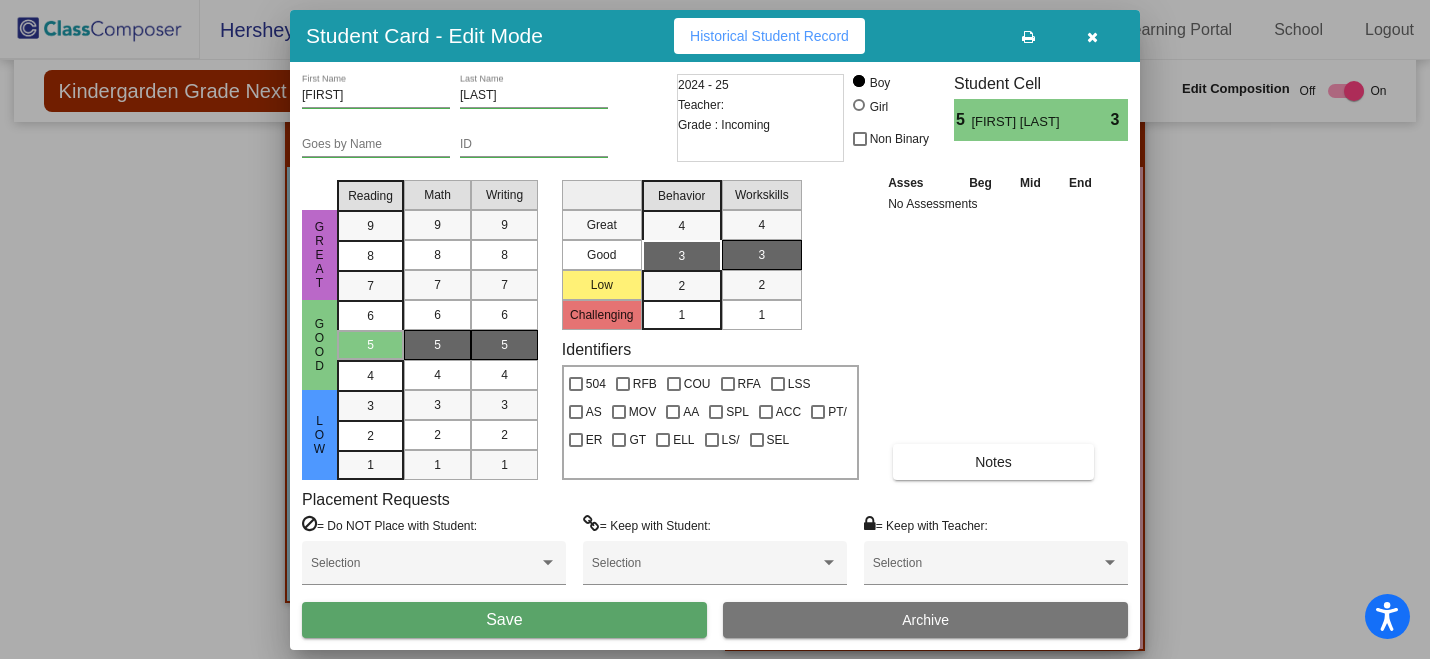 click on "Save" at bounding box center (504, 620) 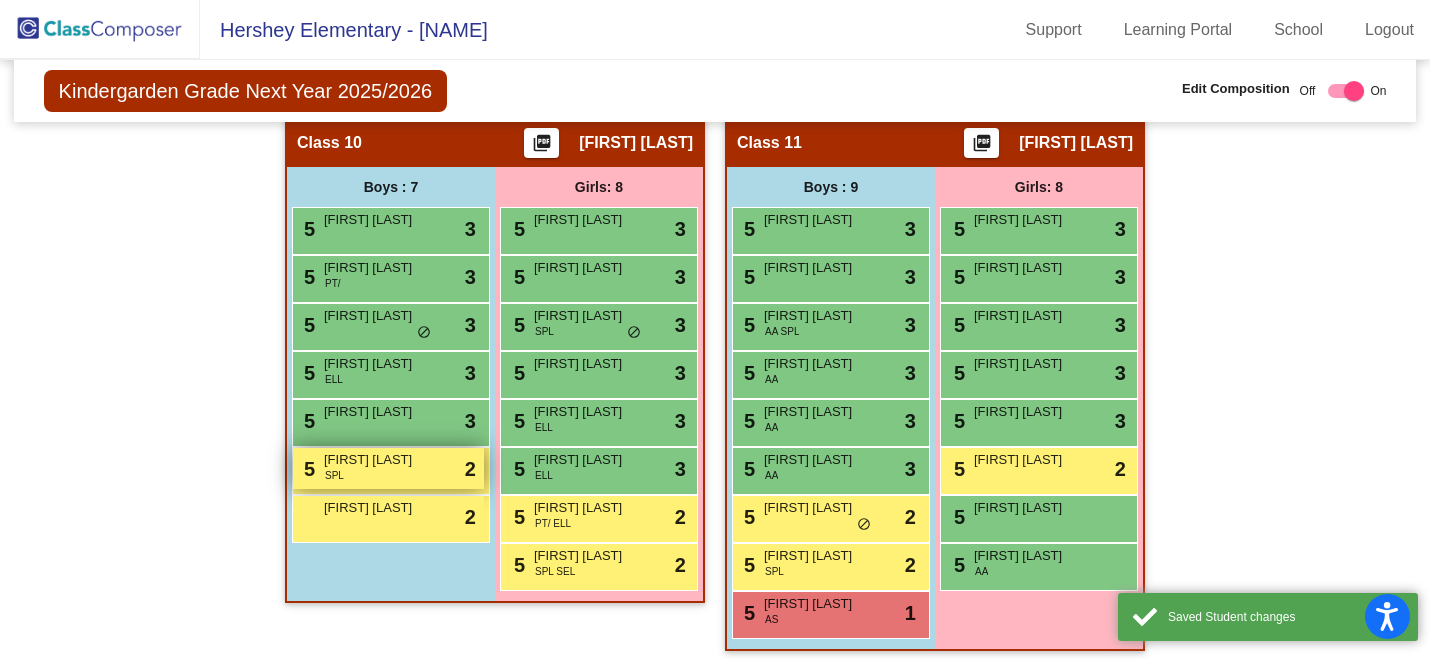 click on "Troy Lopez" at bounding box center [374, 460] 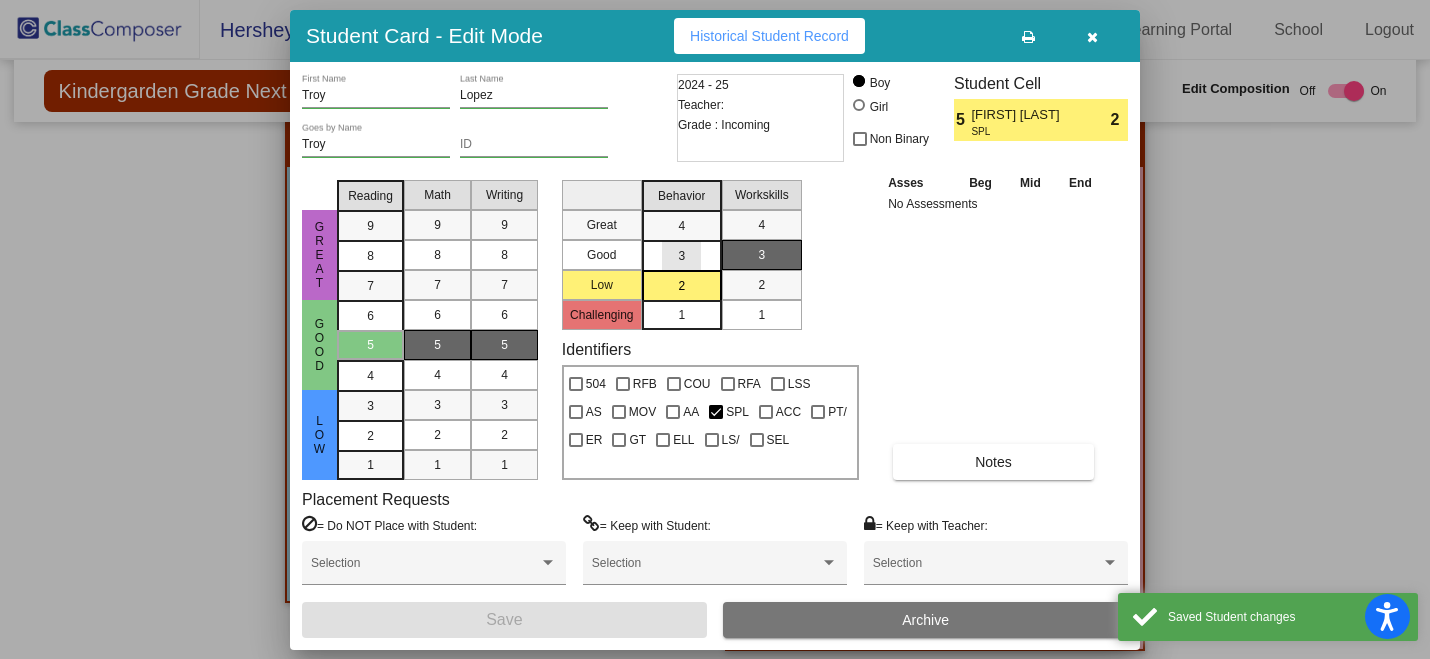 click on "3" at bounding box center [681, 226] 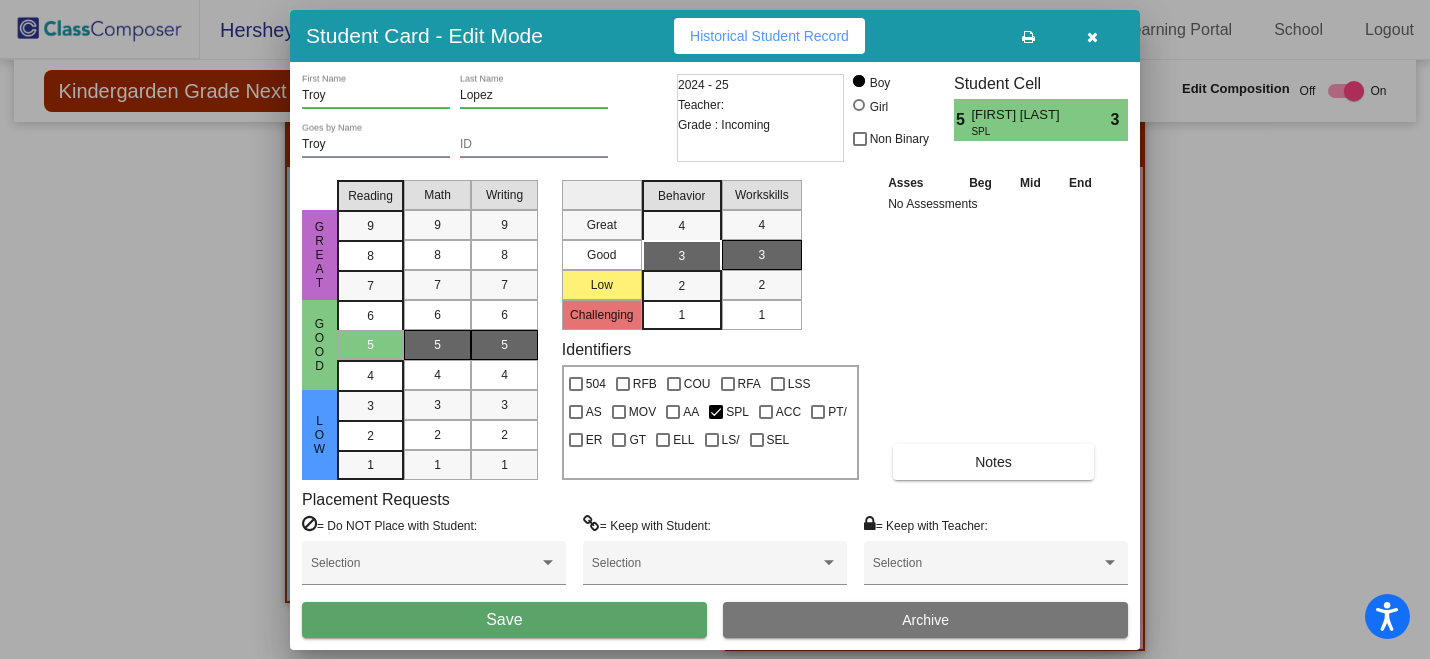 click on "Save" at bounding box center [504, 620] 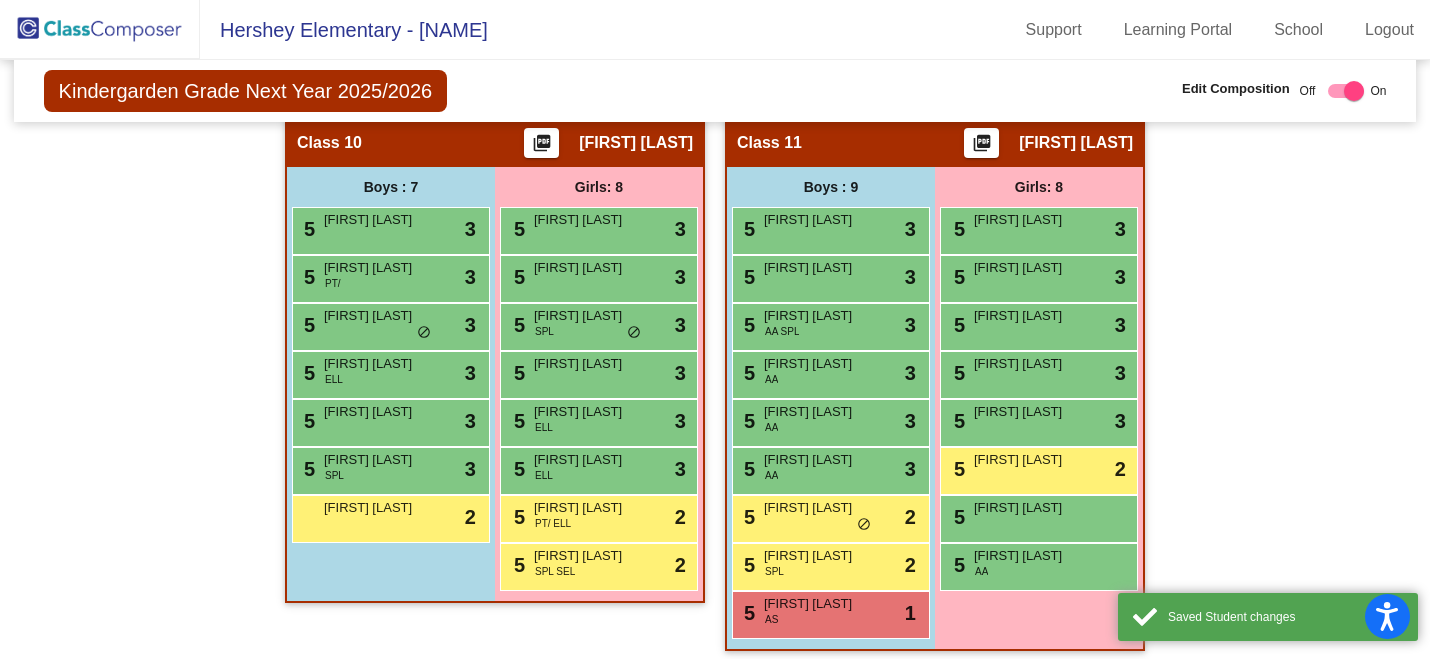 click on "Blake Wolbrette lock do_not_disturb_alt 2" at bounding box center [391, 519] 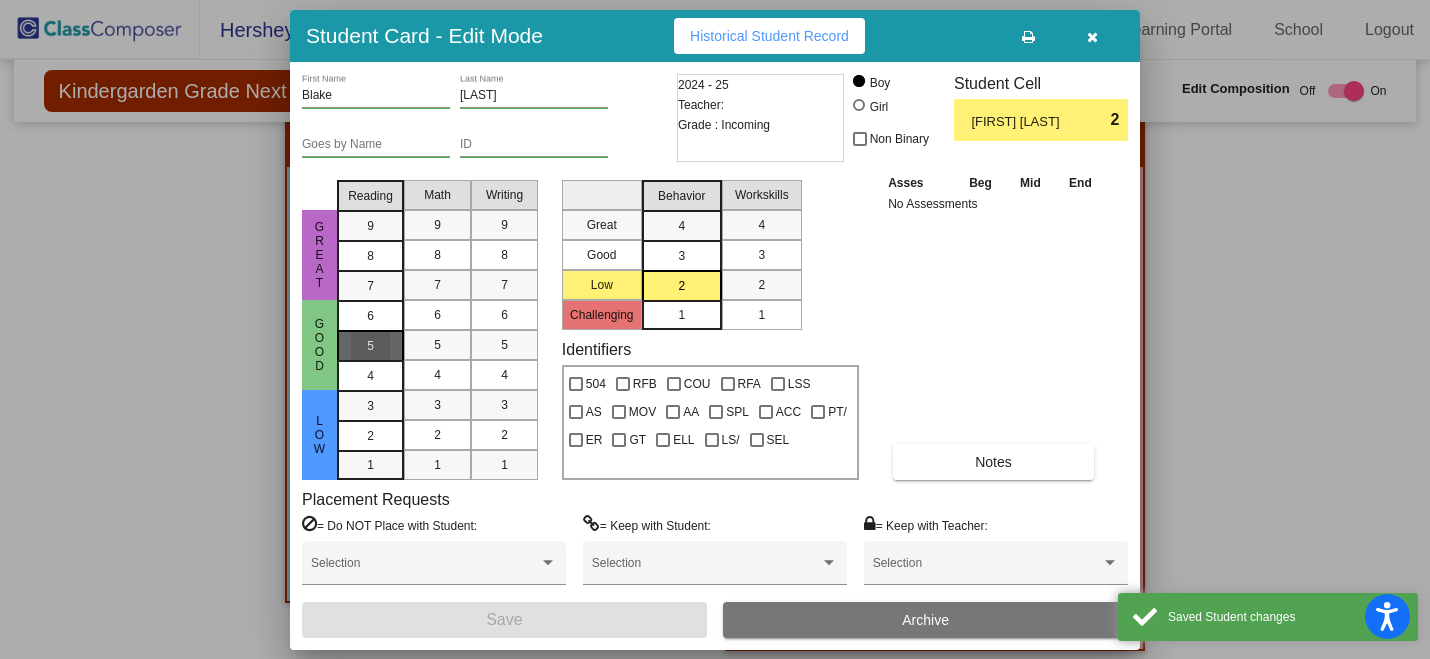click on "5" at bounding box center [370, 316] 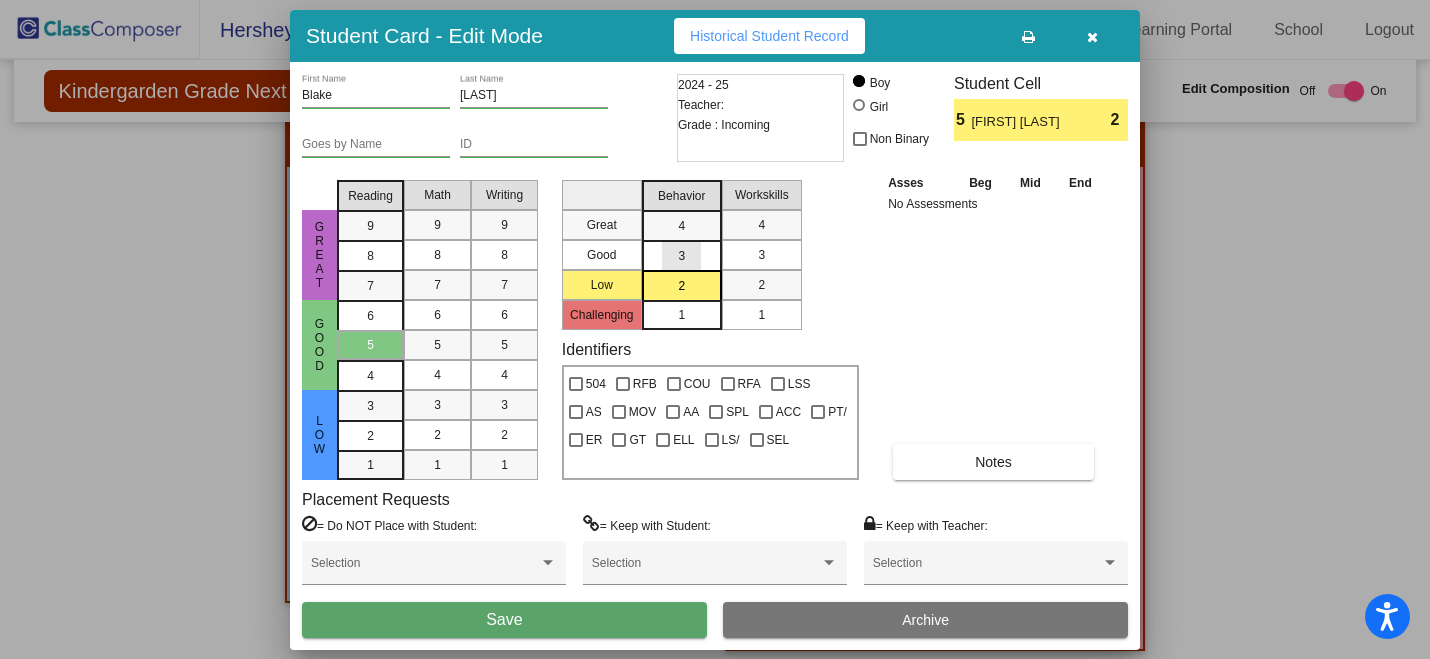 click on "3" at bounding box center (681, 226) 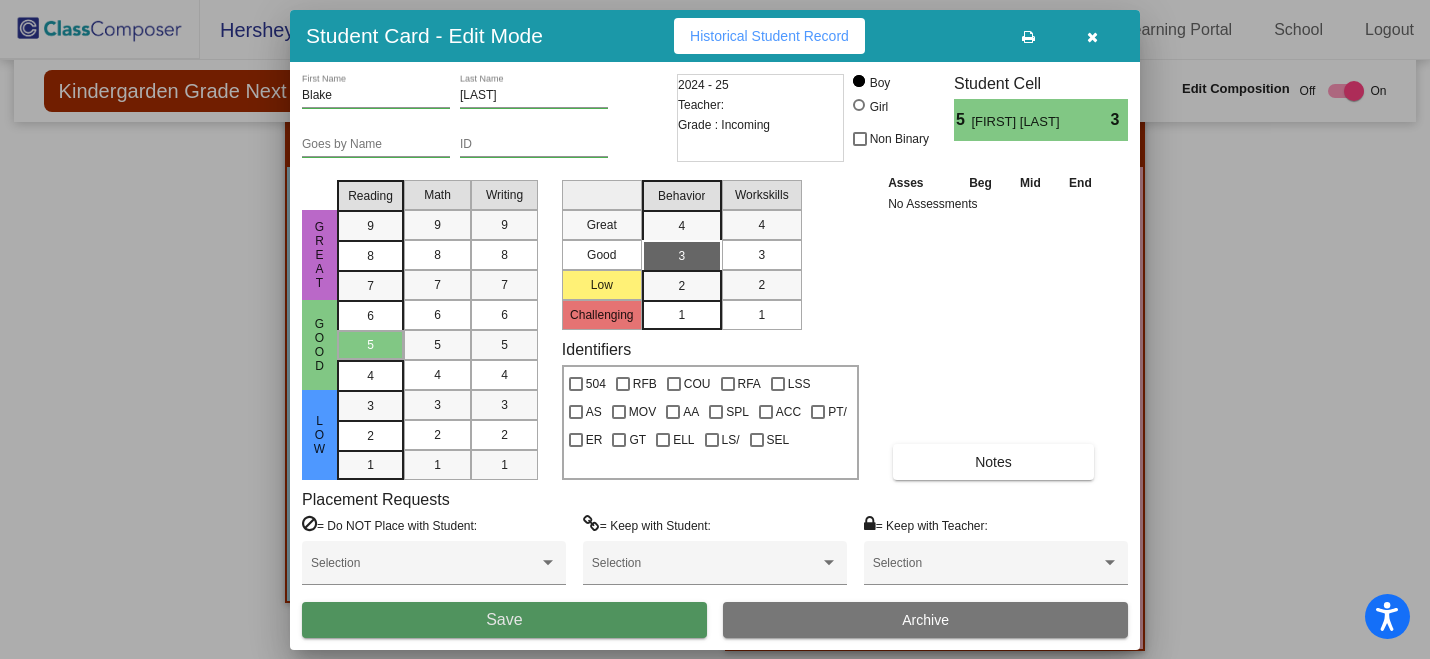 click on "Save" at bounding box center (504, 620) 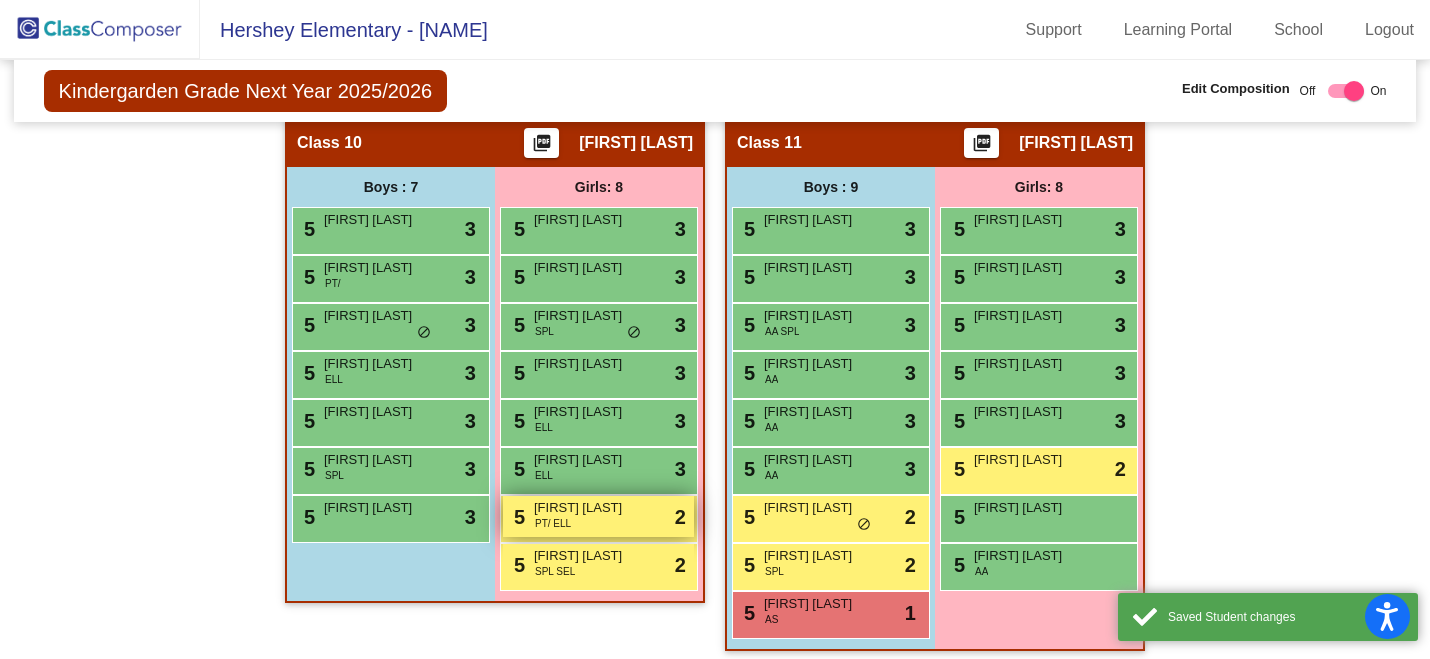 click on "Giovanna Pereira" at bounding box center [584, 508] 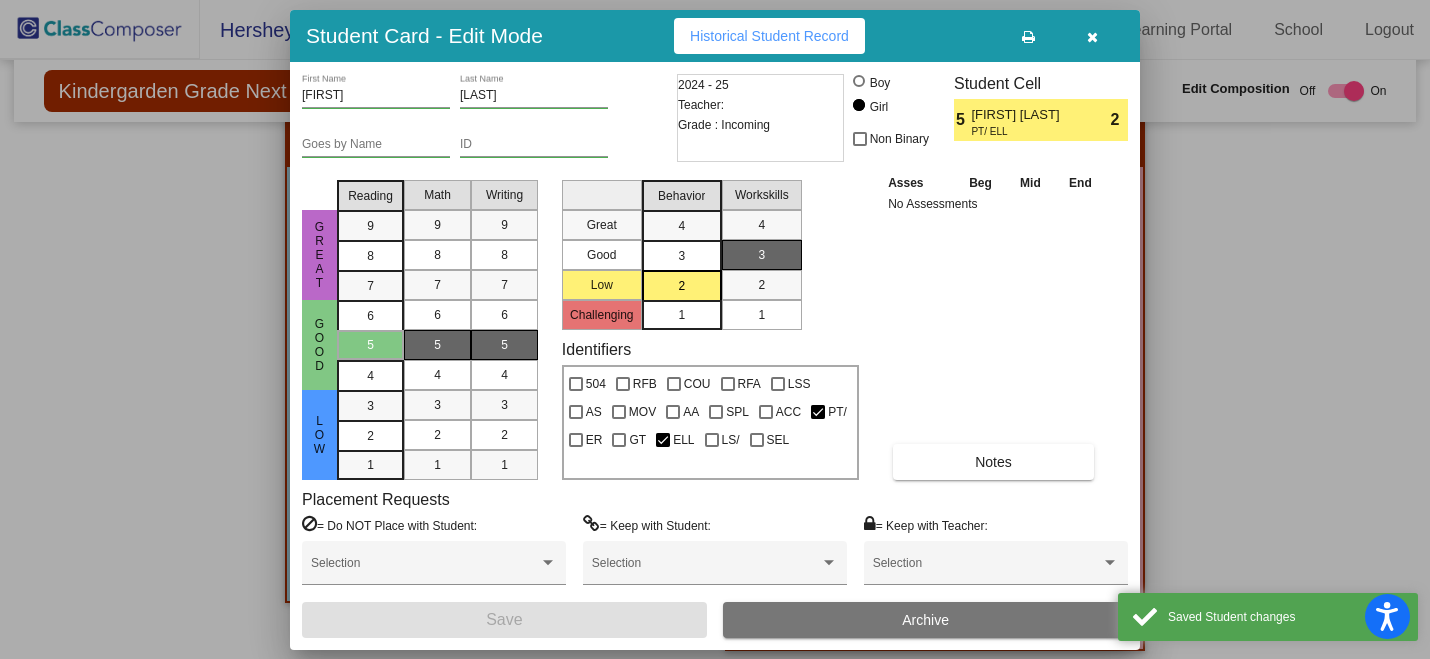 click on "3" at bounding box center (681, 226) 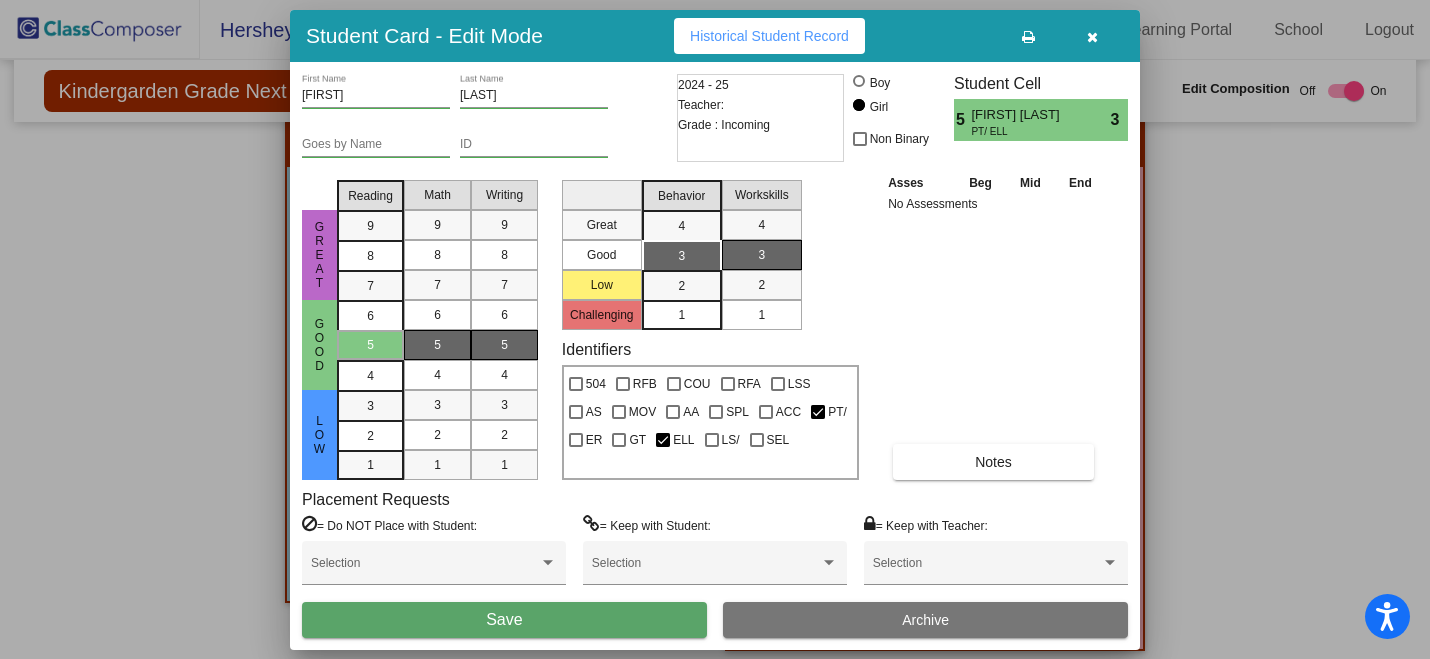 click on "Save" at bounding box center [504, 620] 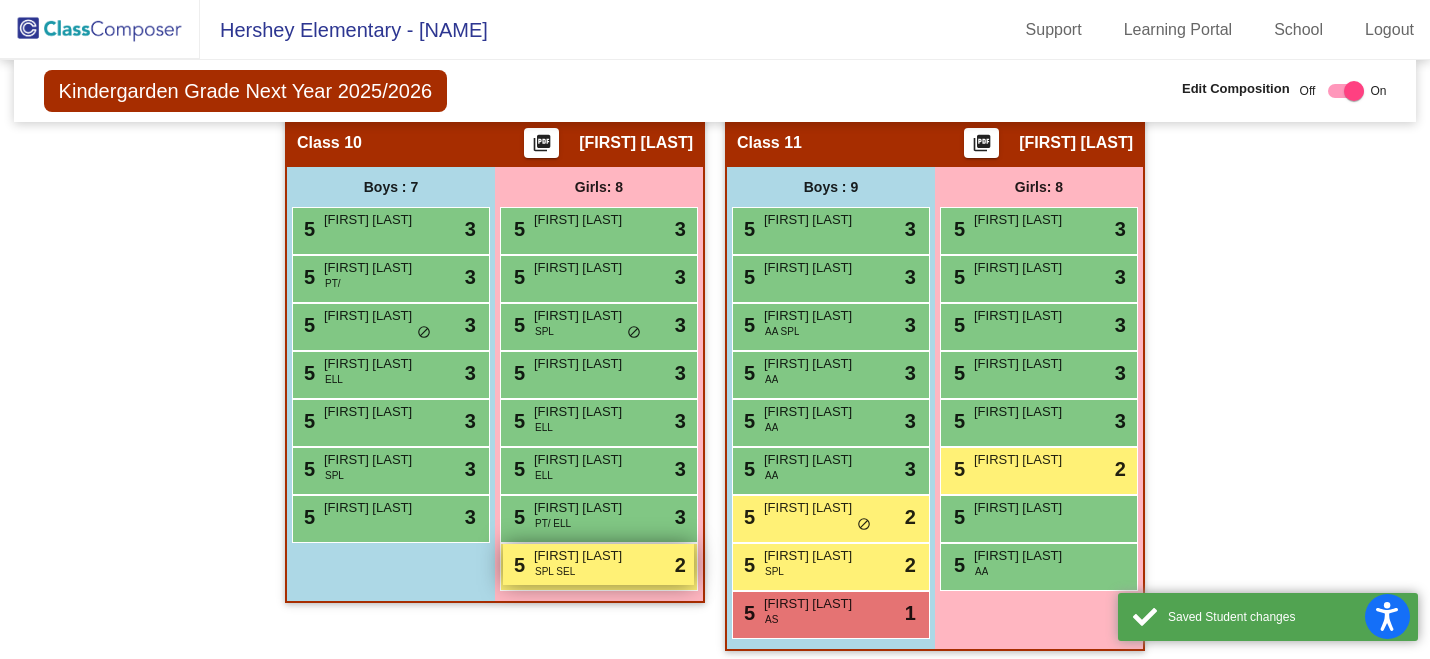 click on "Reynar Bidlingmeyer" at bounding box center [584, 556] 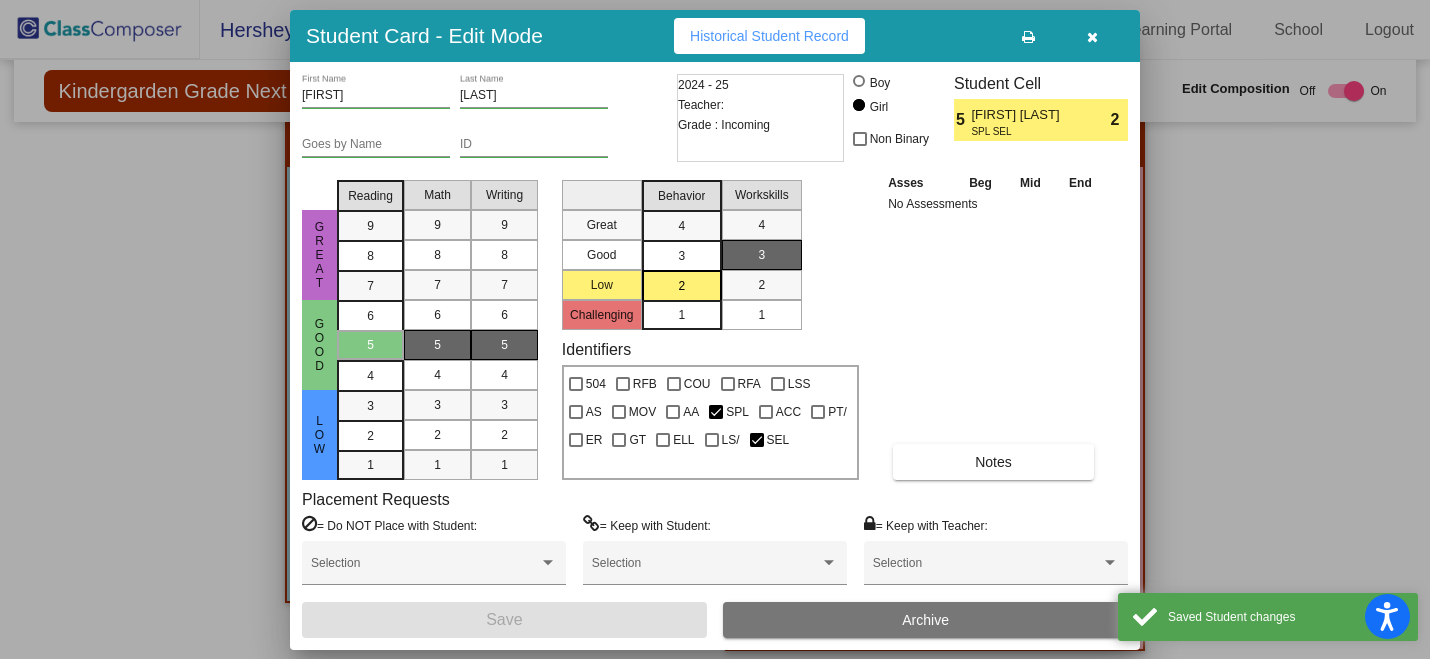 click on "3" at bounding box center [681, 226] 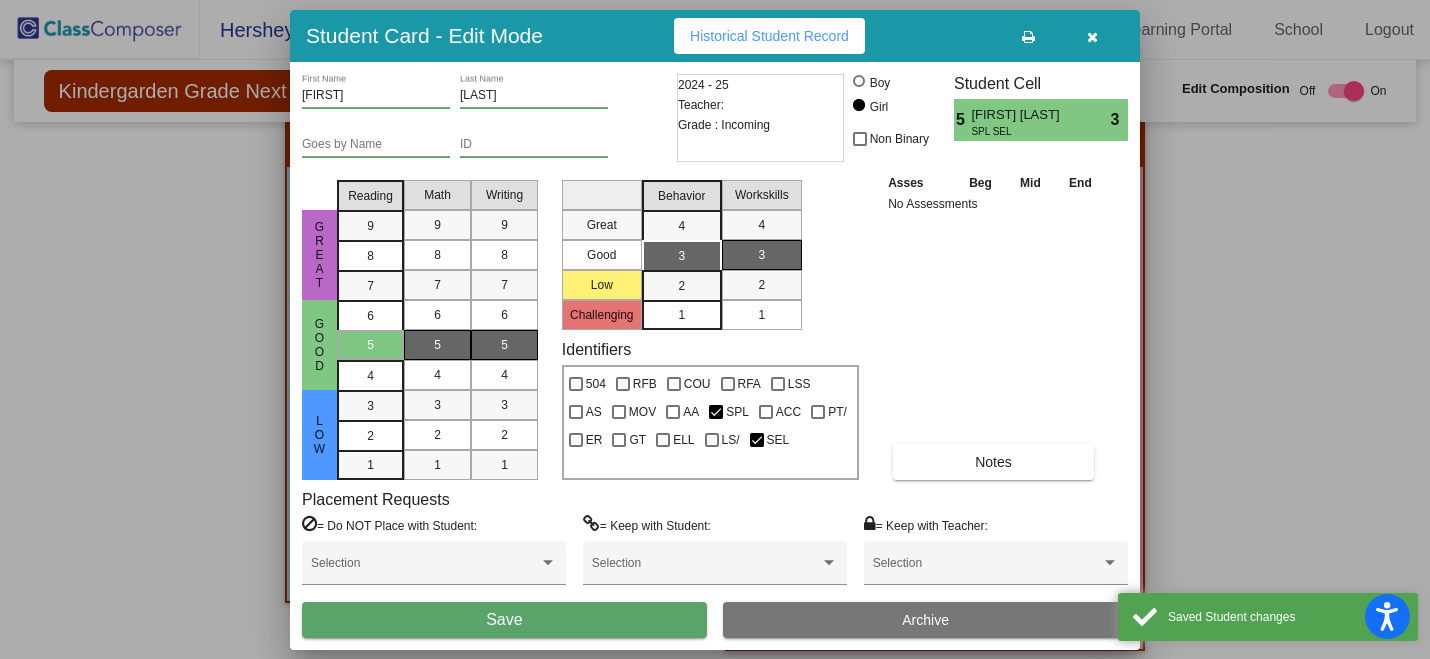 click on "Save" at bounding box center (504, 620) 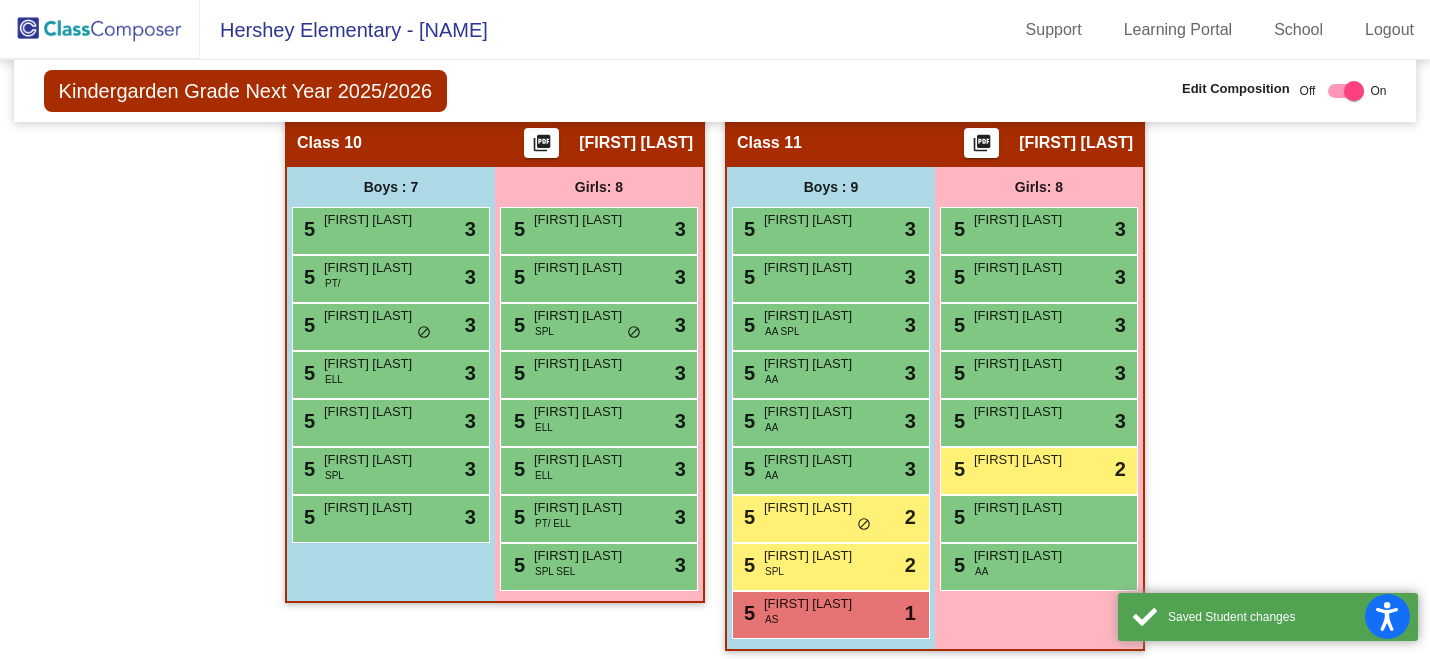 scroll, scrollTop: 2229, scrollLeft: 0, axis: vertical 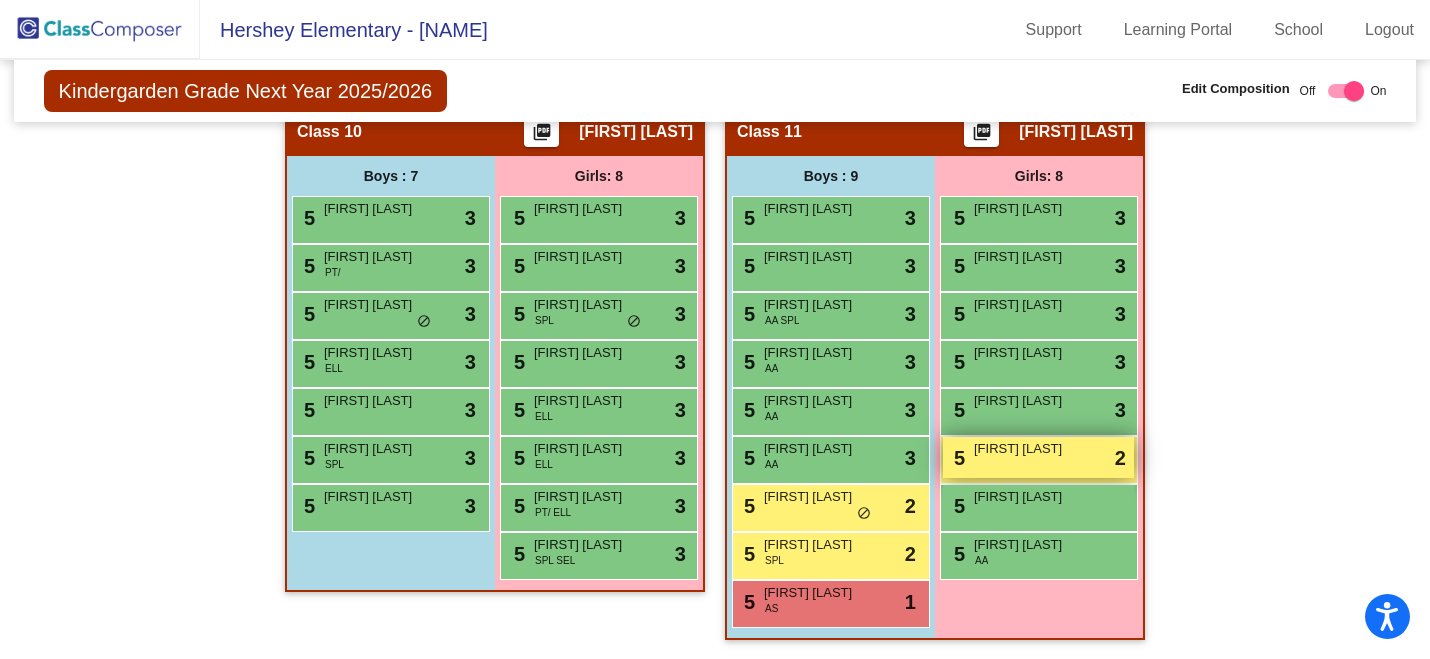 click on "5 Addison Cummings lock do_not_disturb_alt 2" at bounding box center (1038, 457) 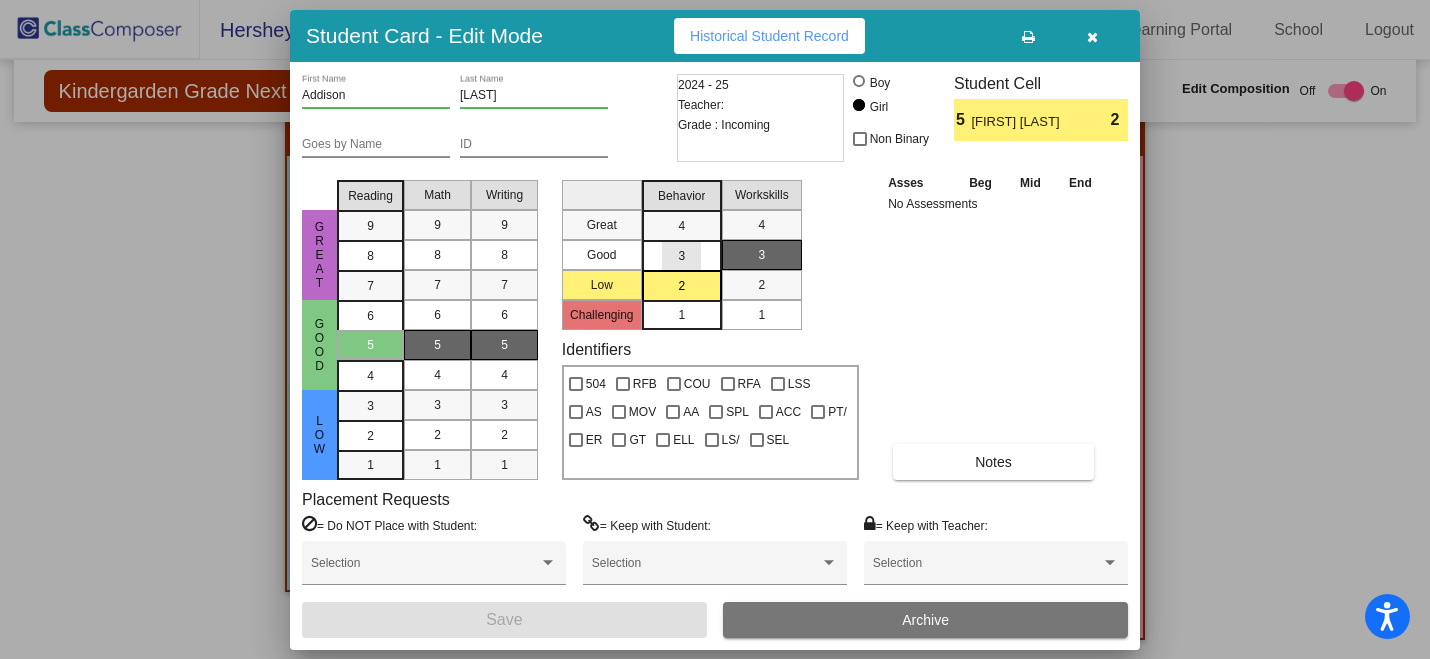 click on "3" at bounding box center [681, 226] 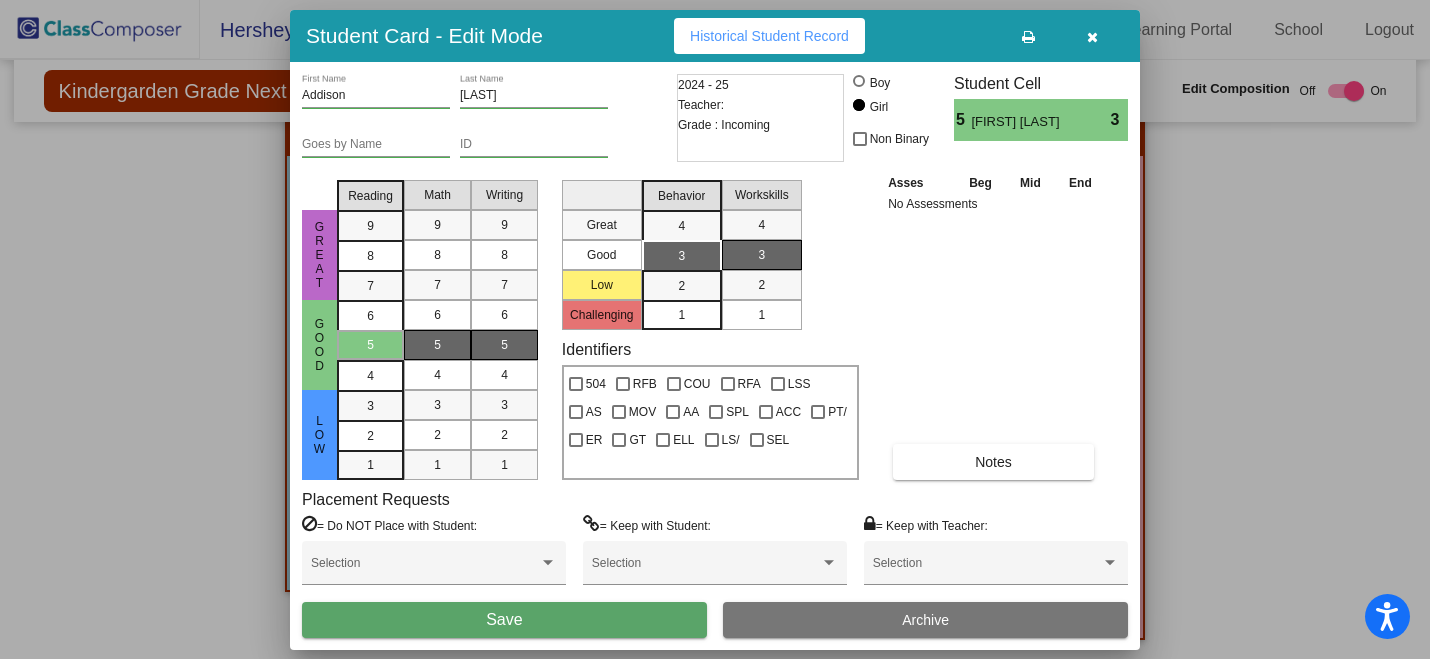 click on "Save" at bounding box center [504, 620] 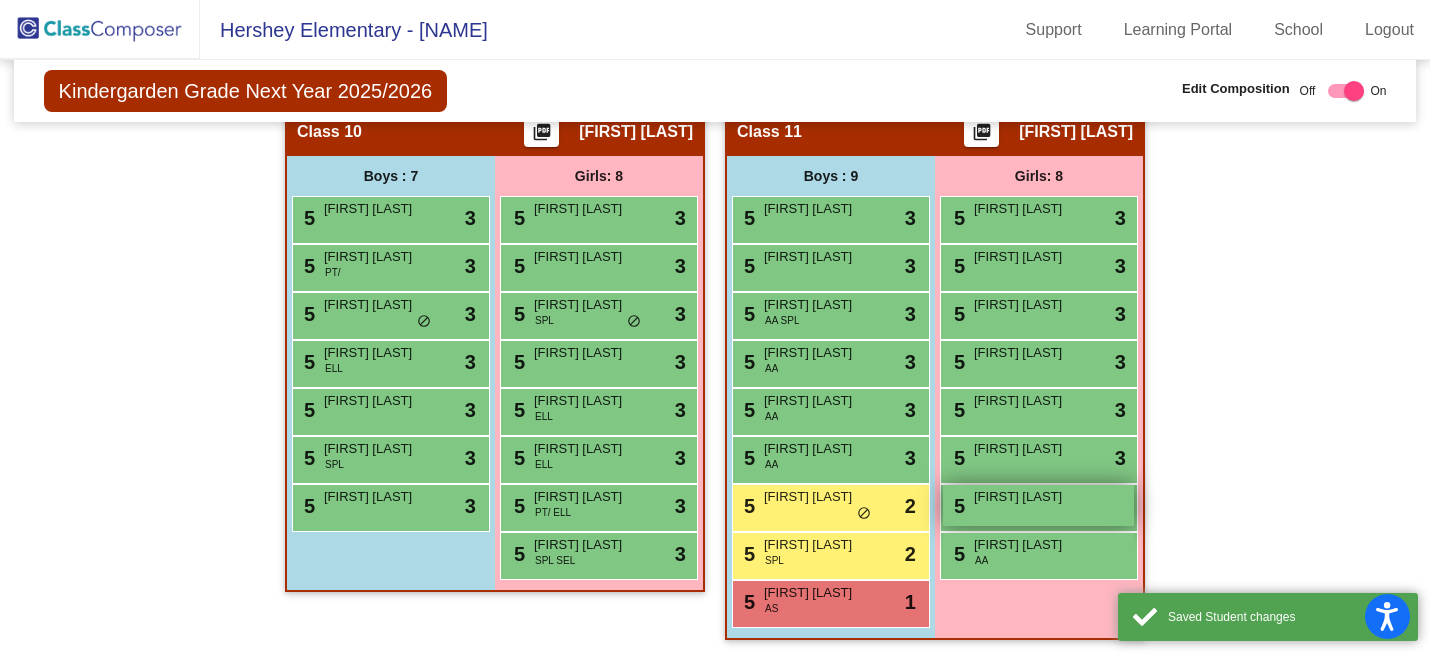 click on "5 Paityn Potrzuski lock do_not_disturb_alt" at bounding box center [1038, 505] 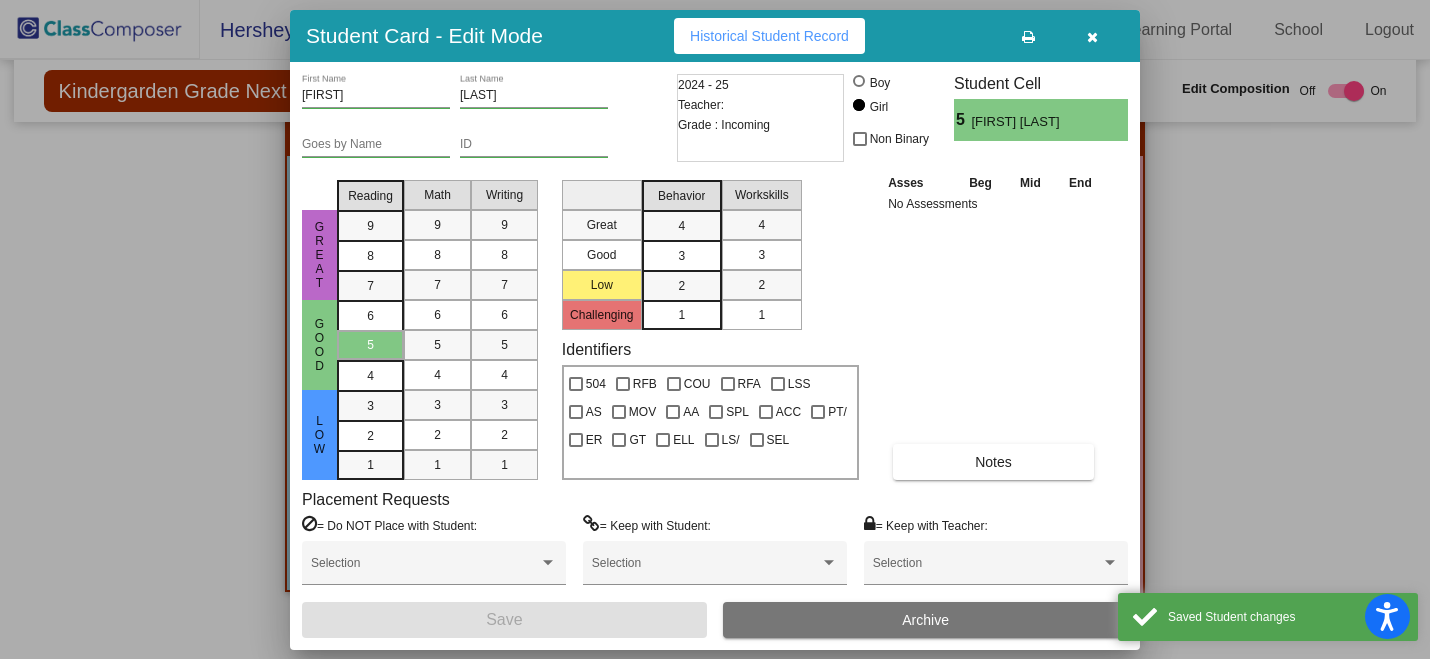 click on "3" at bounding box center [681, 226] 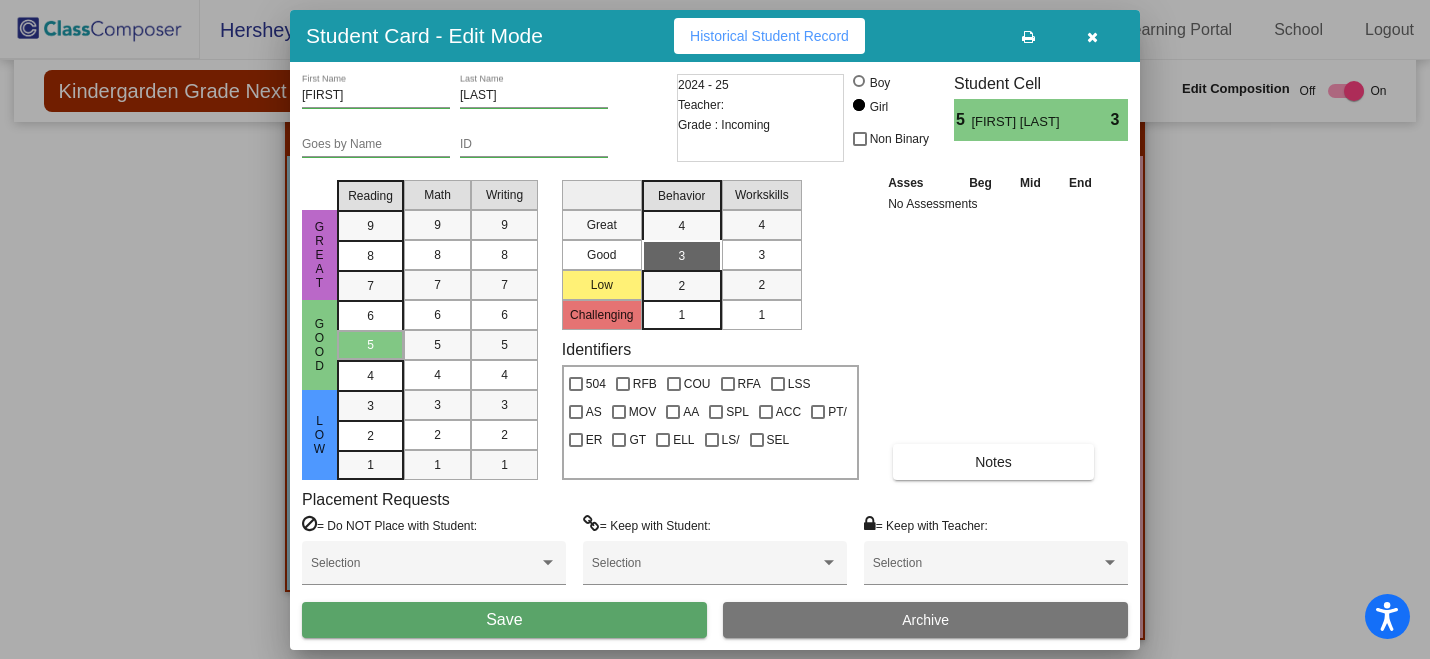click on "Save" at bounding box center [504, 620] 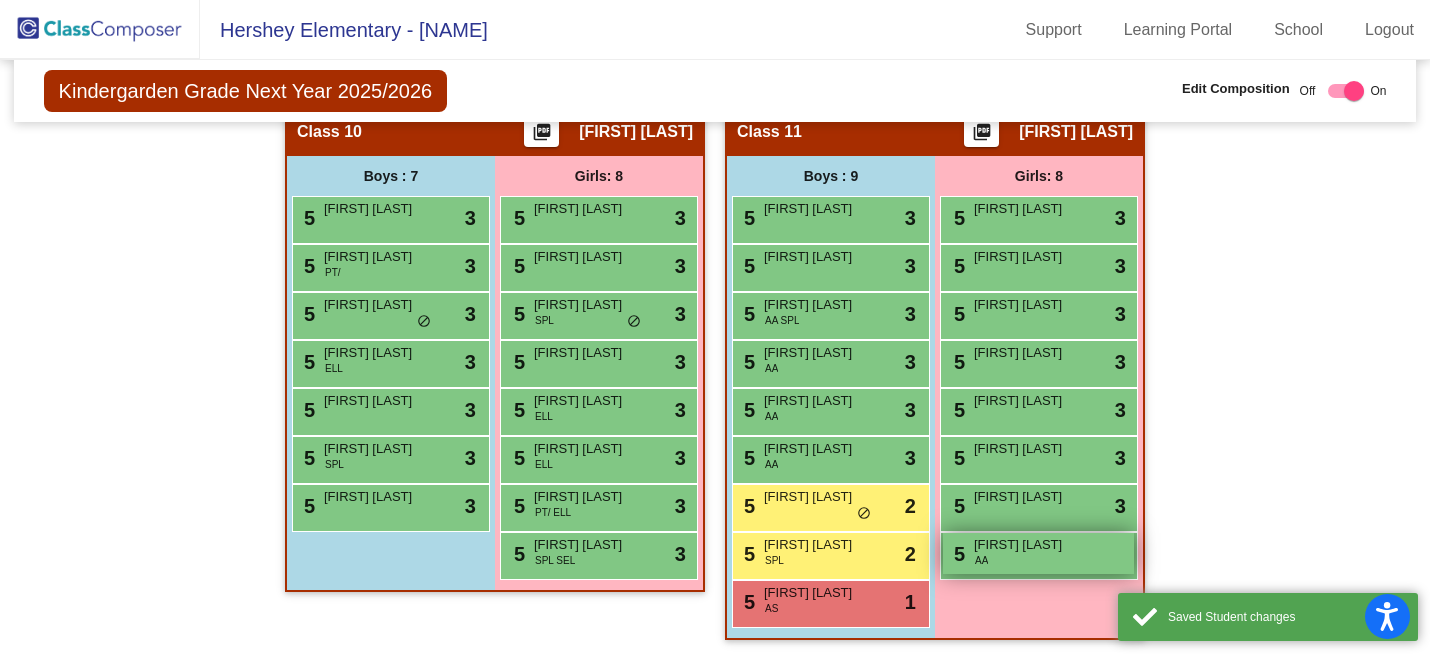 click on "5 Beatrice Golaszewski AA lock do_not_disturb_alt" at bounding box center (1038, 553) 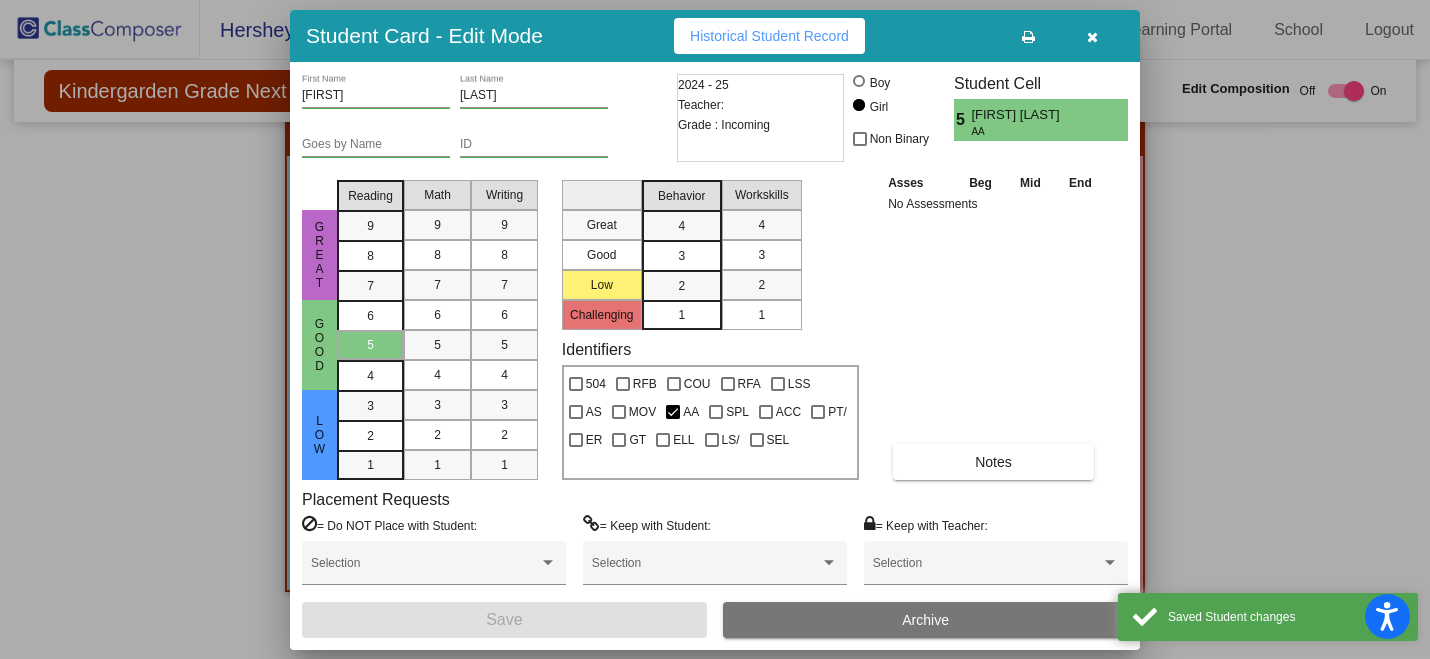click on "3" at bounding box center (681, 226) 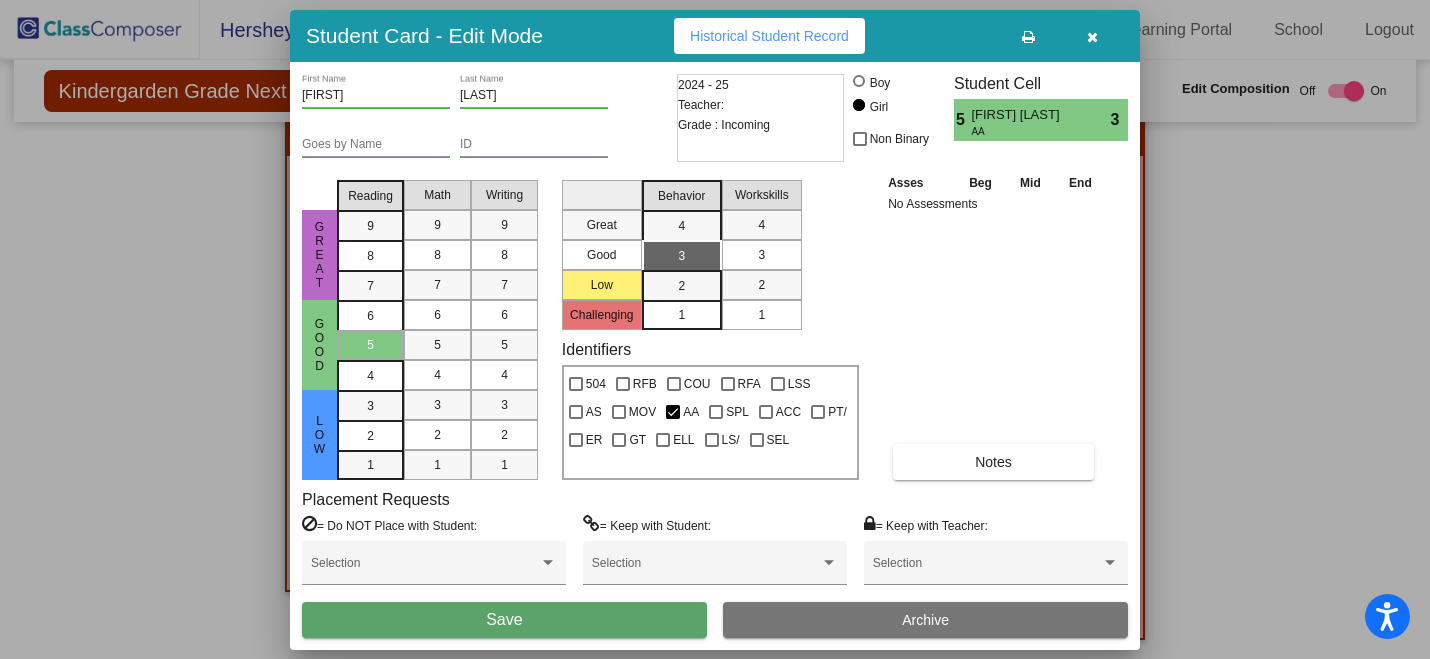 click on "Save" at bounding box center (504, 620) 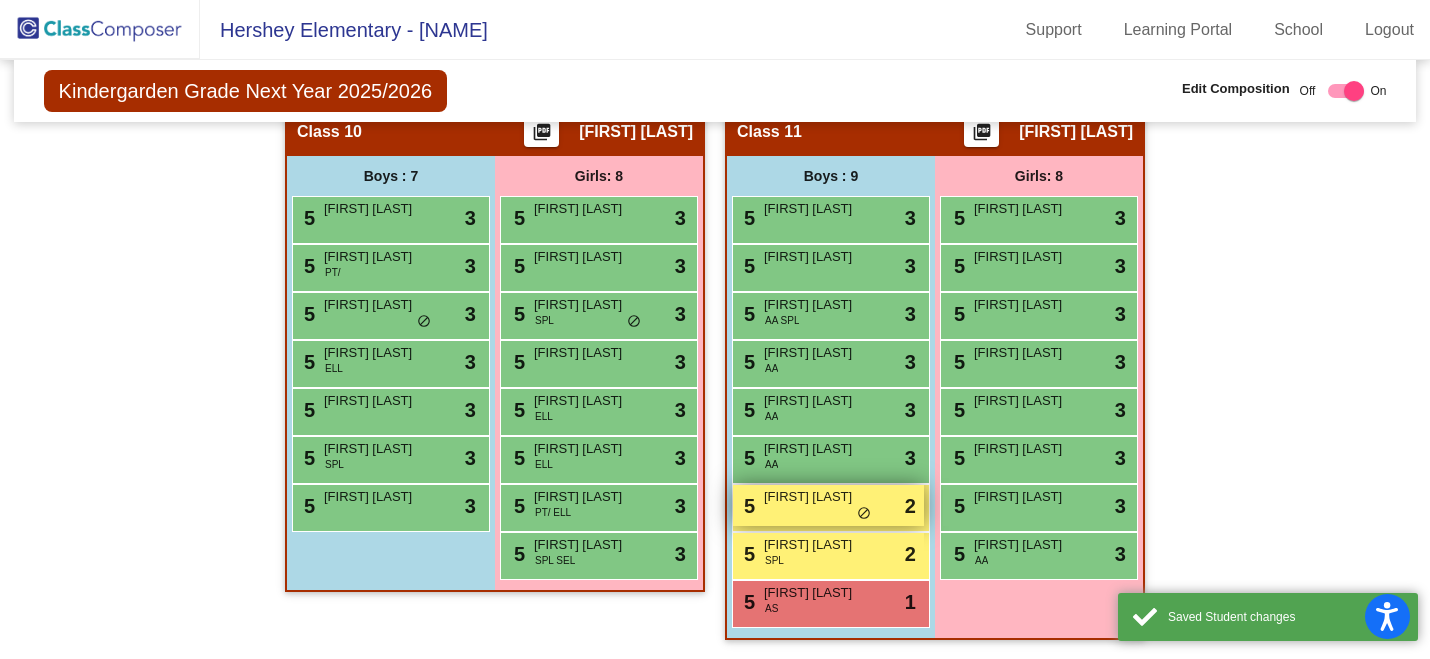 click on "Connor Young" at bounding box center (814, 497) 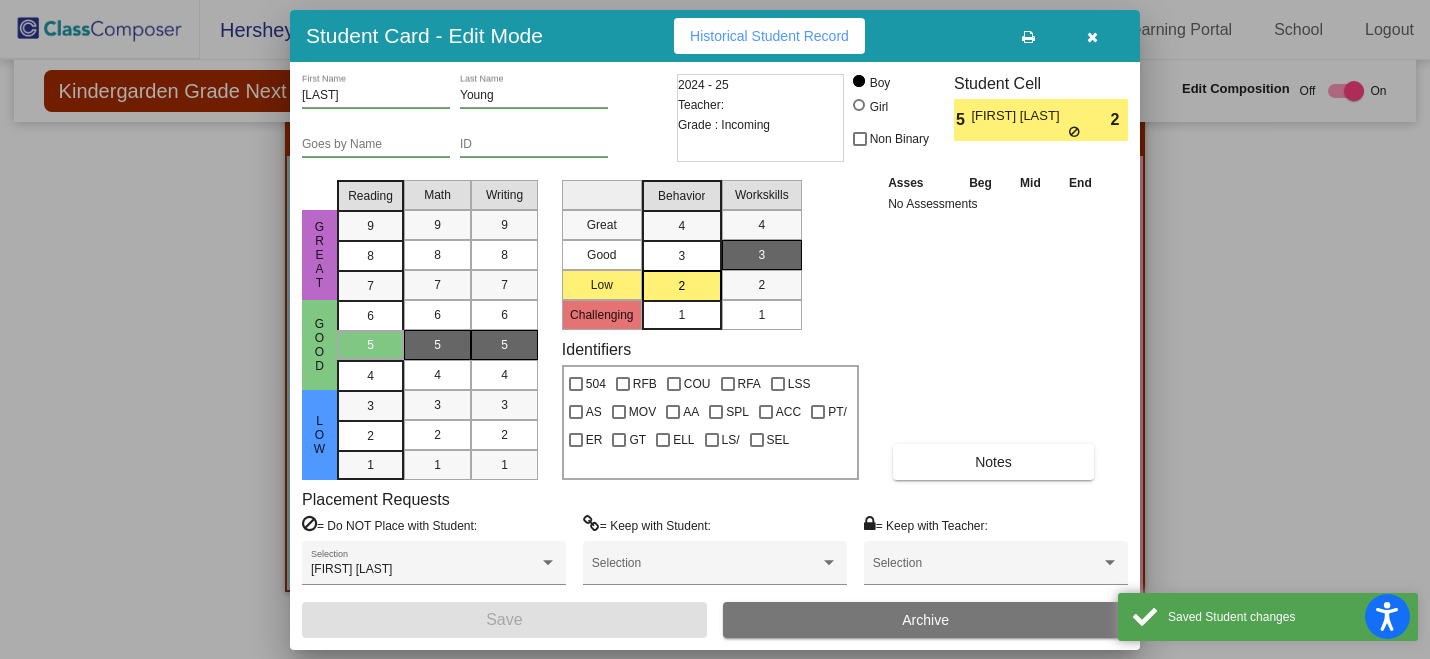 click on "3" at bounding box center [682, 255] 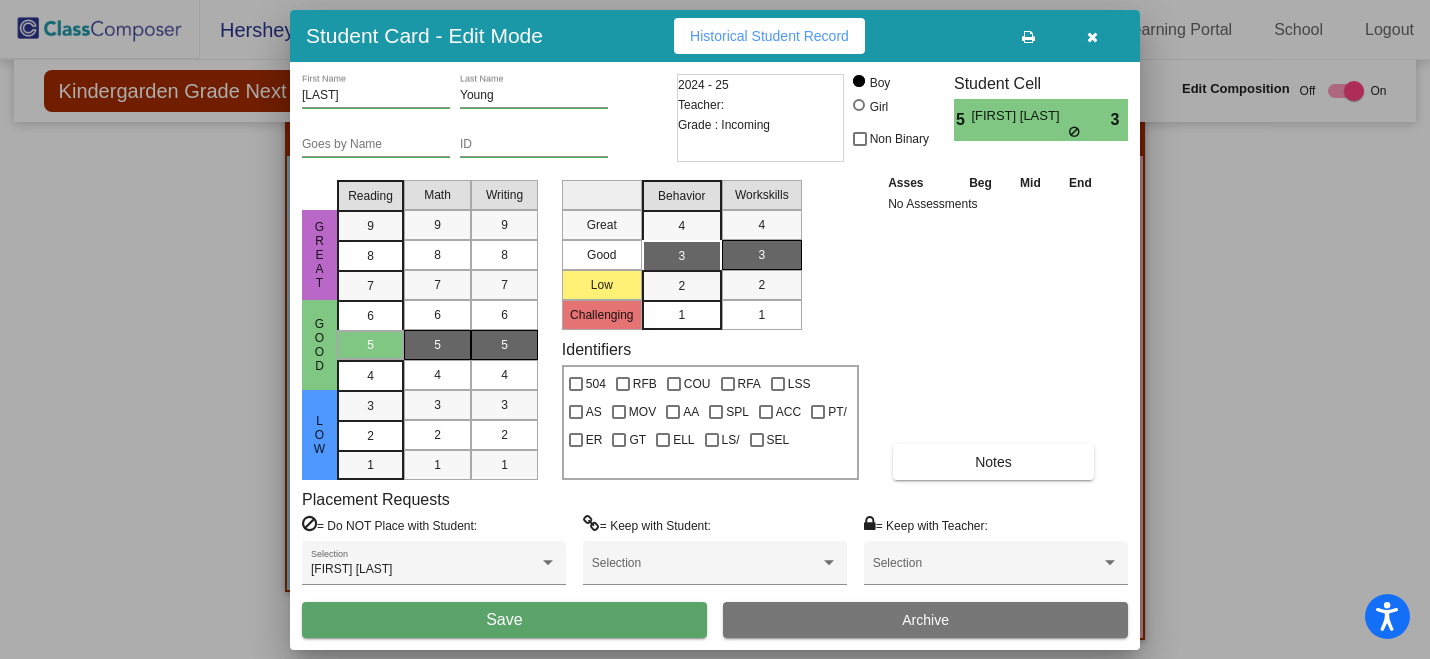 click on "Save" at bounding box center (504, 620) 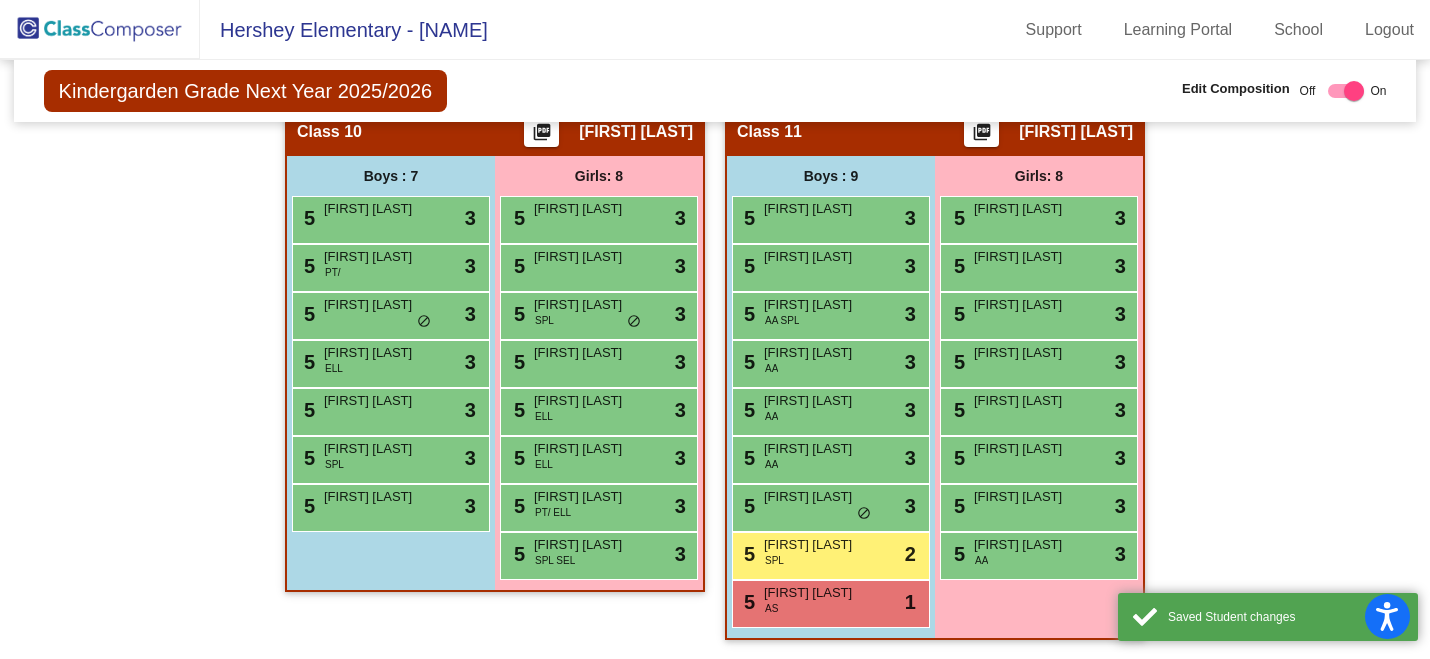 click on "5 Axel Shutt SPL lock do_not_disturb_alt 2" at bounding box center [831, 556] 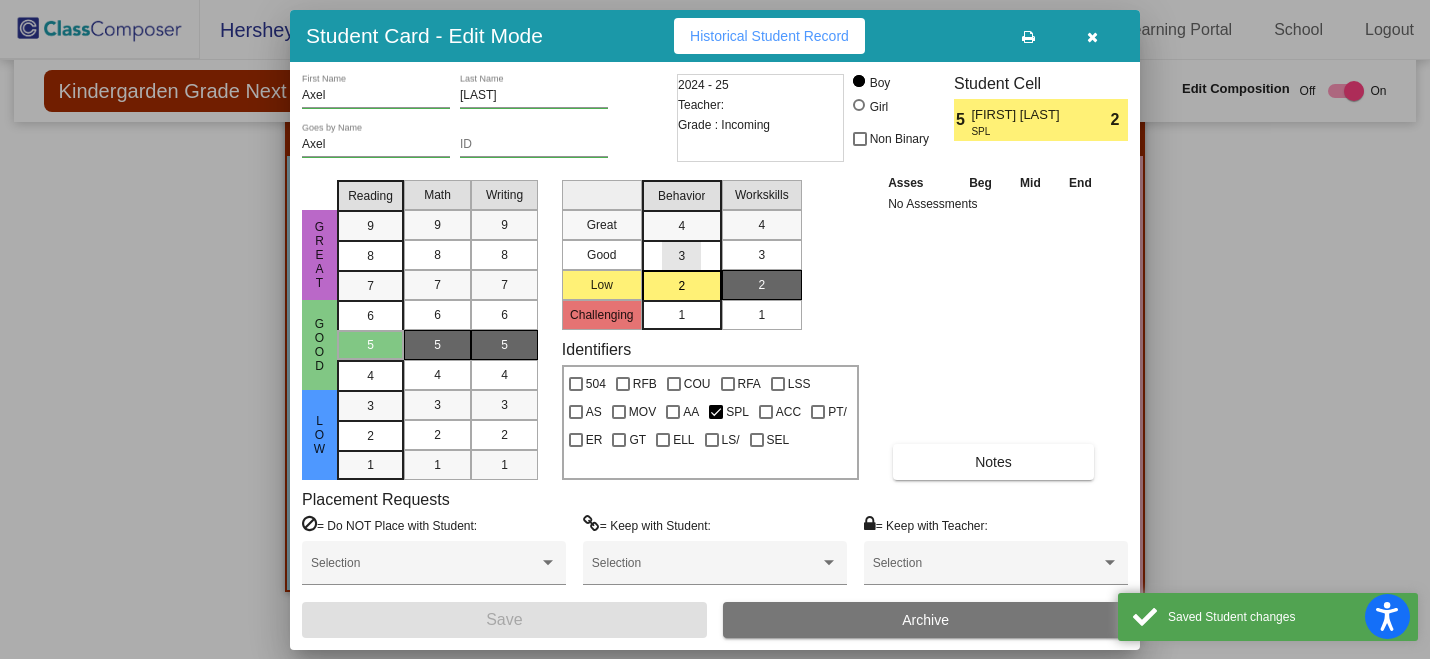 click on "3" at bounding box center [681, 226] 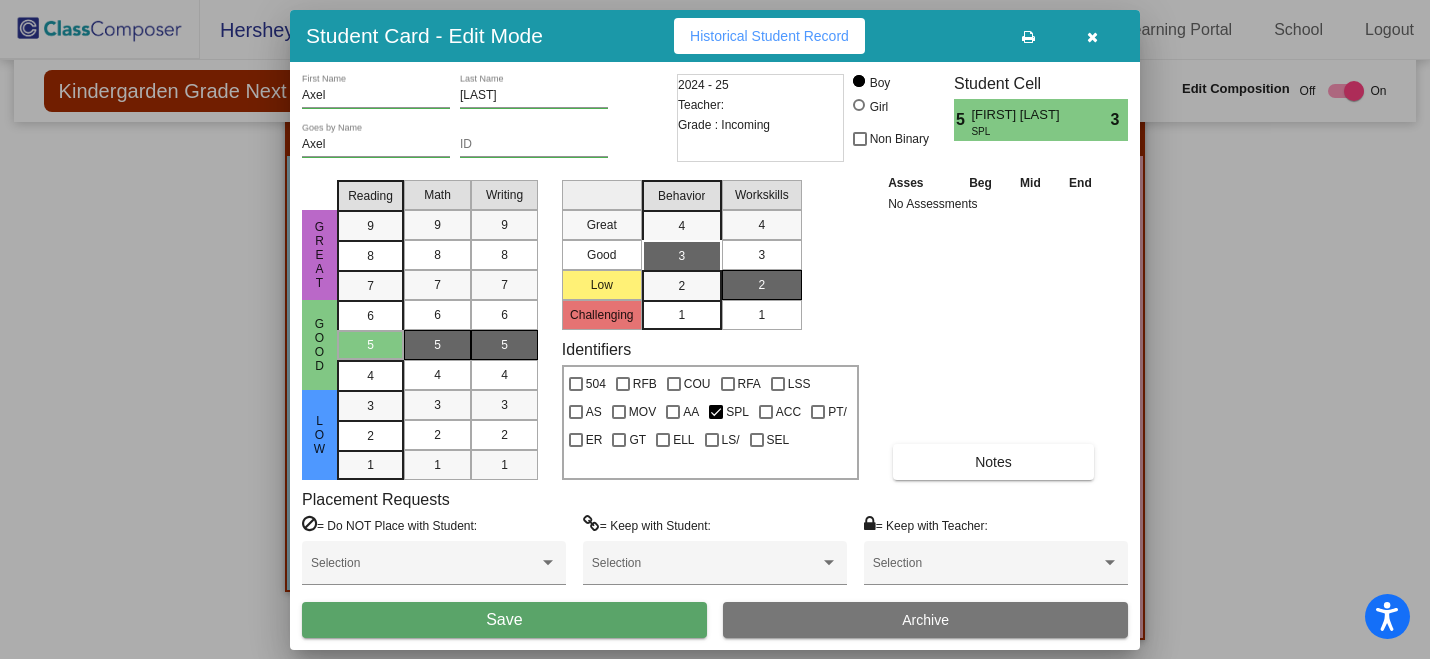 click on "Save" at bounding box center (504, 620) 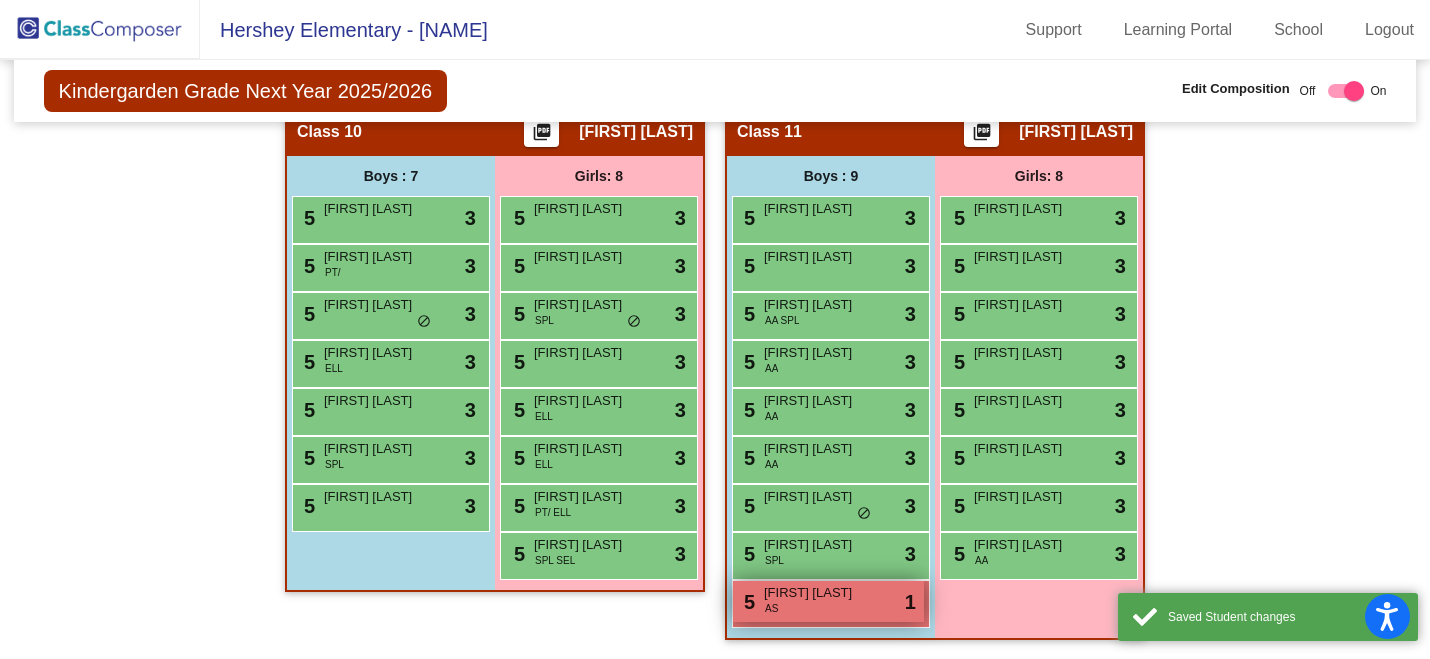 click on "5 Isaiah Kreider AS lock do_not_disturb_alt 1" at bounding box center (828, 601) 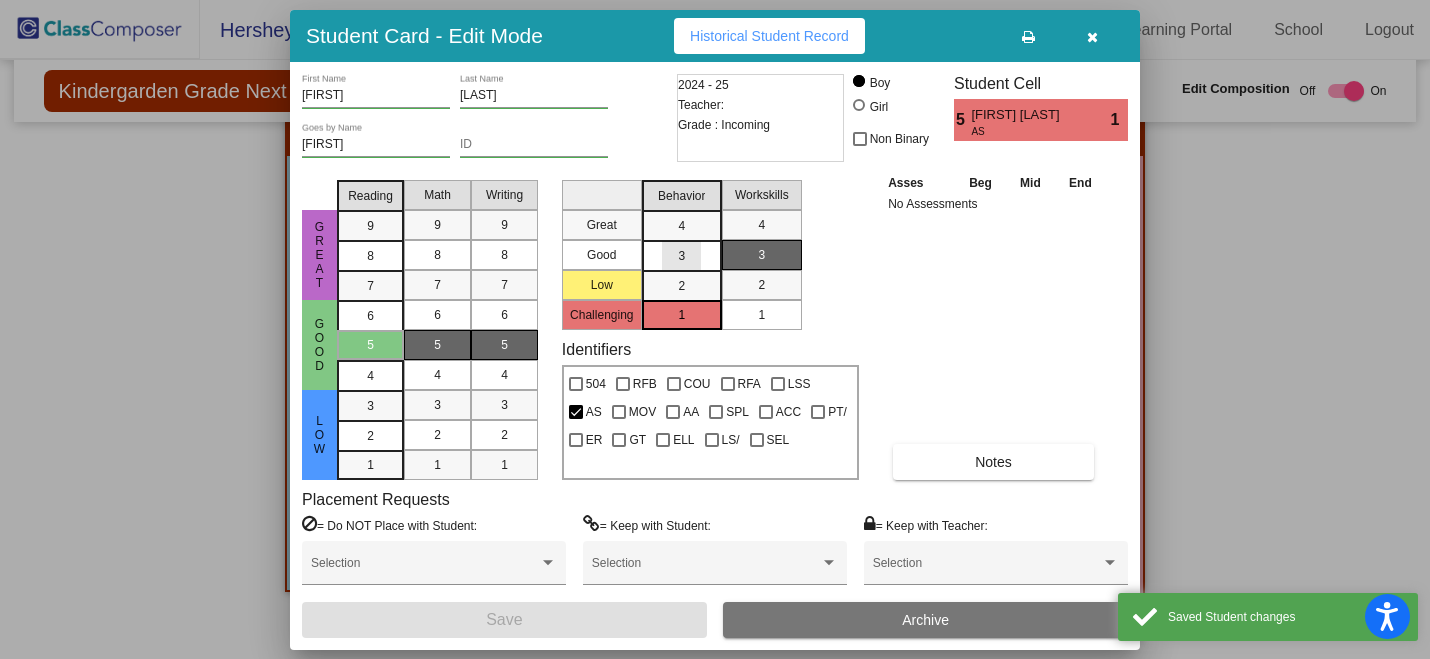 click on "3" at bounding box center [681, 226] 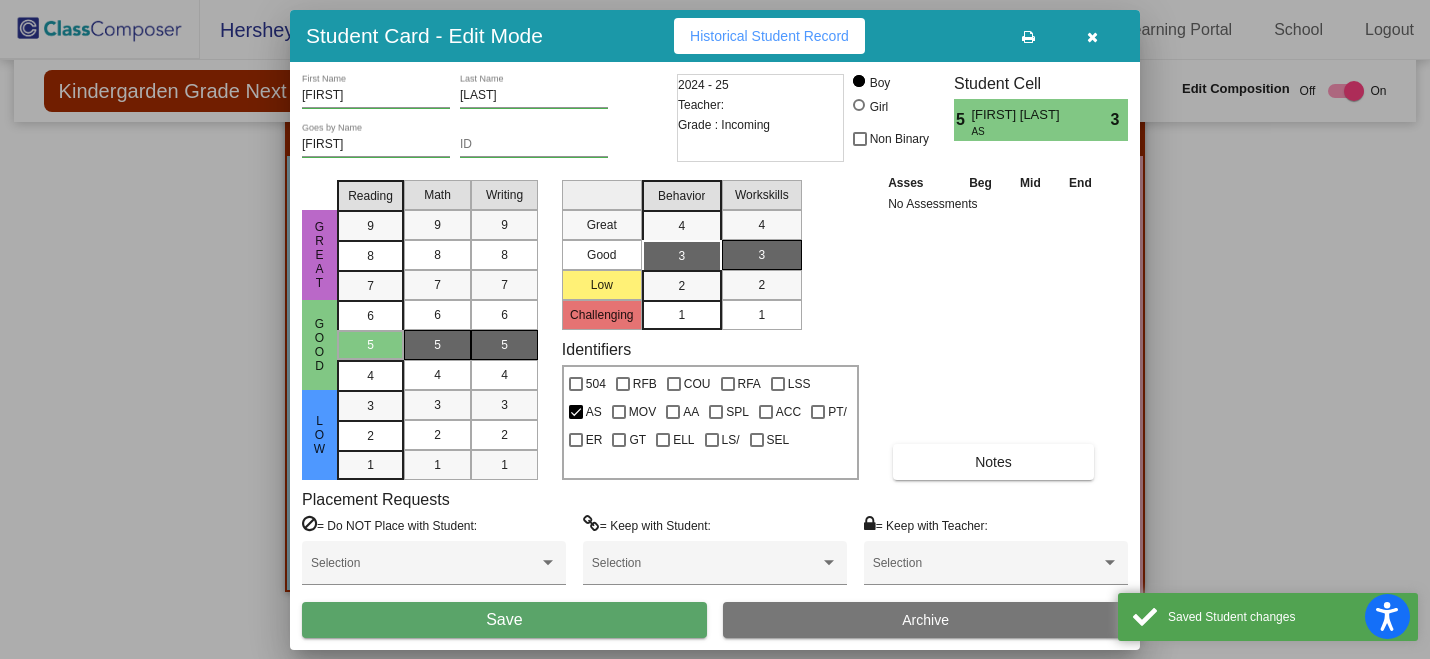 click on "Save" at bounding box center [504, 620] 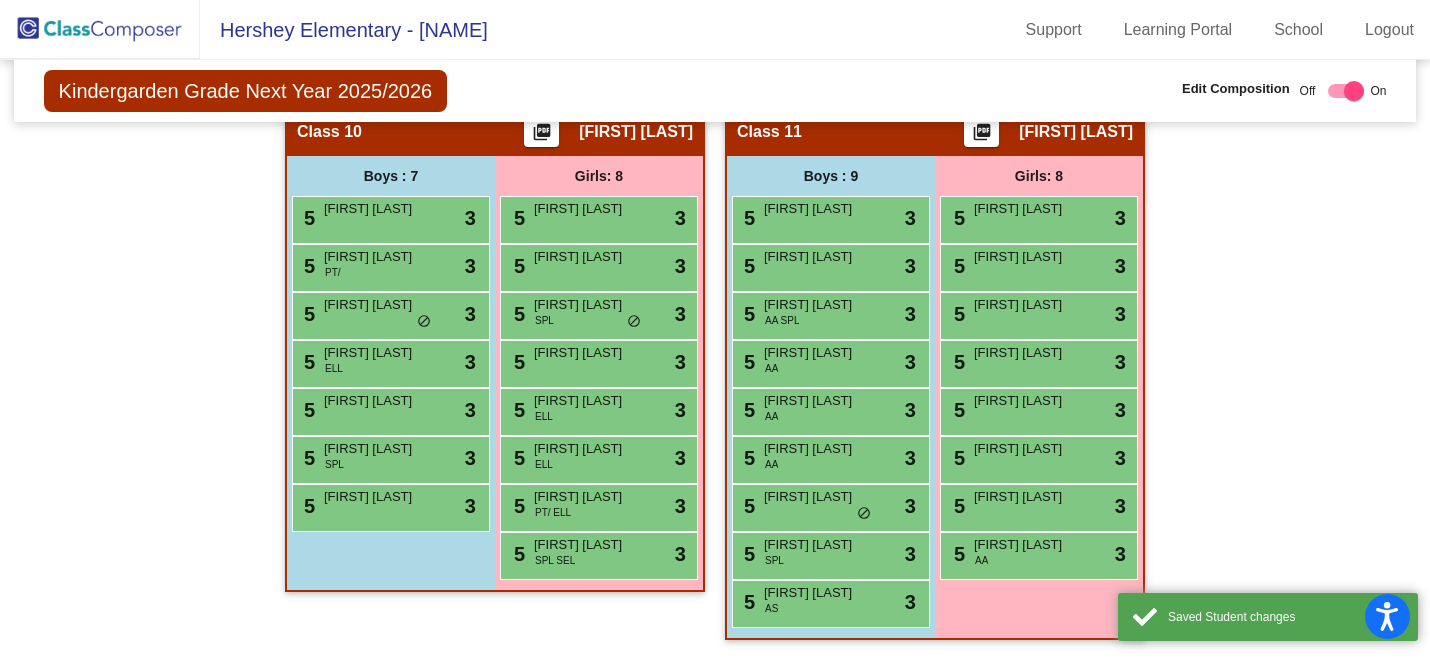 click on "Hallway   - Hallway Class  picture_as_pdf  Add Student  First Name Last Name Student Id  (Recommended)   Boy   Girl   Non Binary Add Close  Boys : 0    No Students   Girls: 1 Jasmine Gonzalez lock do_not_disturb_alt Class 1    picture_as_pdf Allison Lawson  Add Student  First Name Last Name Student Id  (Recommended)   Boy   Girl   Non Binary Add Close  Boys : 7  5 Aiden Hoppe lock do_not_disturb_alt 3 5 Joseph Petfield lock do_not_disturb_alt 3 5 Kevin Kim lock do_not_disturb_alt 3 5 Malcolm Getz lock do_not_disturb_alt 3 5 Kirin Ly lock do_not_disturb_alt 3 5 Linden Blake lock do_not_disturb_alt 3 5 Alexander Reynolds ER lock do_not_disturb_alt 3 Girls: 9 5 Alice Link lock do_not_disturb_alt 3 5 Caroline Heinly lock do_not_disturb_alt 3 5 Lennon Ebersole lock do_not_disturb_alt 3 5 Luna Carter SPL lock do_not_disturb_alt 3 5 Reagan Wilder lock do_not_disturb_alt 3 5 Sahira Faisal ELL lock do_not_disturb_alt 3 5 Leila Khaleghi-Davis lock do_not_disturb_alt 3 5 Emerald Izekor lock do_not_disturb_alt 3 5" 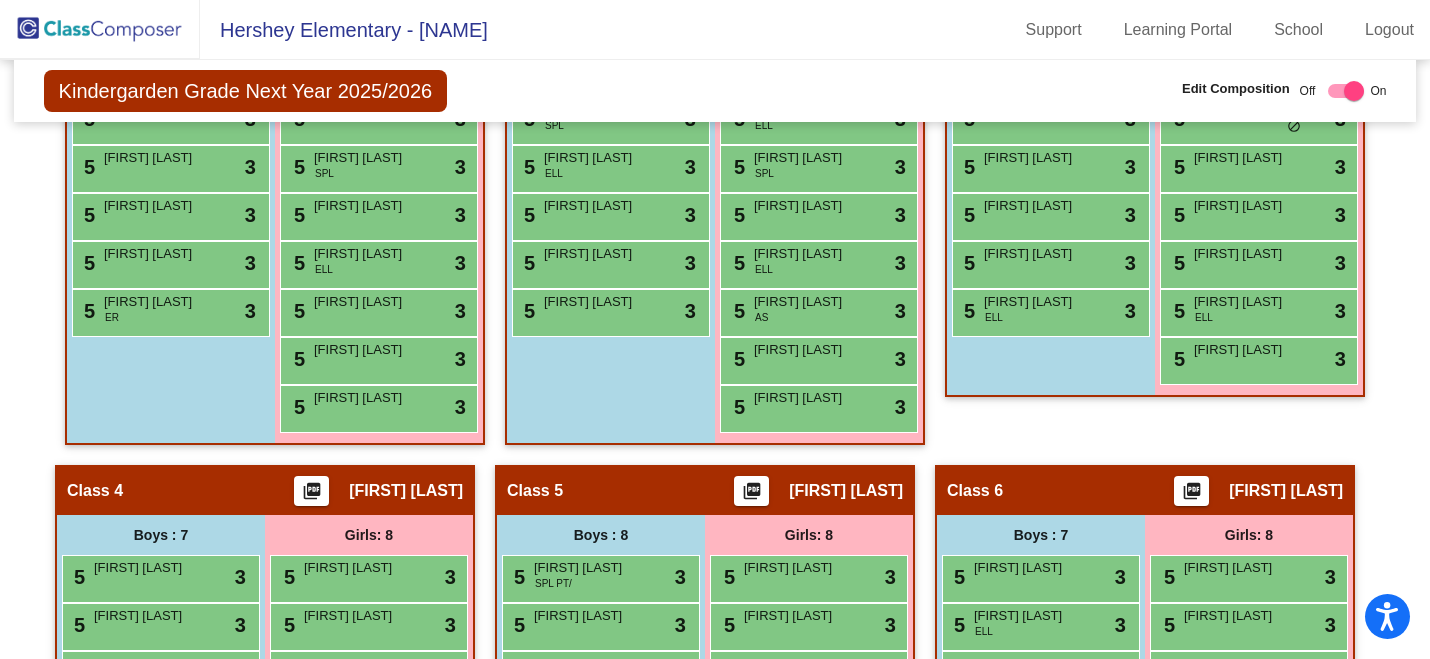 scroll, scrollTop: 0, scrollLeft: 0, axis: both 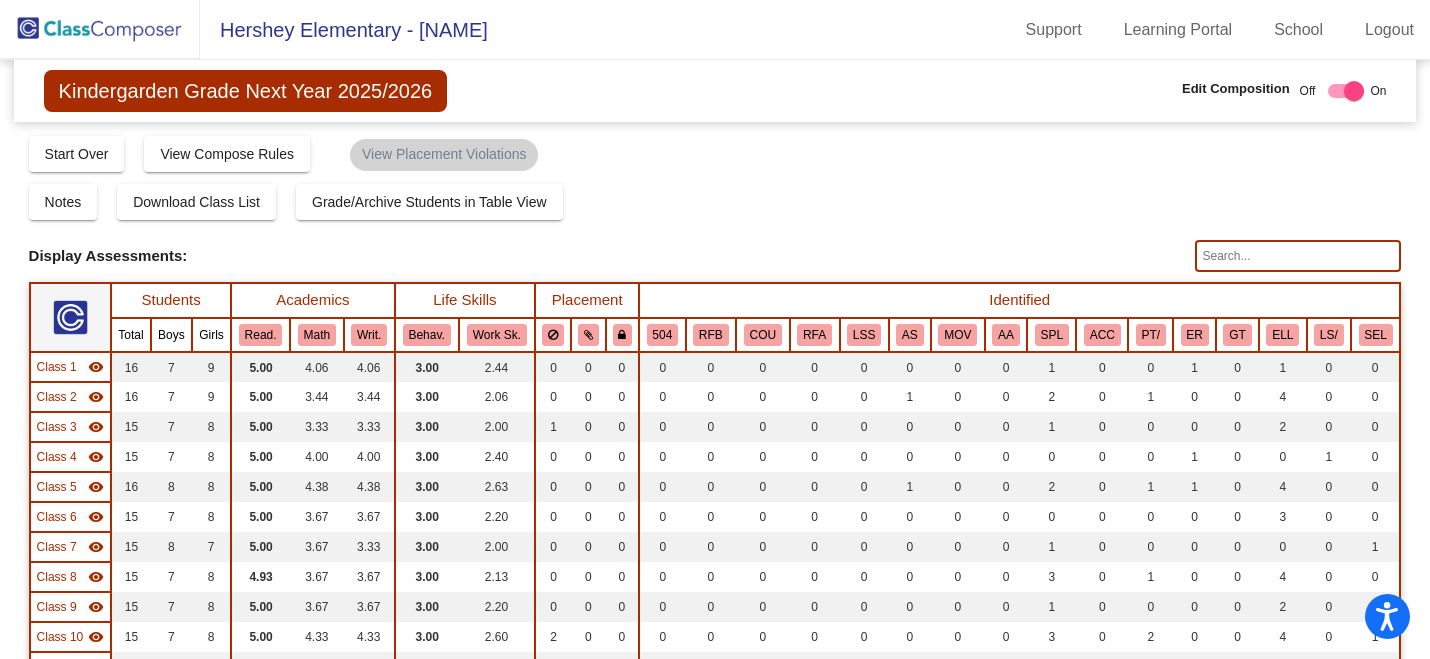 click 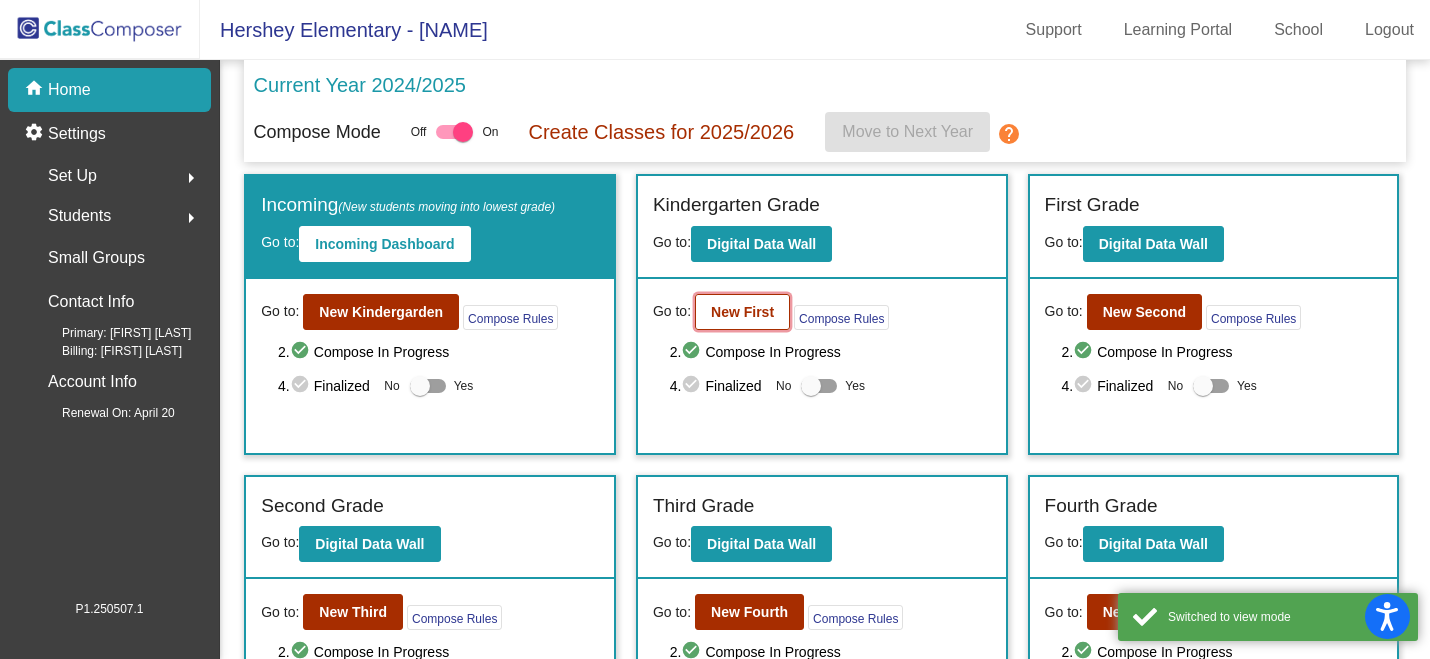 click on "New First" 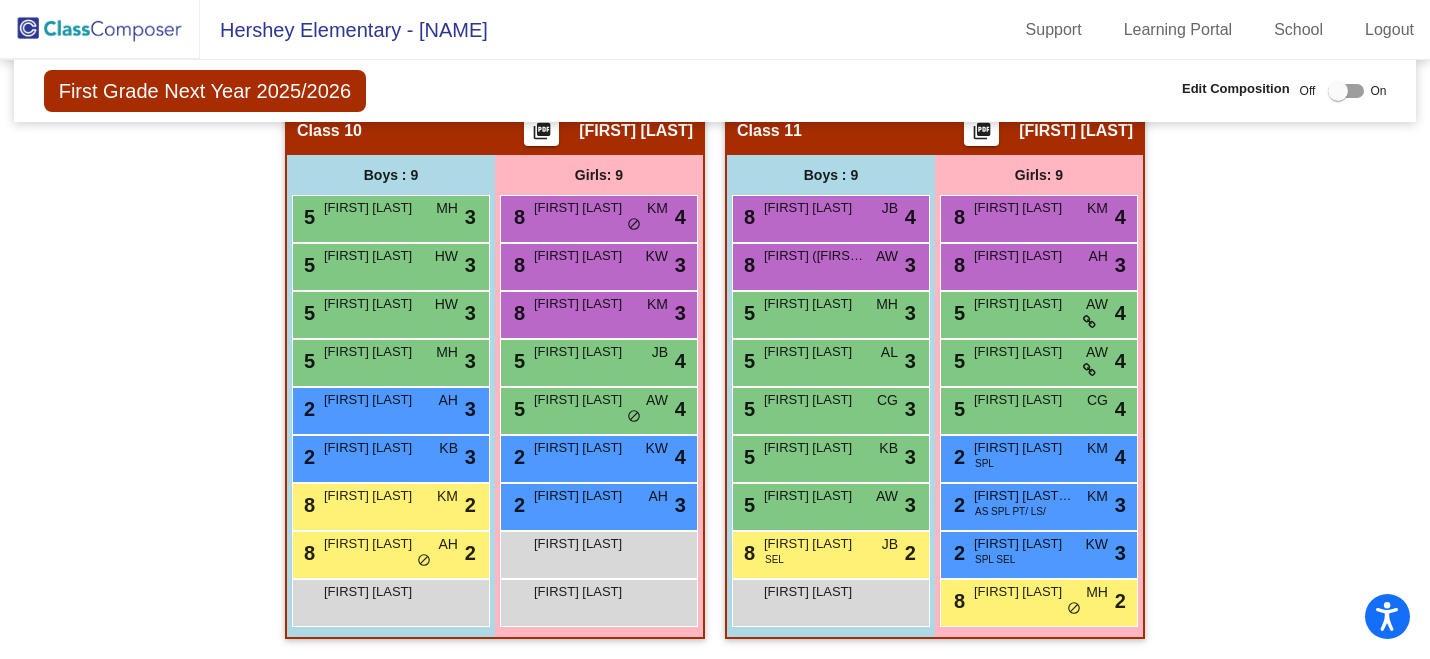 scroll, scrollTop: 2633, scrollLeft: 0, axis: vertical 